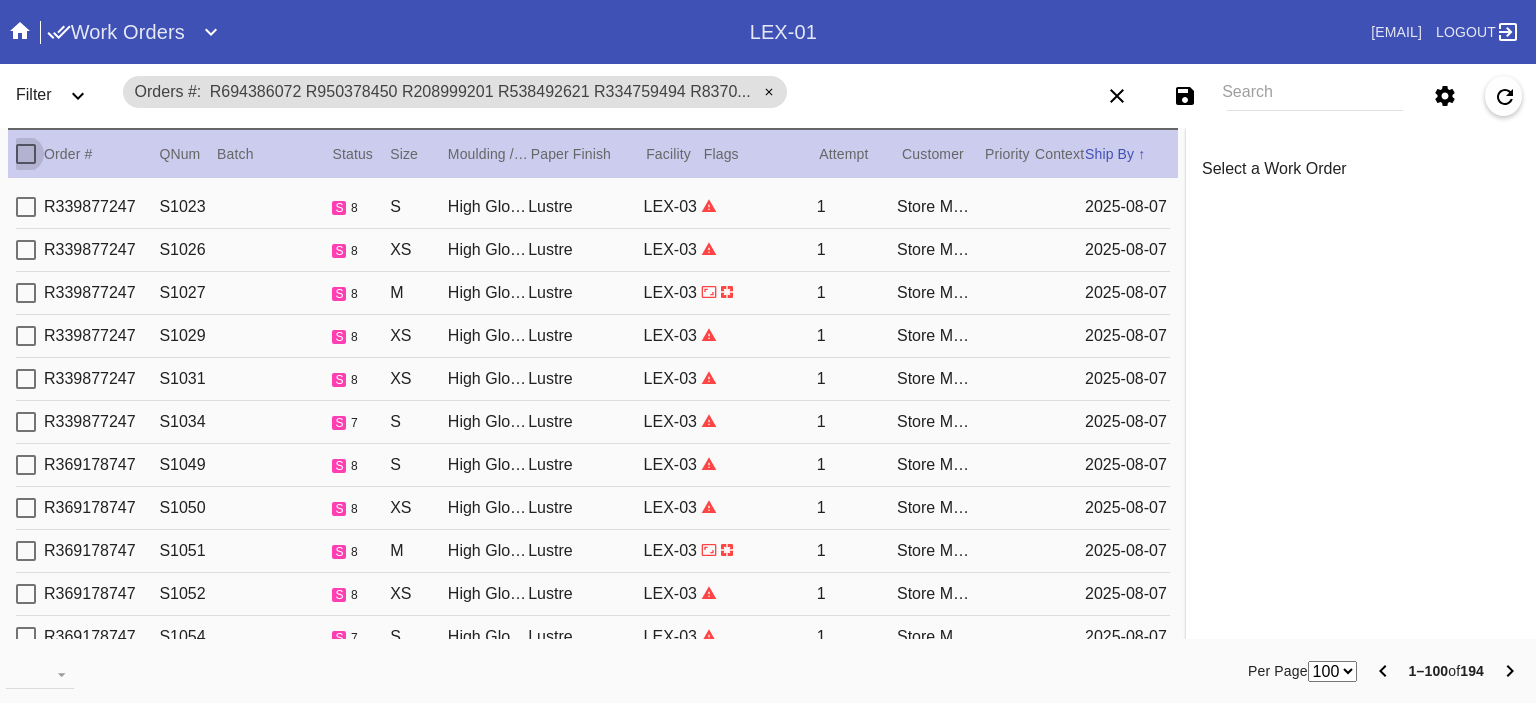 scroll, scrollTop: 0, scrollLeft: 0, axis: both 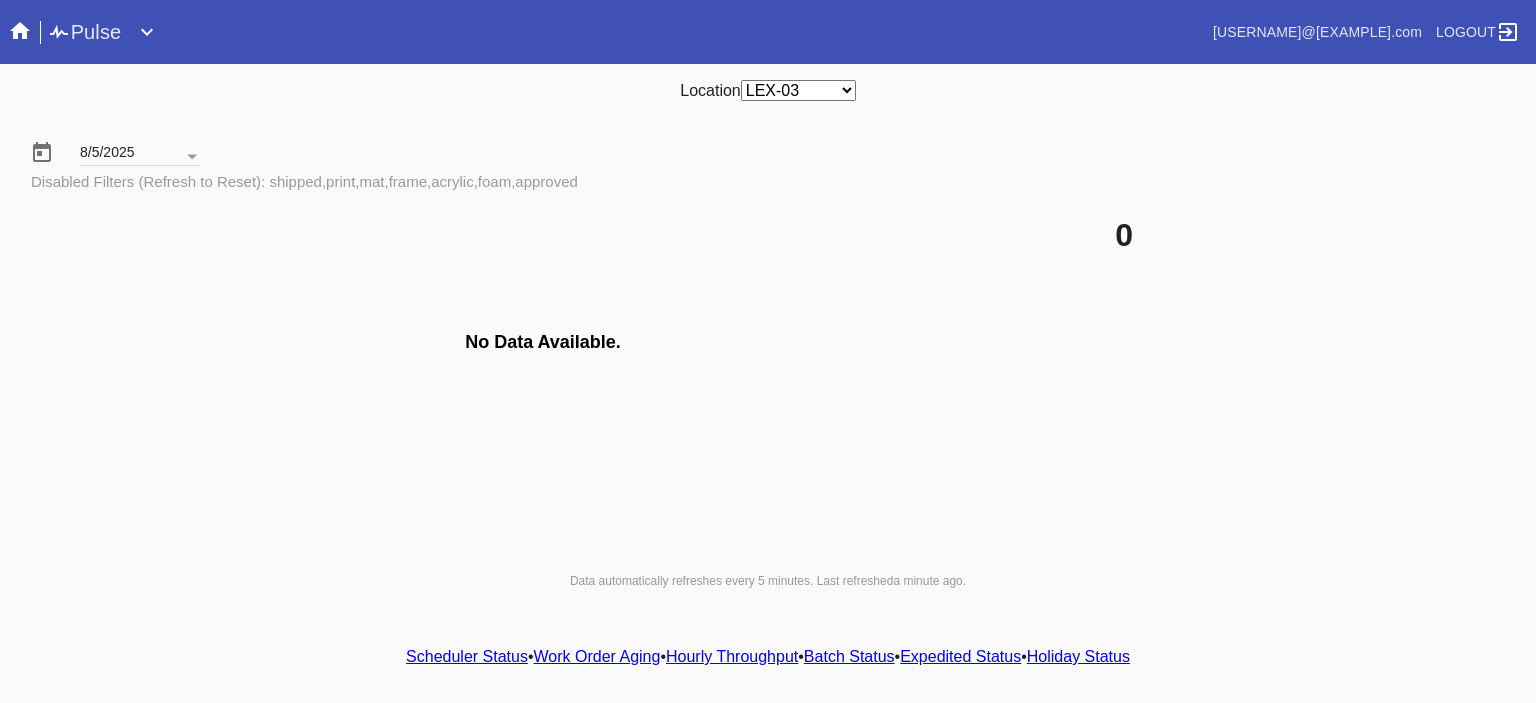 click on "Scheduler Status" at bounding box center [467, 656] 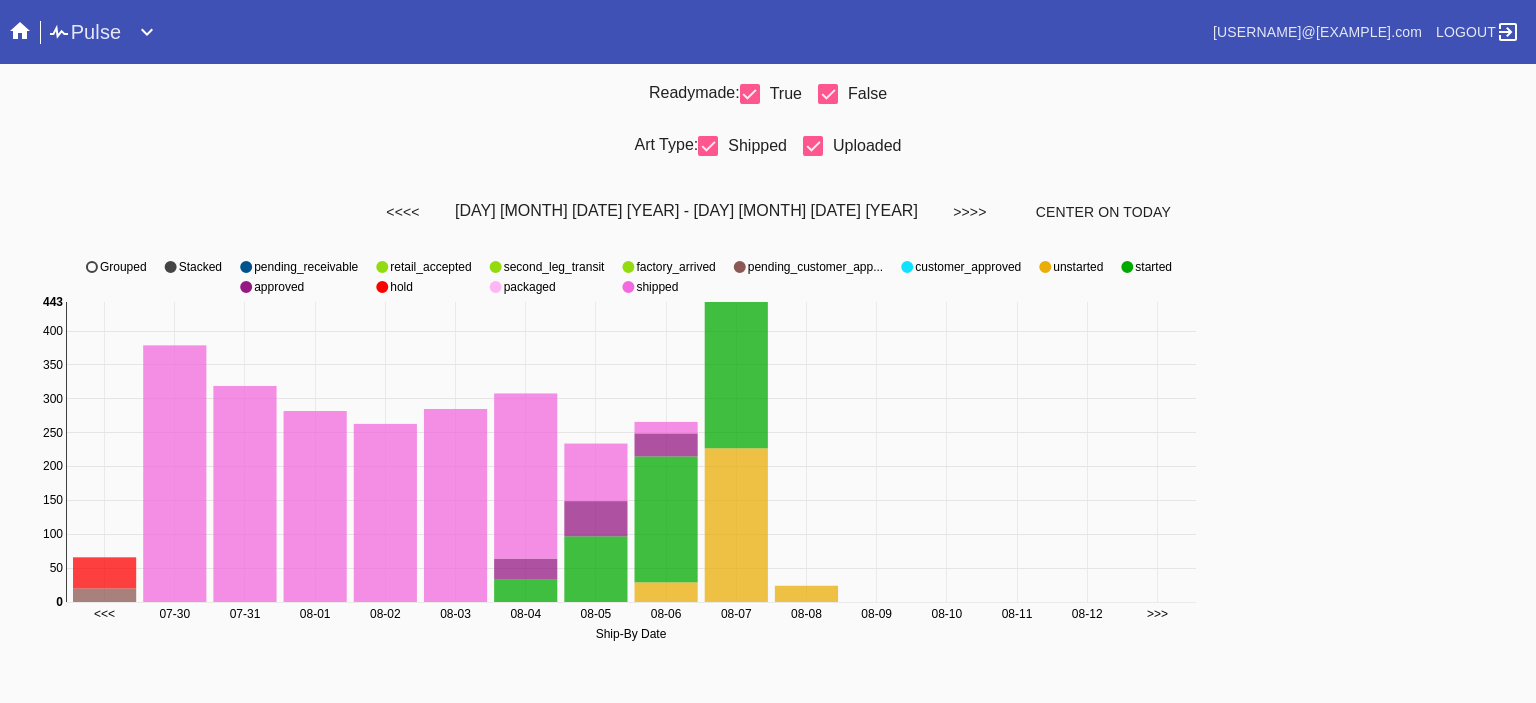 scroll, scrollTop: 0, scrollLeft: 0, axis: both 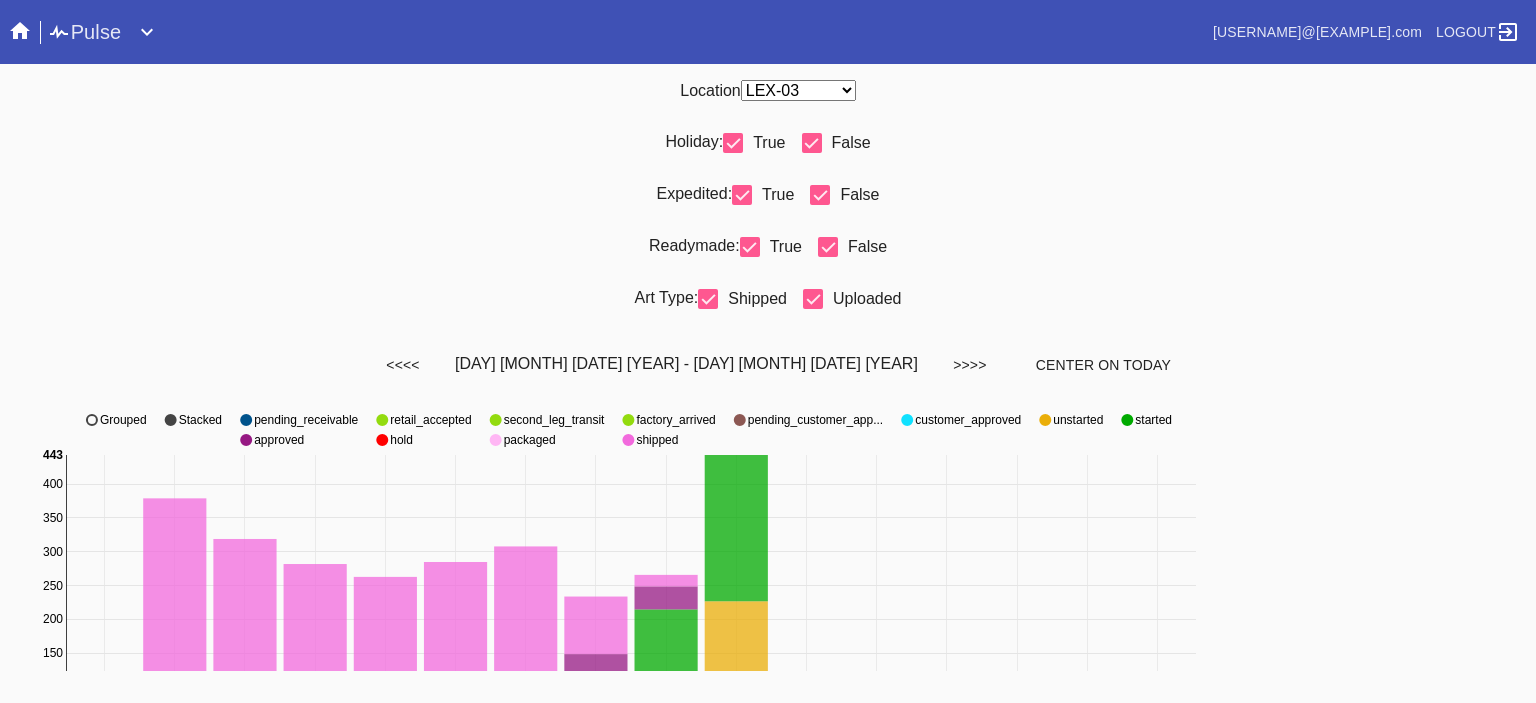 click on "Any Location DCA-05 ELP-01 LAS-01 LEX-01 LEX-03" at bounding box center [798, 90] 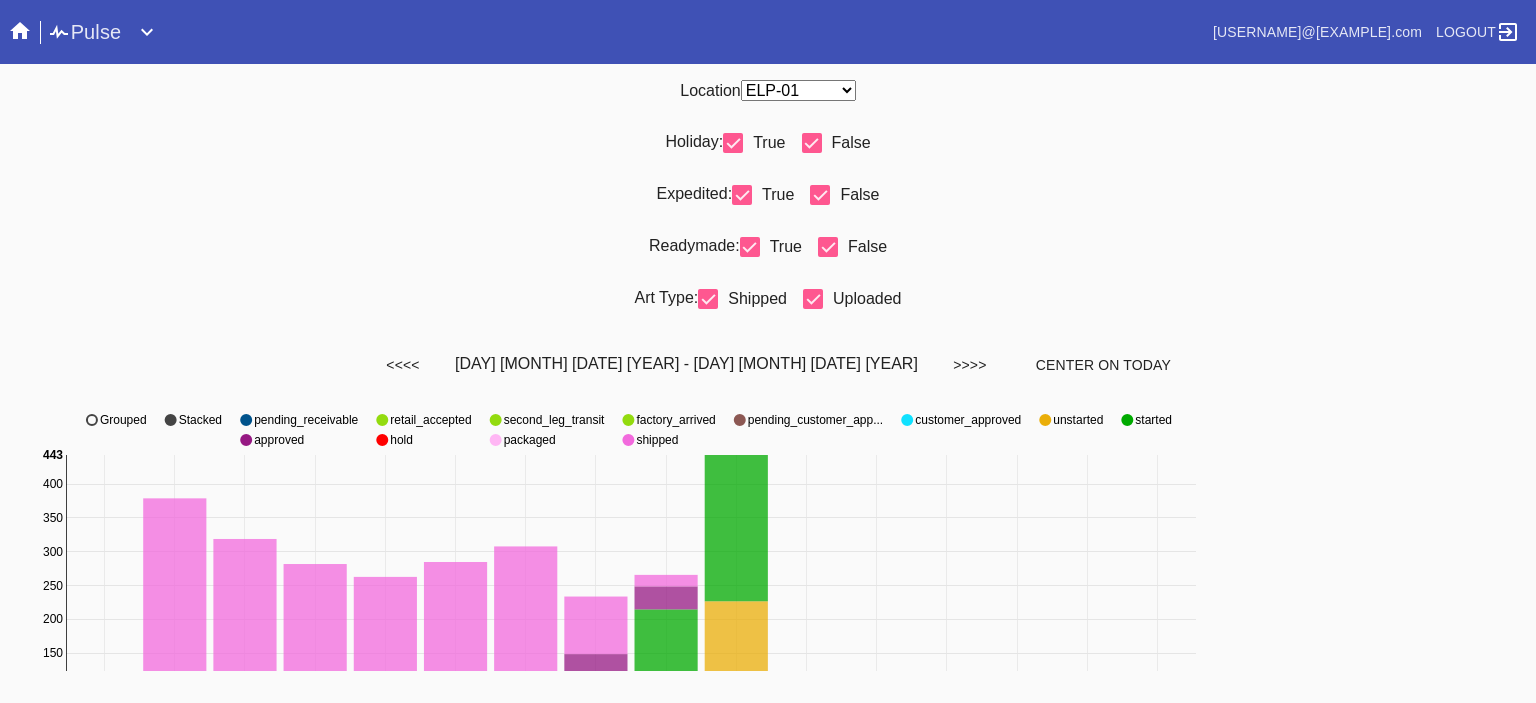click on "Any Location DCA-05 ELP-01 LAS-01 LEX-01 LEX-03" at bounding box center [798, 90] 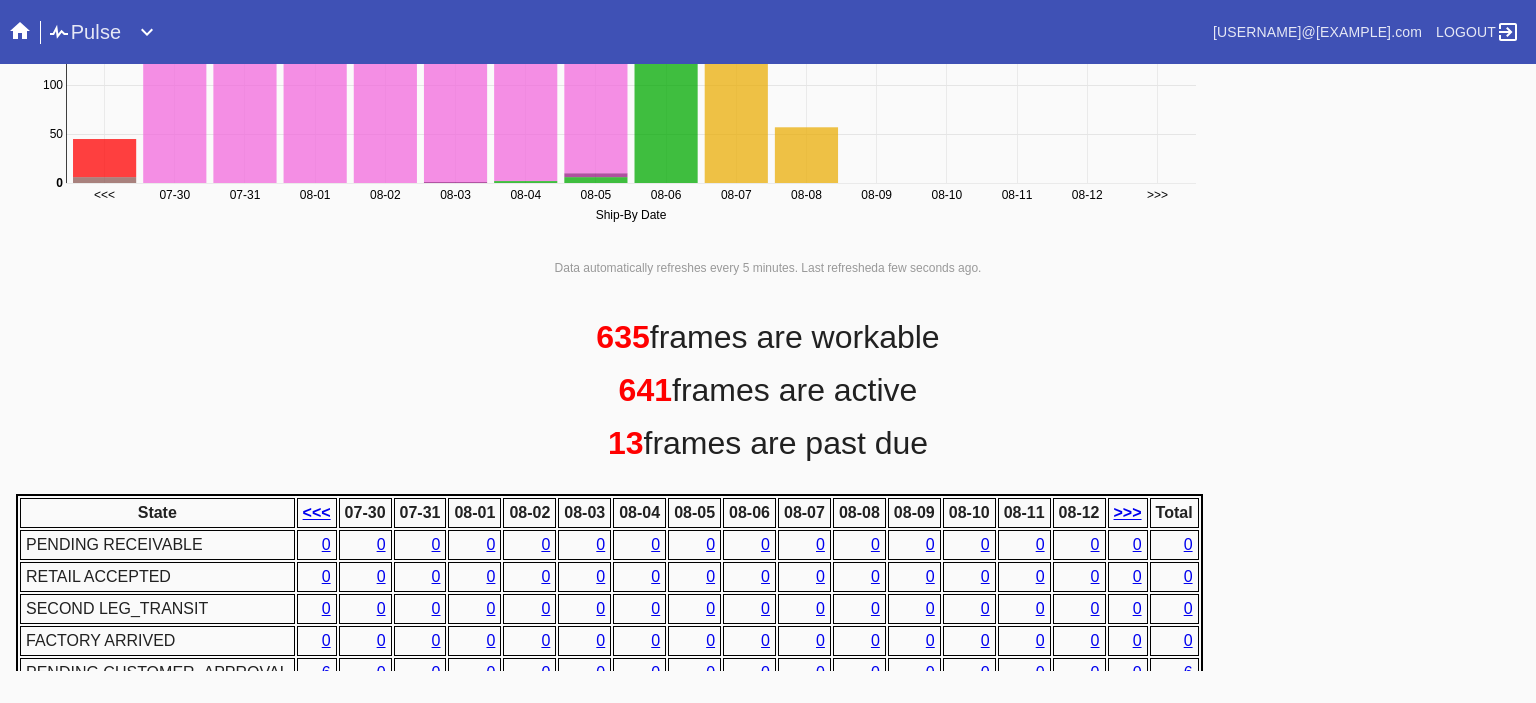 scroll, scrollTop: 936, scrollLeft: 0, axis: vertical 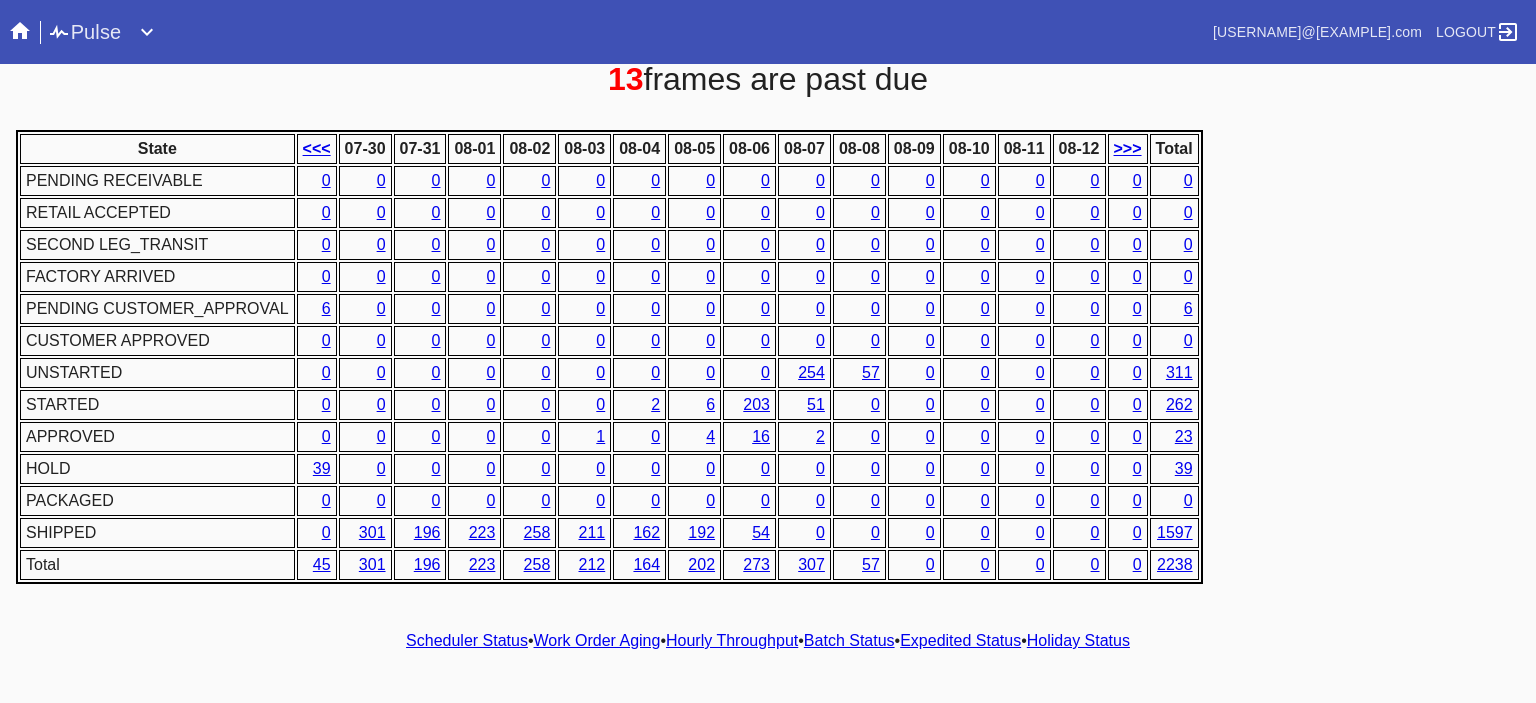 click on "Hourly Throughput" at bounding box center [732, 640] 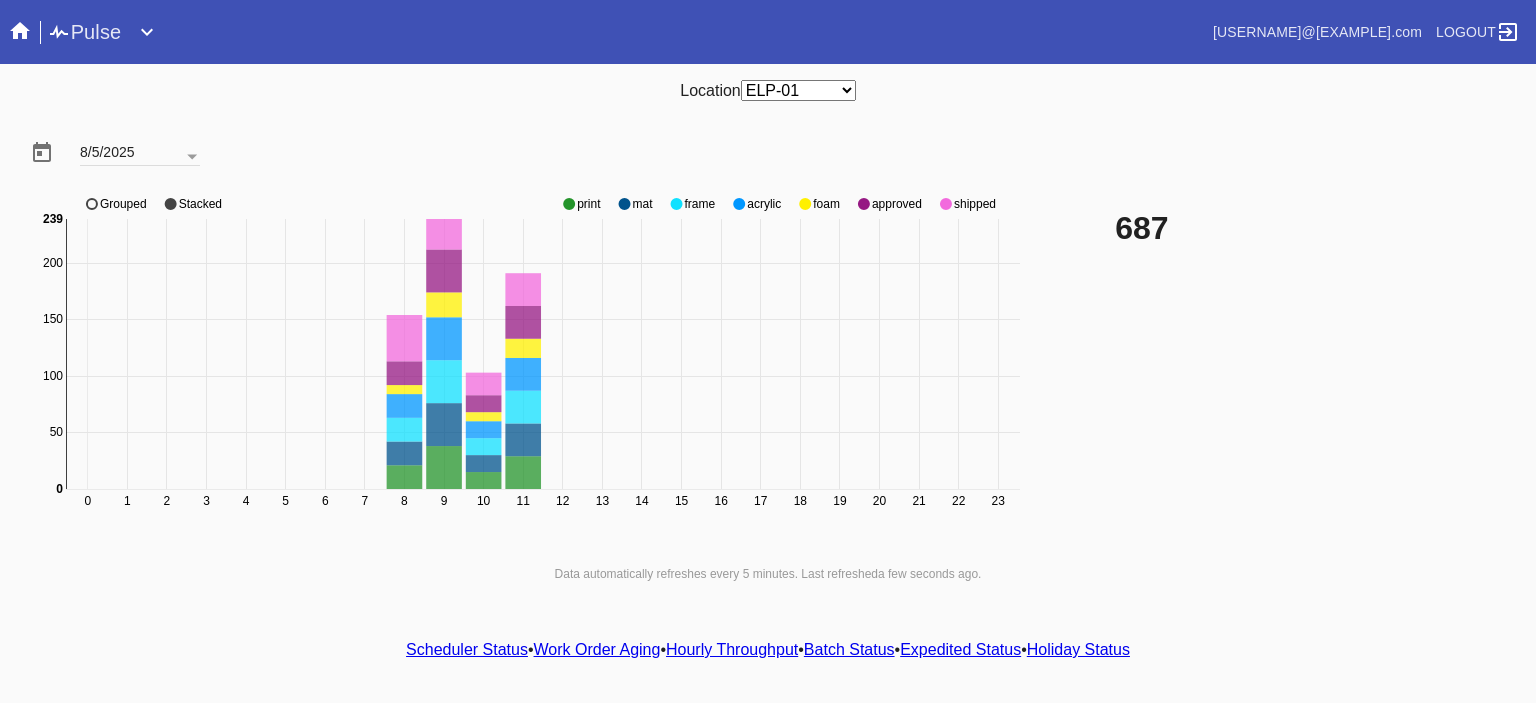 click on "0 1 2 3 4 5 6 7 8 9 10 11 12 13 14 15 16 17 18 19 20 21 22 23 0 50 100 150 200 0 239 print mat frame acrylic foam approved shipped Grouped Stacked" 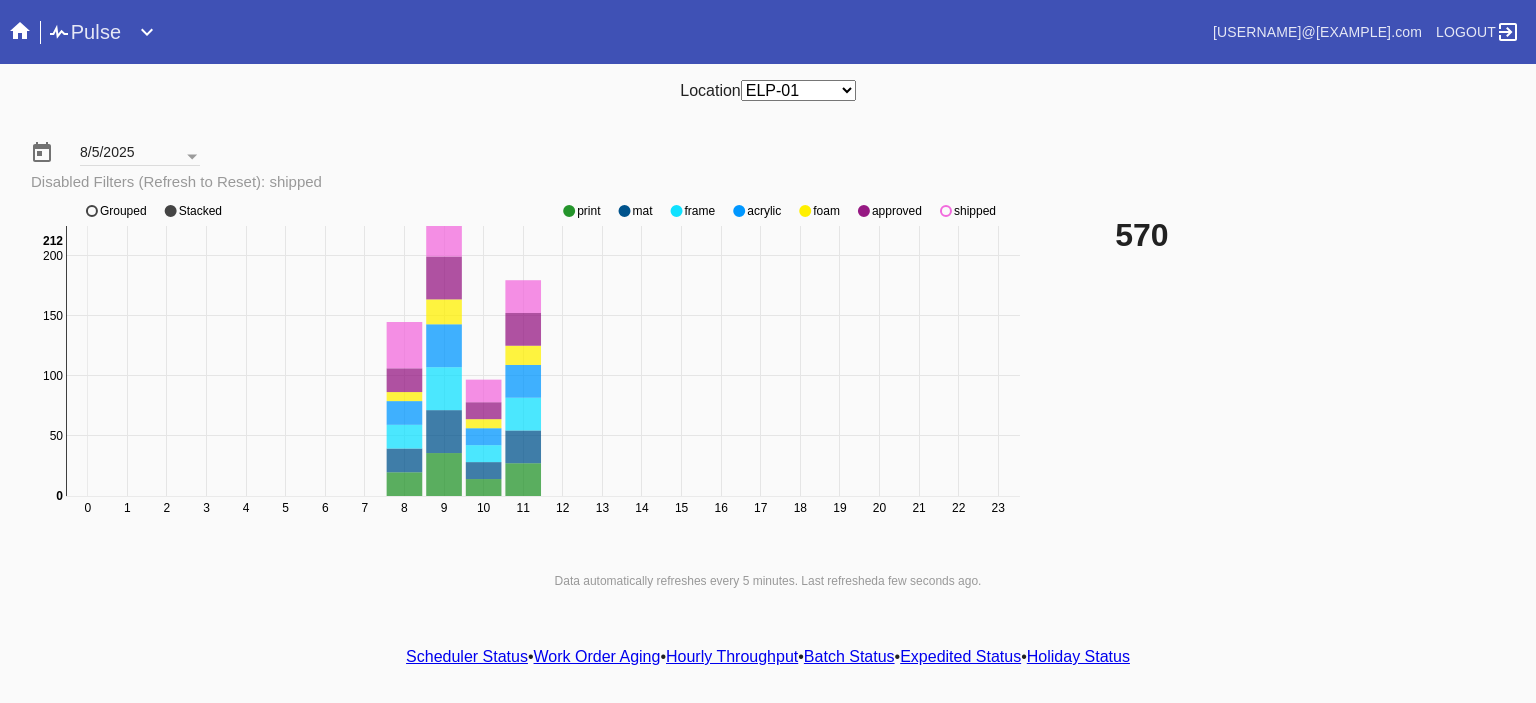 click 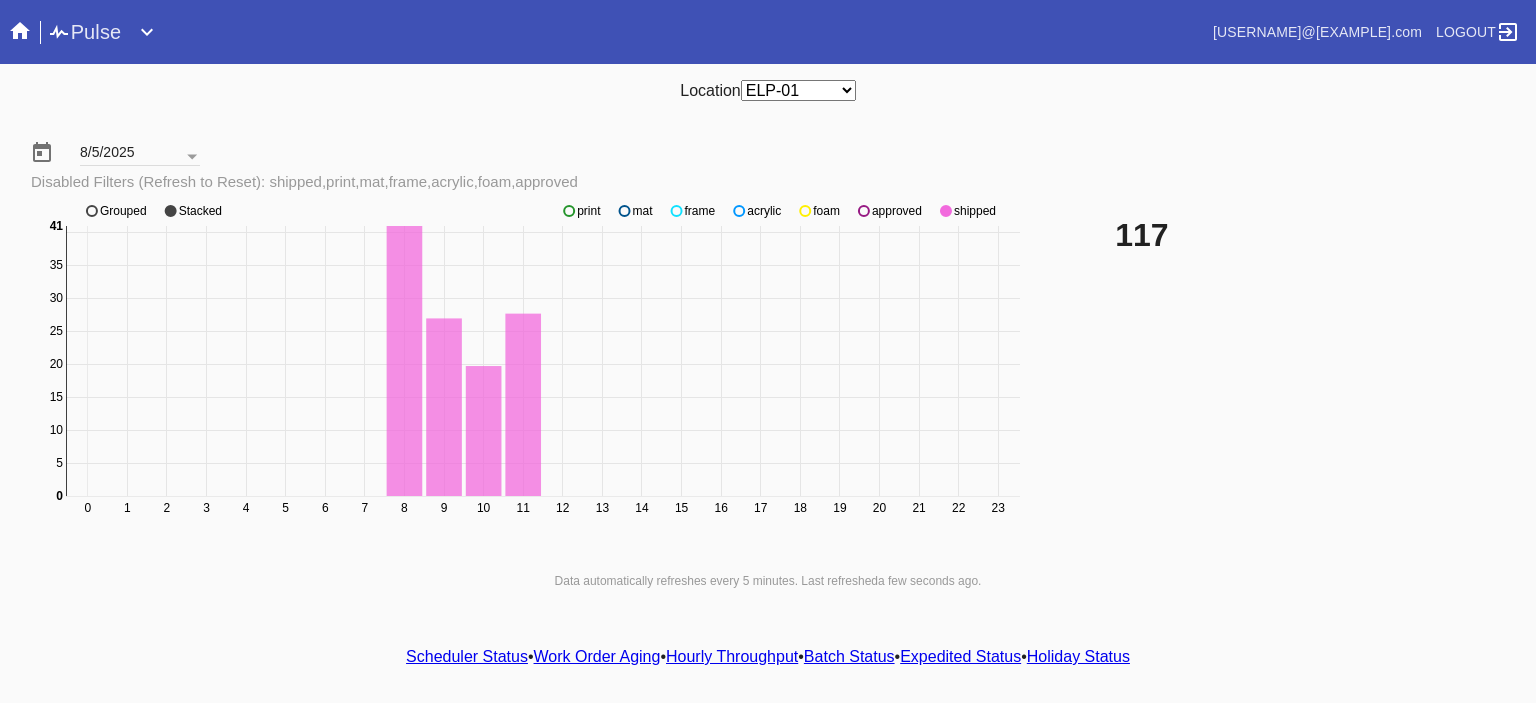 click 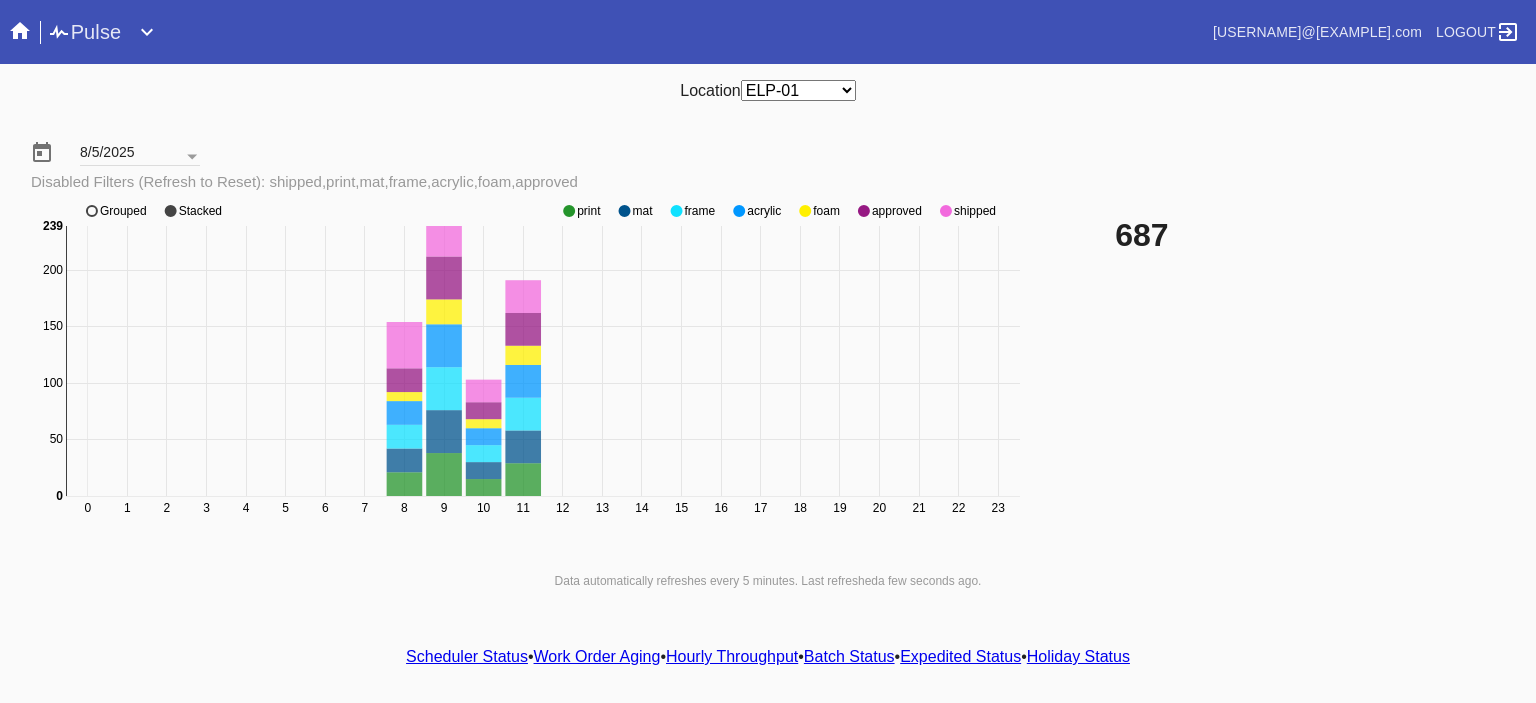 click on "Location   Any Location DCA-05 ELP-01 LAS-01 LEX-01 LEX-03" at bounding box center [768, 90] 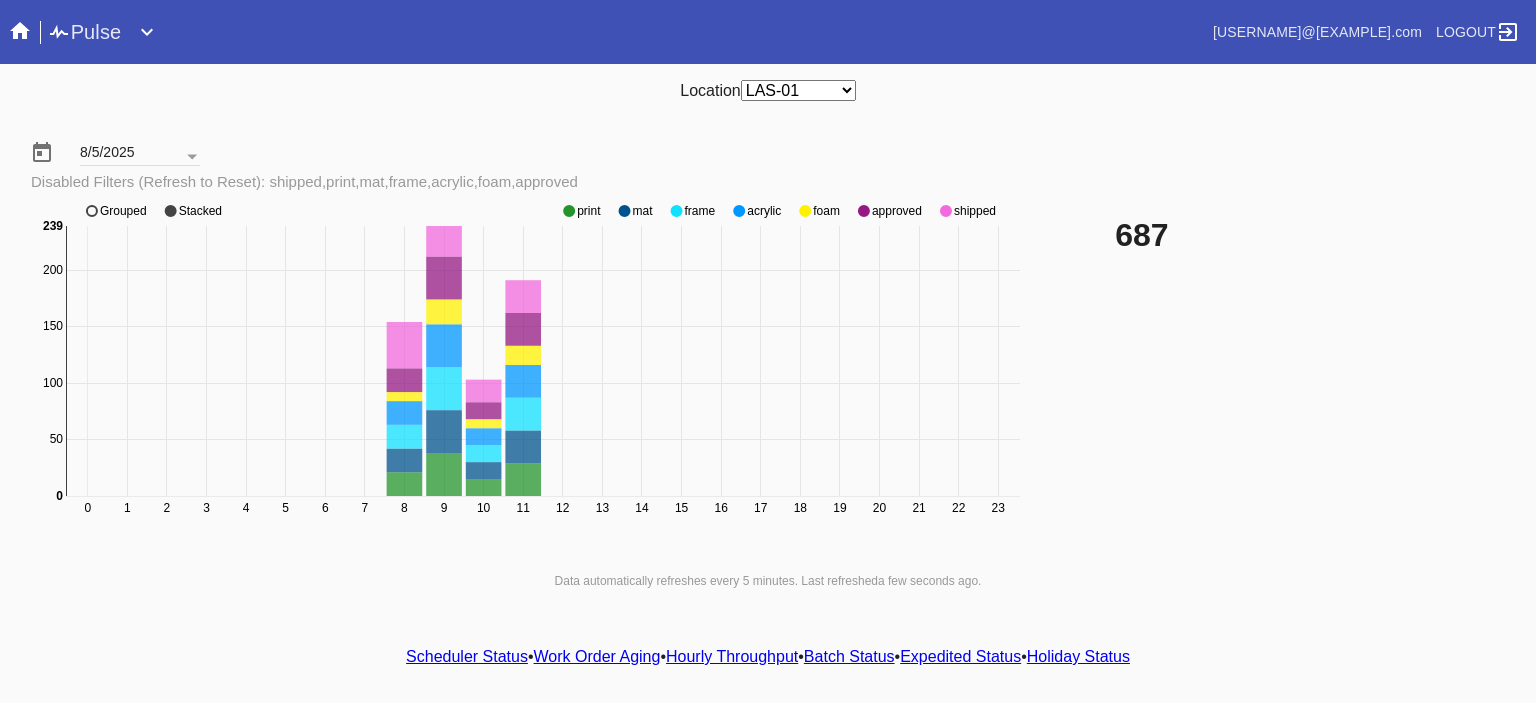 click on "Any Location DCA-05 ELP-01 LAS-01 LEX-01 LEX-03" at bounding box center (798, 90) 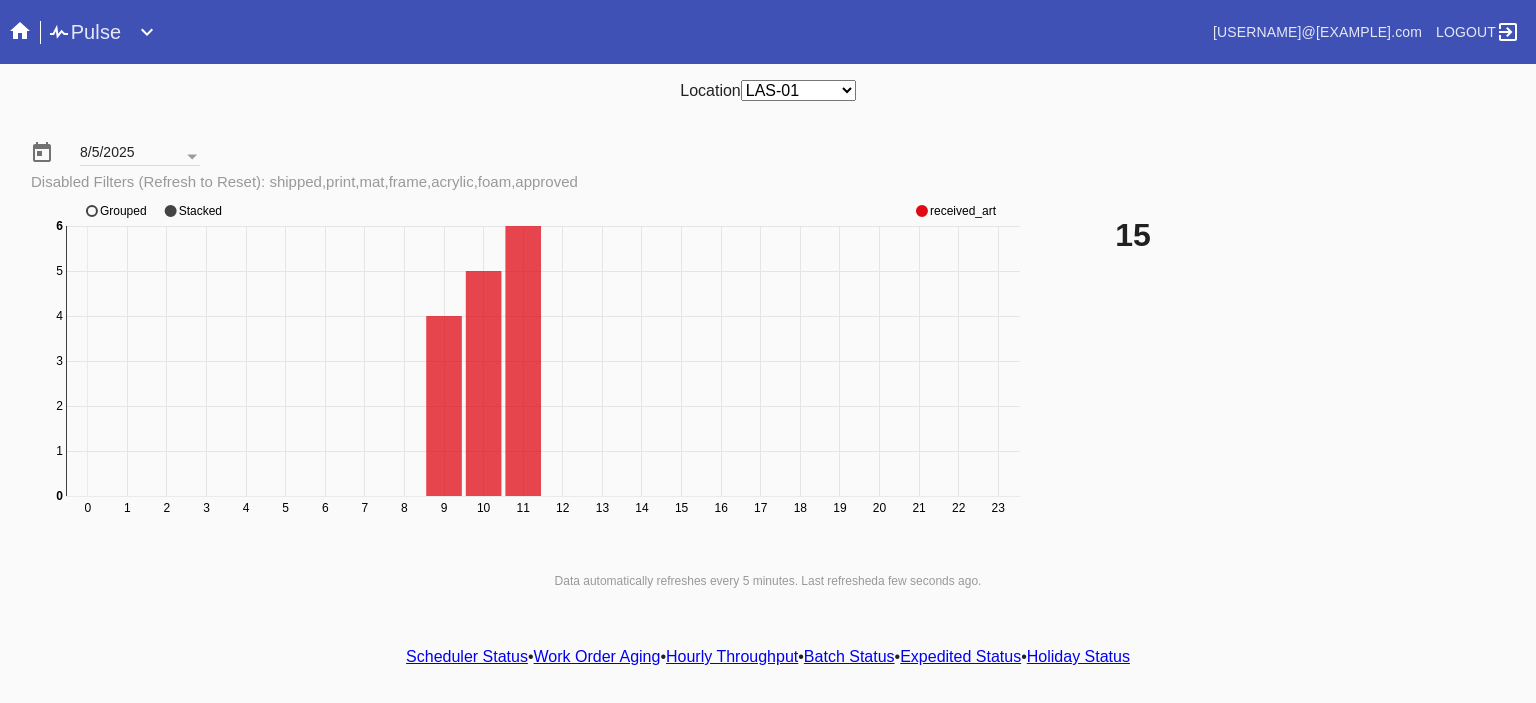 click on "Scheduler Status" at bounding box center [467, 656] 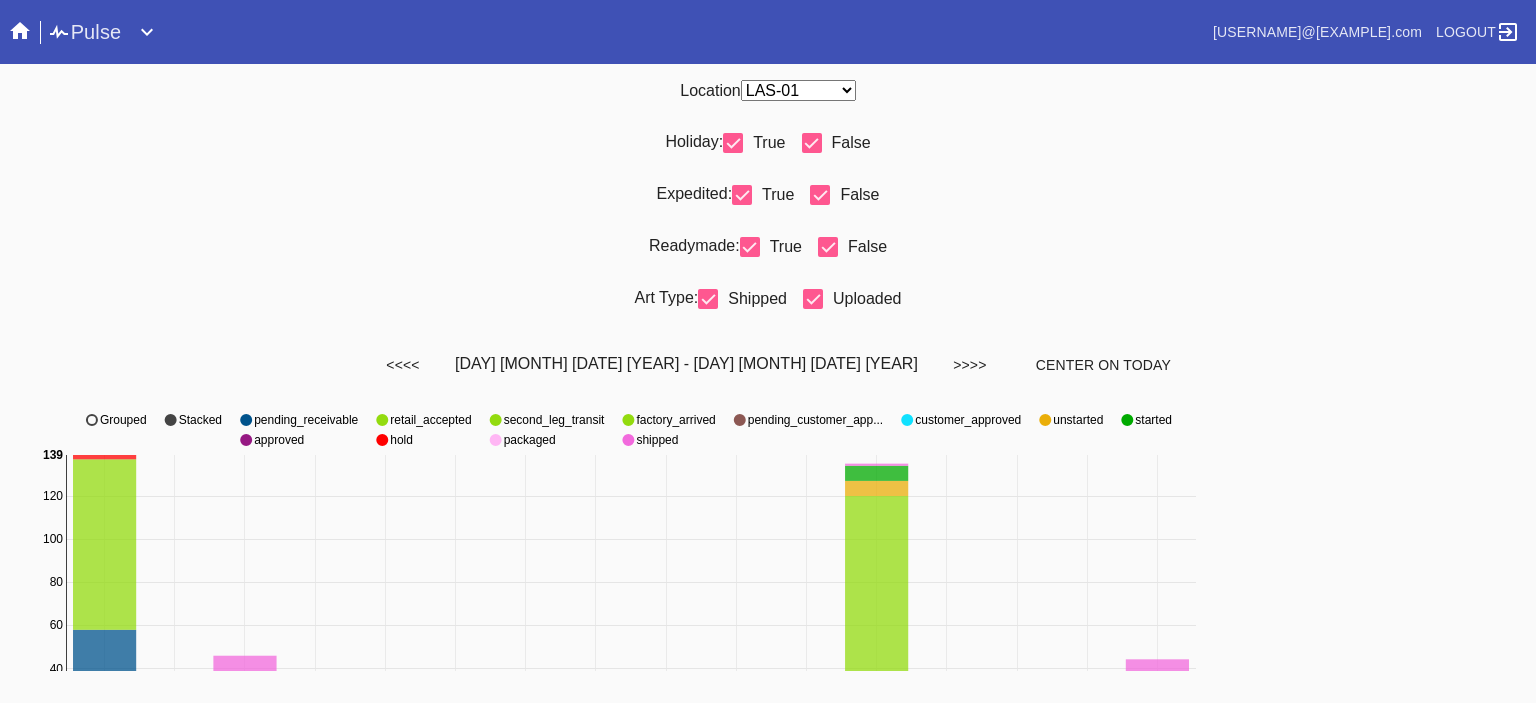 scroll, scrollTop: 936, scrollLeft: 0, axis: vertical 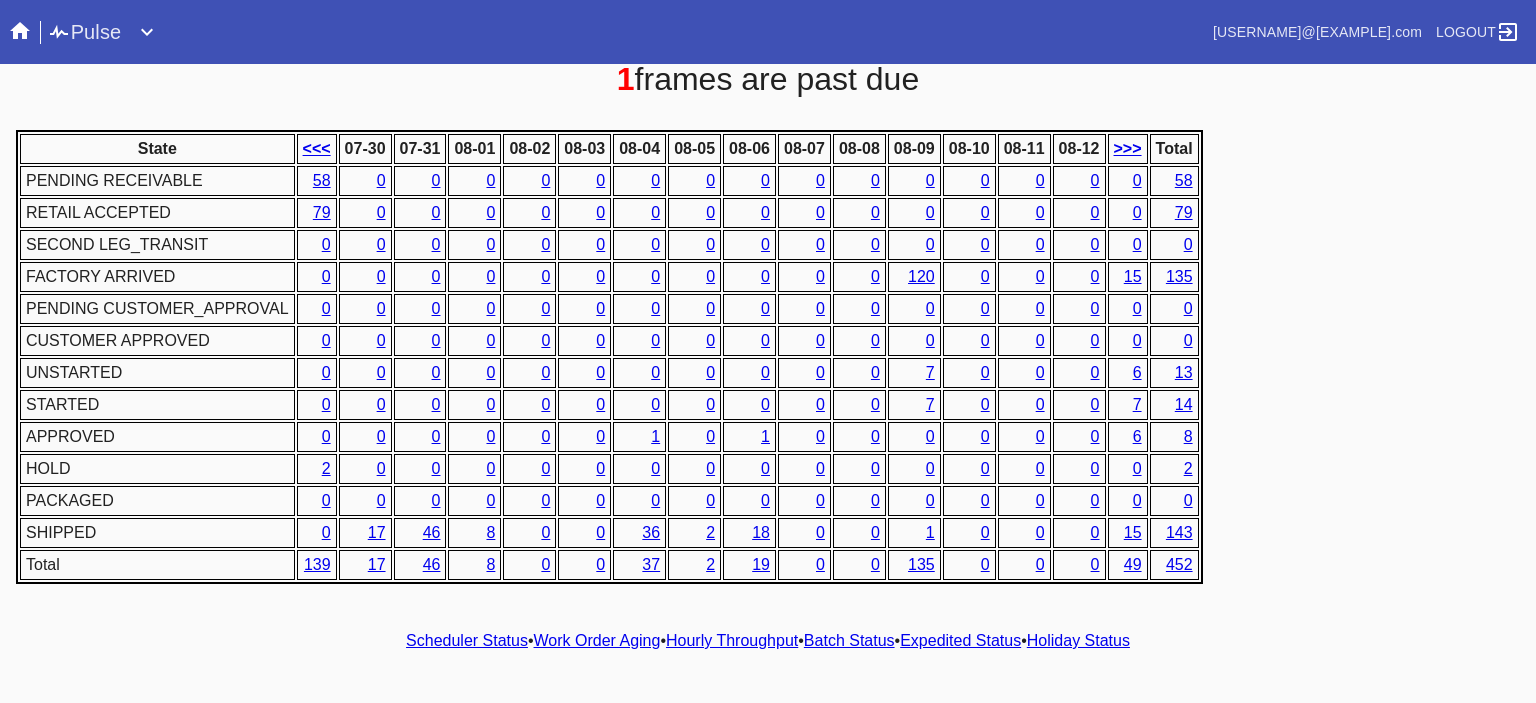 click on "Hourly Throughput" at bounding box center [732, 640] 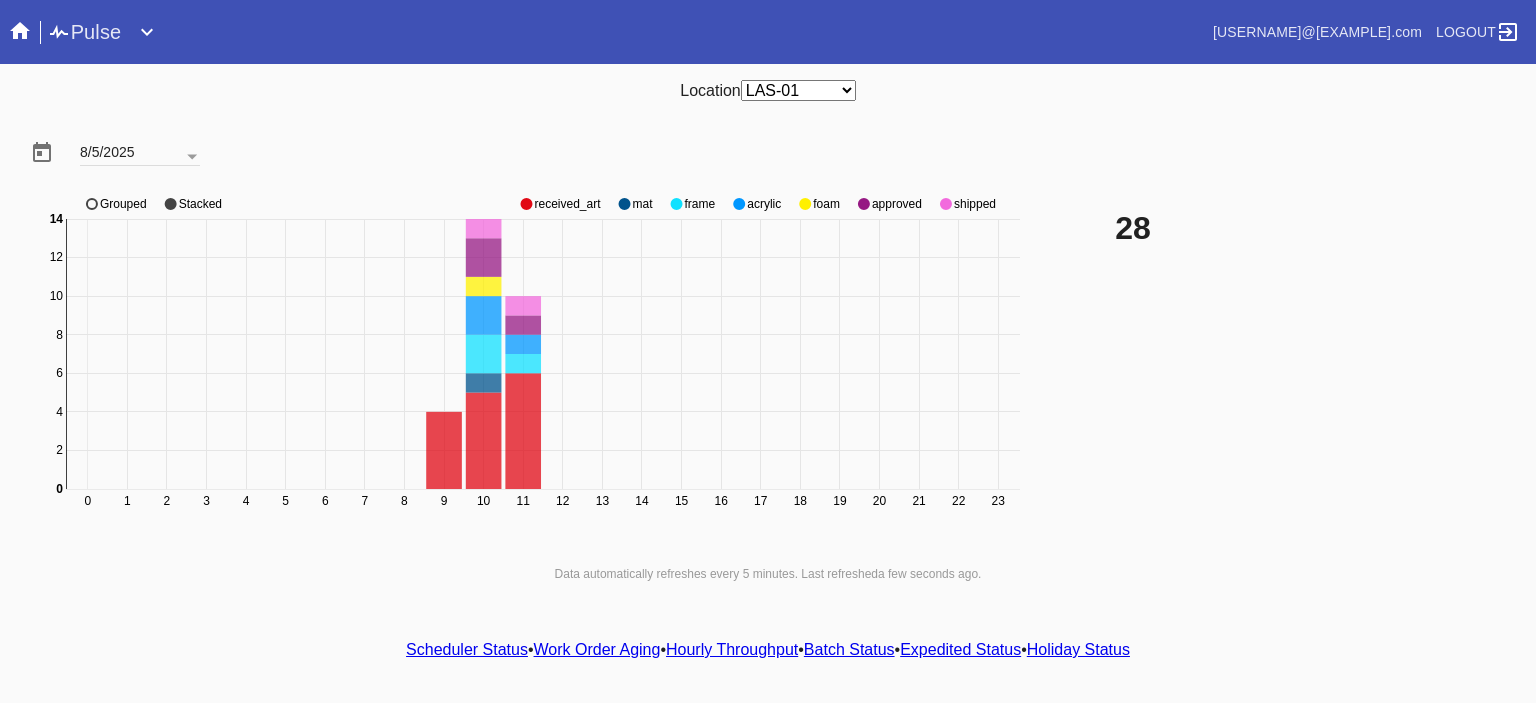 click on "Any Location DCA-05 ELP-01 LAS-01 LEX-01 LEX-03" at bounding box center [798, 90] 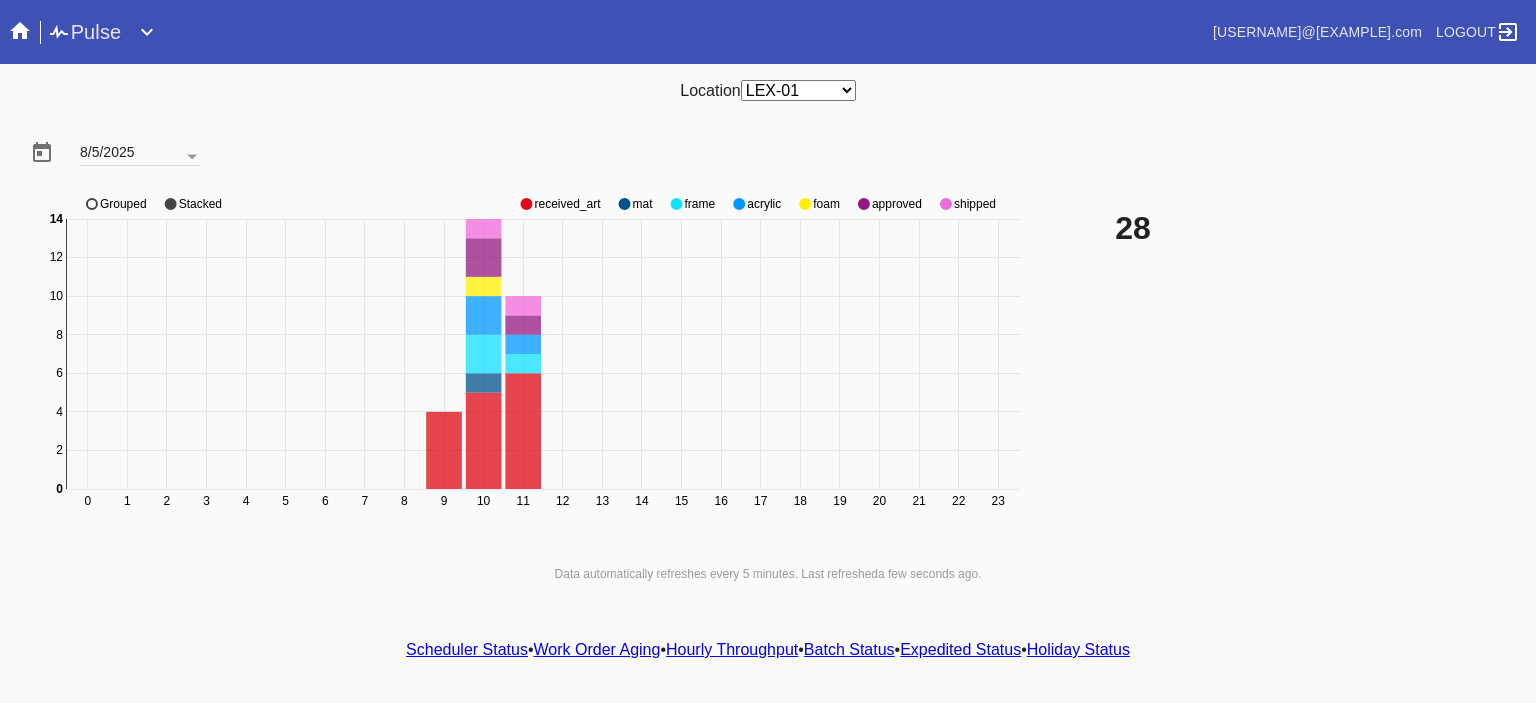 click on "Any Location DCA-05 ELP-01 LAS-01 LEX-01 LEX-03" at bounding box center (798, 90) 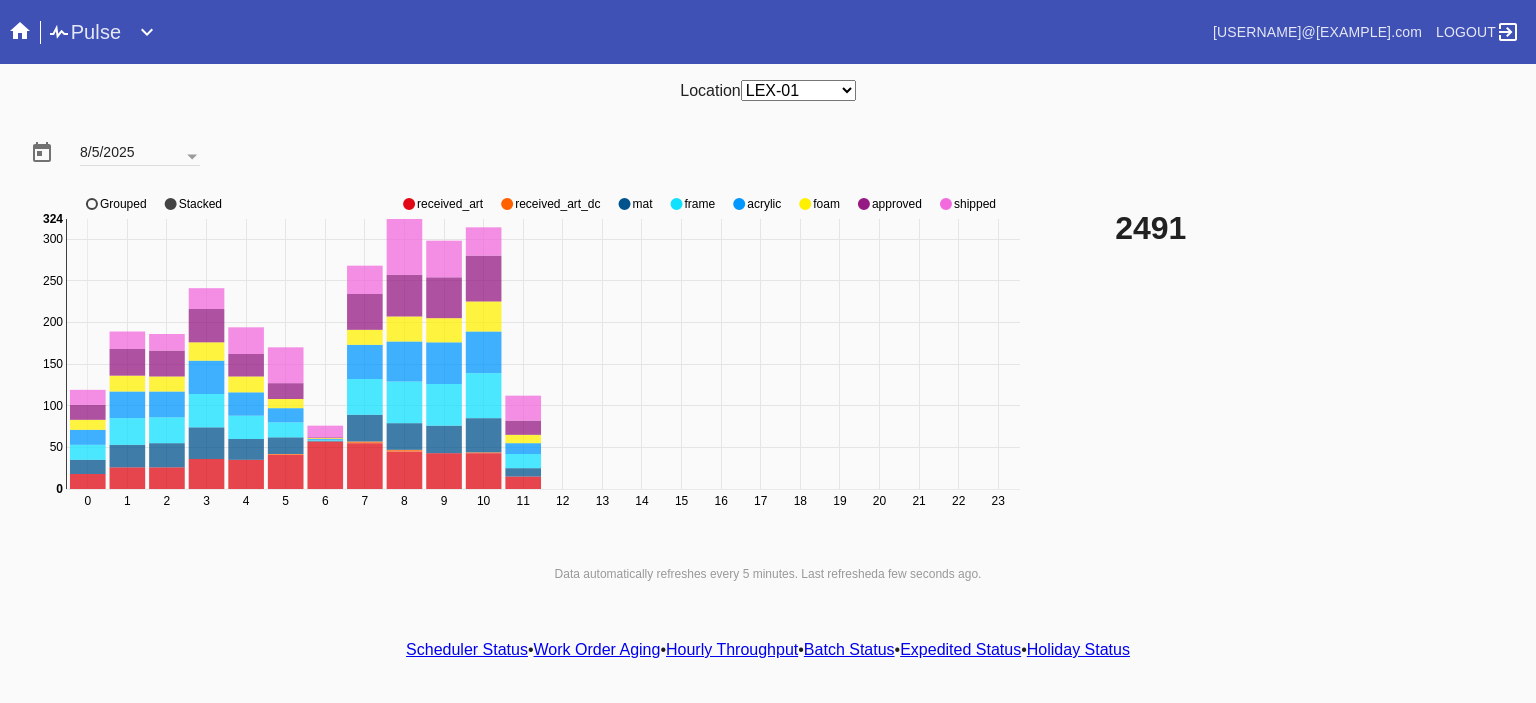 click 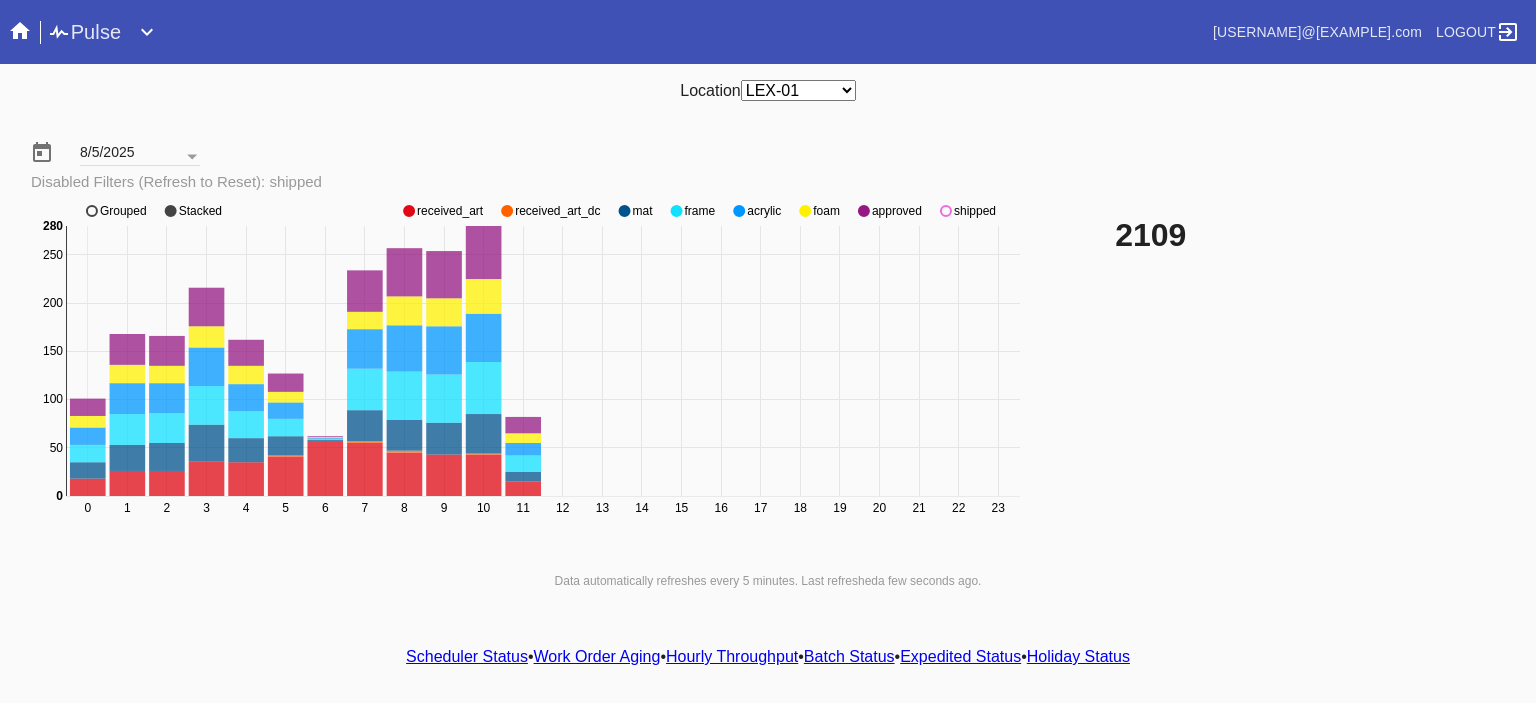 click 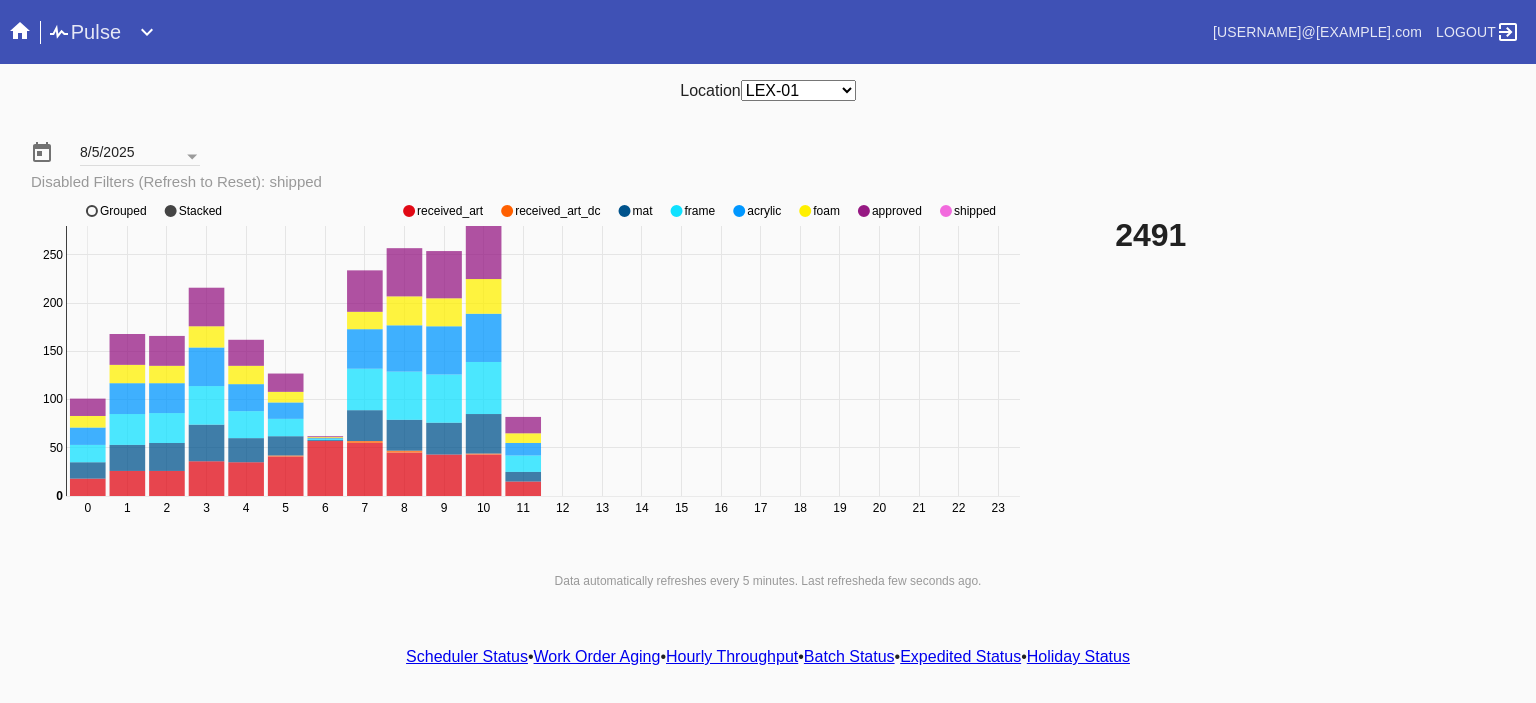 click 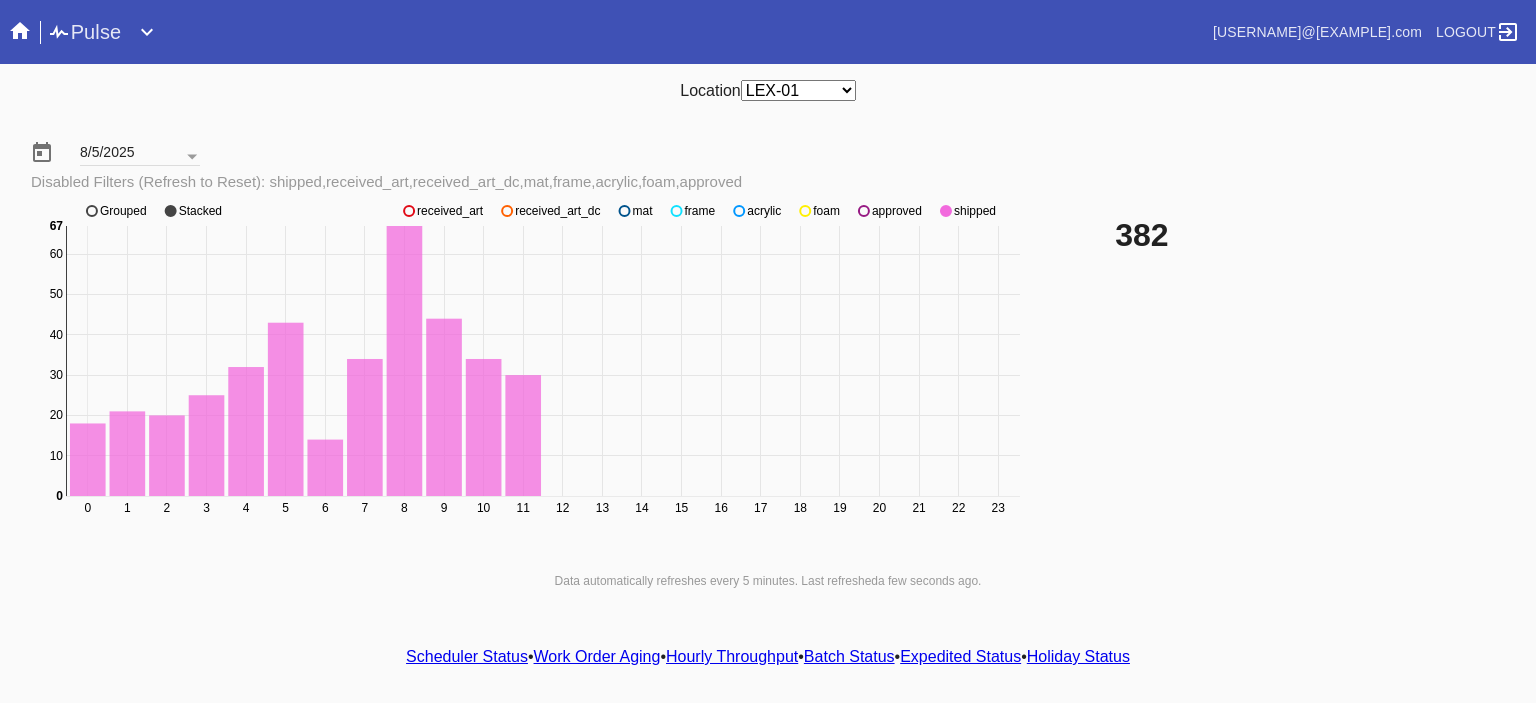 click 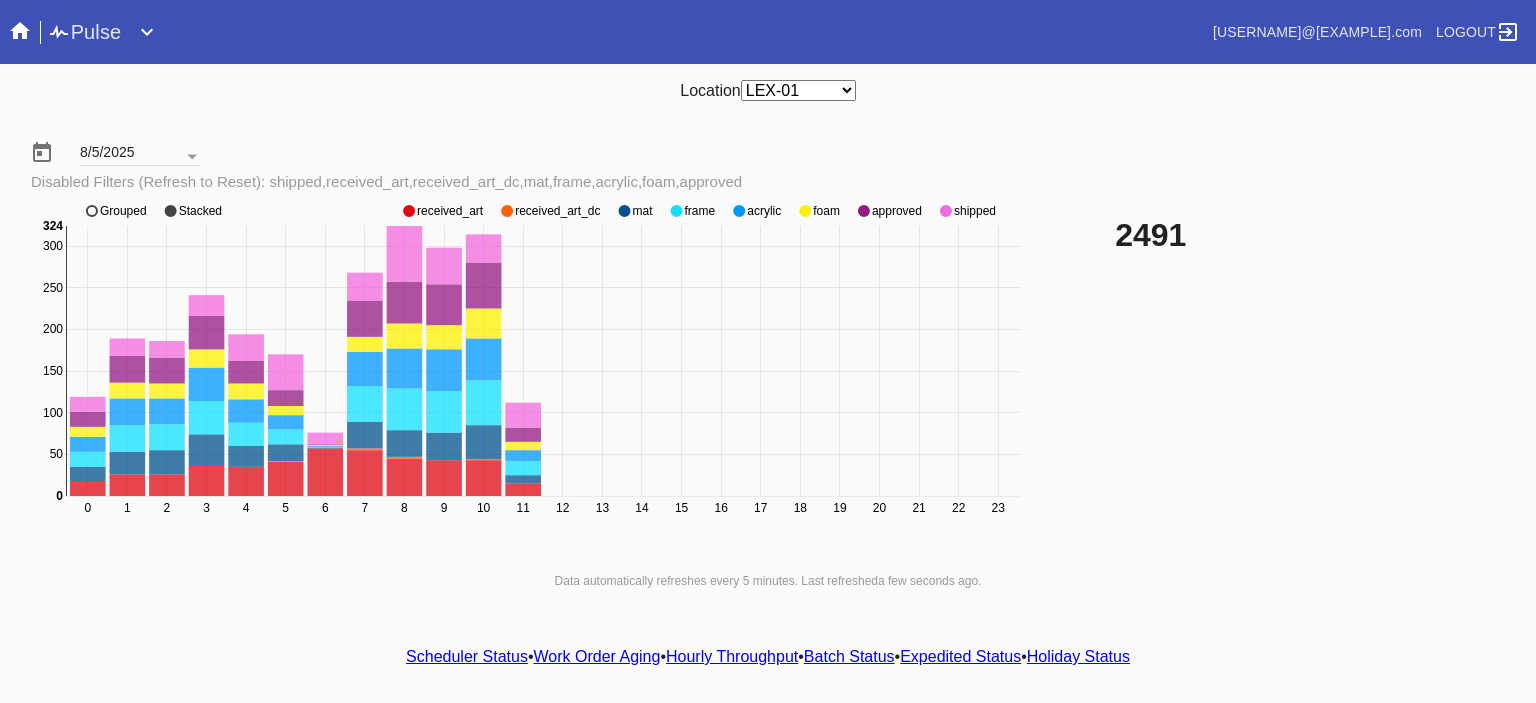 click 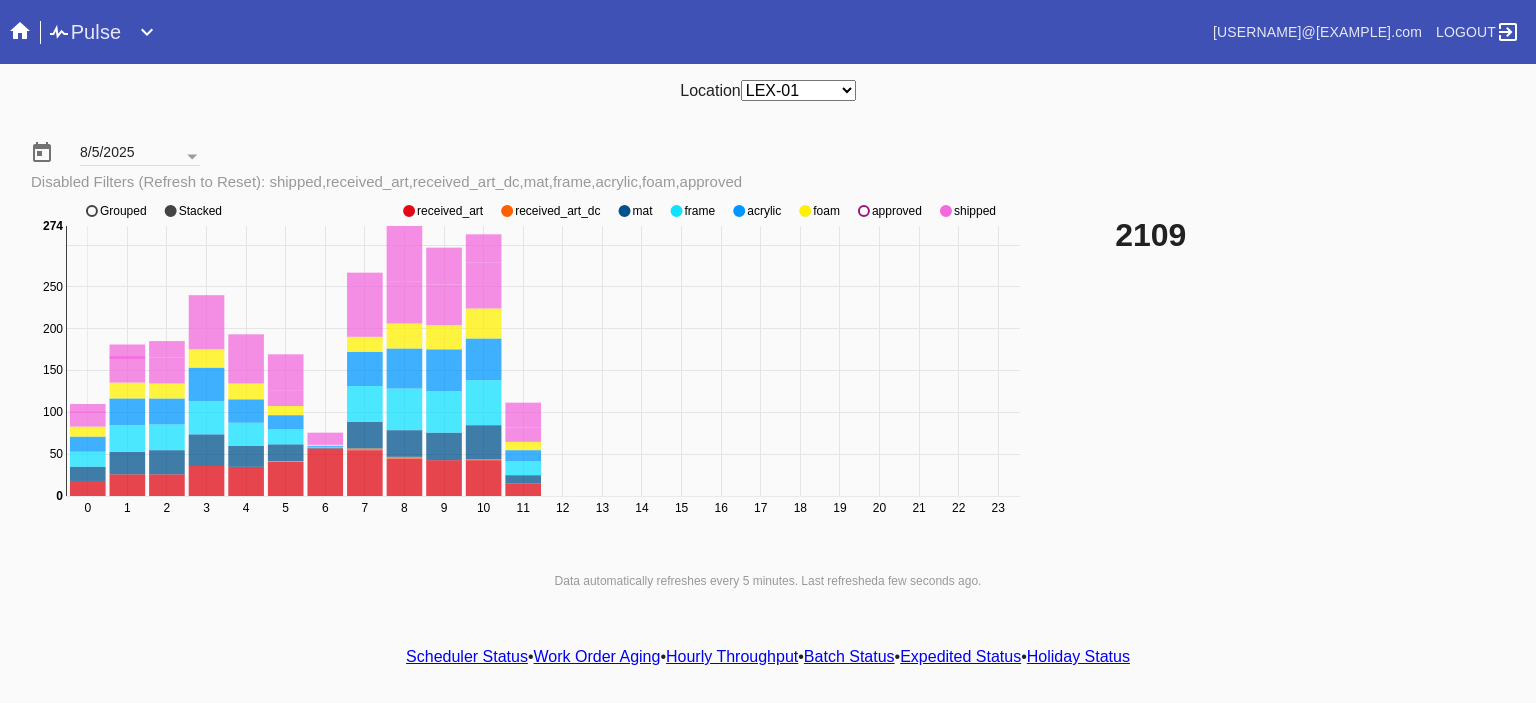 click 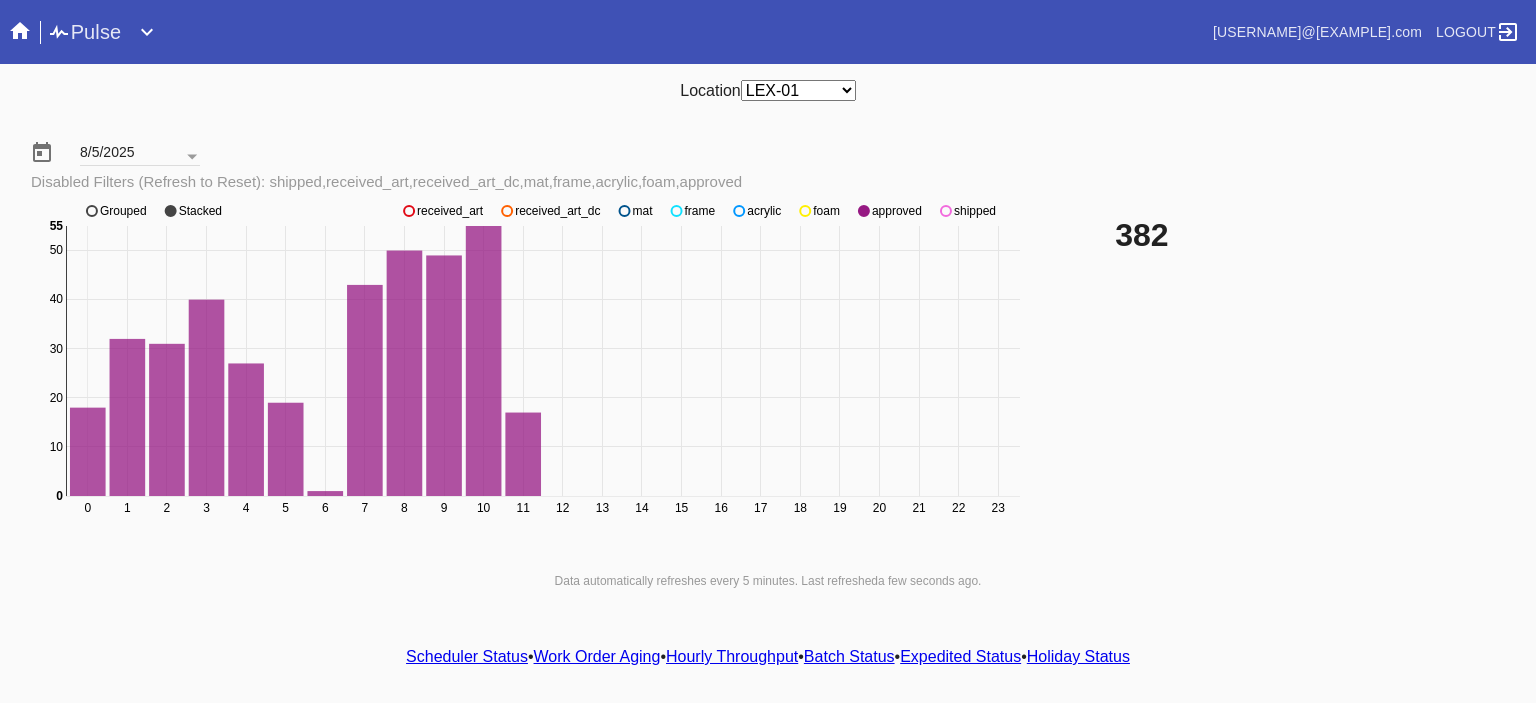 click 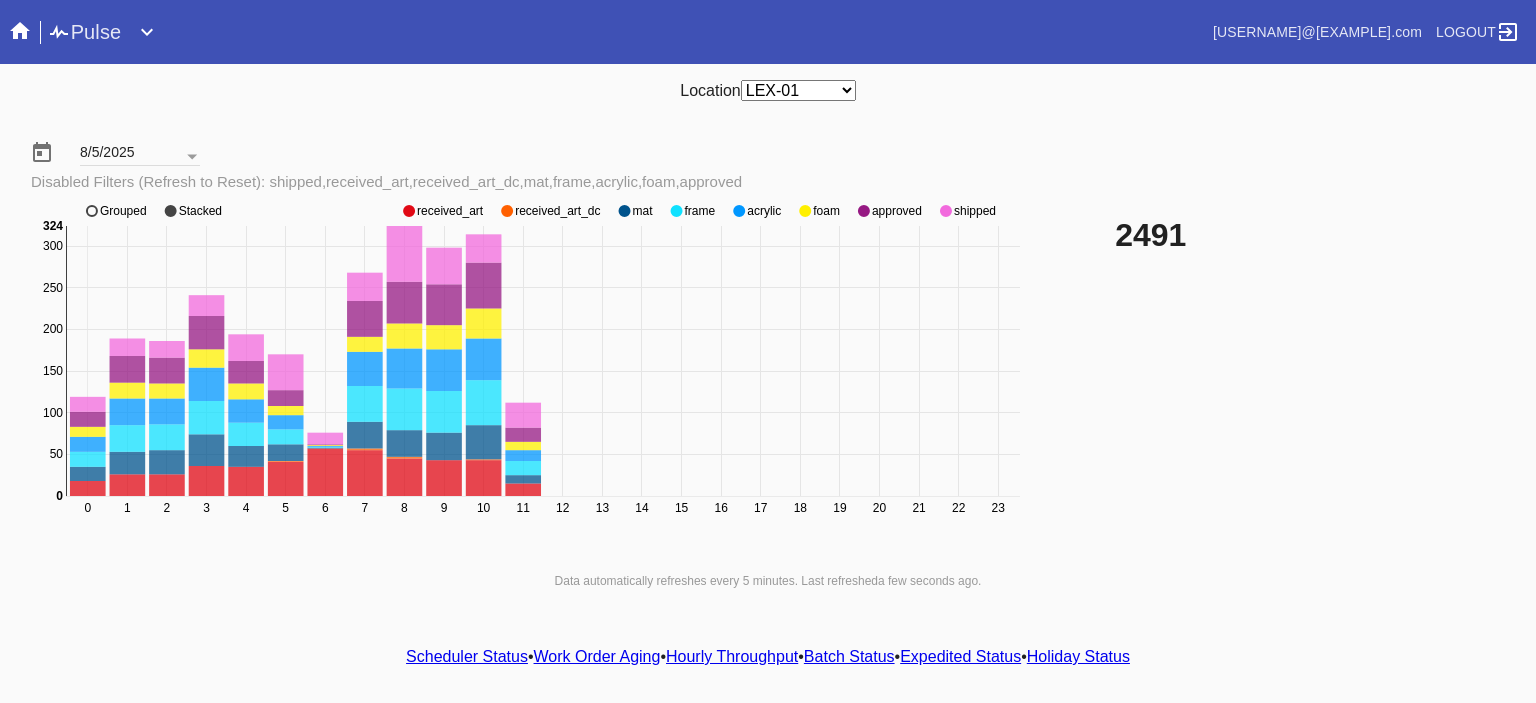 click on "Any Location DCA-05 ELP-01 LAS-01 LEX-01 LEX-03" at bounding box center [798, 90] 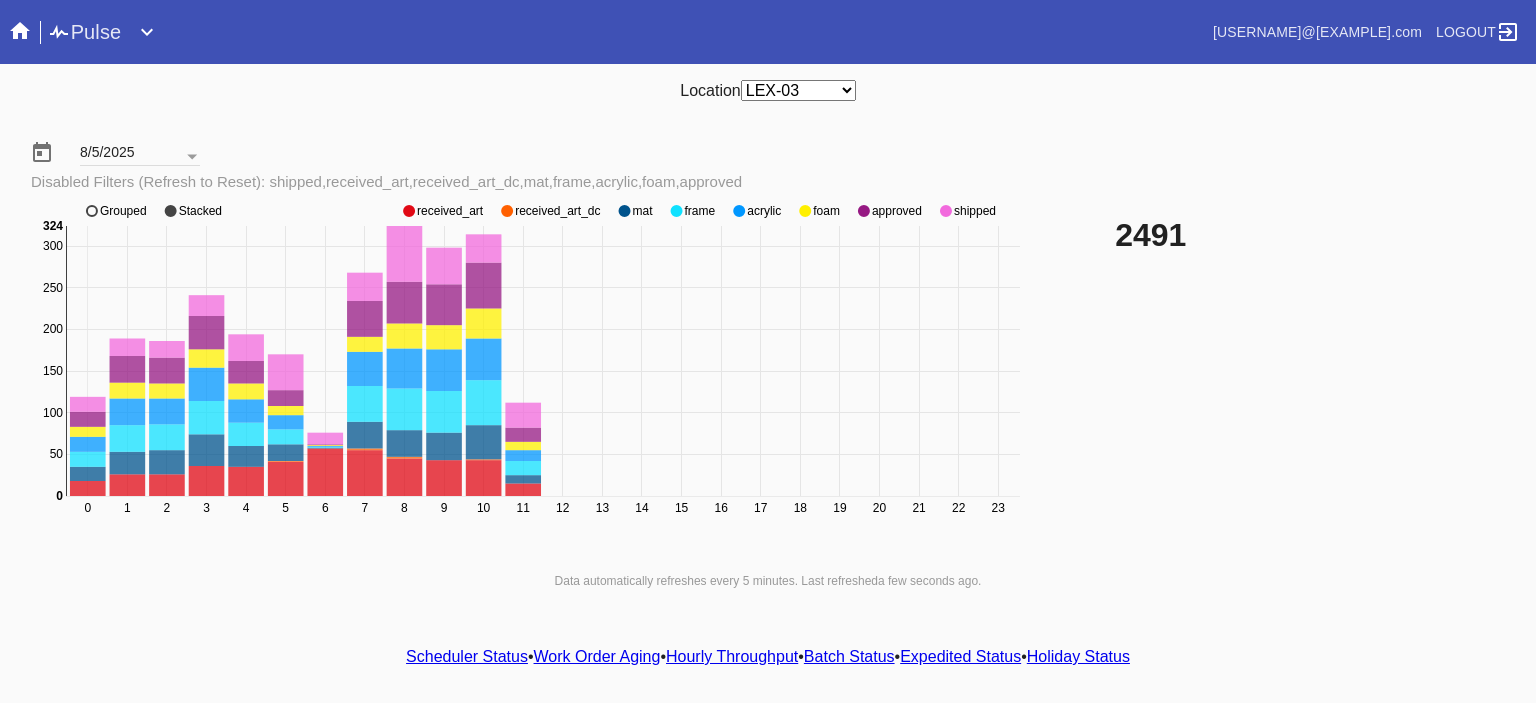 click on "Any Location DCA-05 ELP-01 LAS-01 LEX-01 LEX-03" at bounding box center (798, 90) 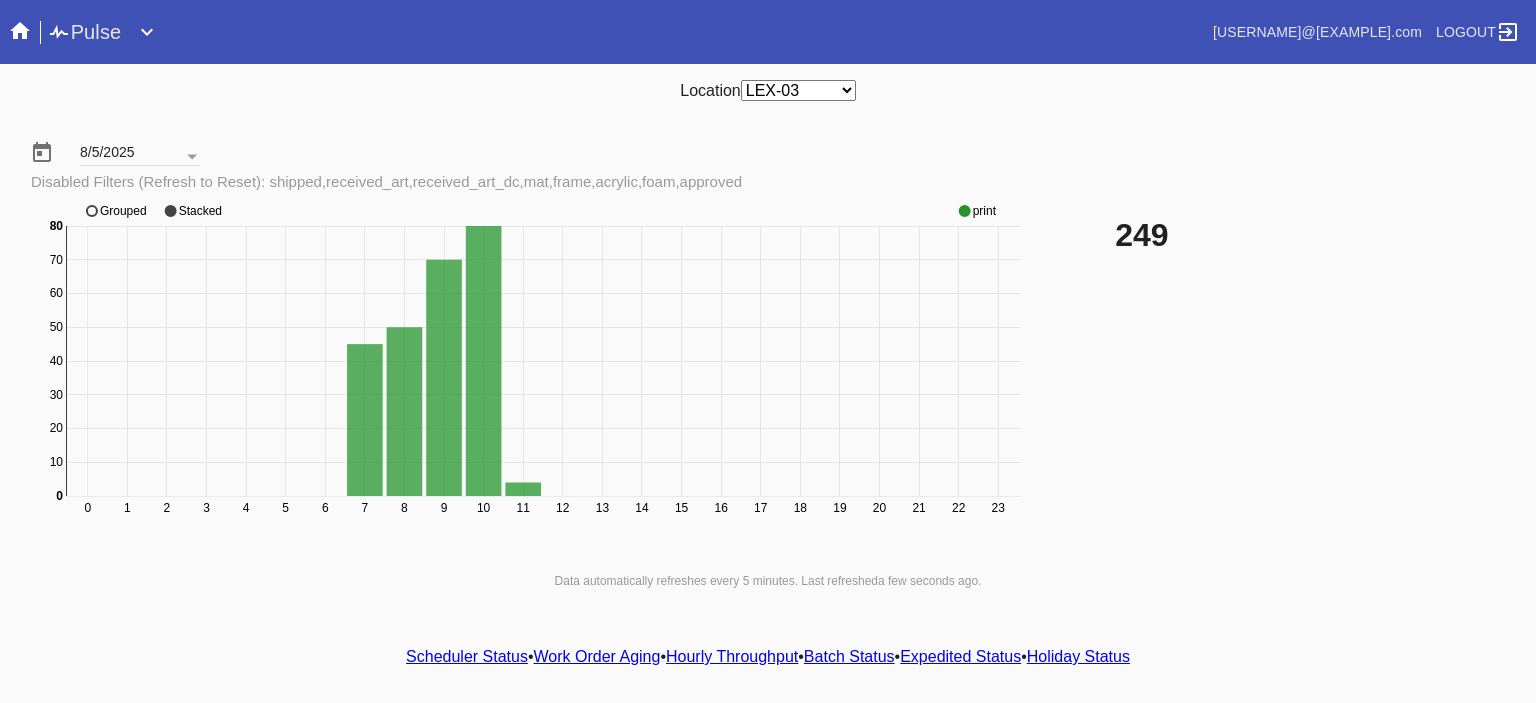 click on "Scheduler Status  •  Work Order Aging  •  Hourly Throughput  •  Batch Status  •  Expedited Status  •  Holiday Status" at bounding box center [768, 657] 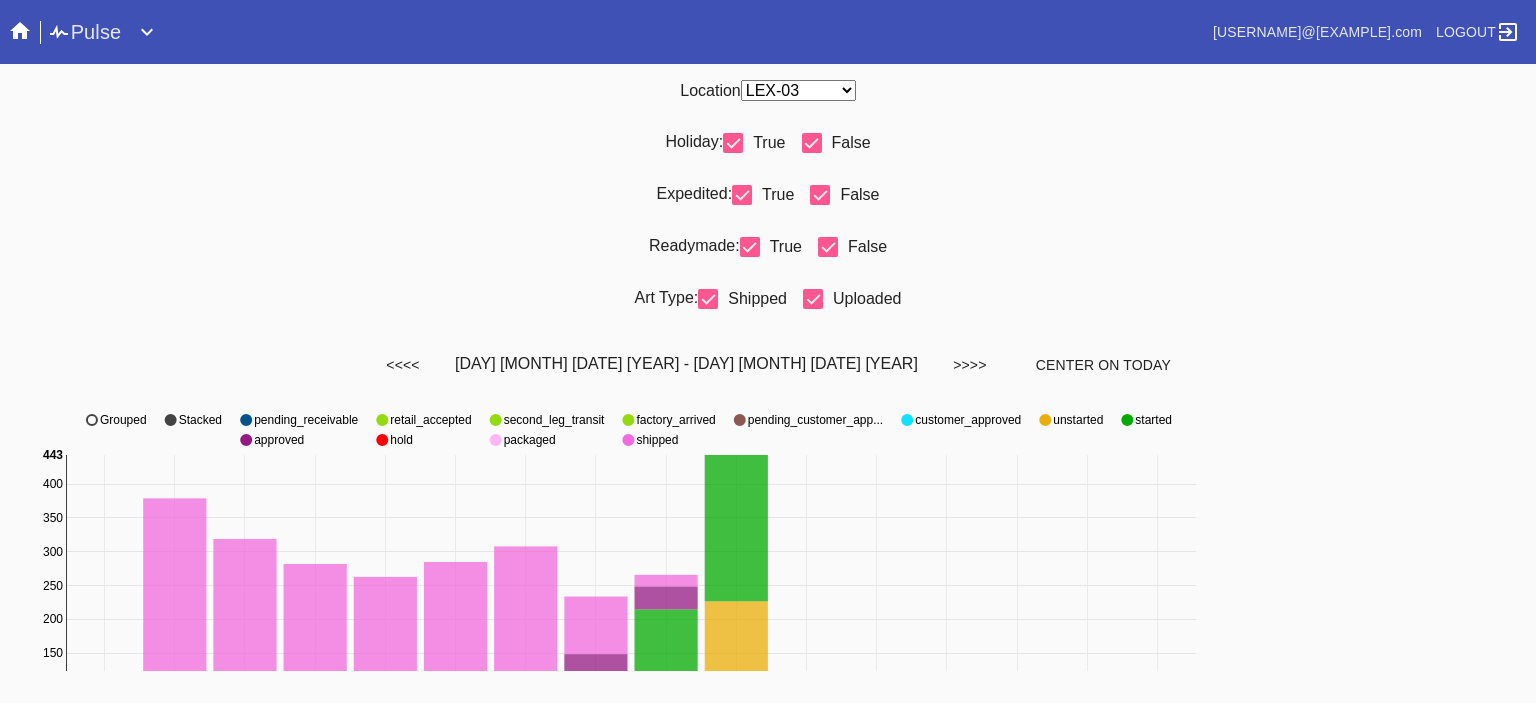 click at bounding box center (820, 195) 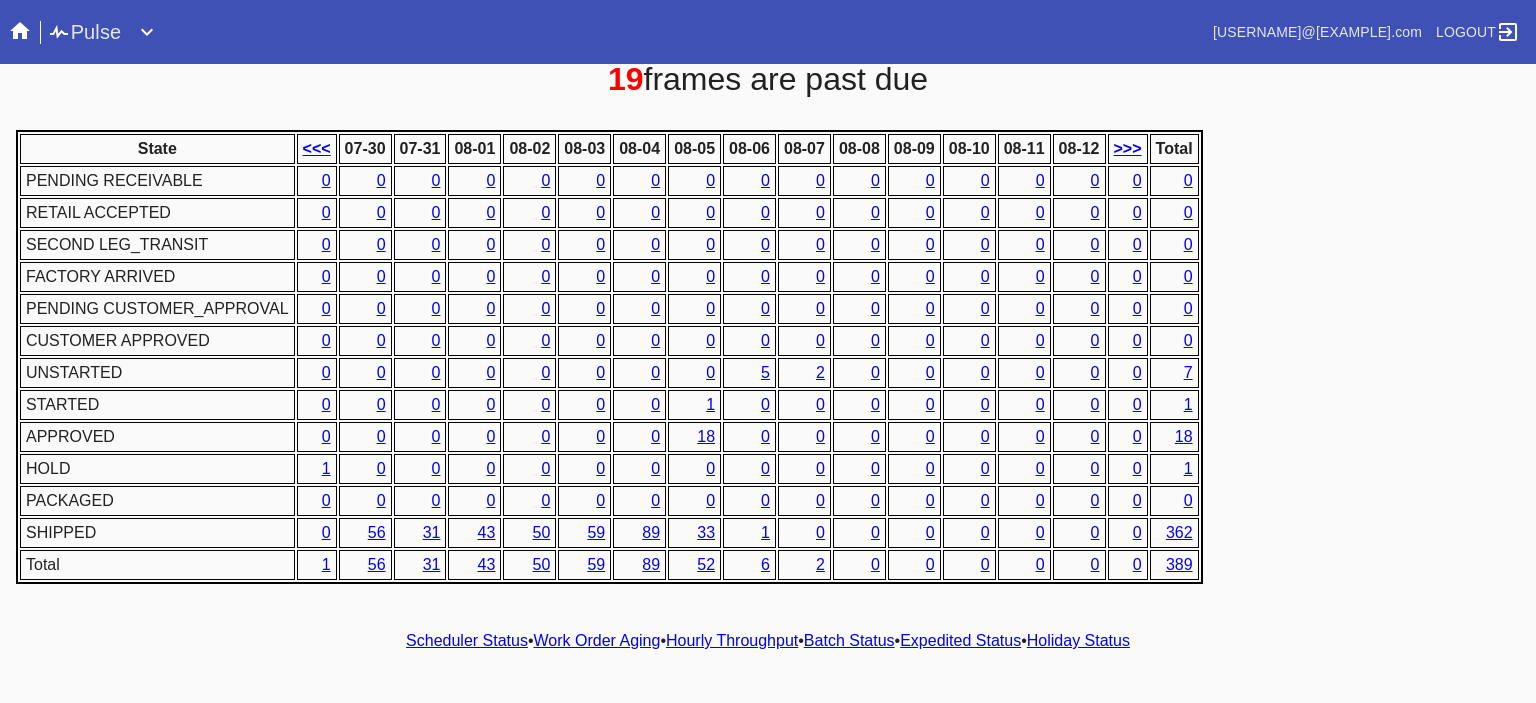 scroll, scrollTop: 0, scrollLeft: 0, axis: both 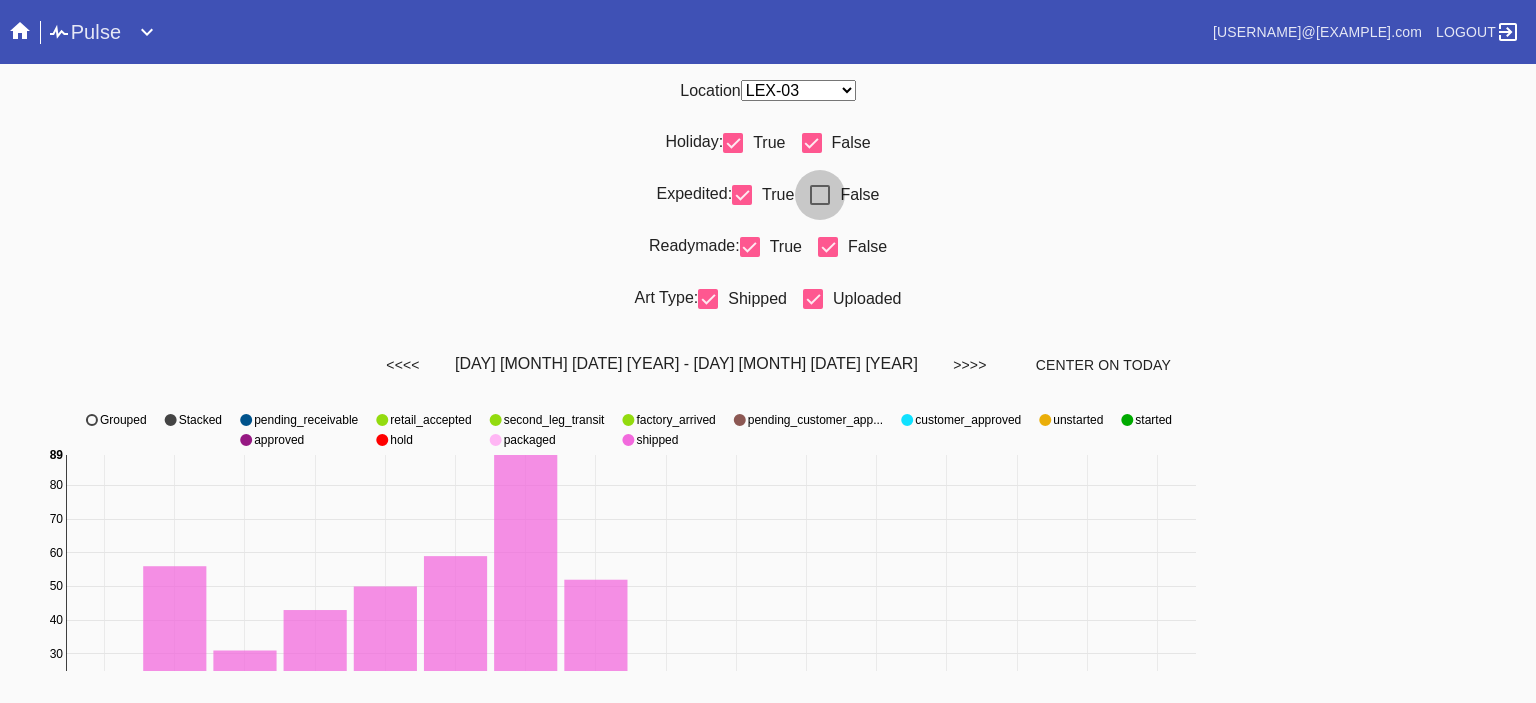 click at bounding box center [820, 195] 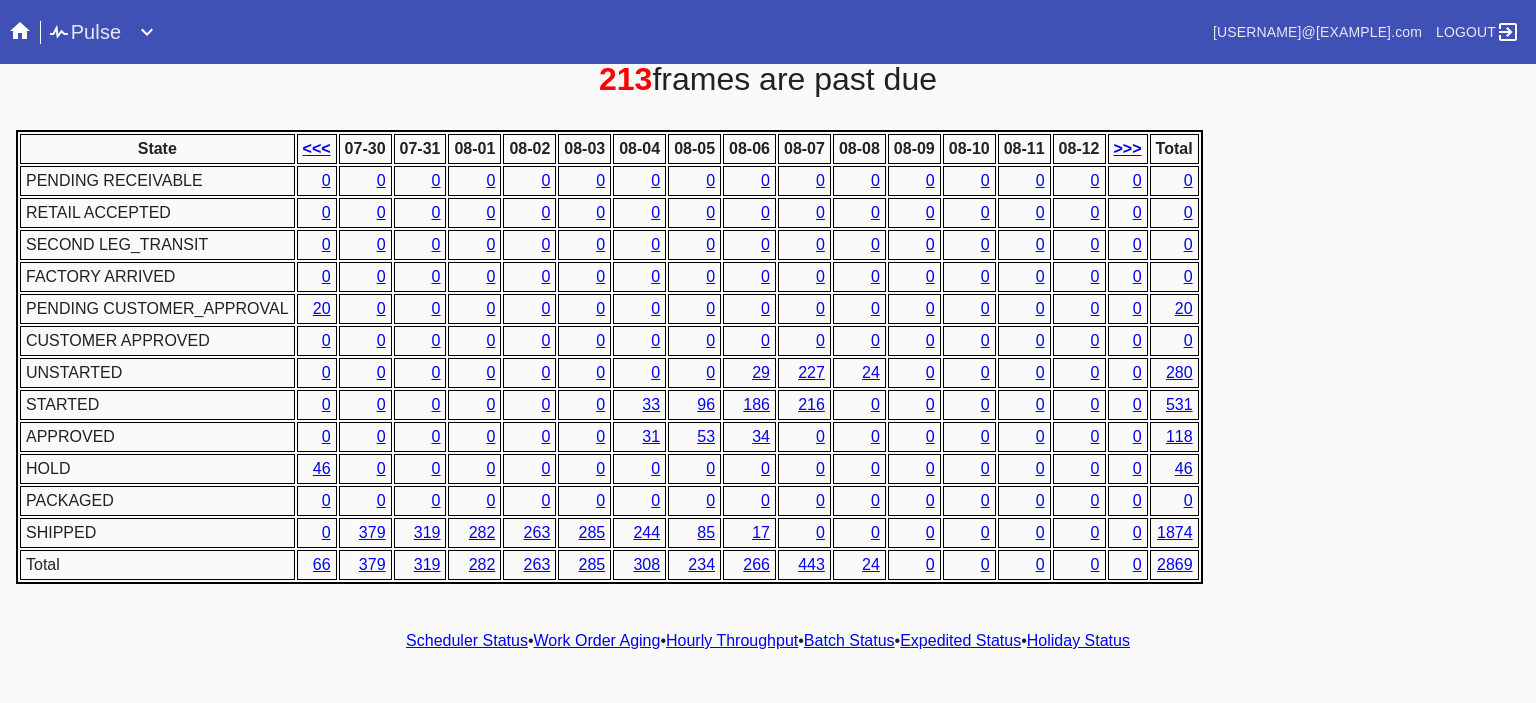 scroll, scrollTop: 936, scrollLeft: 0, axis: vertical 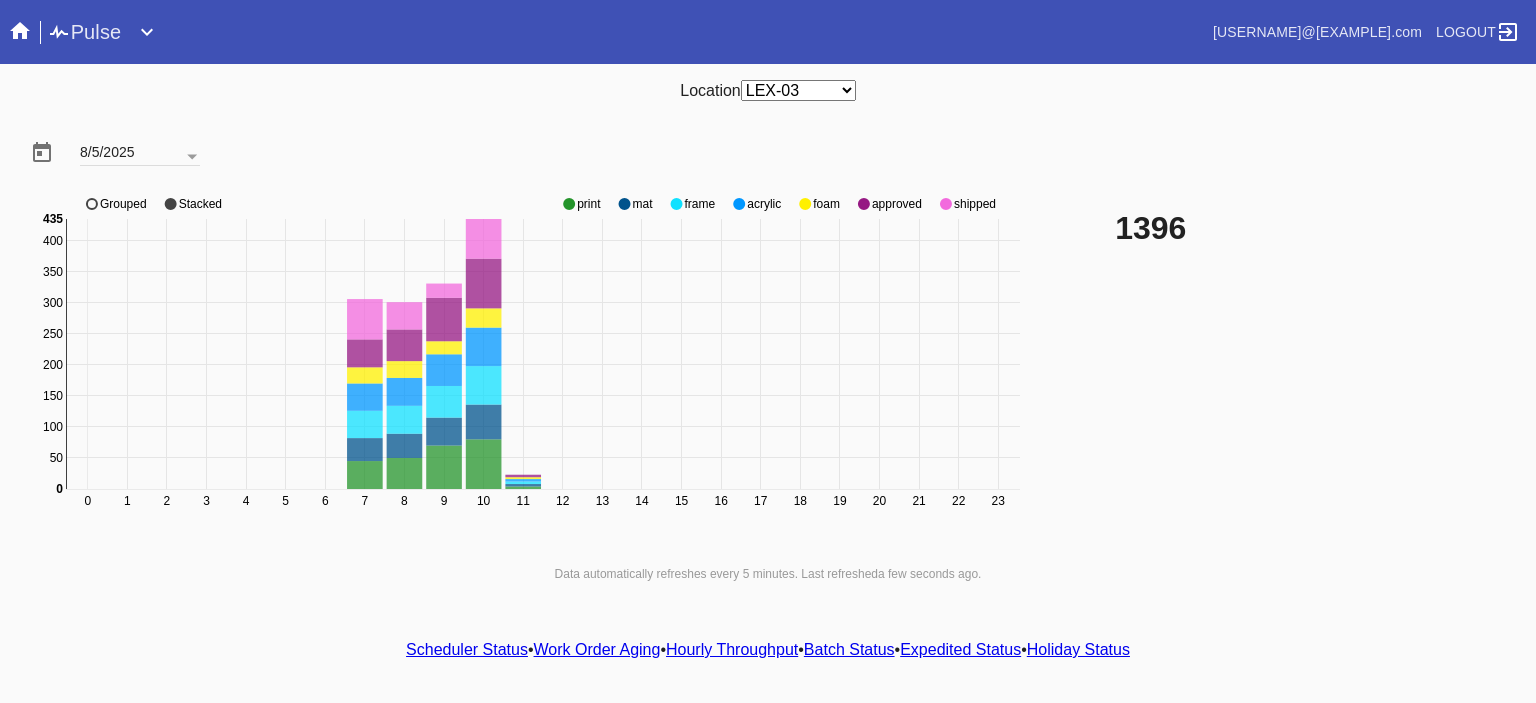 click 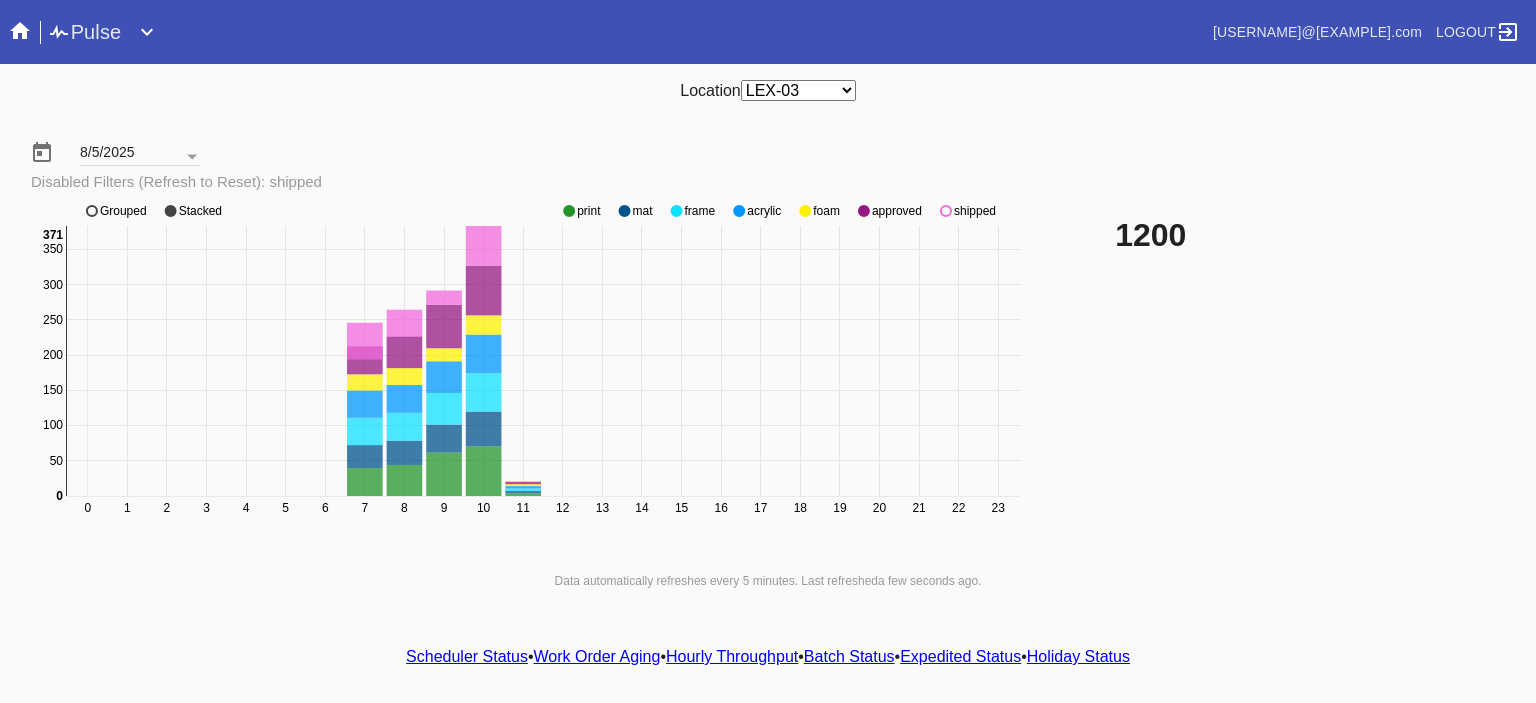 click 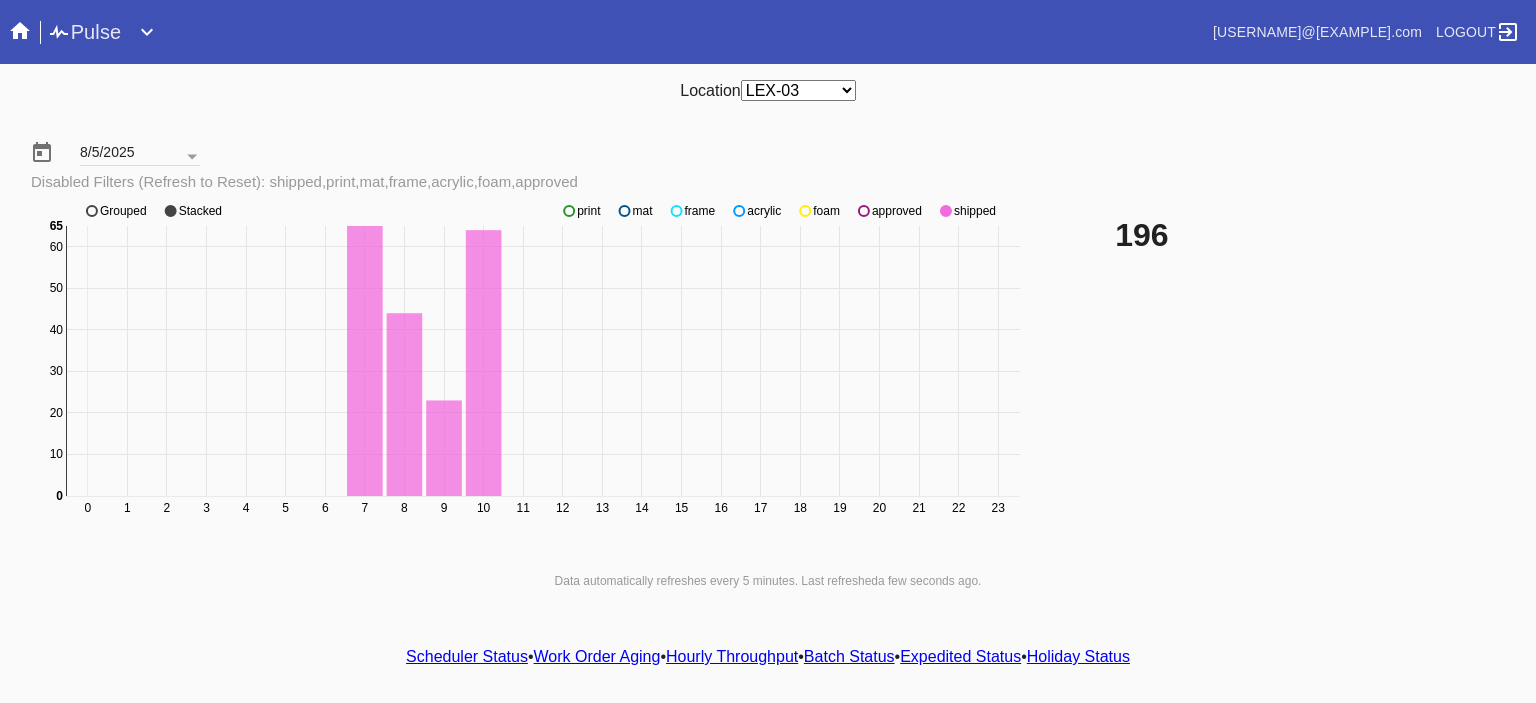 click 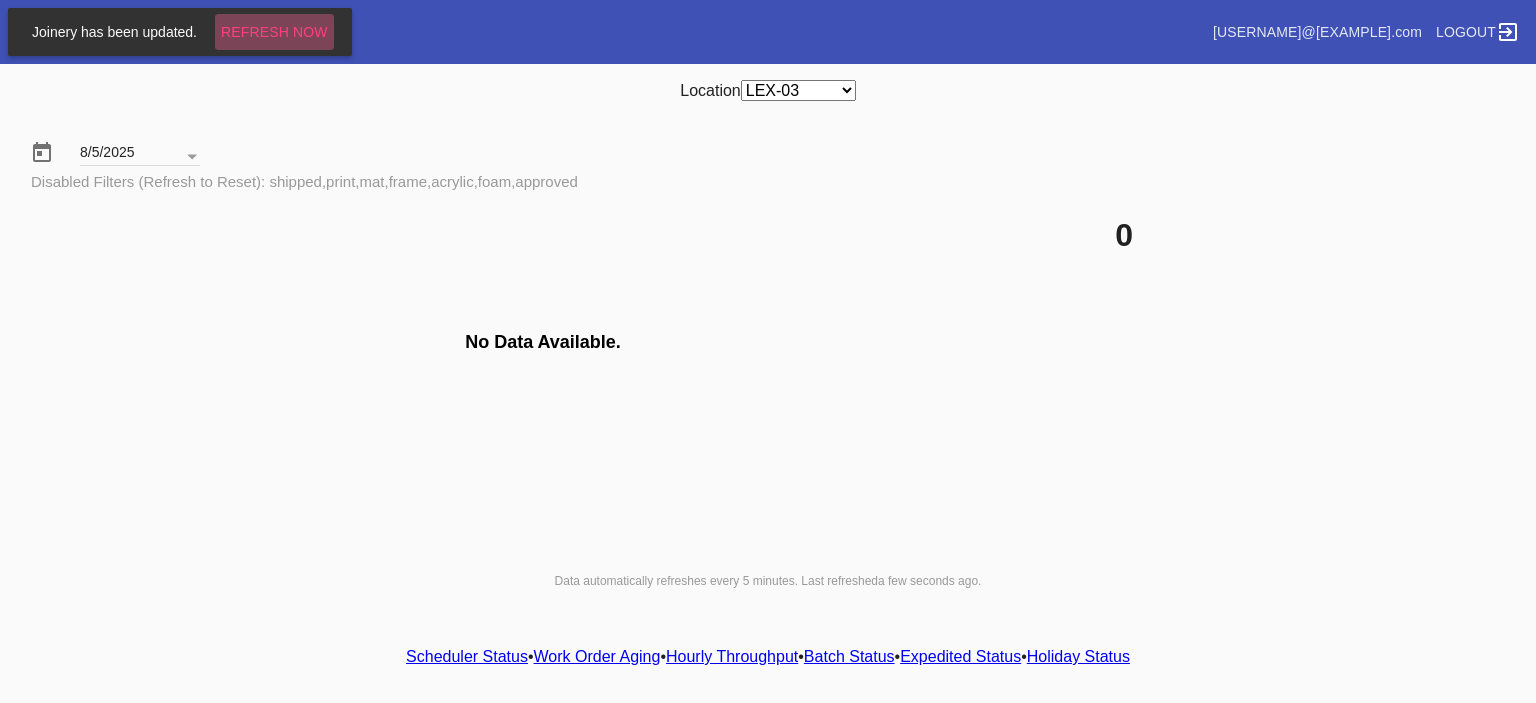 click on "Refresh Now" at bounding box center (274, 32) 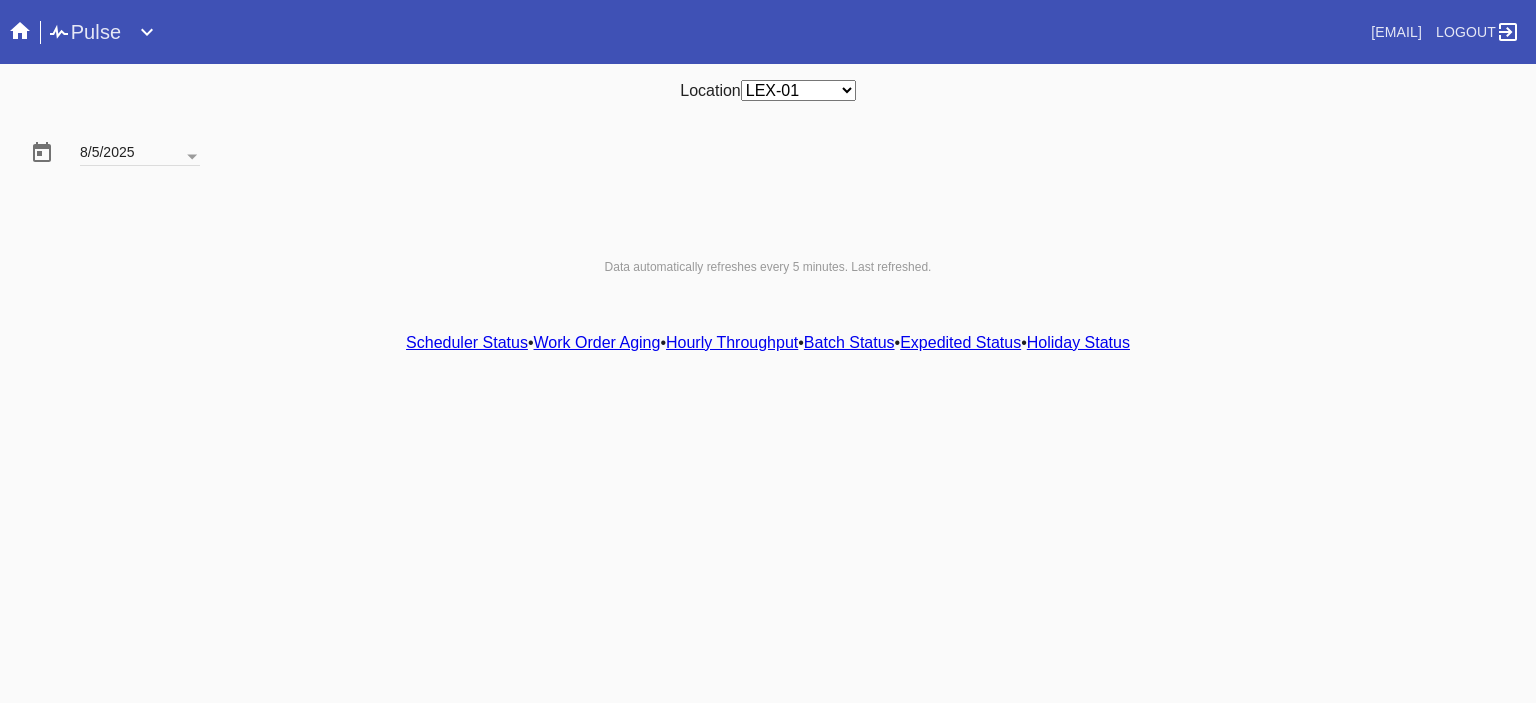 scroll, scrollTop: 0, scrollLeft: 0, axis: both 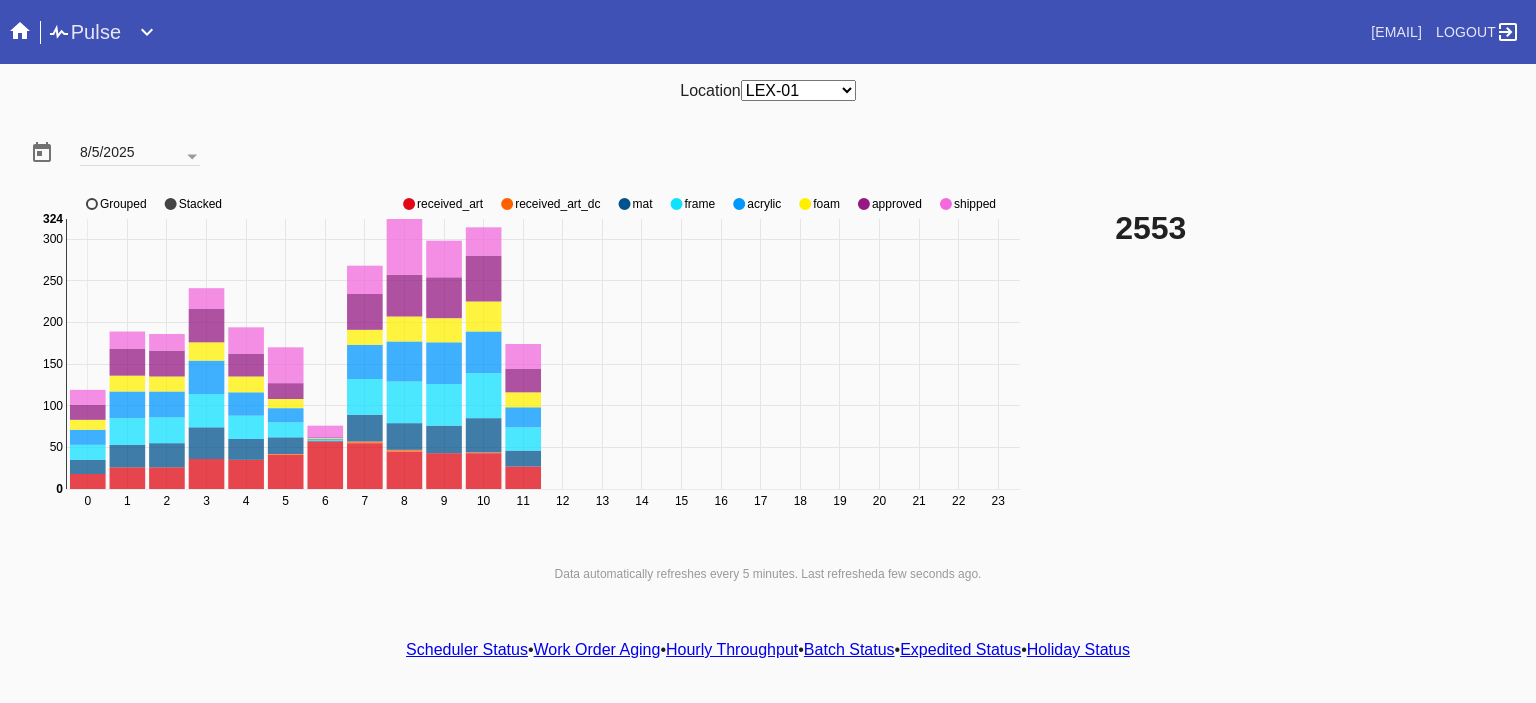 click on "Any Location DCA-05 ELP-01 LAS-01 LEX-01 LEX-03" at bounding box center (798, 90) 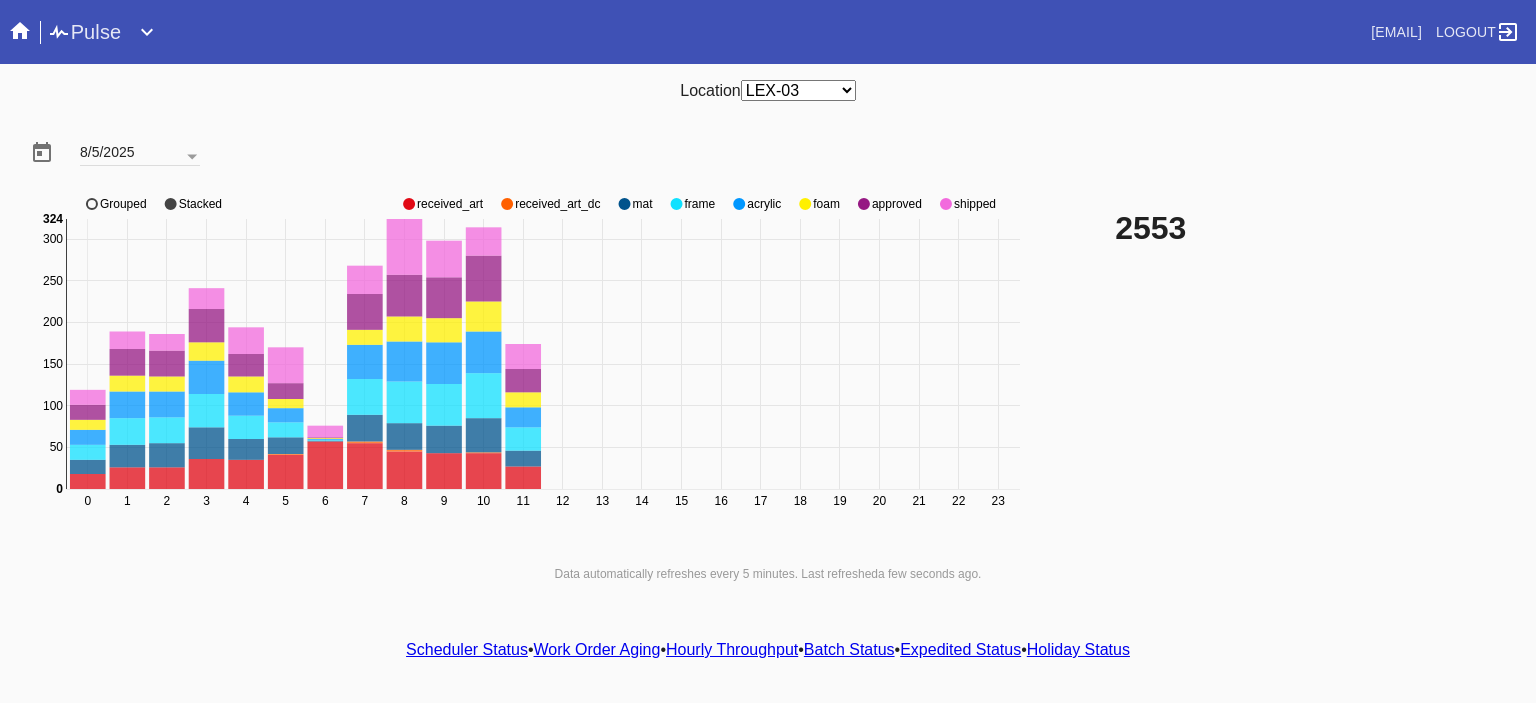 click on "Any Location DCA-05 ELP-01 LAS-01 LEX-01 LEX-03" at bounding box center [798, 90] 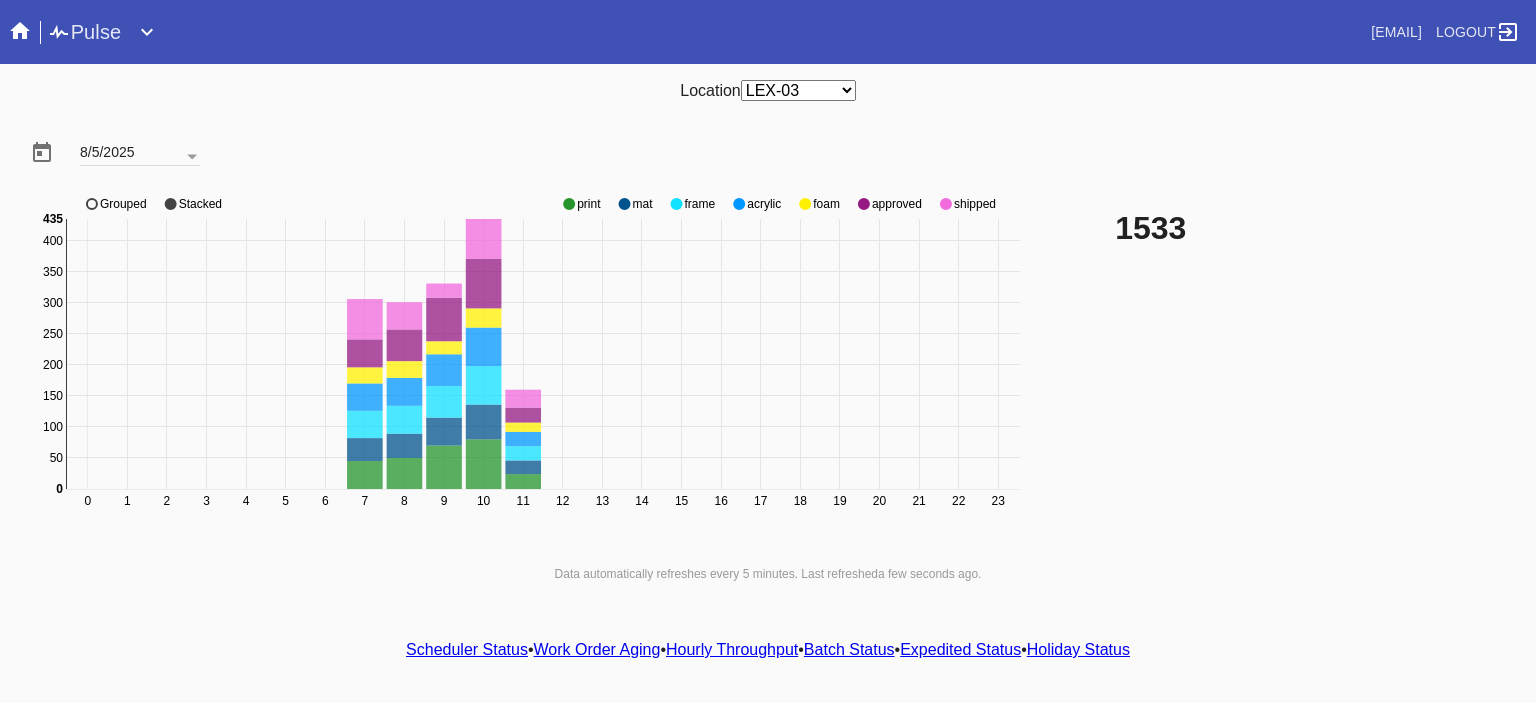 click 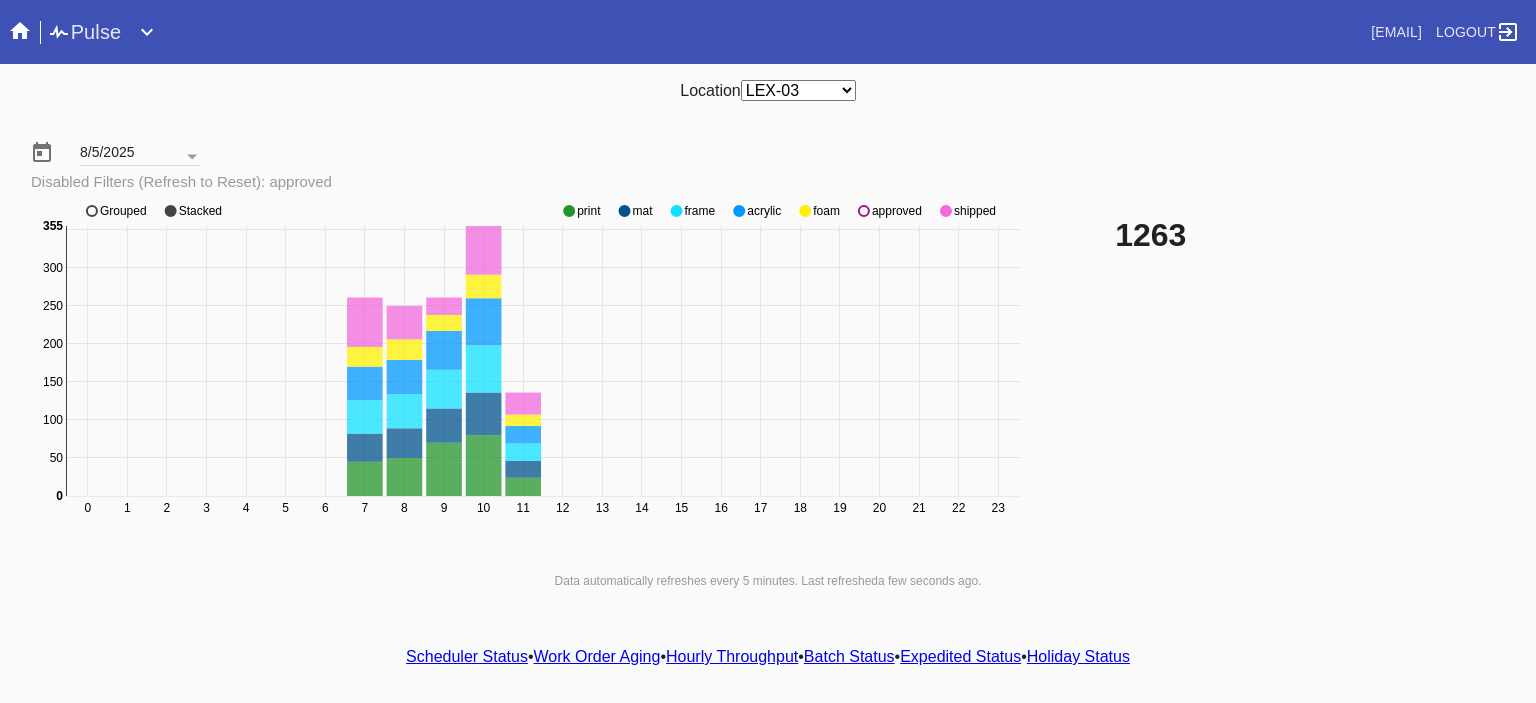 click 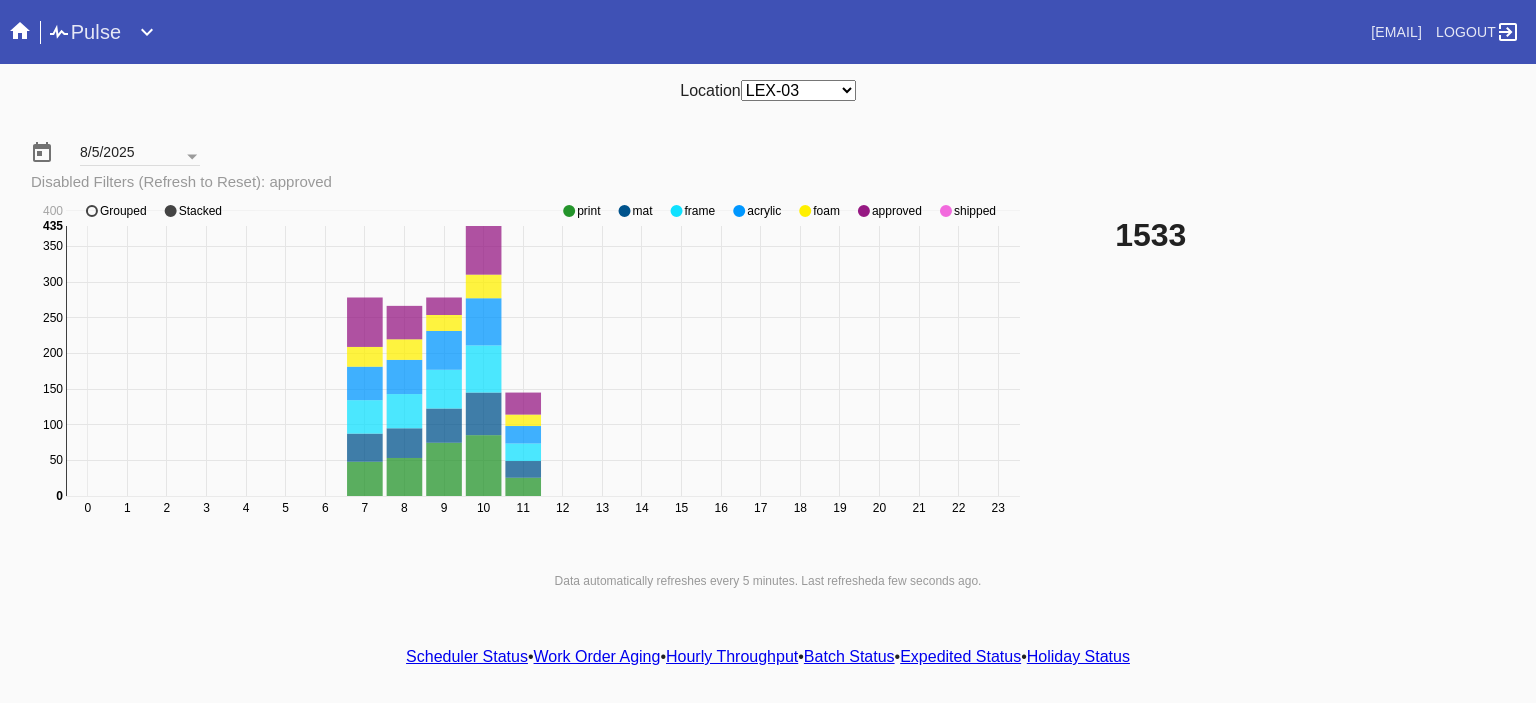 click 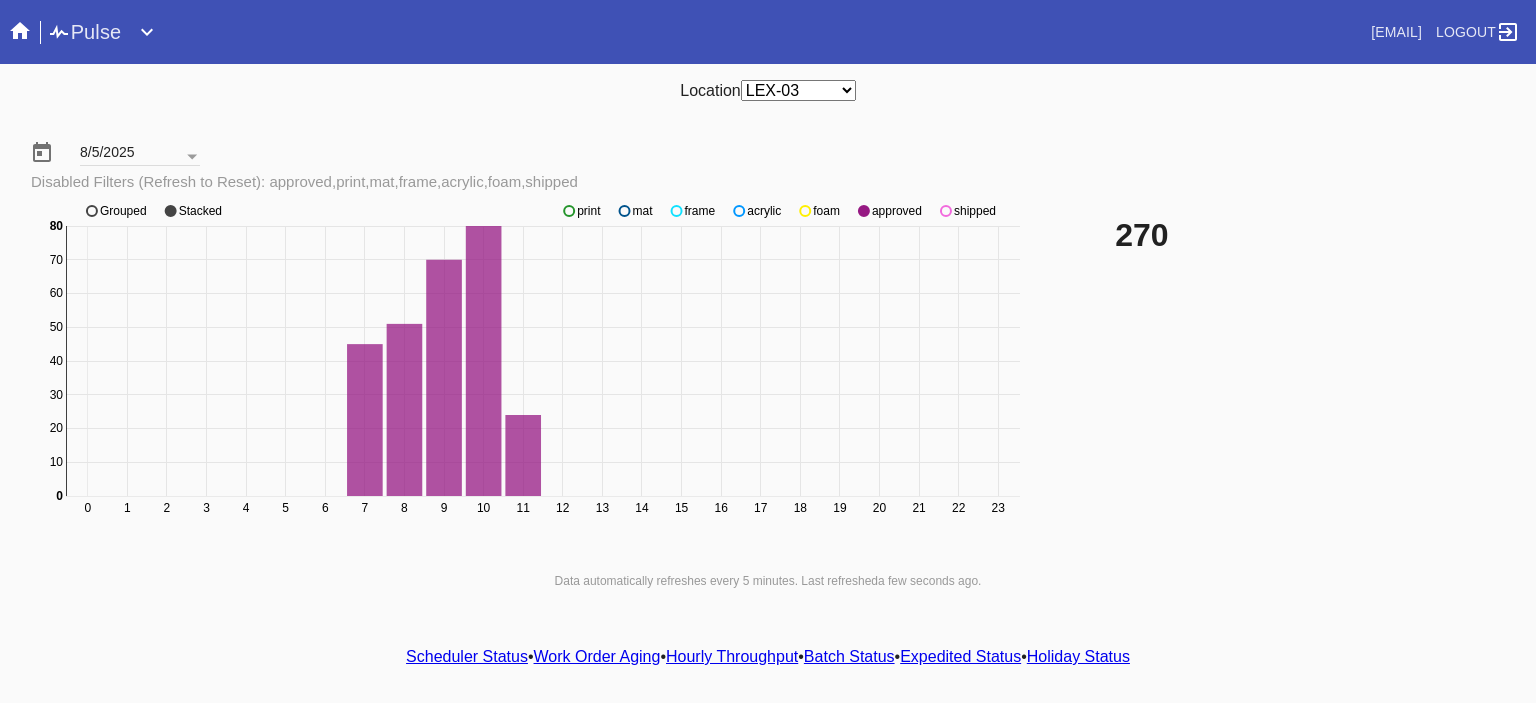 click 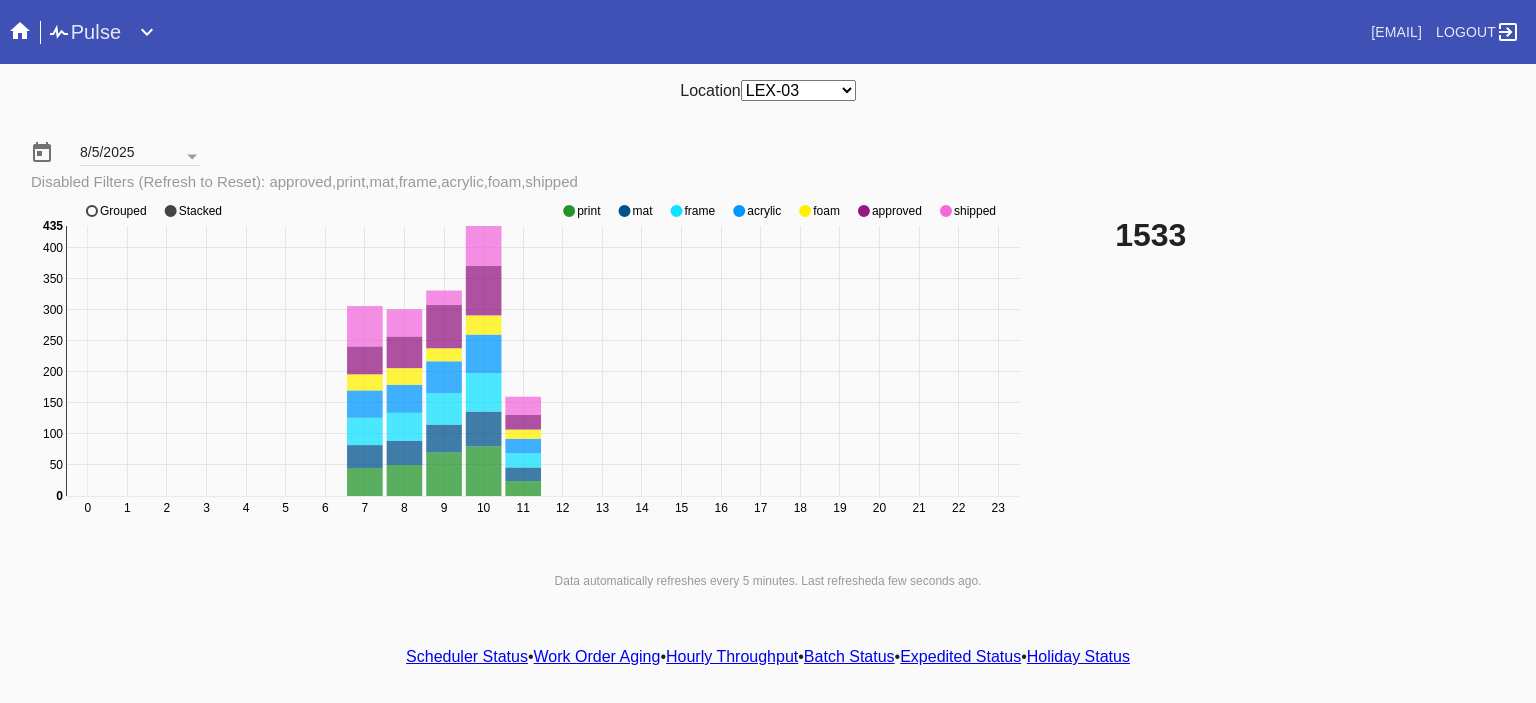 click 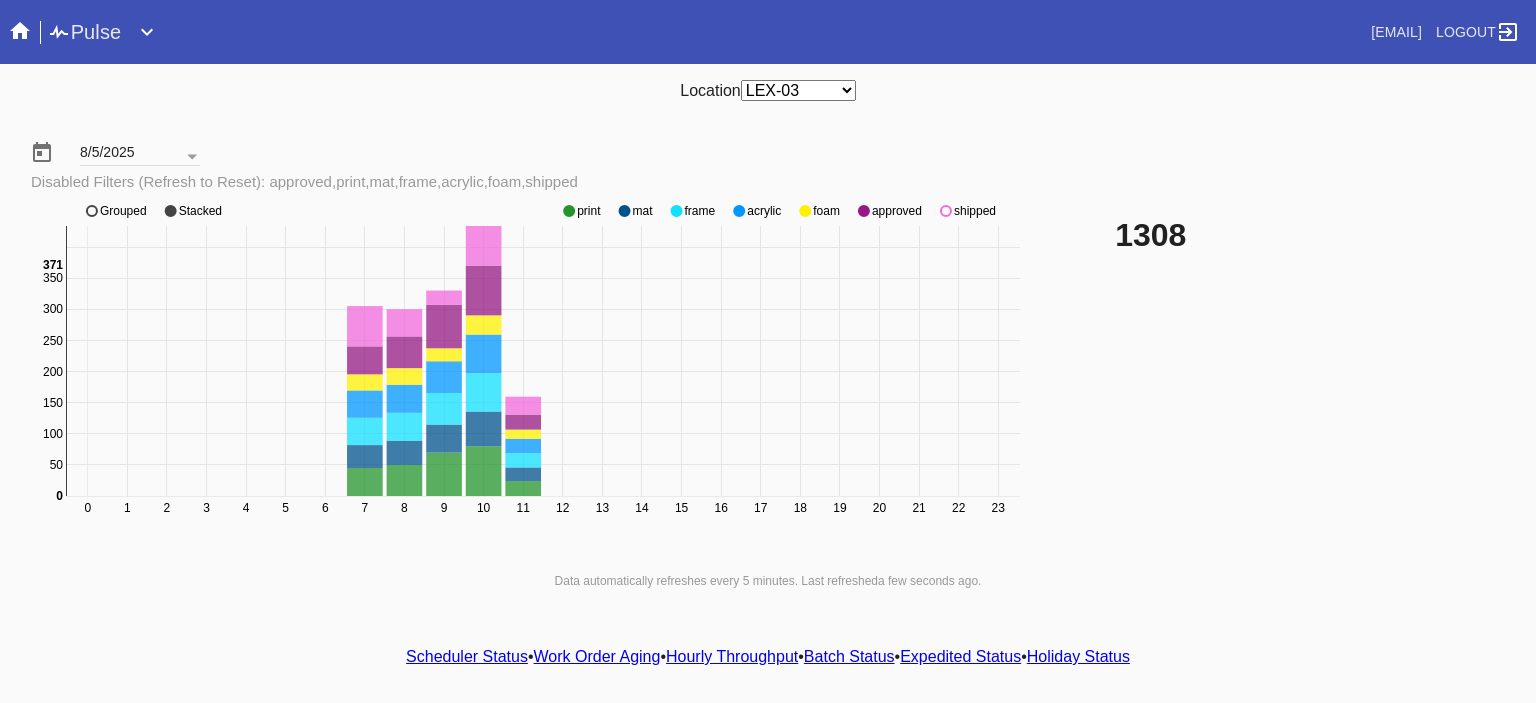 click 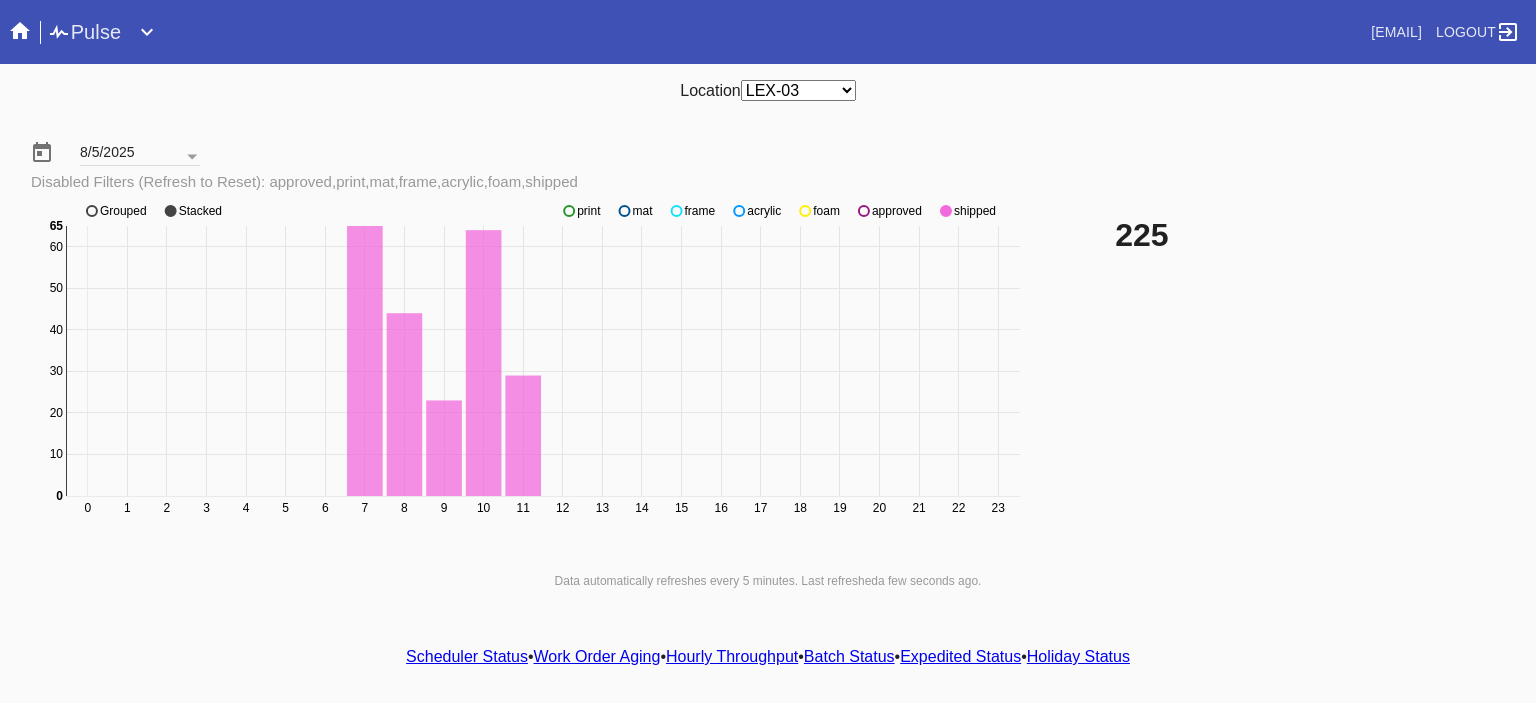 click 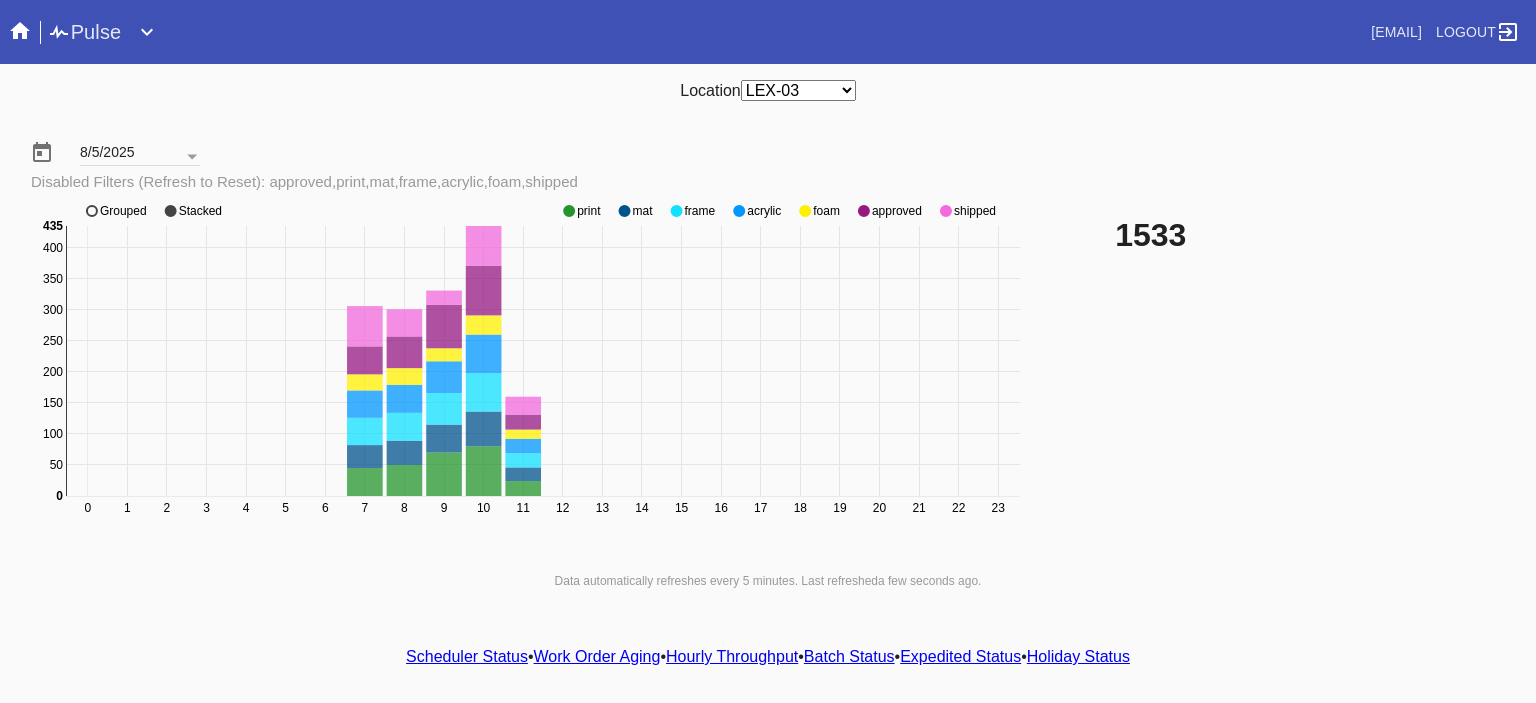 click on "Scheduler Status" at bounding box center [467, 656] 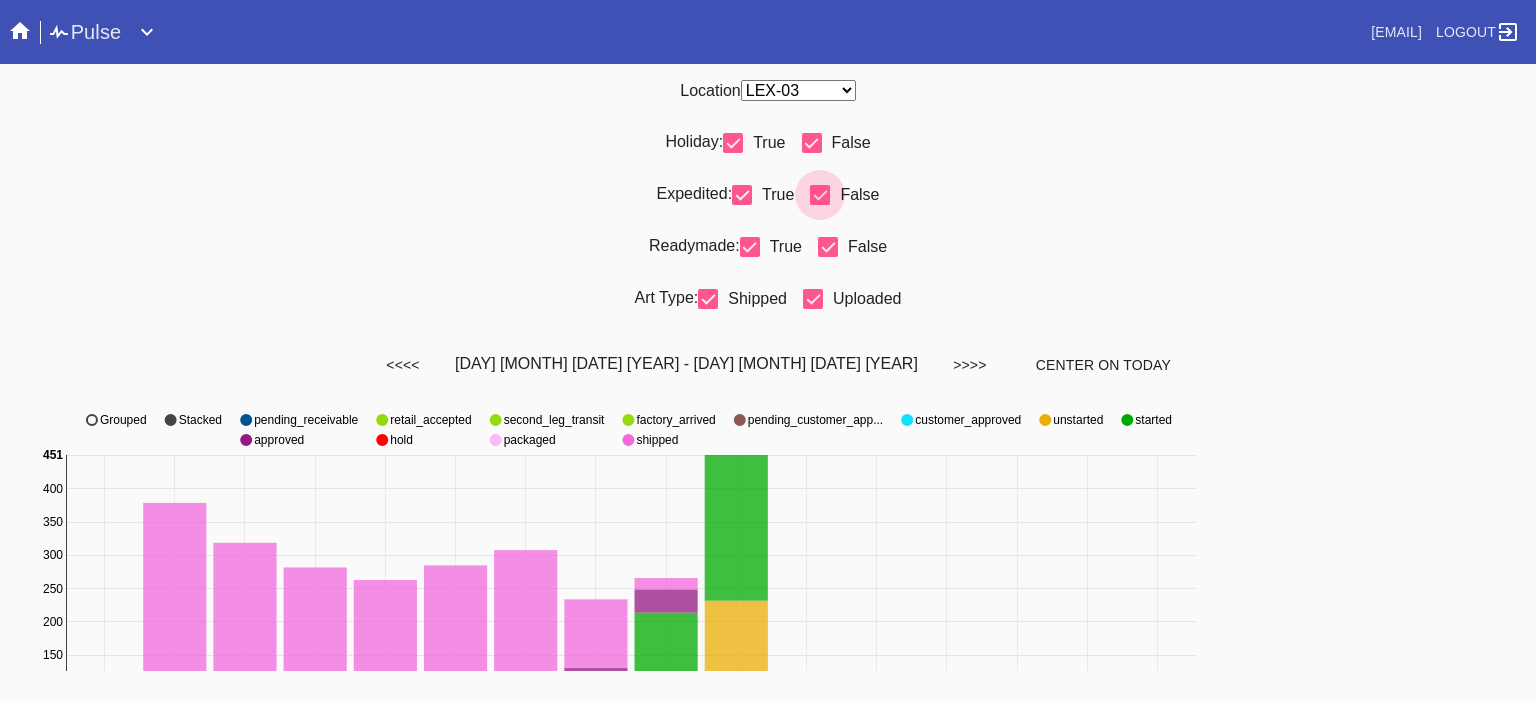 click at bounding box center (820, 195) 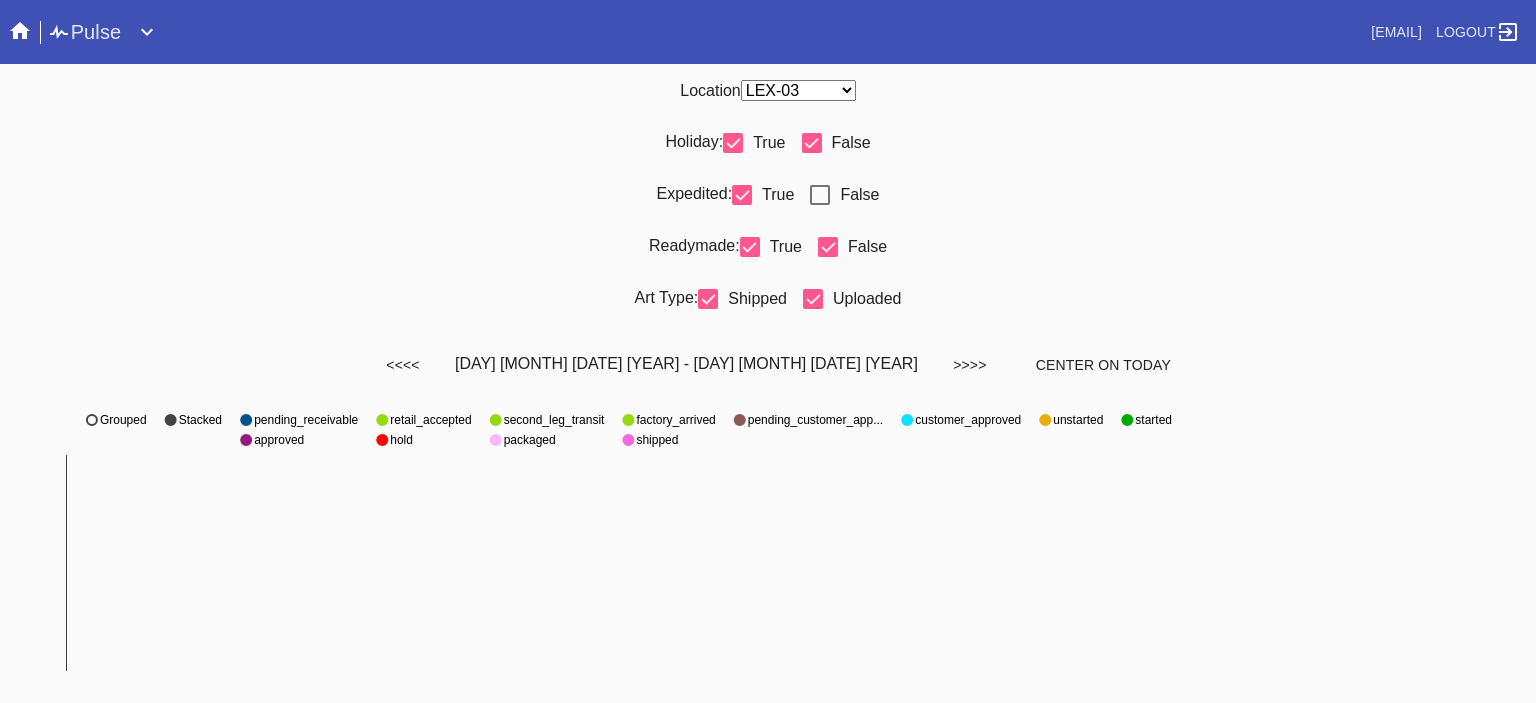 scroll, scrollTop: 936, scrollLeft: 0, axis: vertical 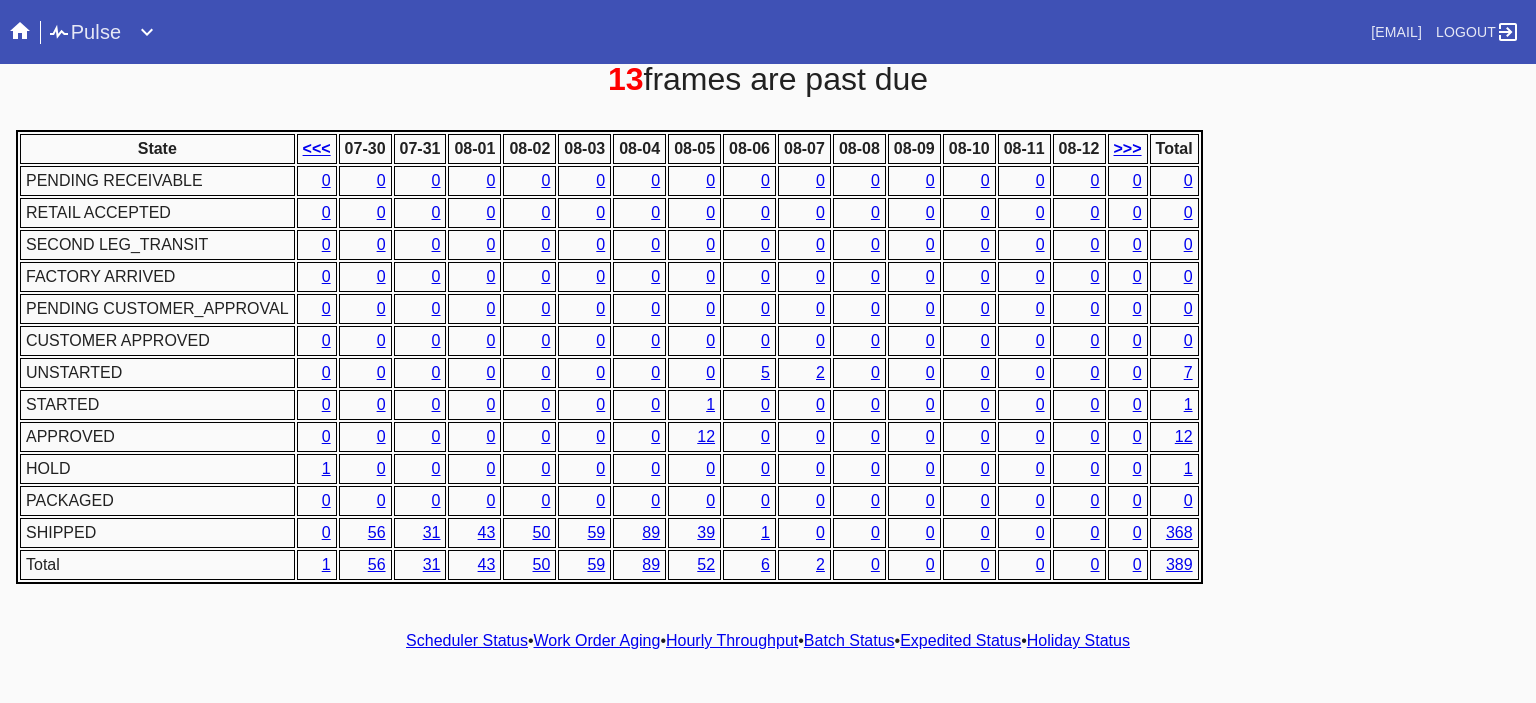 click on "1" at bounding box center [694, 405] 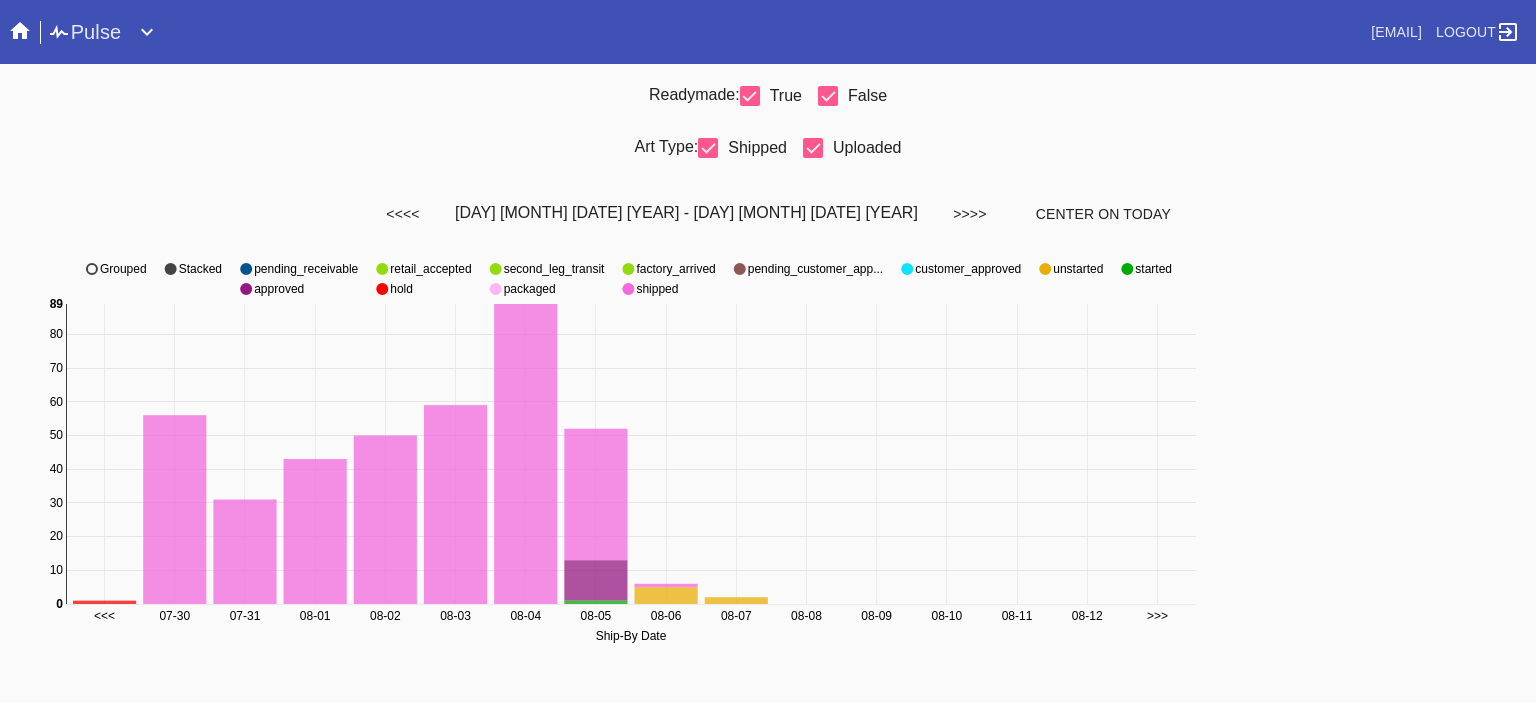 scroll, scrollTop: 0, scrollLeft: 0, axis: both 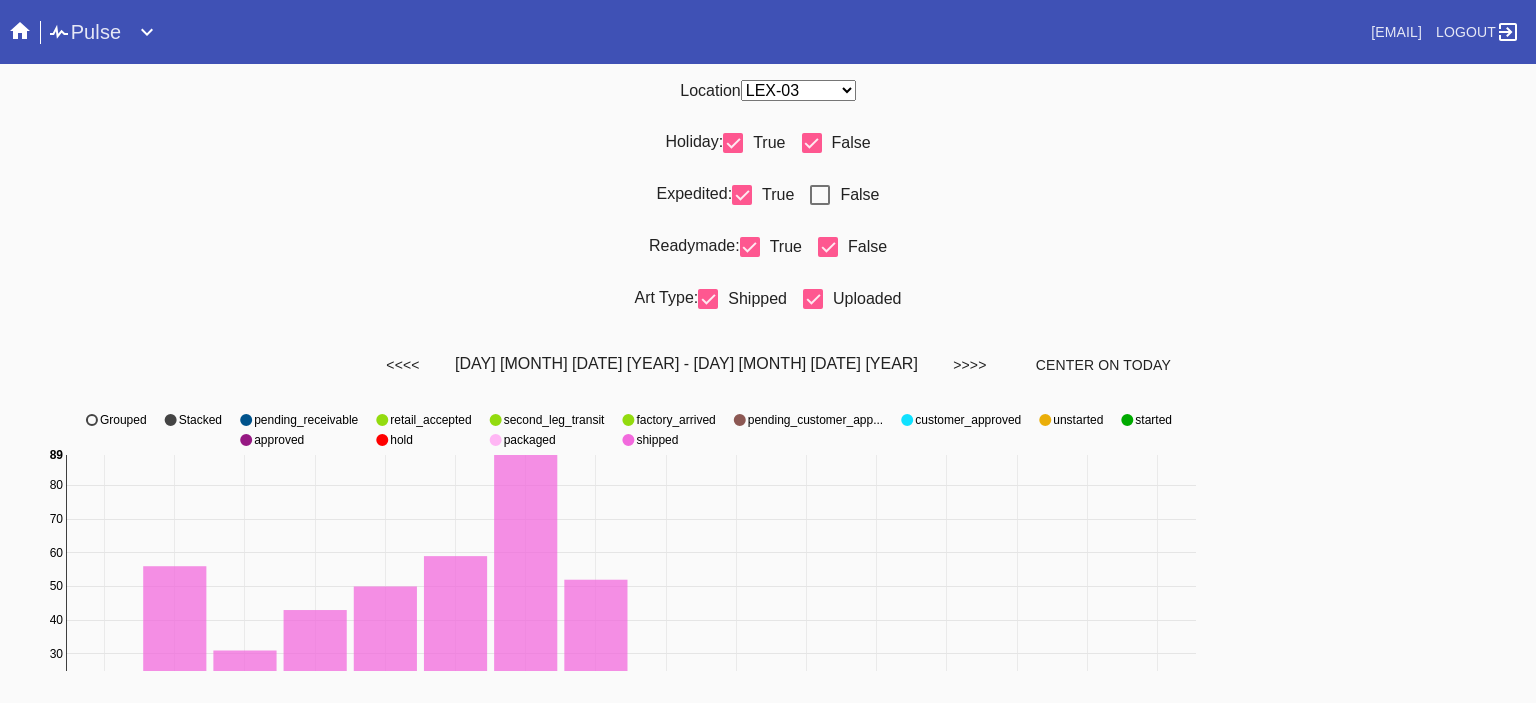 click on "Holiday:    True False" at bounding box center (768, 151) 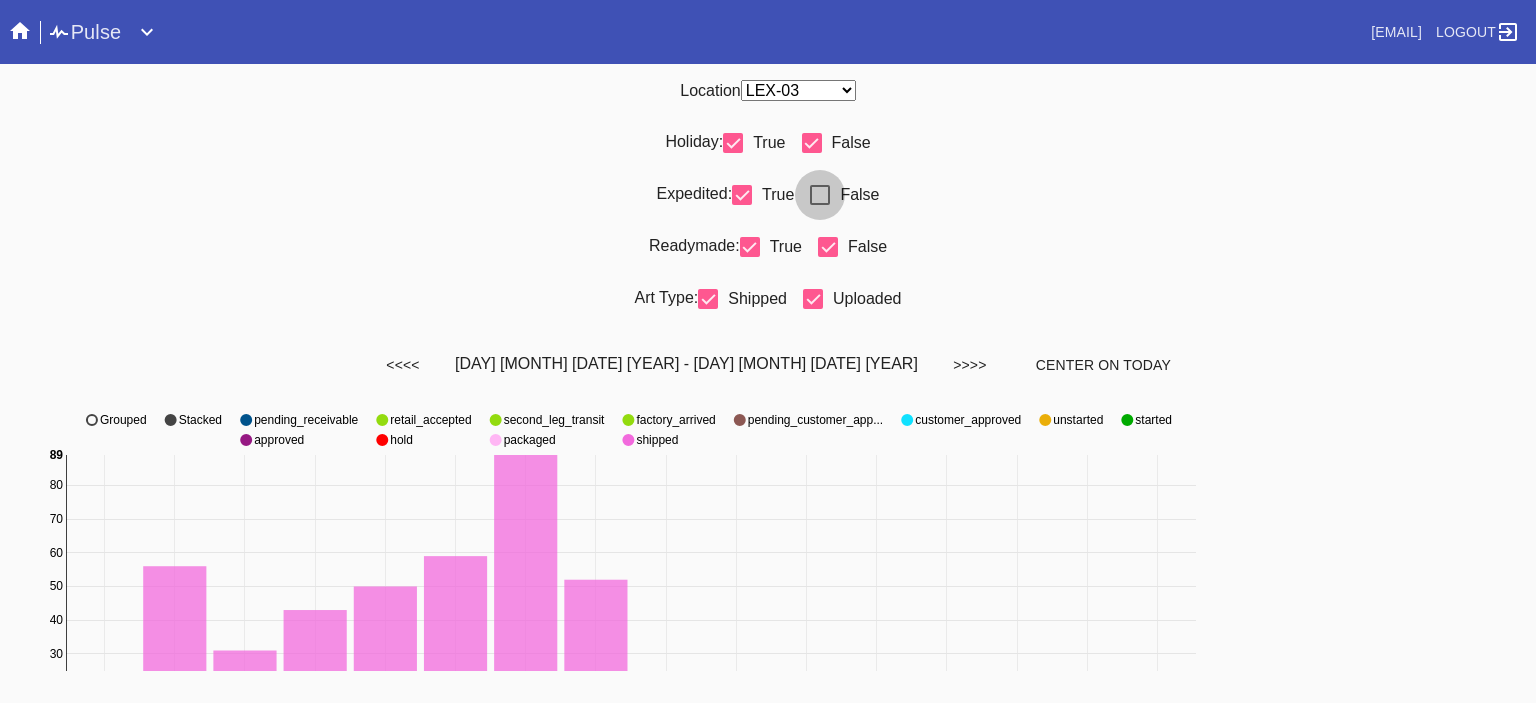 click at bounding box center (820, 195) 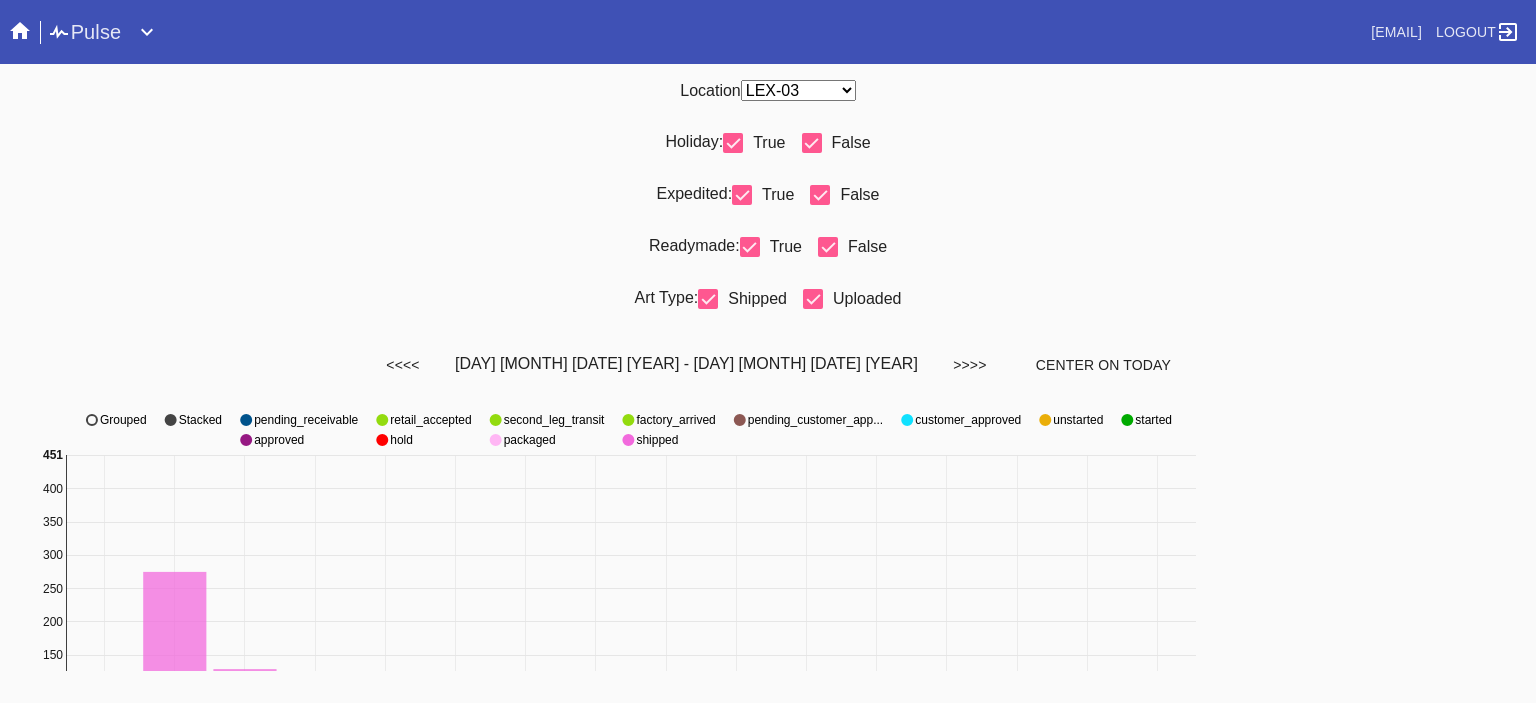 scroll, scrollTop: 936, scrollLeft: 0, axis: vertical 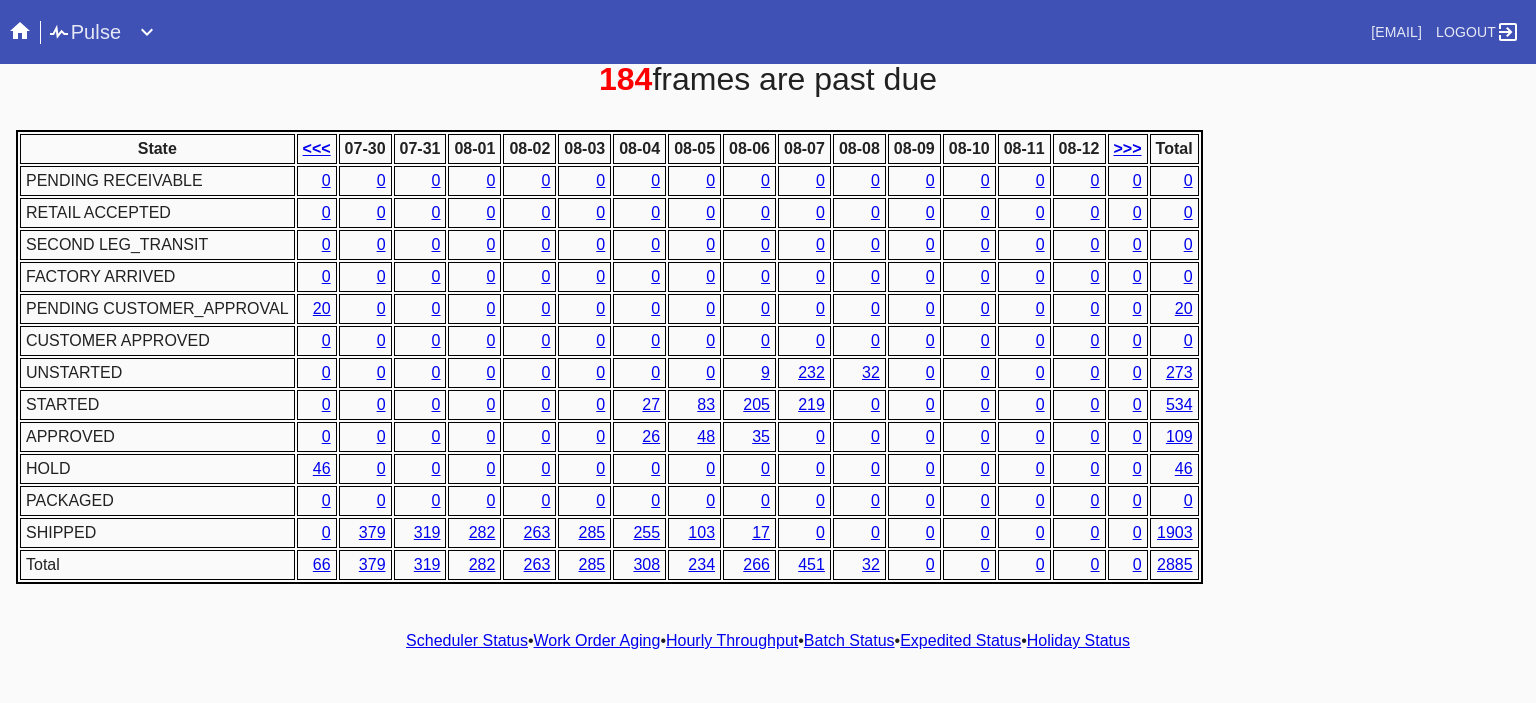 click on "Hourly Throughput" at bounding box center (732, 640) 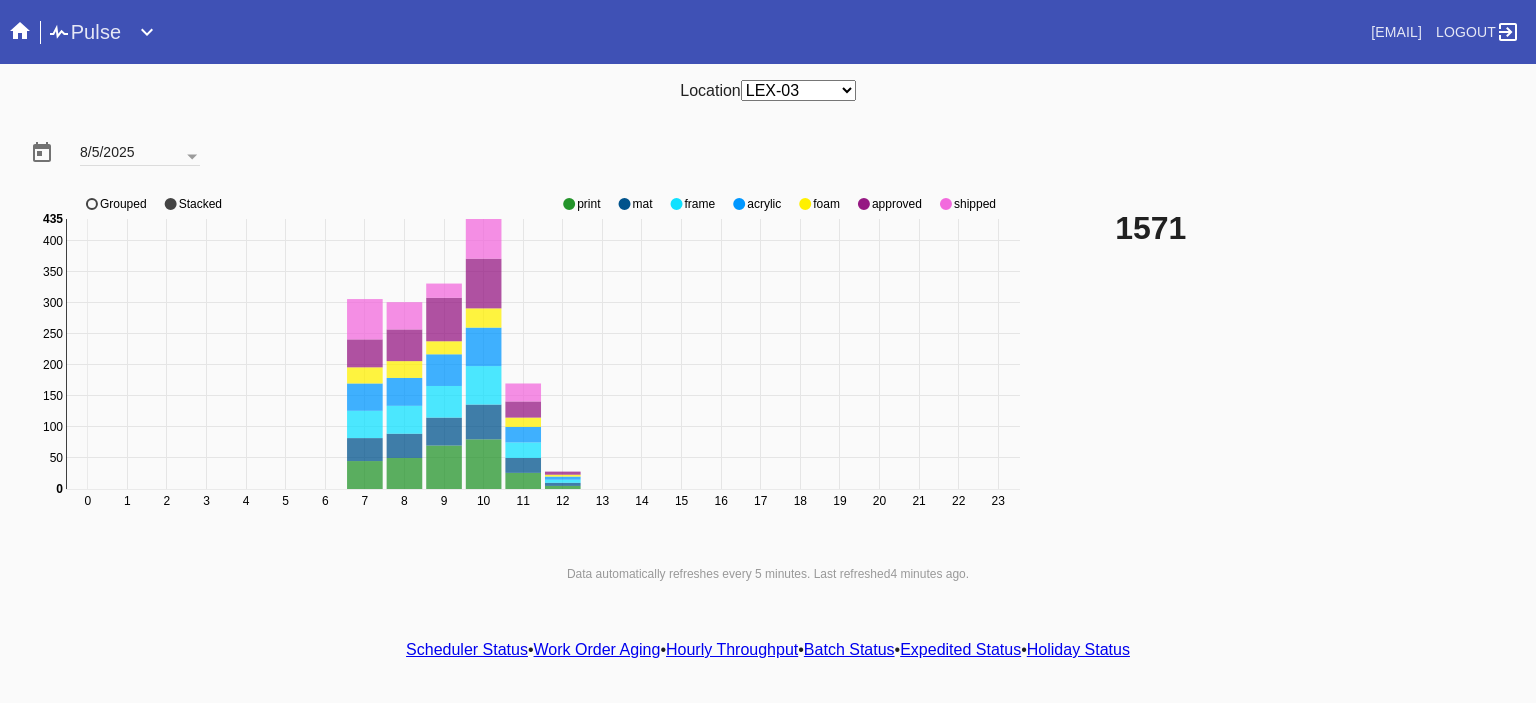 click on "Location   Any Location DCA-05 ELP-01 LAS-01 LEX-01 LEX-03" at bounding box center [768, 90] 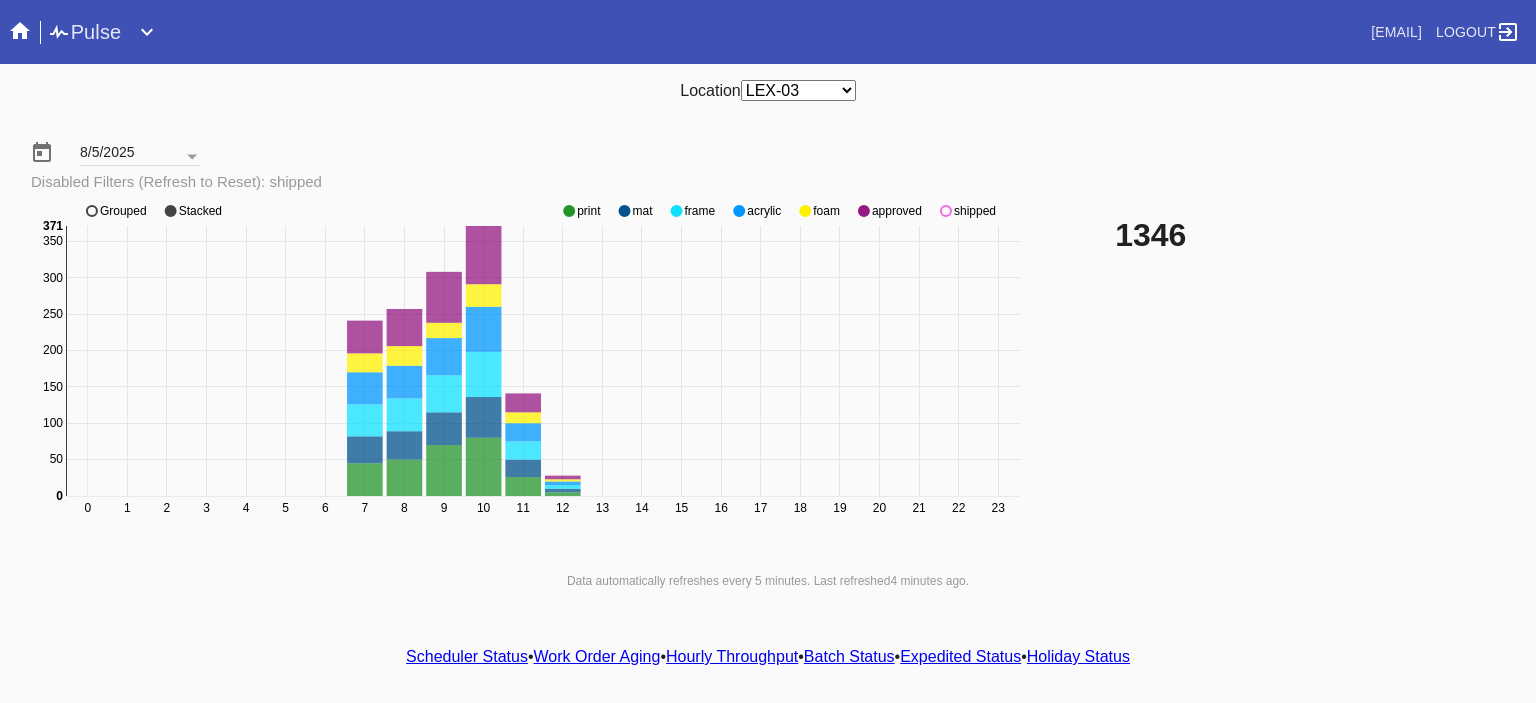 click on "0 1 2 3 4 5 6 7 8 9 10 11 12 13 14 15 16 17 18 19 20 21 22 23 0 50 100 150 200 250 300 350 0 371 print mat frame acrylic foam approved shipped Grouped Stacked" 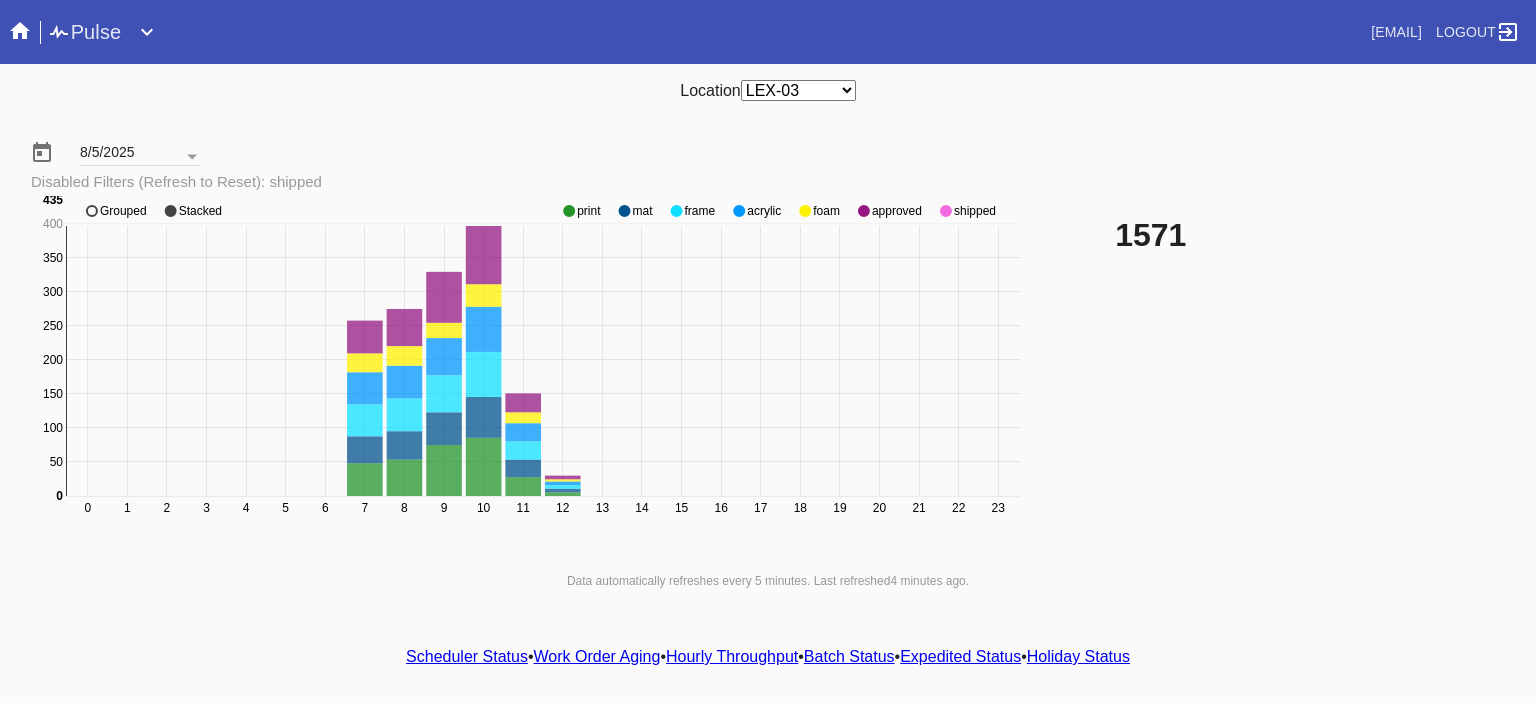 click 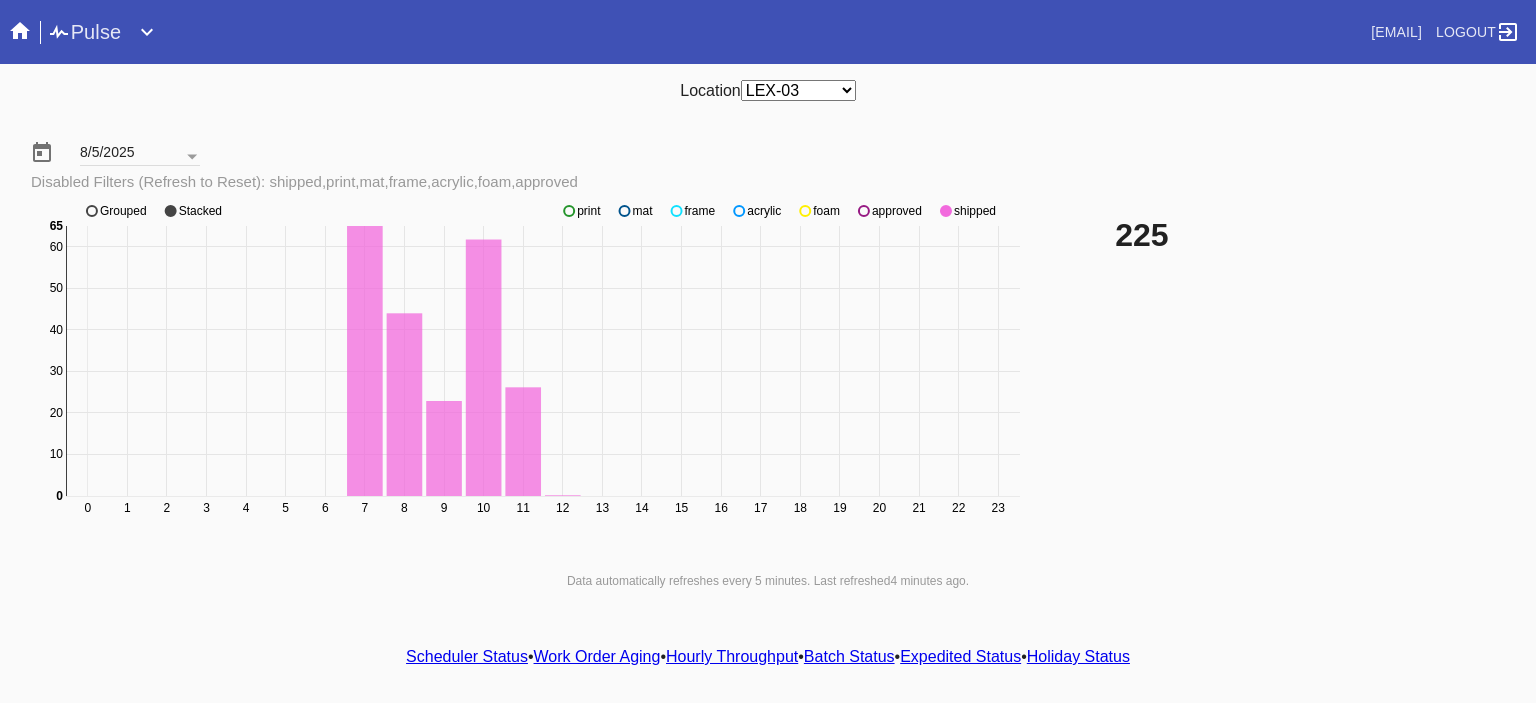 click 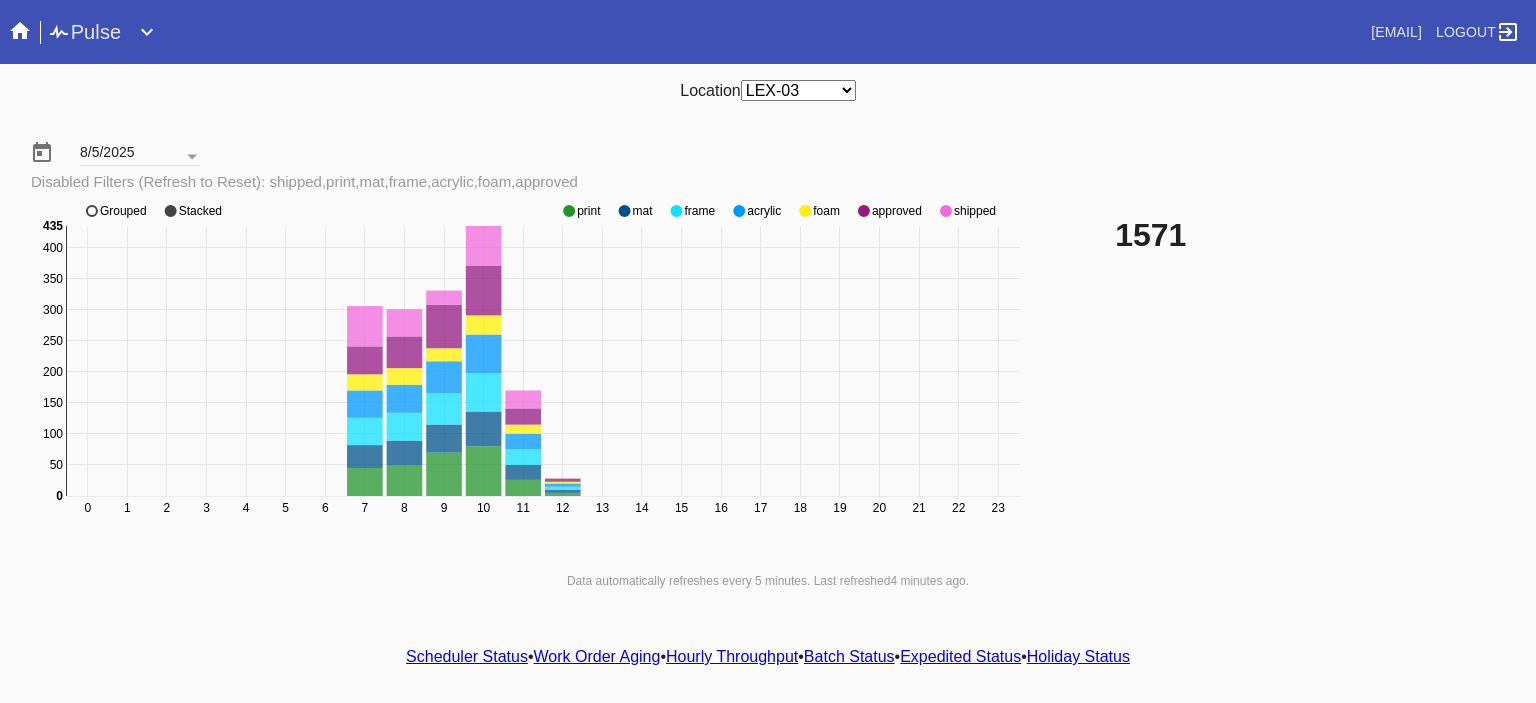 click on "Scheduler Status" at bounding box center (467, 656) 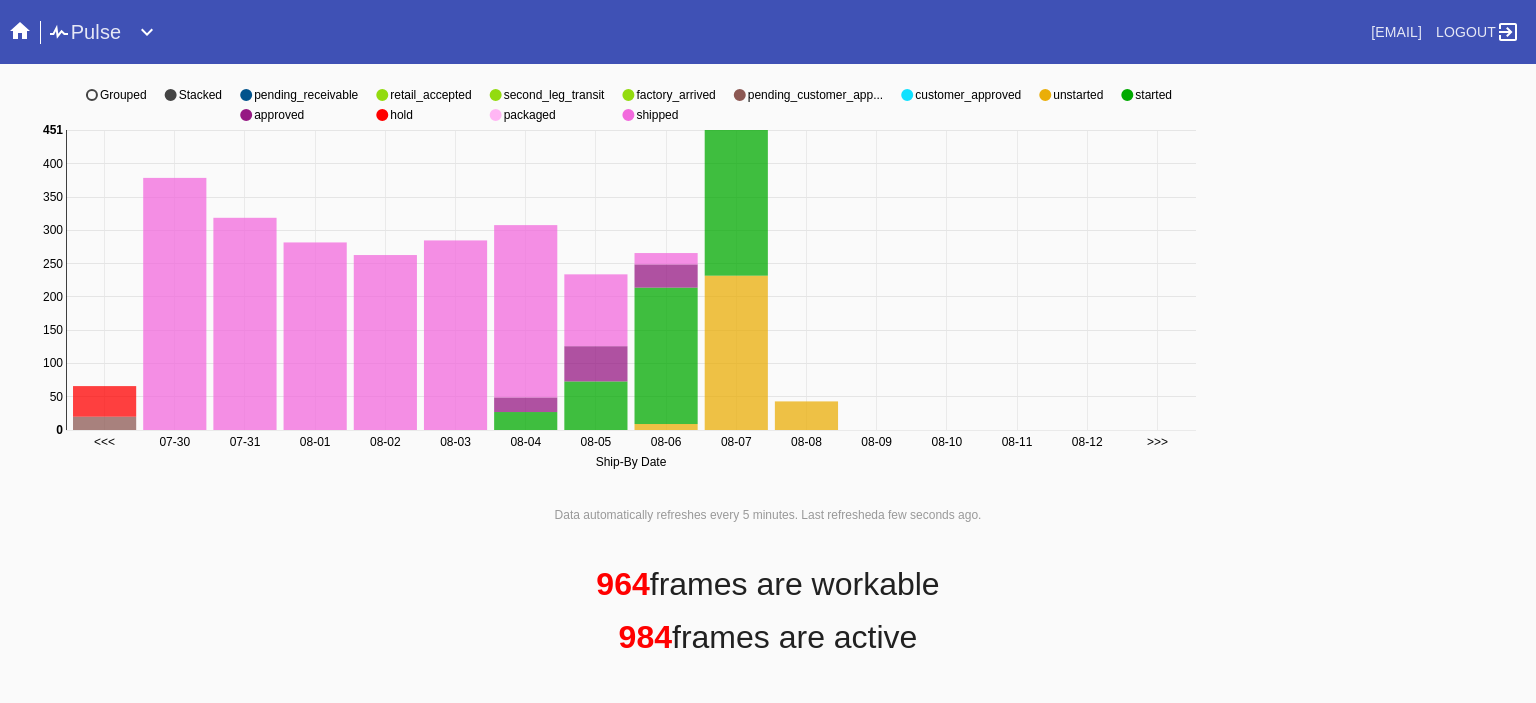 scroll, scrollTop: 0, scrollLeft: 0, axis: both 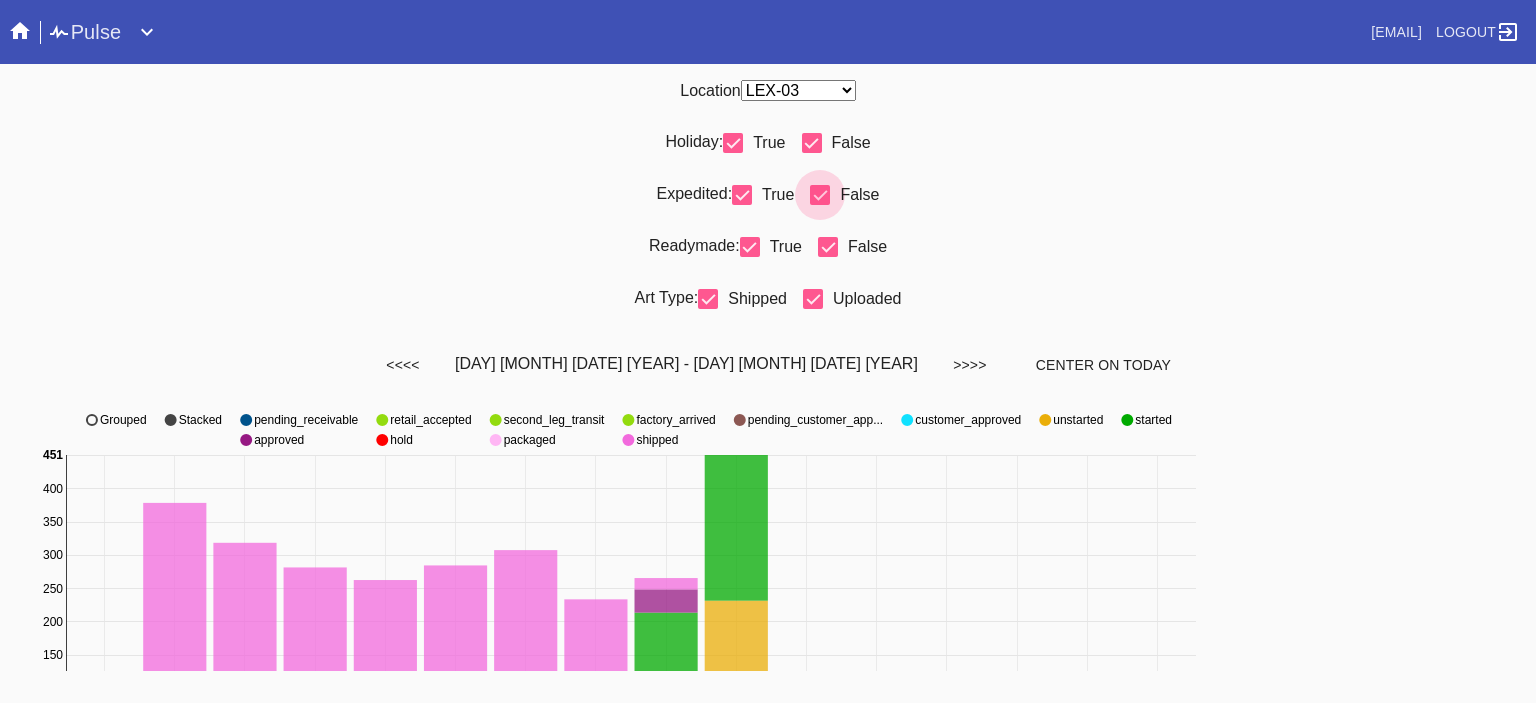 click at bounding box center [820, 195] 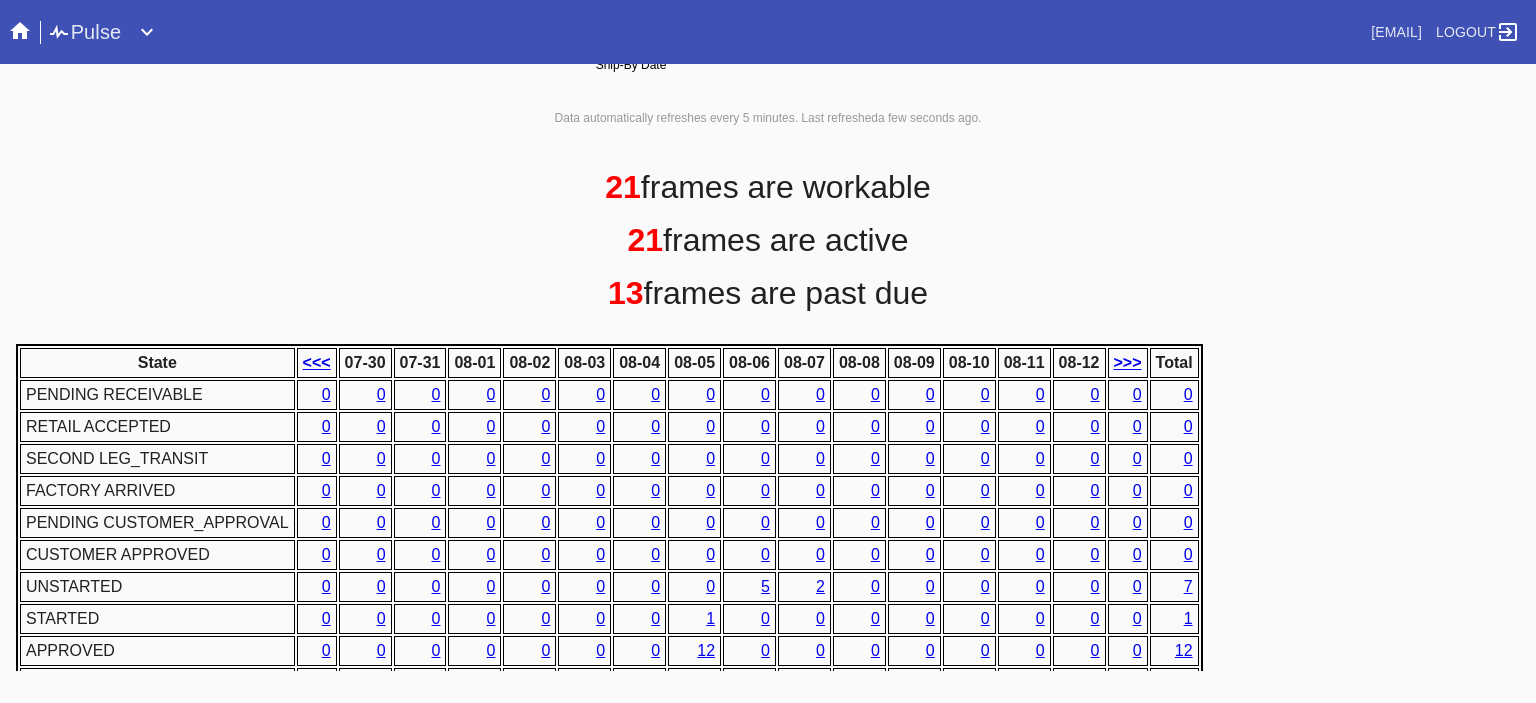 scroll, scrollTop: 936, scrollLeft: 0, axis: vertical 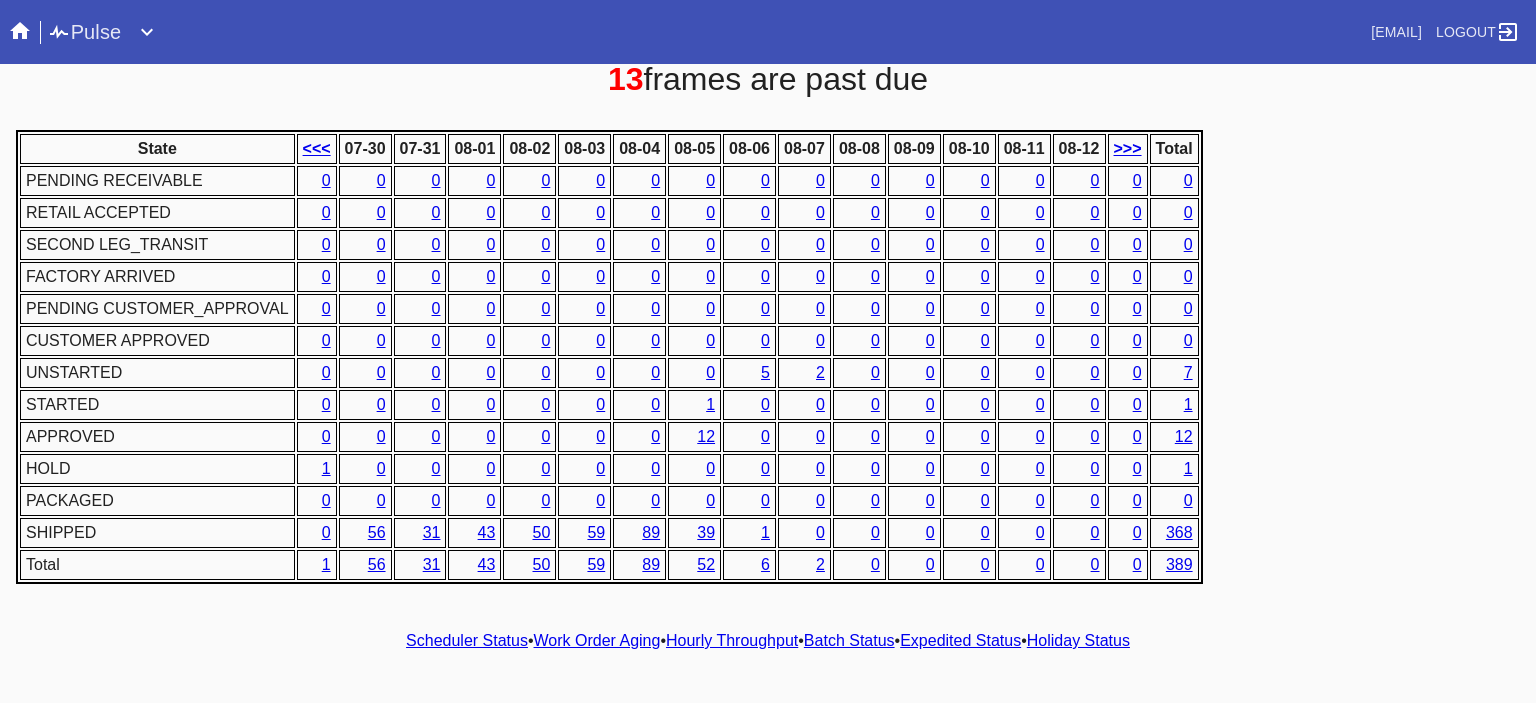 click on "1" at bounding box center [710, 404] 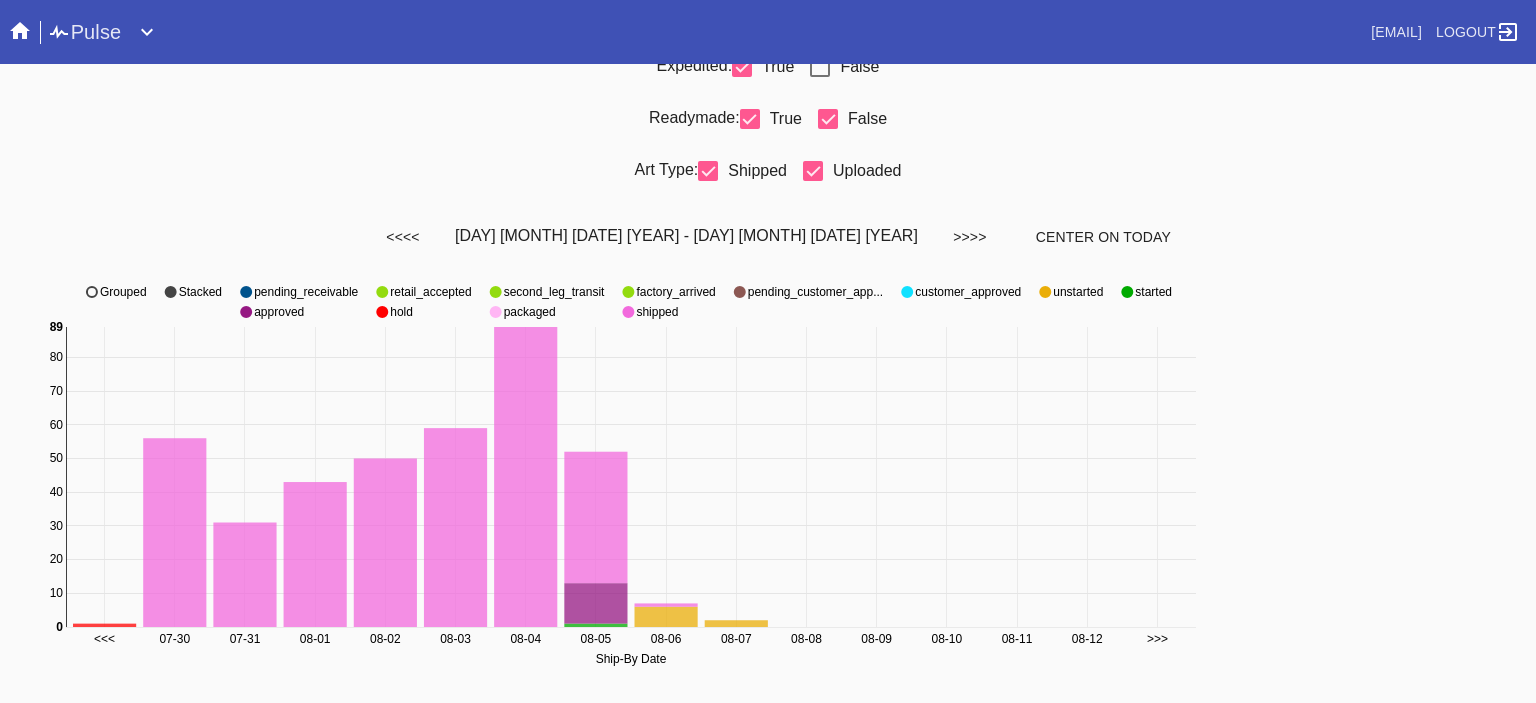 scroll, scrollTop: 0, scrollLeft: 0, axis: both 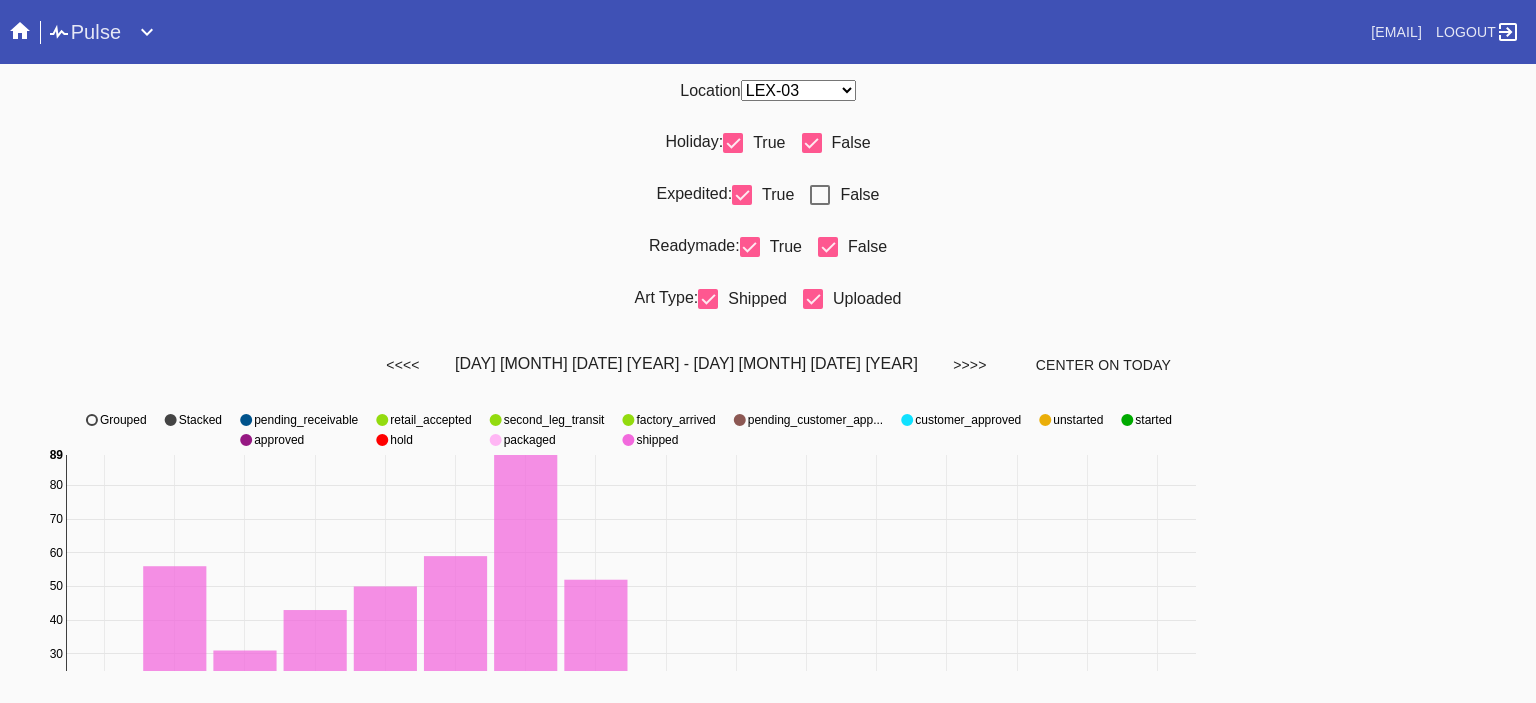 click at bounding box center (820, 195) 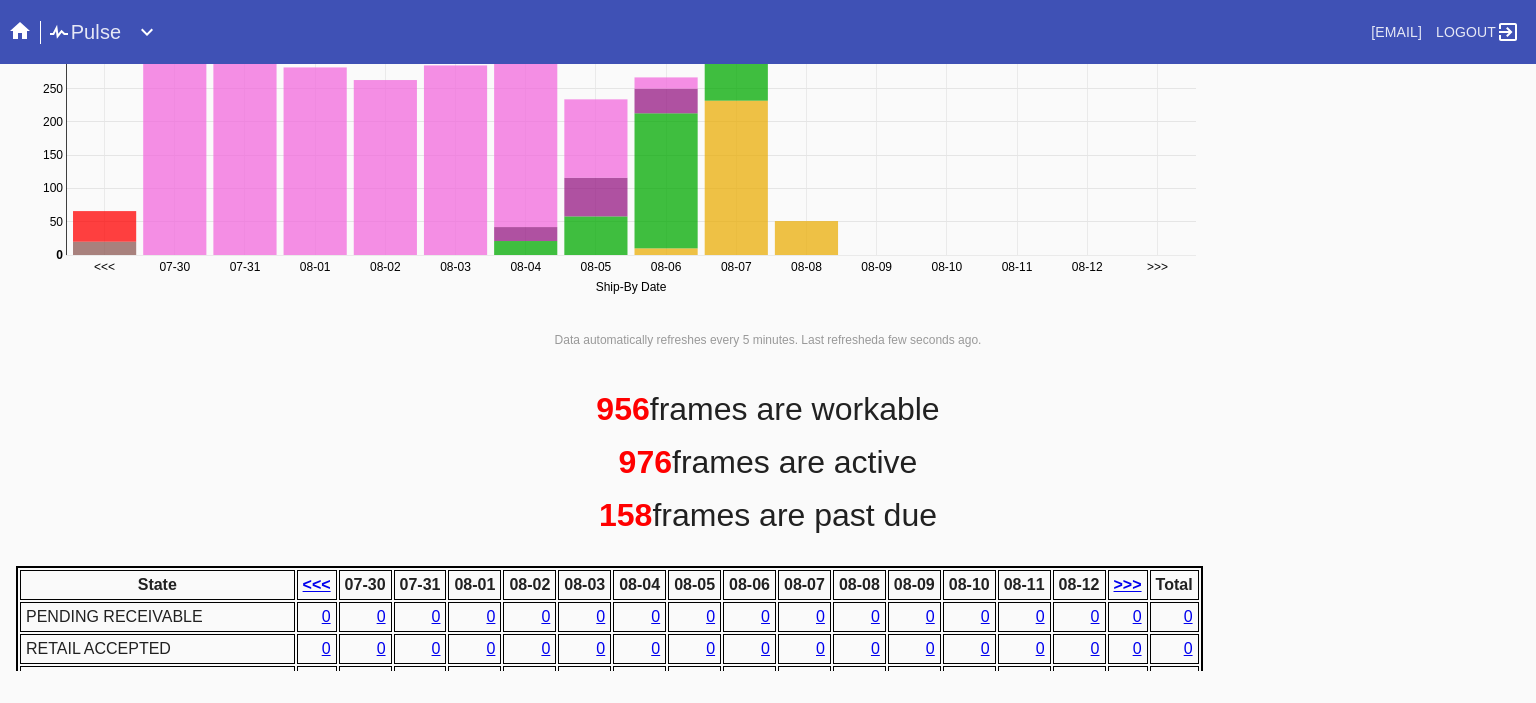 scroll, scrollTop: 936, scrollLeft: 0, axis: vertical 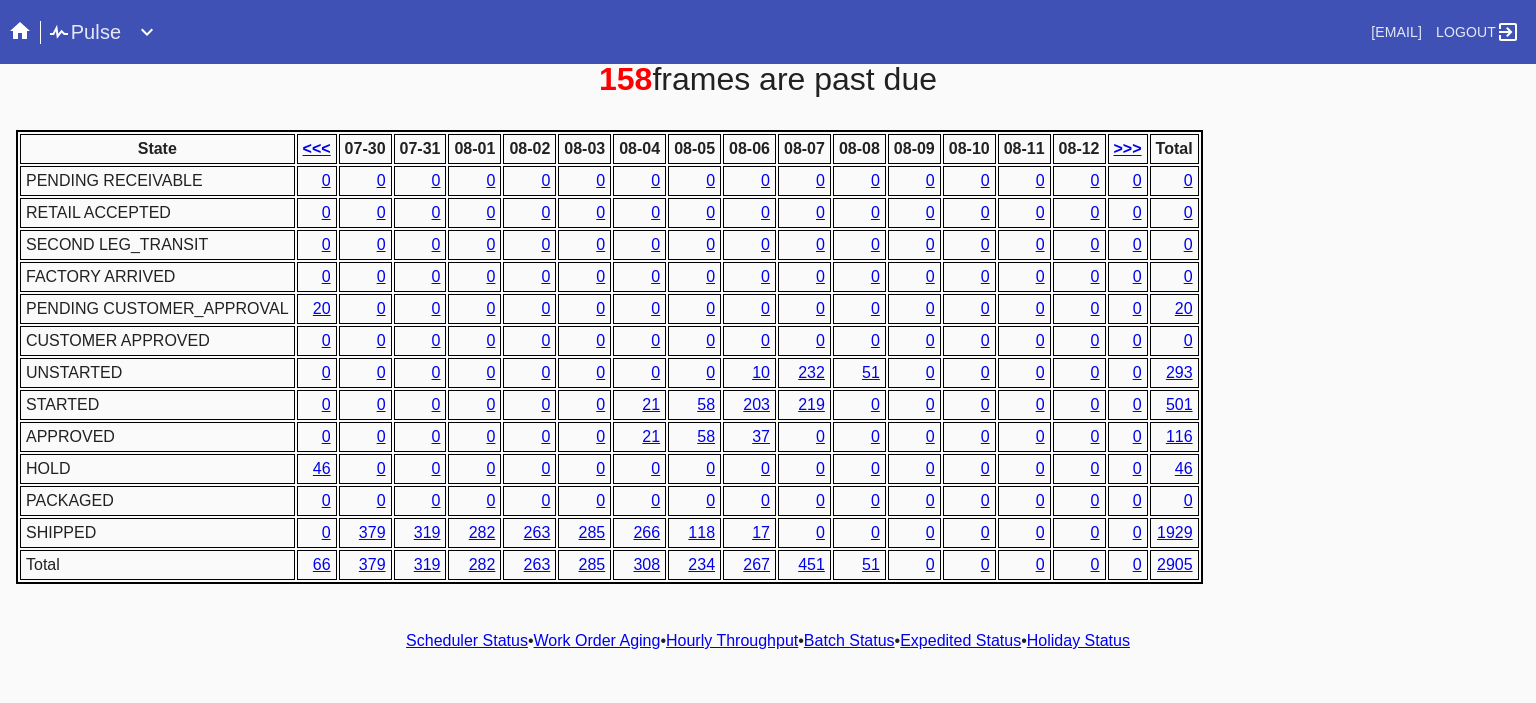 click on "Hourly Throughput" at bounding box center (732, 640) 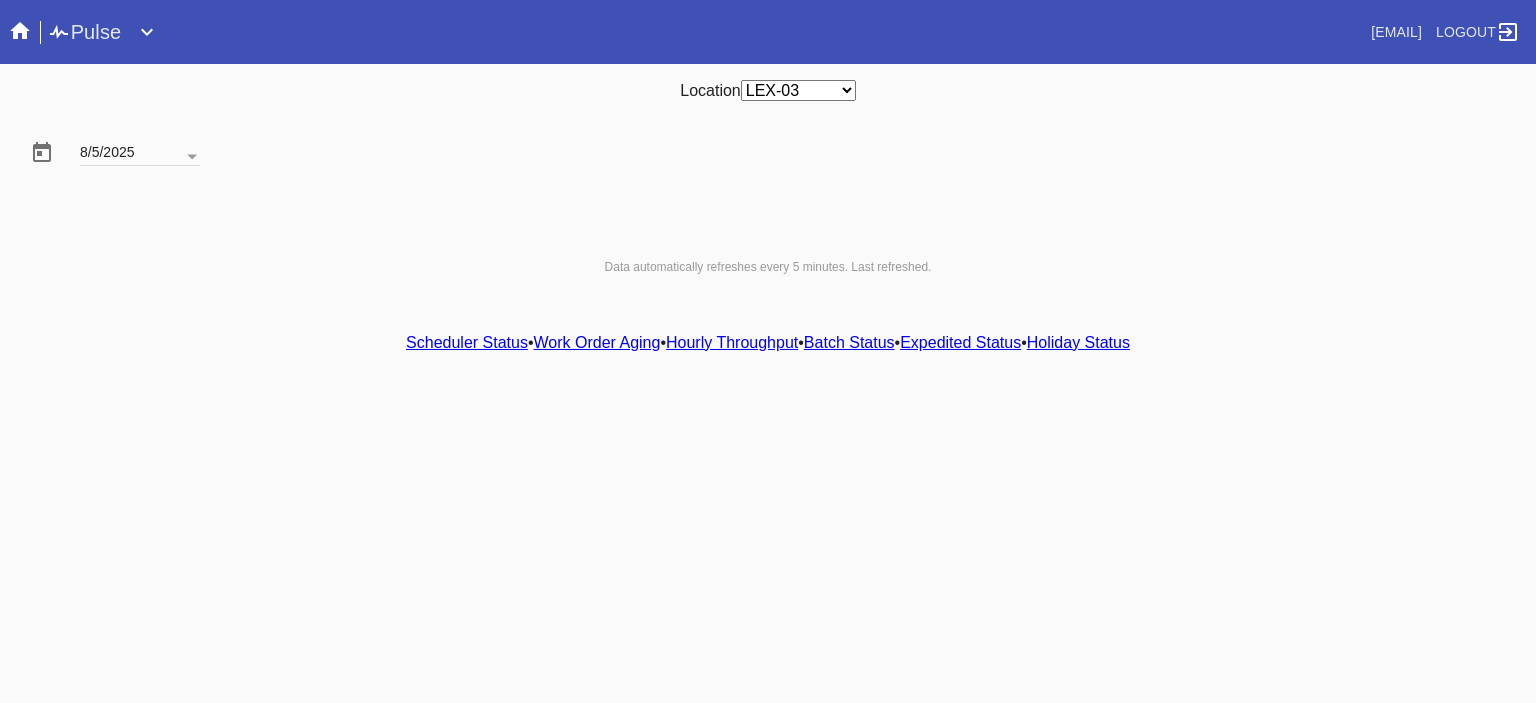 scroll, scrollTop: 0, scrollLeft: 0, axis: both 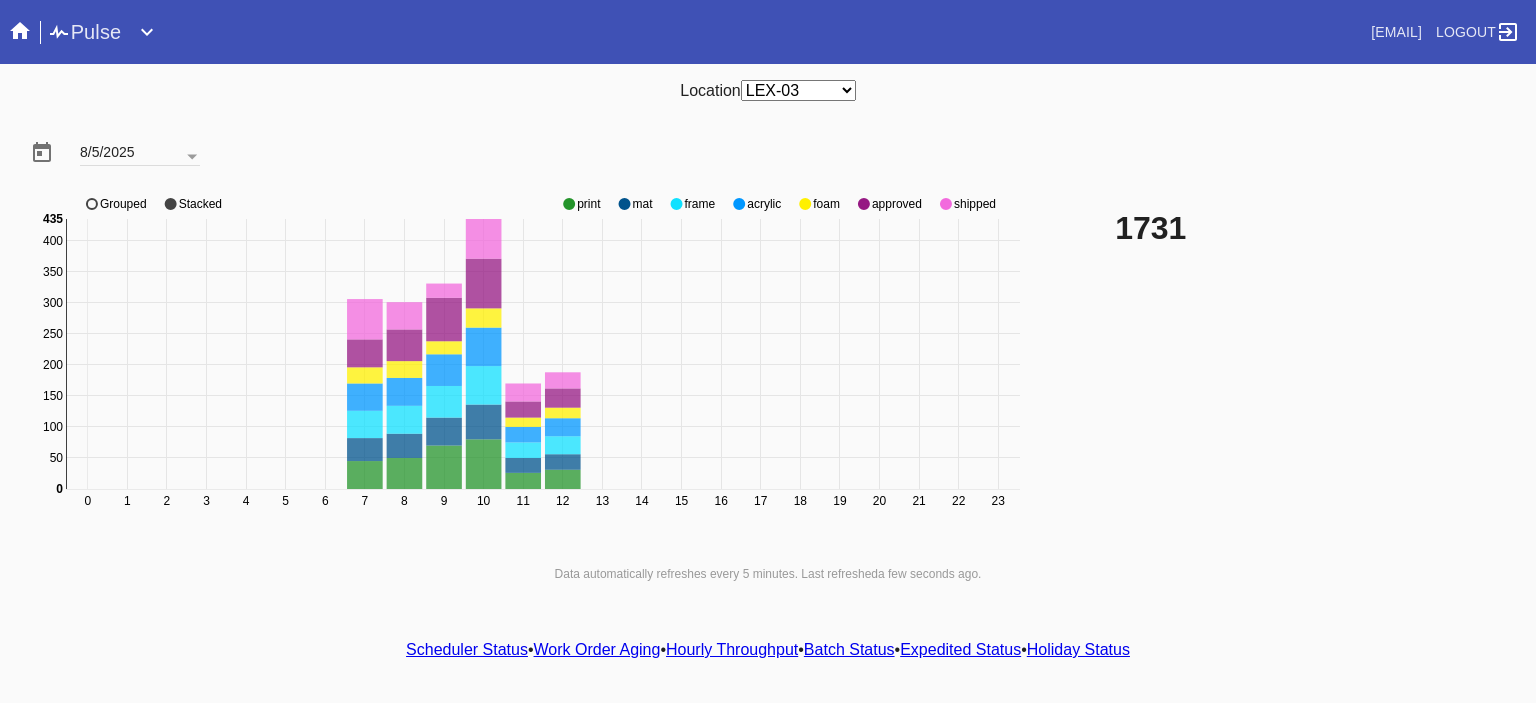 click on "shipped" 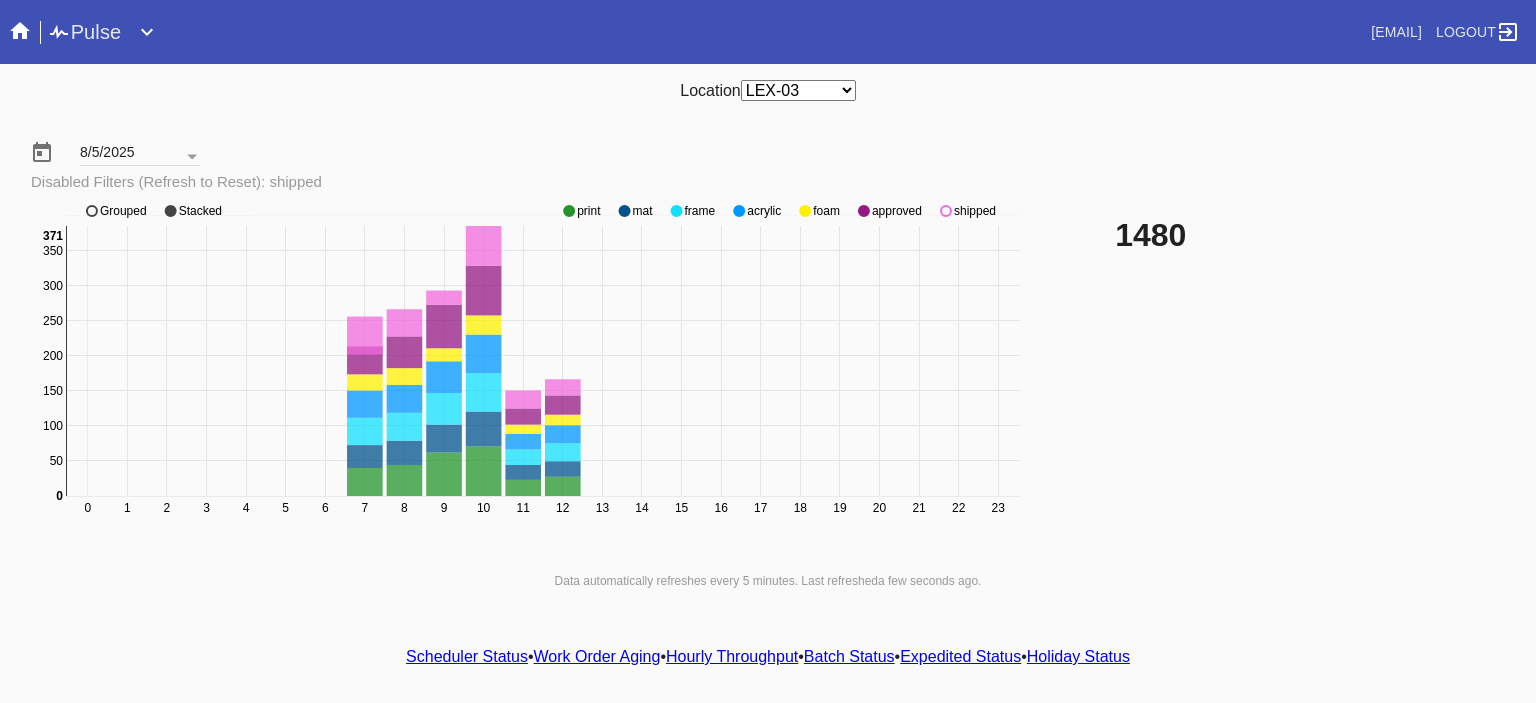 click on "shipped" 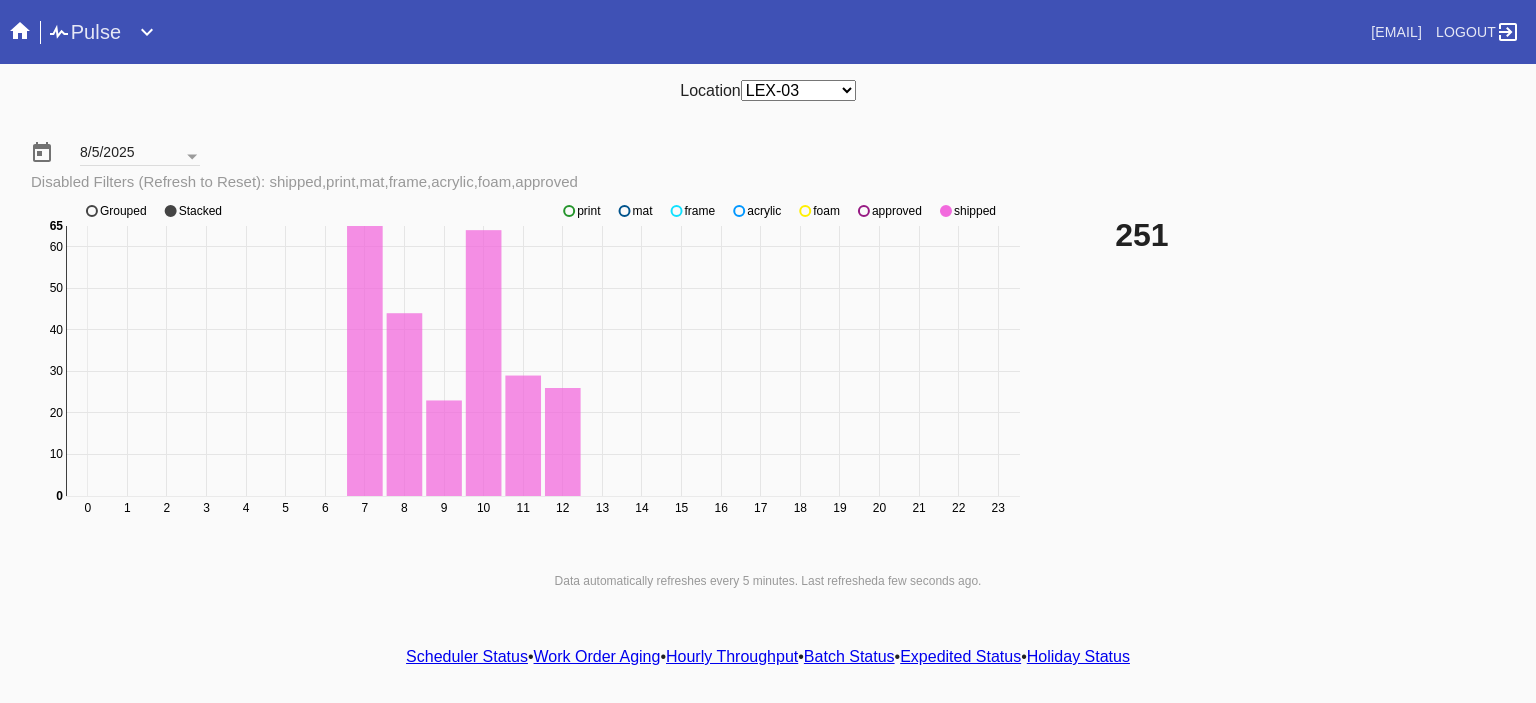 click on "shipped" 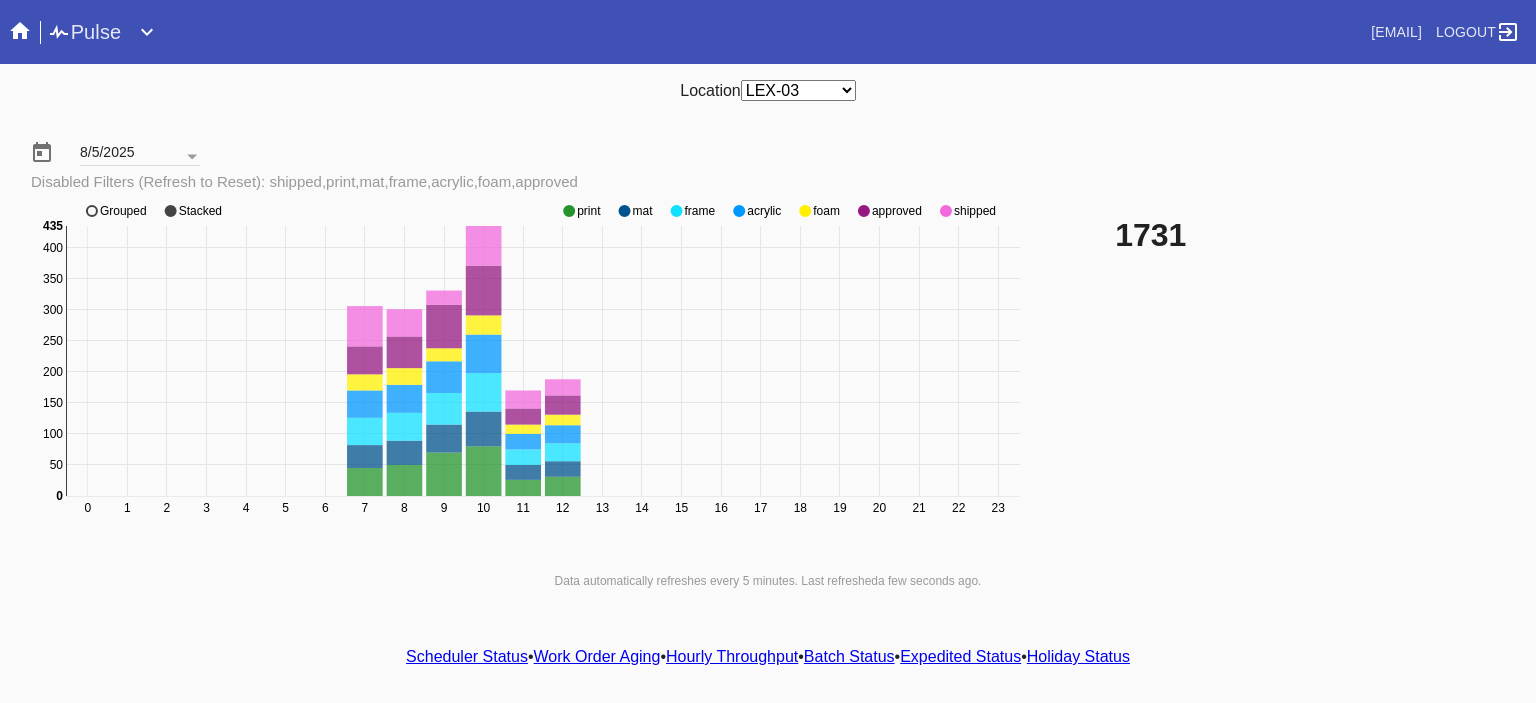 click at bounding box center [147, 32] 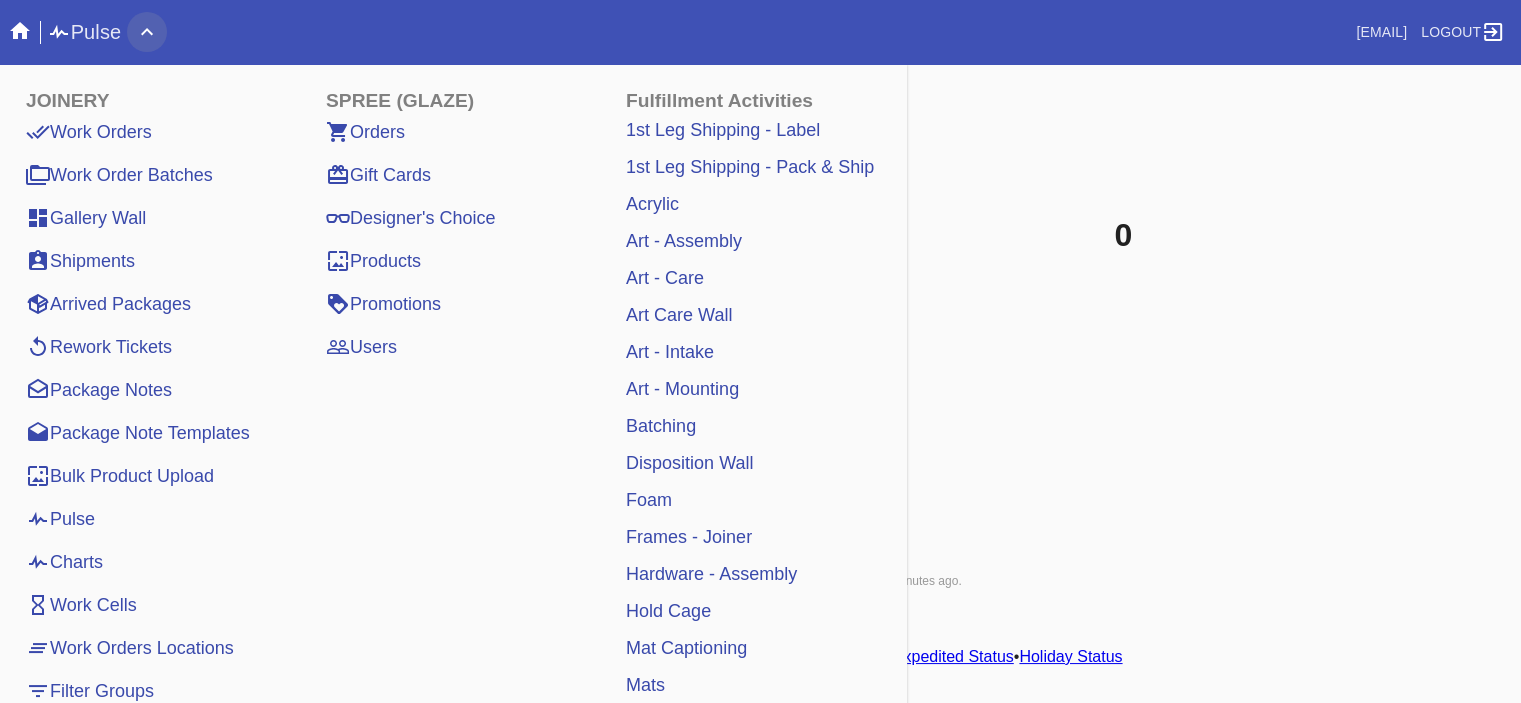 click on "Pulse" at bounding box center (411, 32) 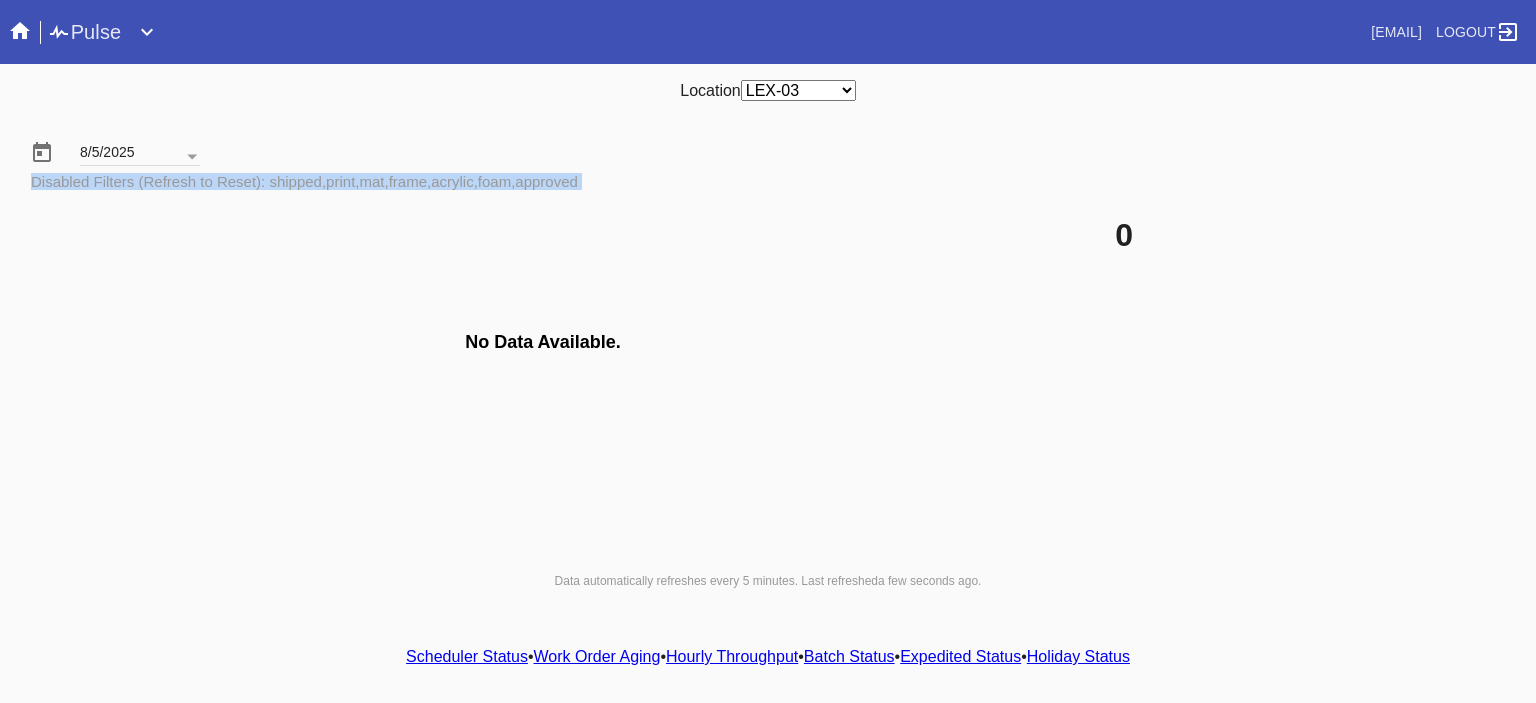 drag, startPoint x: 814, startPoint y: 150, endPoint x: 615, endPoint y: 596, distance: 488.38202 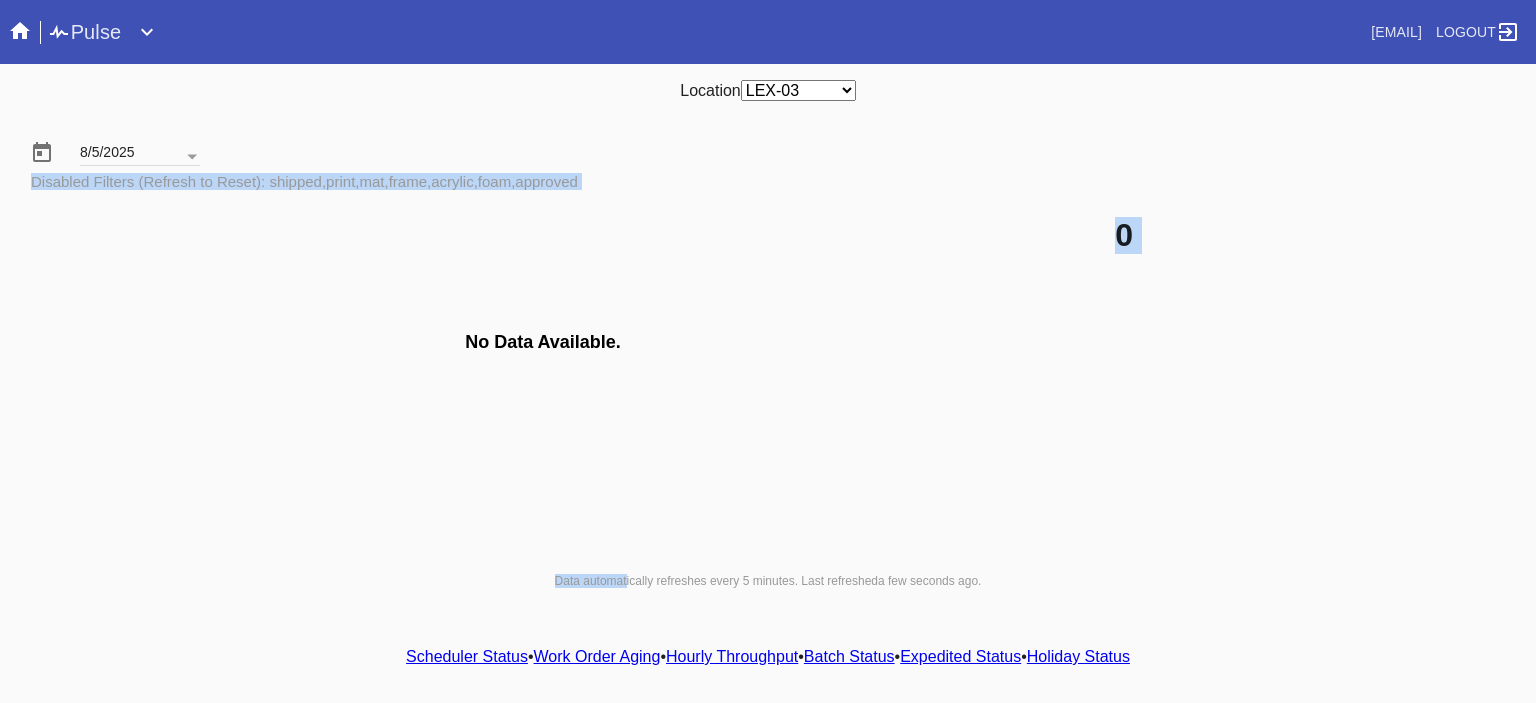 click on "Scheduler Status" at bounding box center (467, 656) 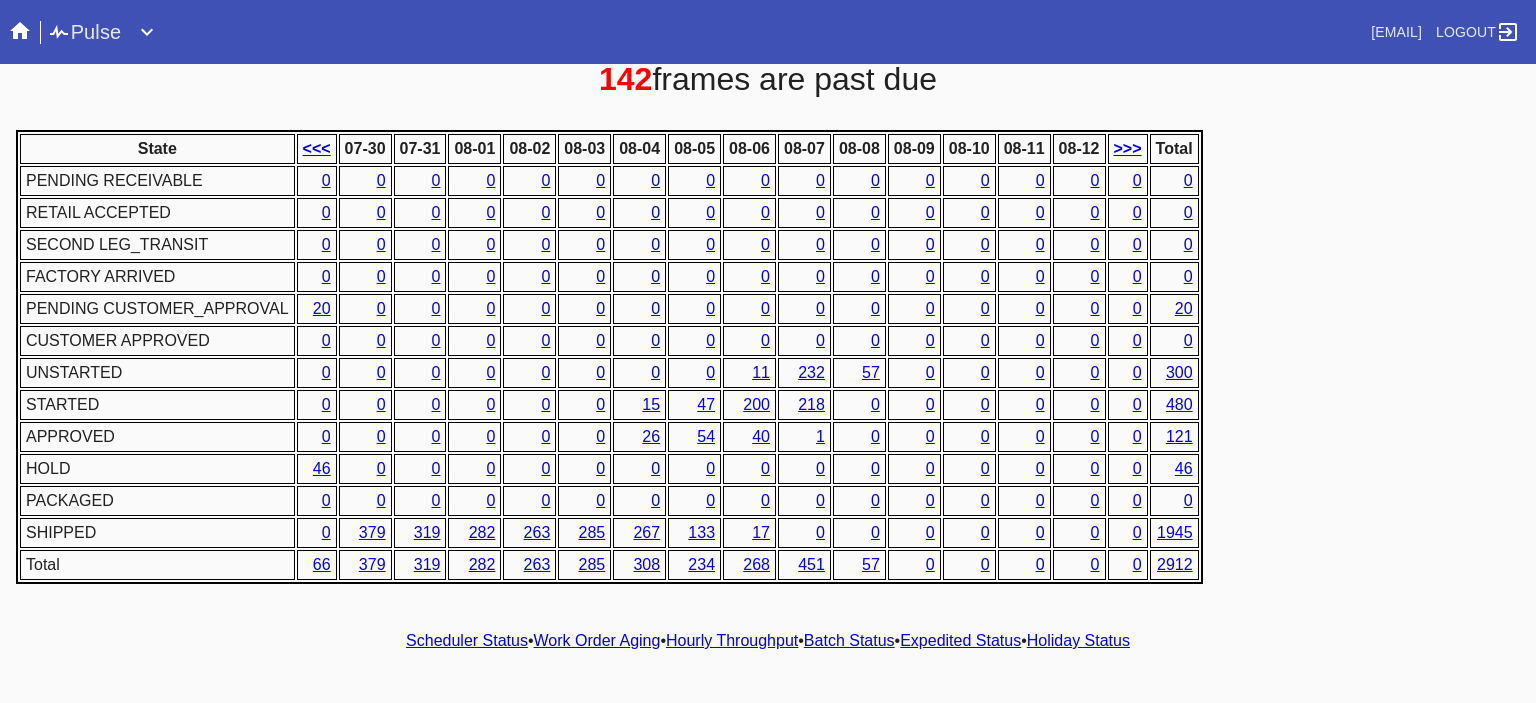 scroll, scrollTop: 0, scrollLeft: 0, axis: both 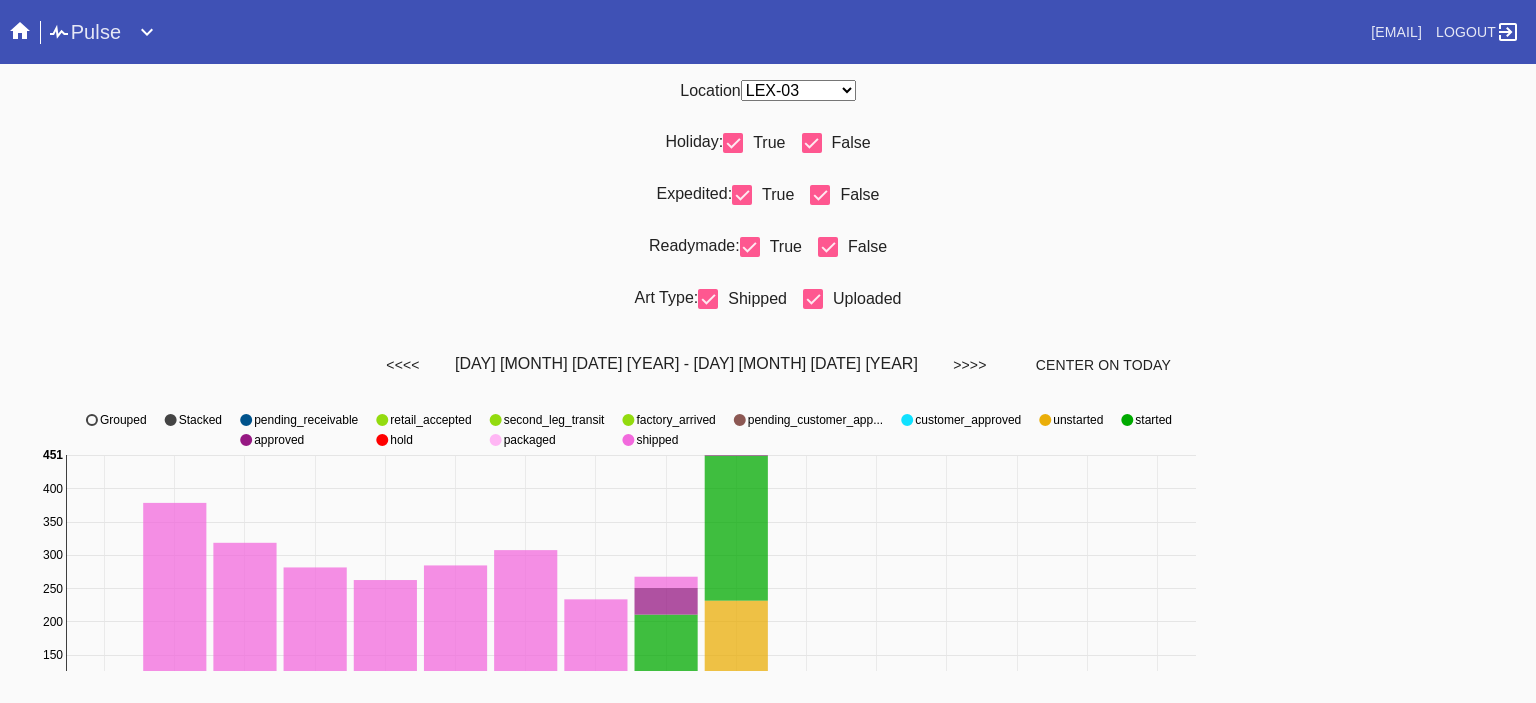 click at bounding box center (820, 195) 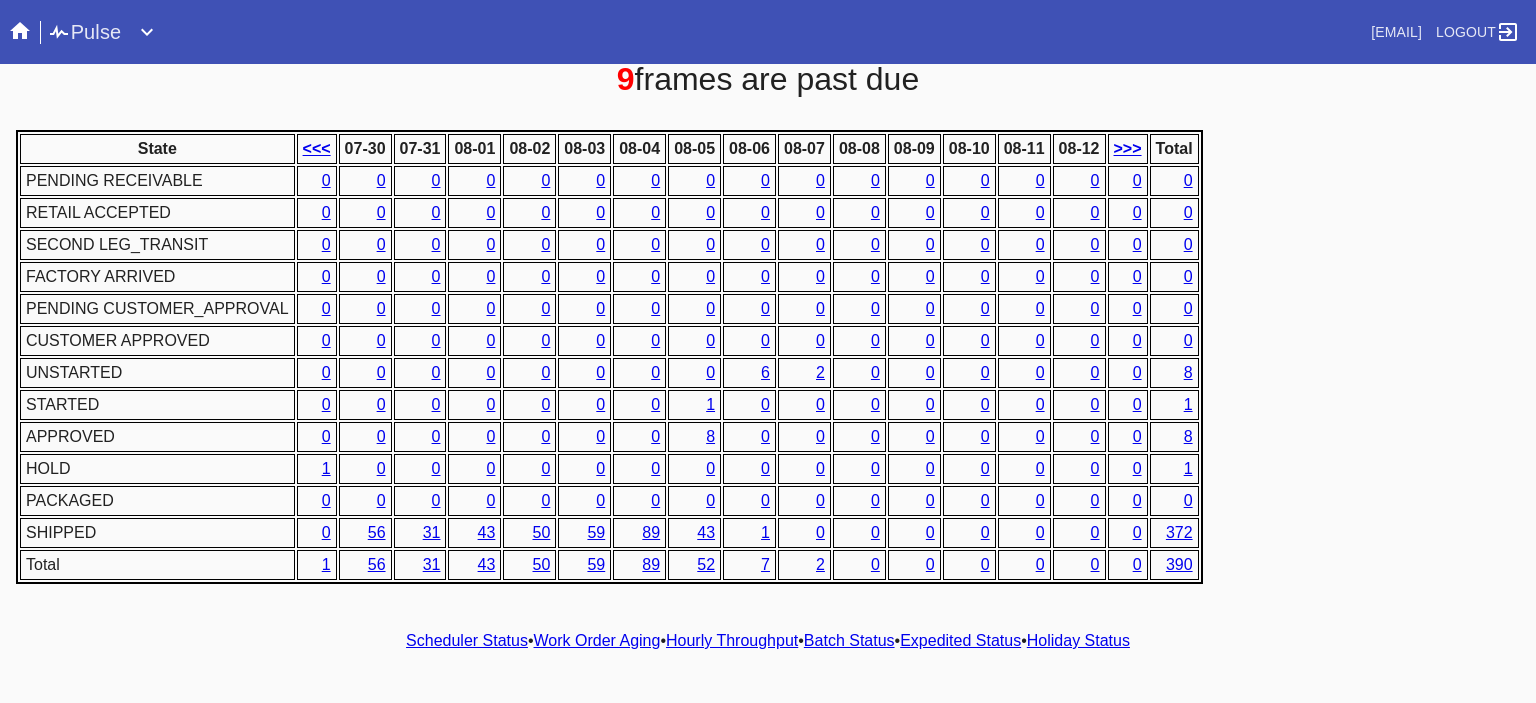 scroll, scrollTop: 0, scrollLeft: 0, axis: both 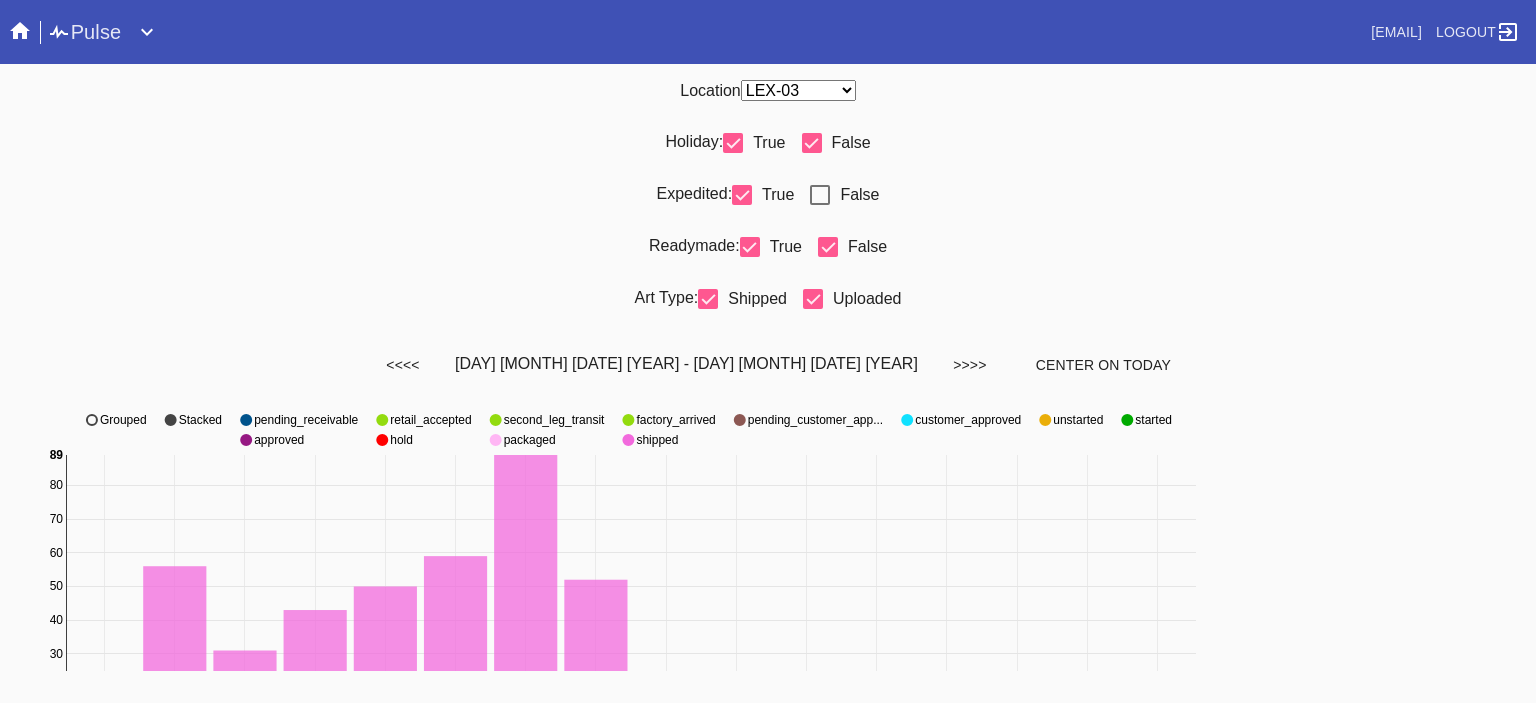 click at bounding box center [820, 195] 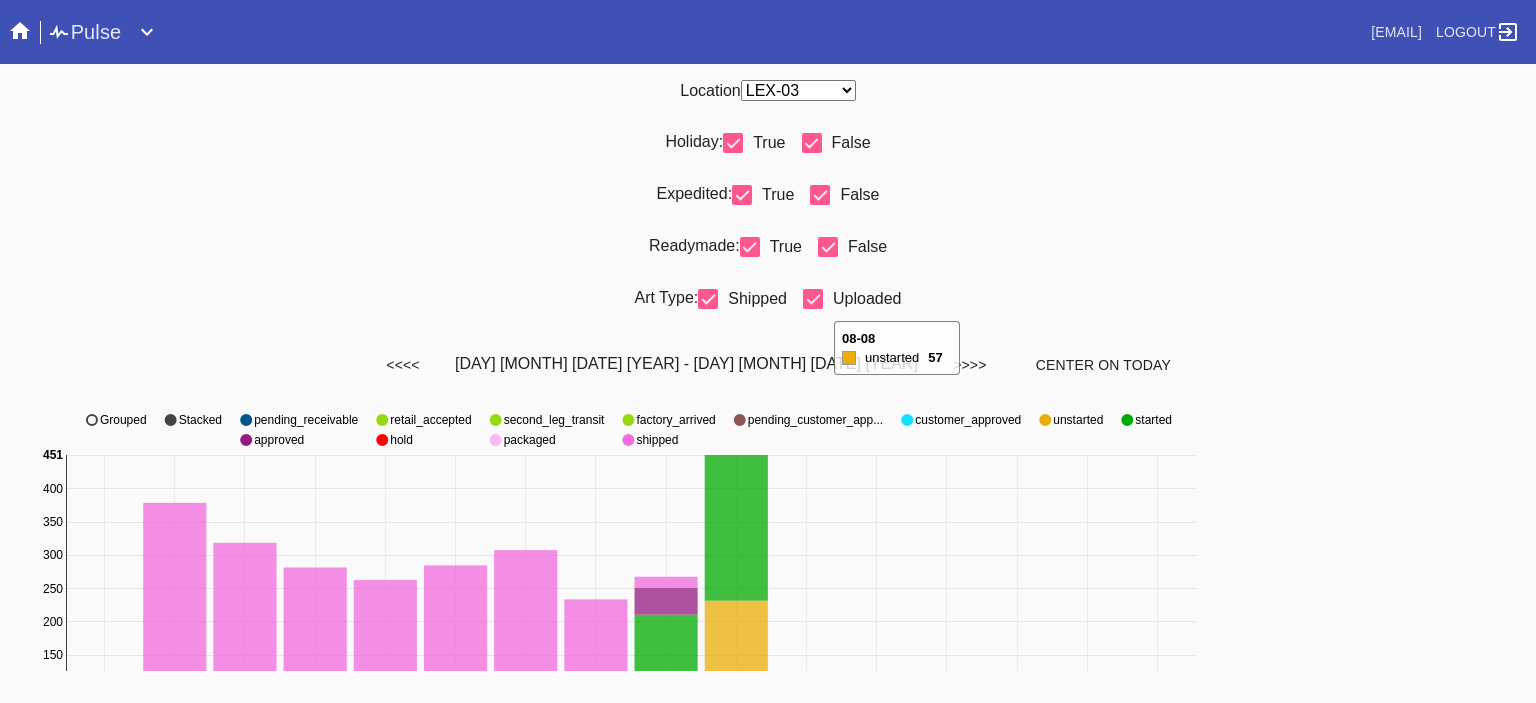 scroll, scrollTop: 936, scrollLeft: 0, axis: vertical 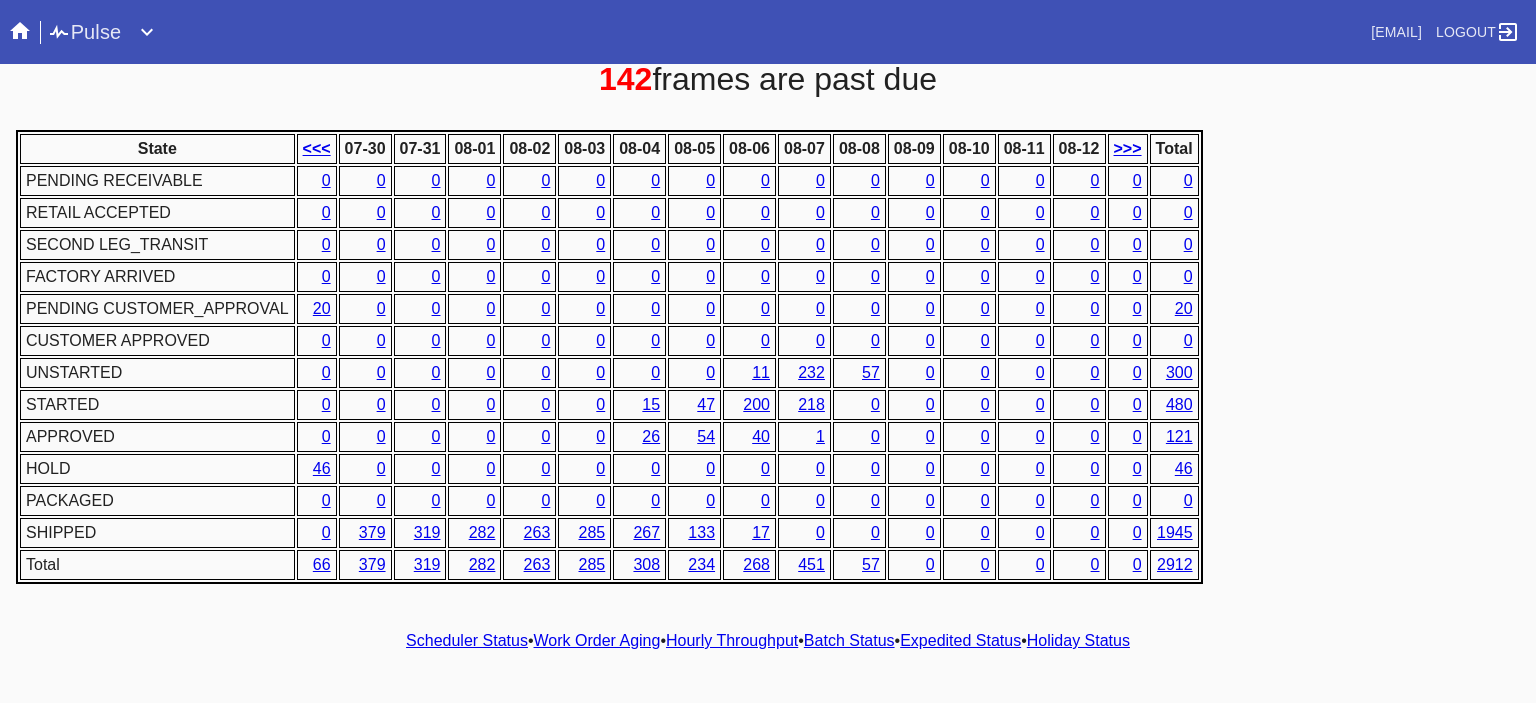 click on "Hourly Throughput" at bounding box center [732, 640] 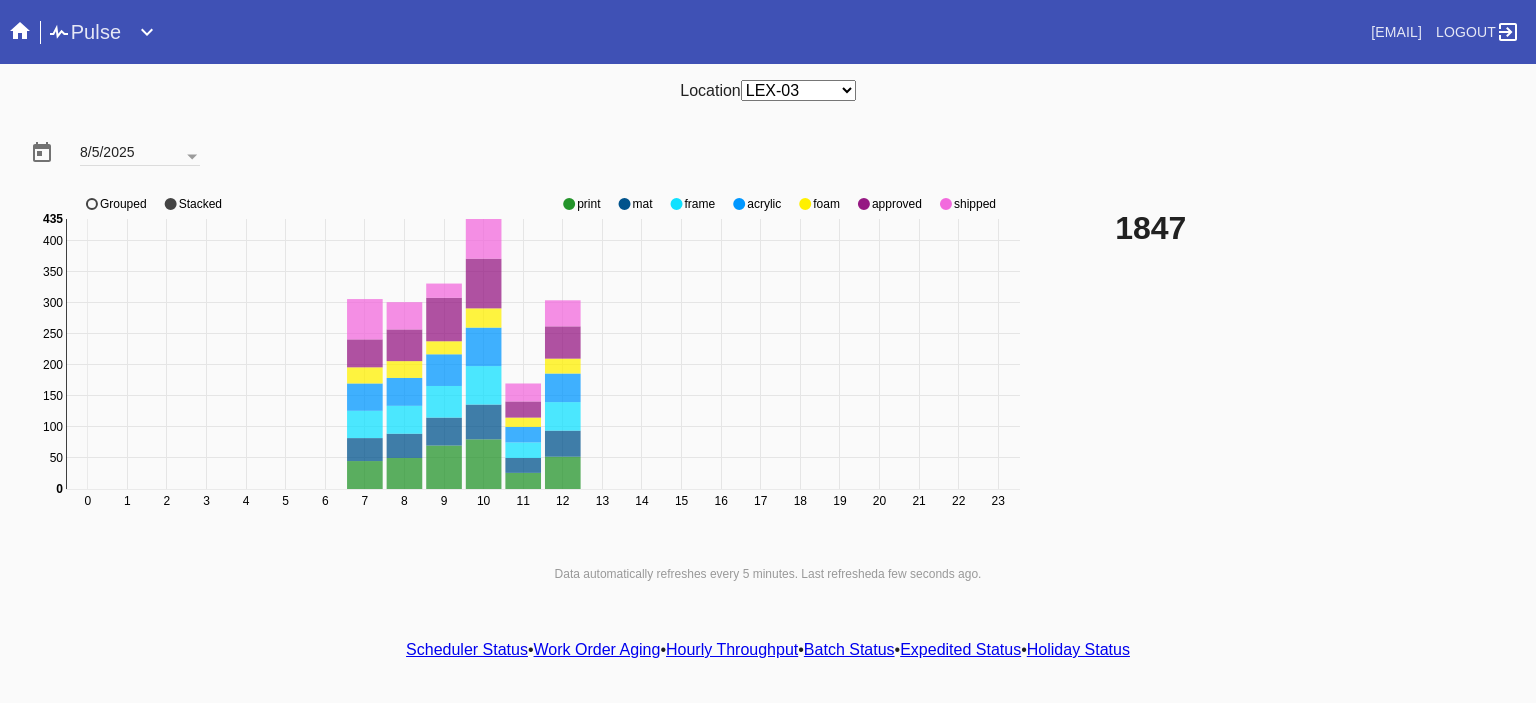 click on "0 1 2 3 4 5 6 7 8 9 10 11 12 13 14 15 16 17 18 19 20 21 22 23 0 50 100 150 200 250 300 350 400 0 435 print mat frame acrylic foam approved shipped Grouped Stacked" 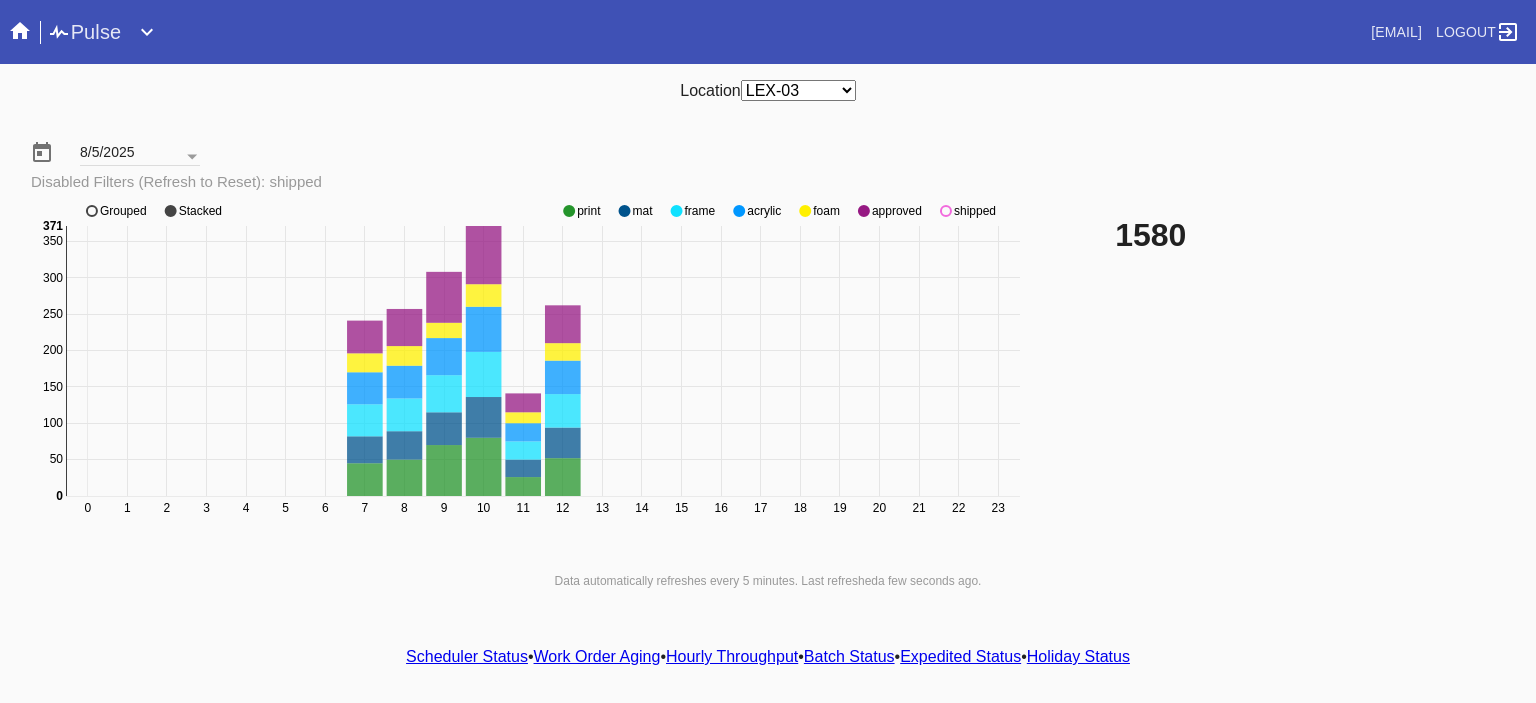click 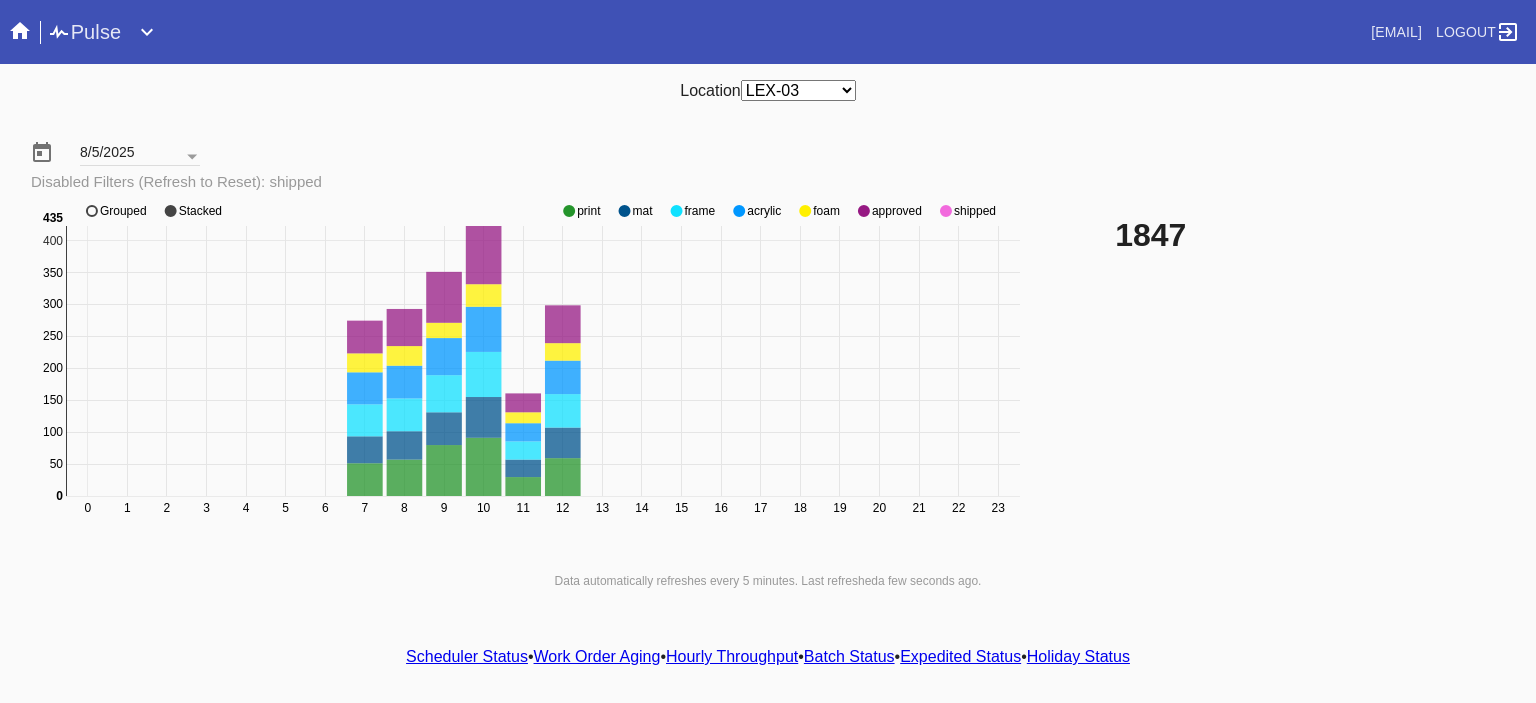 click 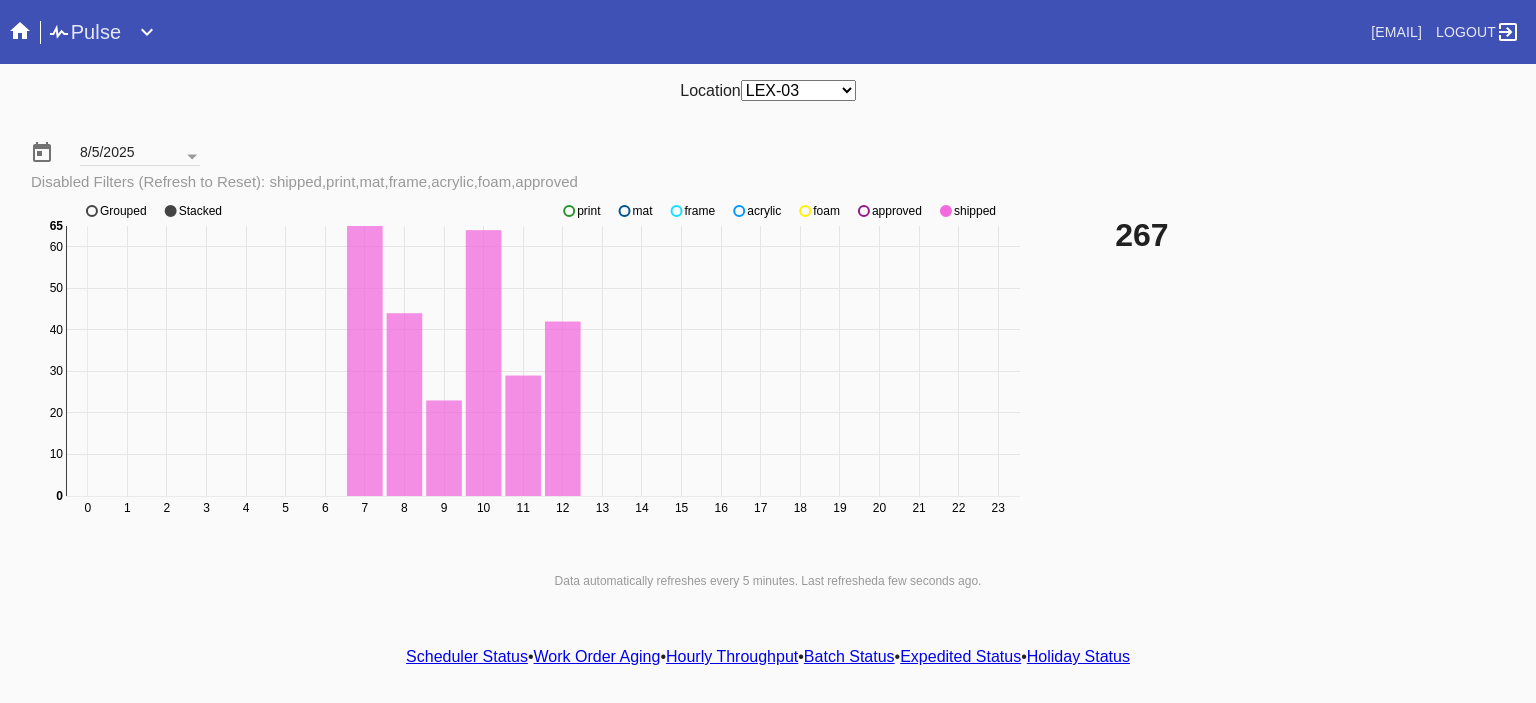 click 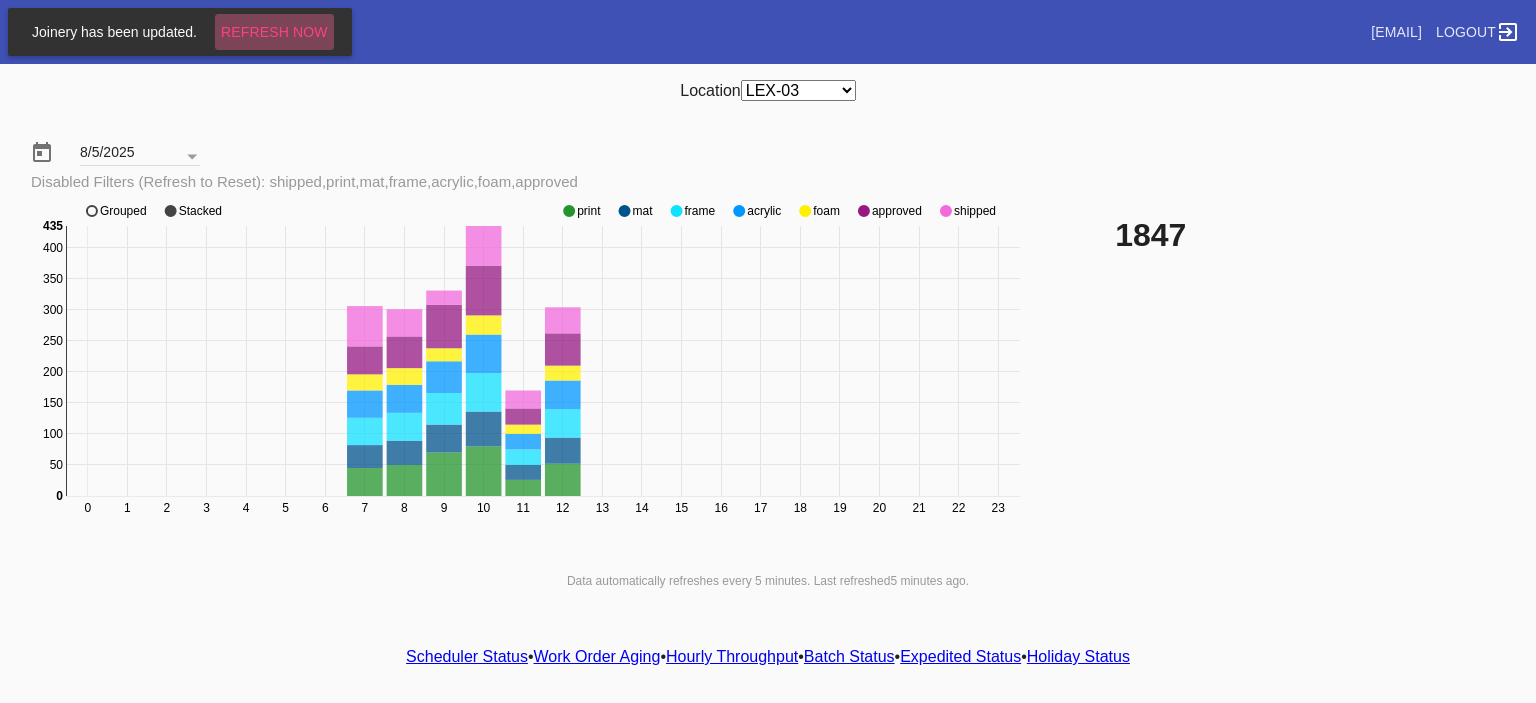 click on "Refresh Now" at bounding box center [274, 32] 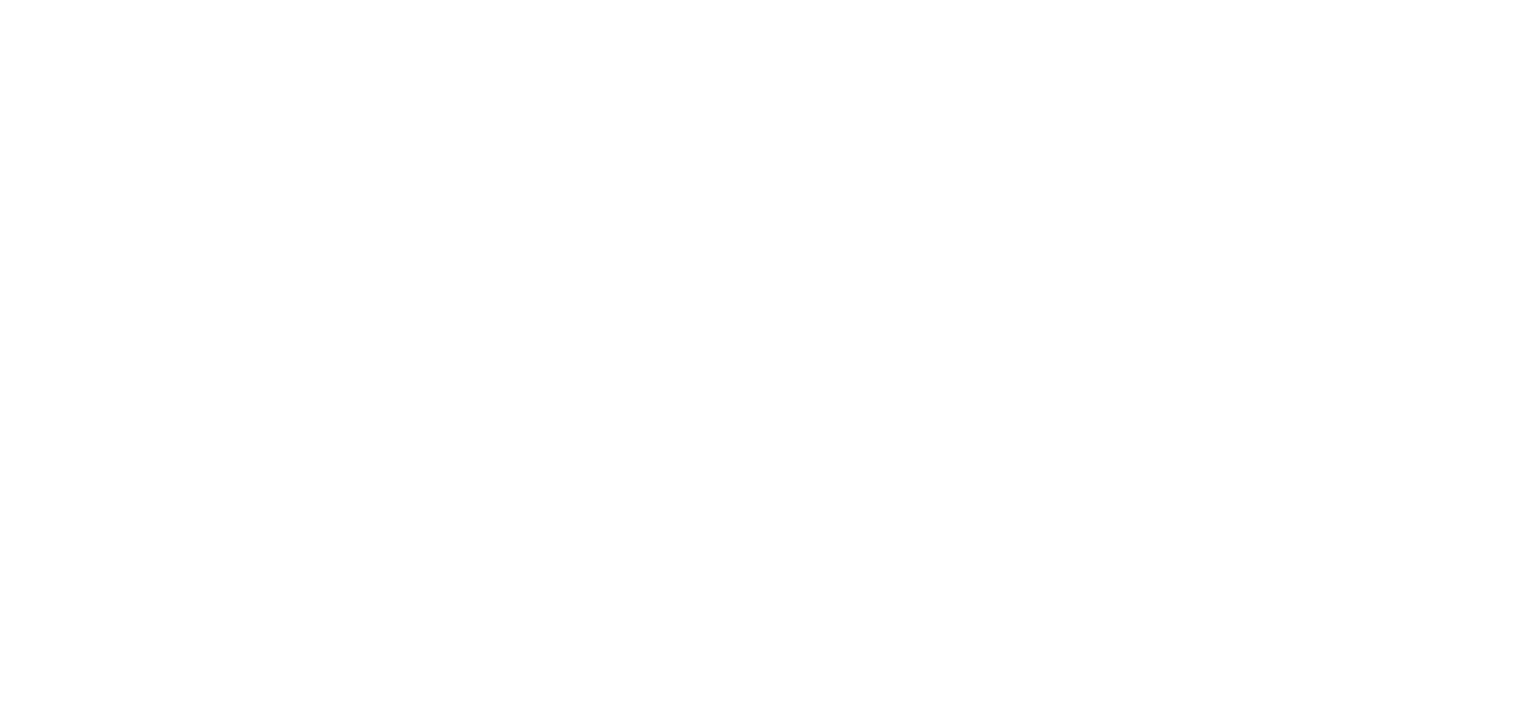 scroll, scrollTop: 0, scrollLeft: 0, axis: both 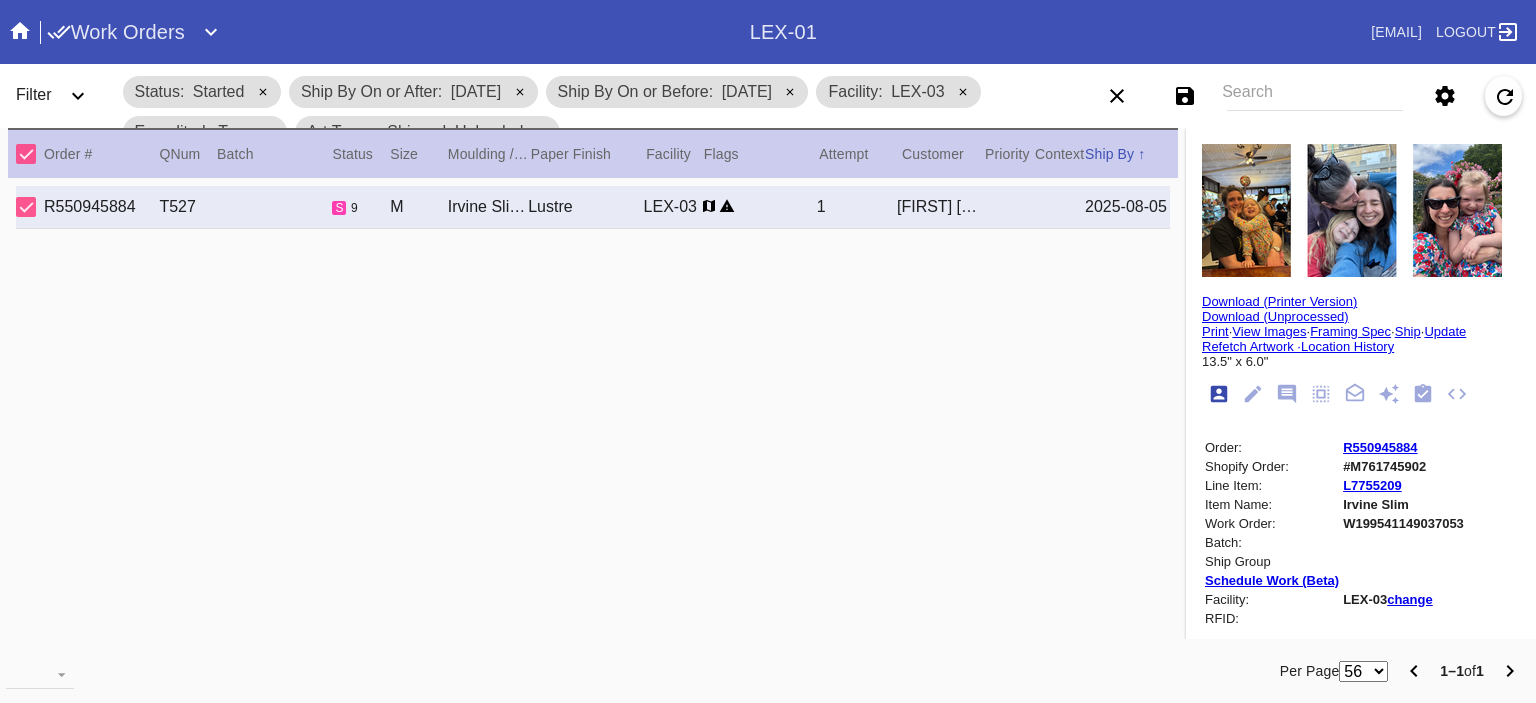 type on "Dear Frank,
Happy Birthday!
Piper and I love you so much.
Love always,
Kristin
8.8.25" 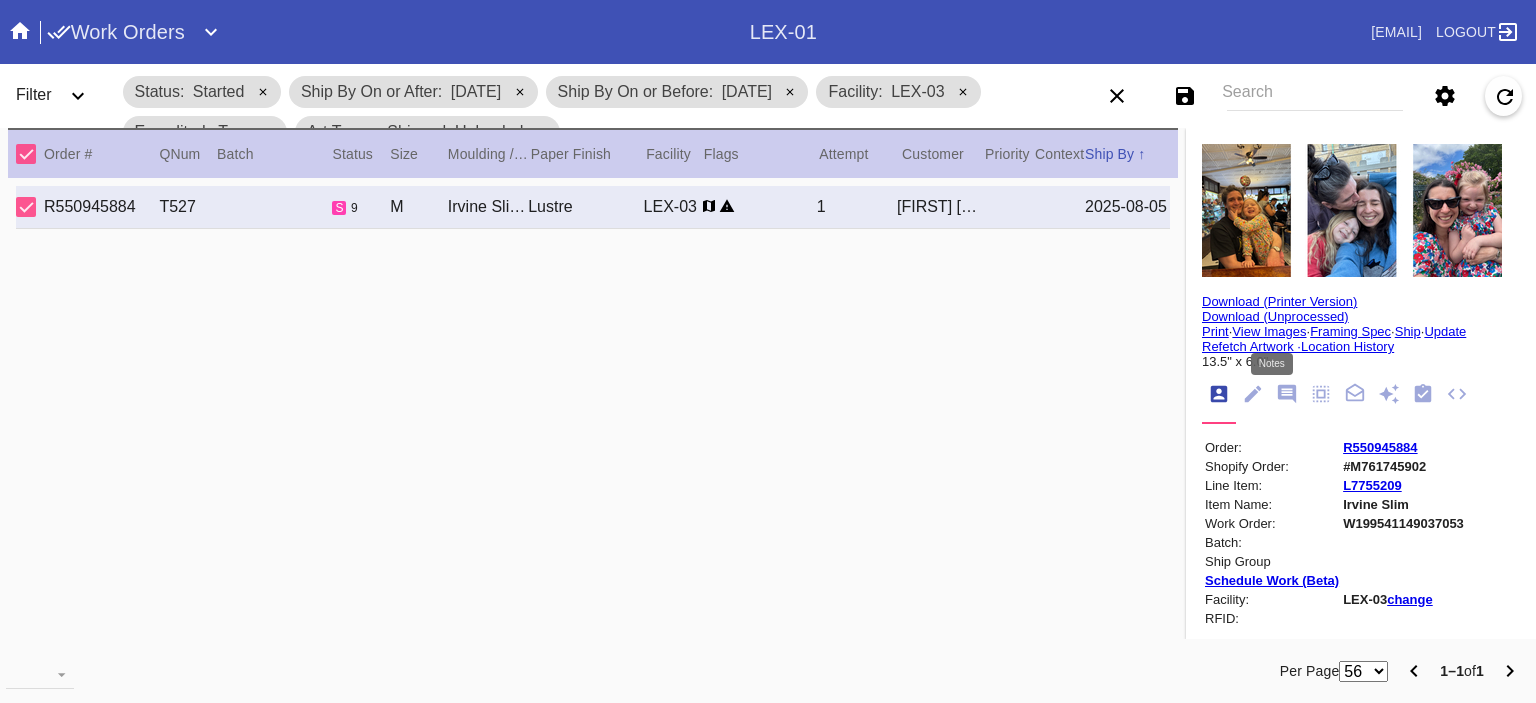 click 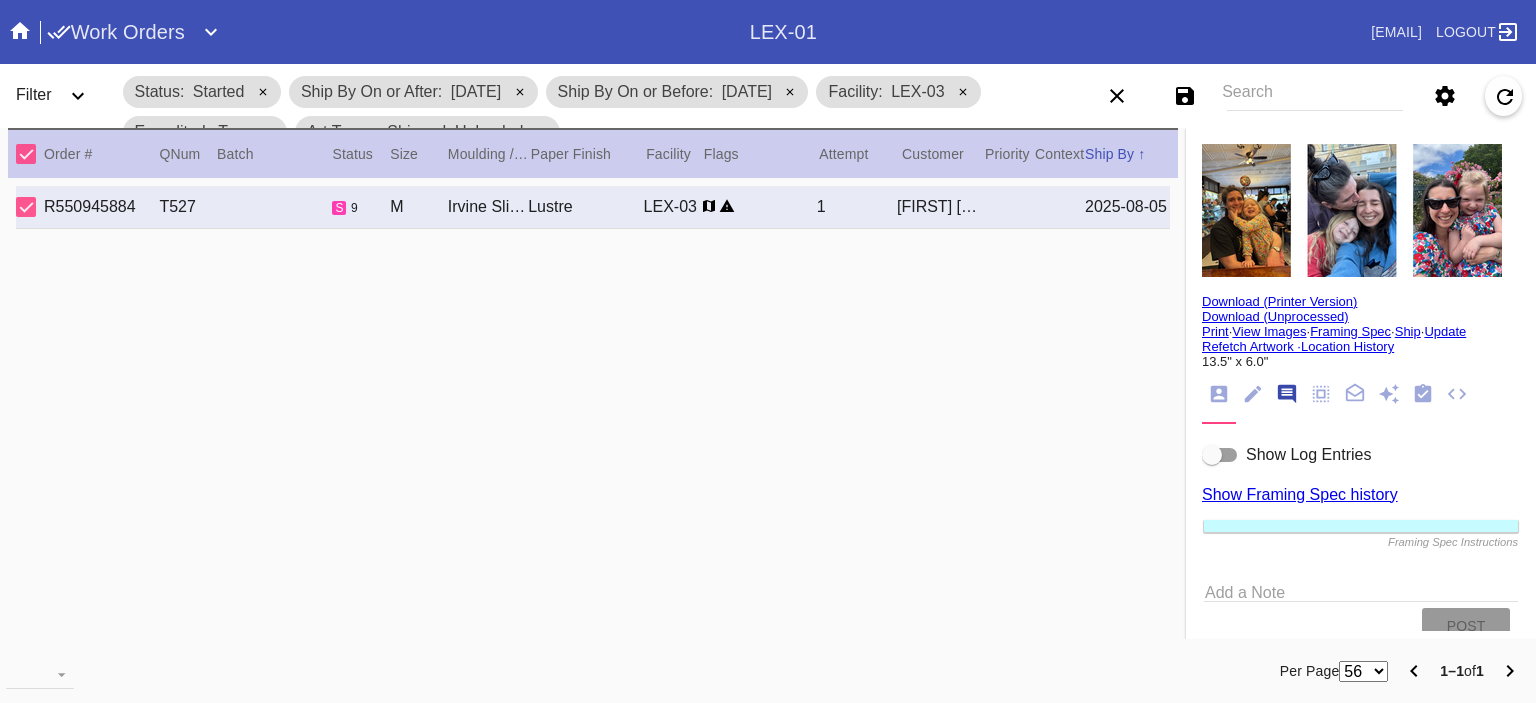 scroll, scrollTop: 123, scrollLeft: 0, axis: vertical 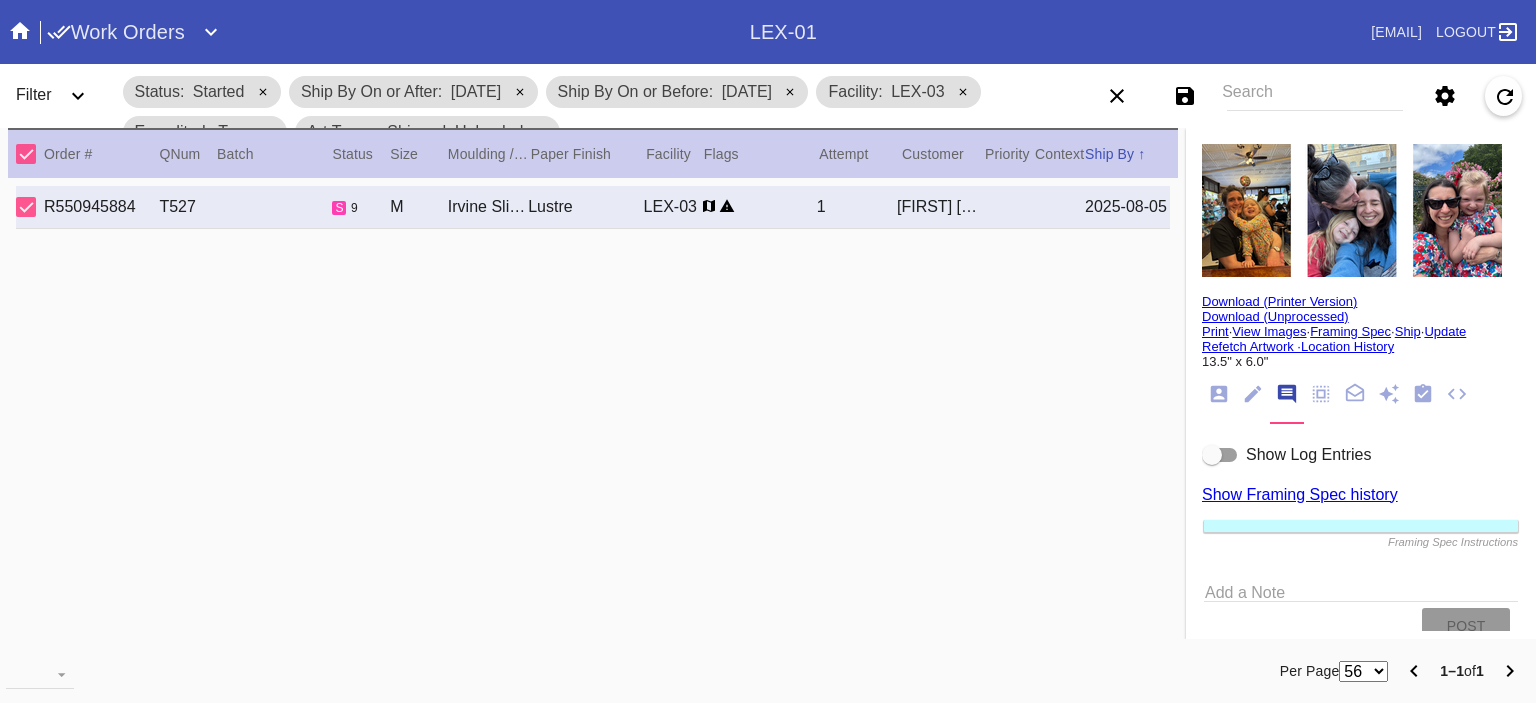 click on "Show Log Entries" at bounding box center [1361, 455] 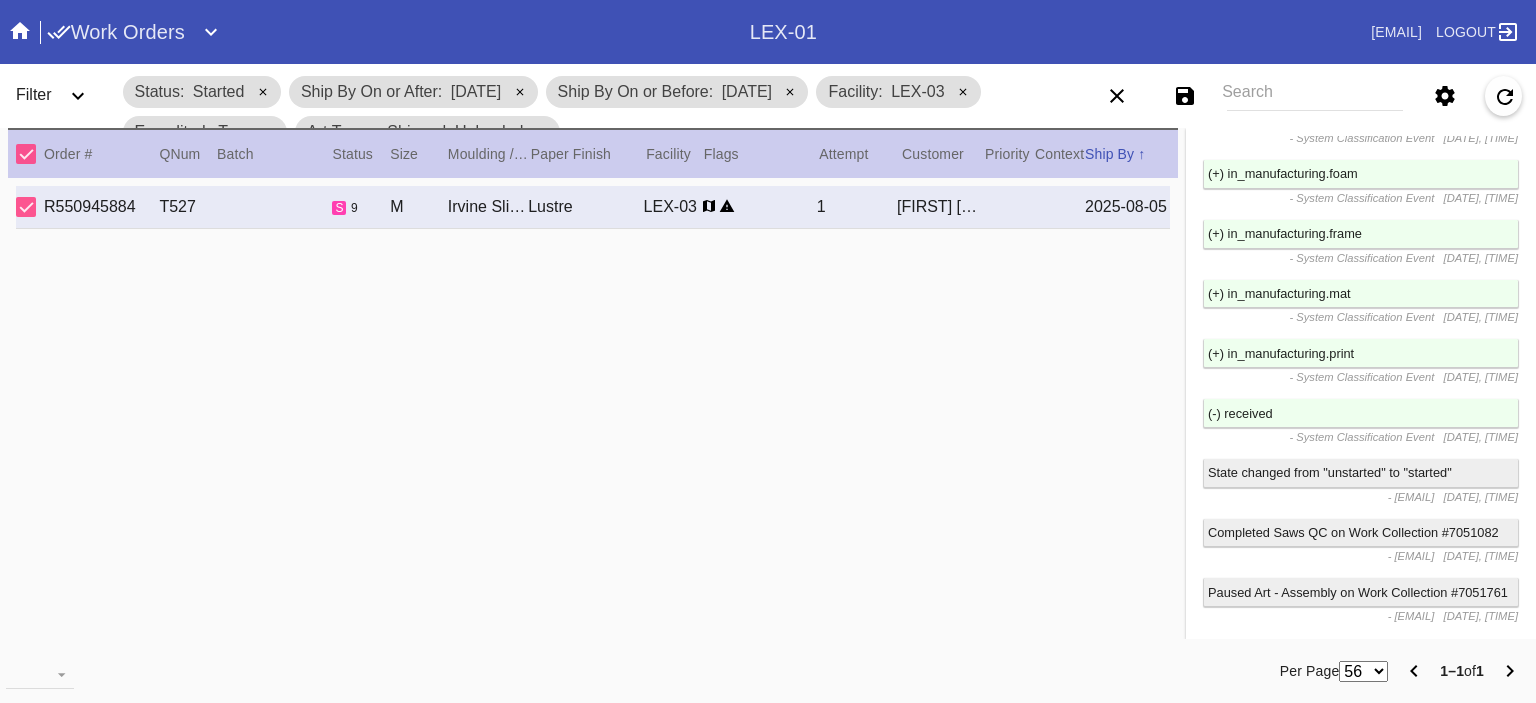 scroll, scrollTop: 1513, scrollLeft: 0, axis: vertical 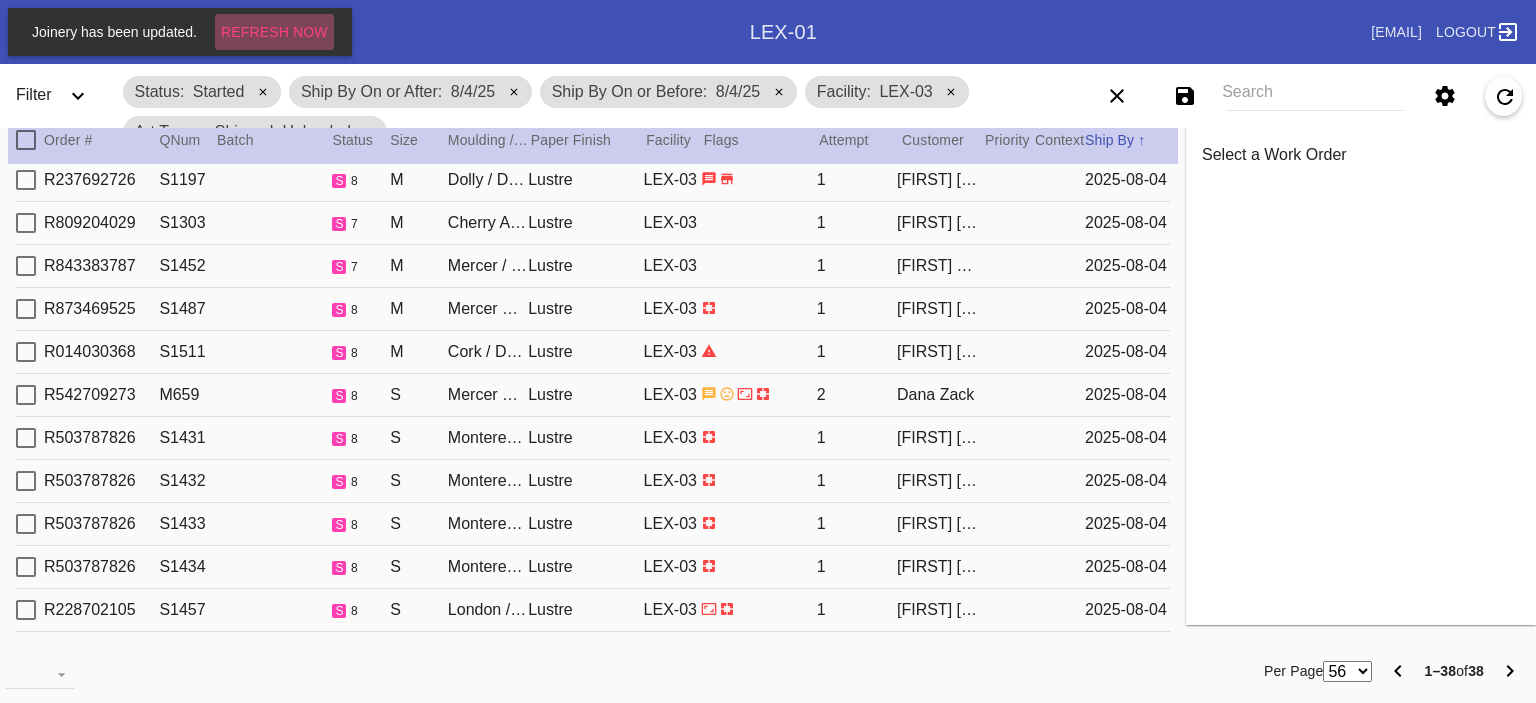 click on "Refresh Now" at bounding box center (274, 32) 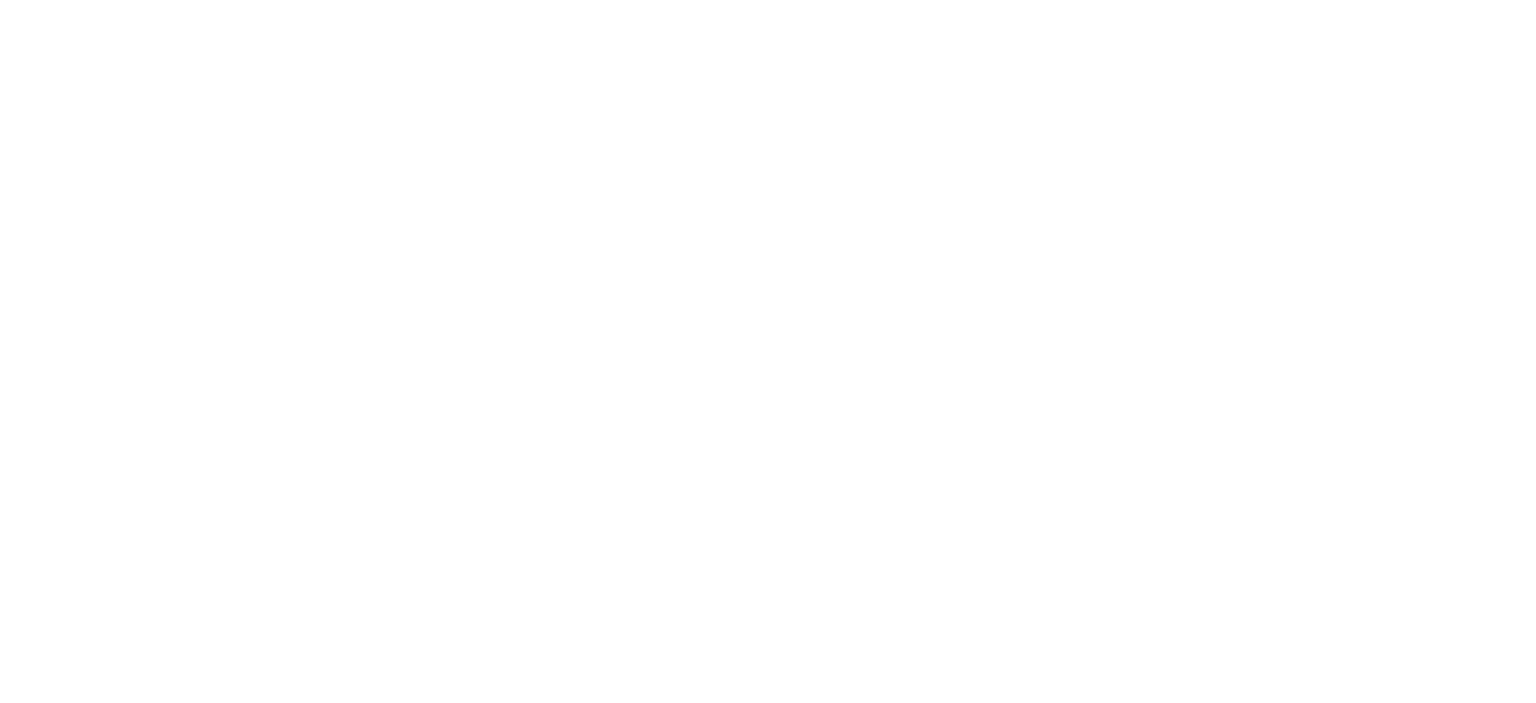 scroll, scrollTop: 0, scrollLeft: 0, axis: both 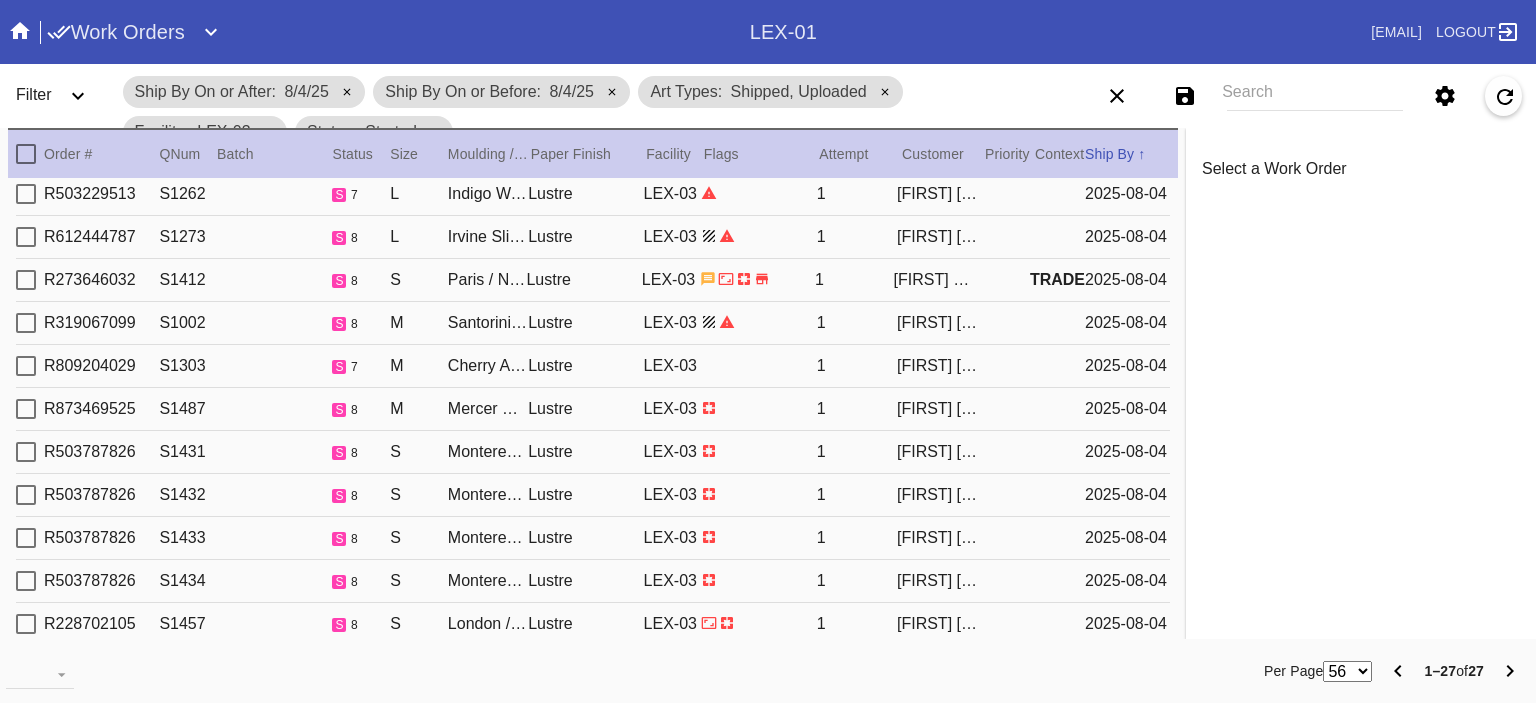 click on "R[NUMBER] S[NUMBER] s 8 M Mercer Slim / Dove White Lustre LEX-03 1 [FIRST] [LAST]
[DATE]" at bounding box center [593, 409] 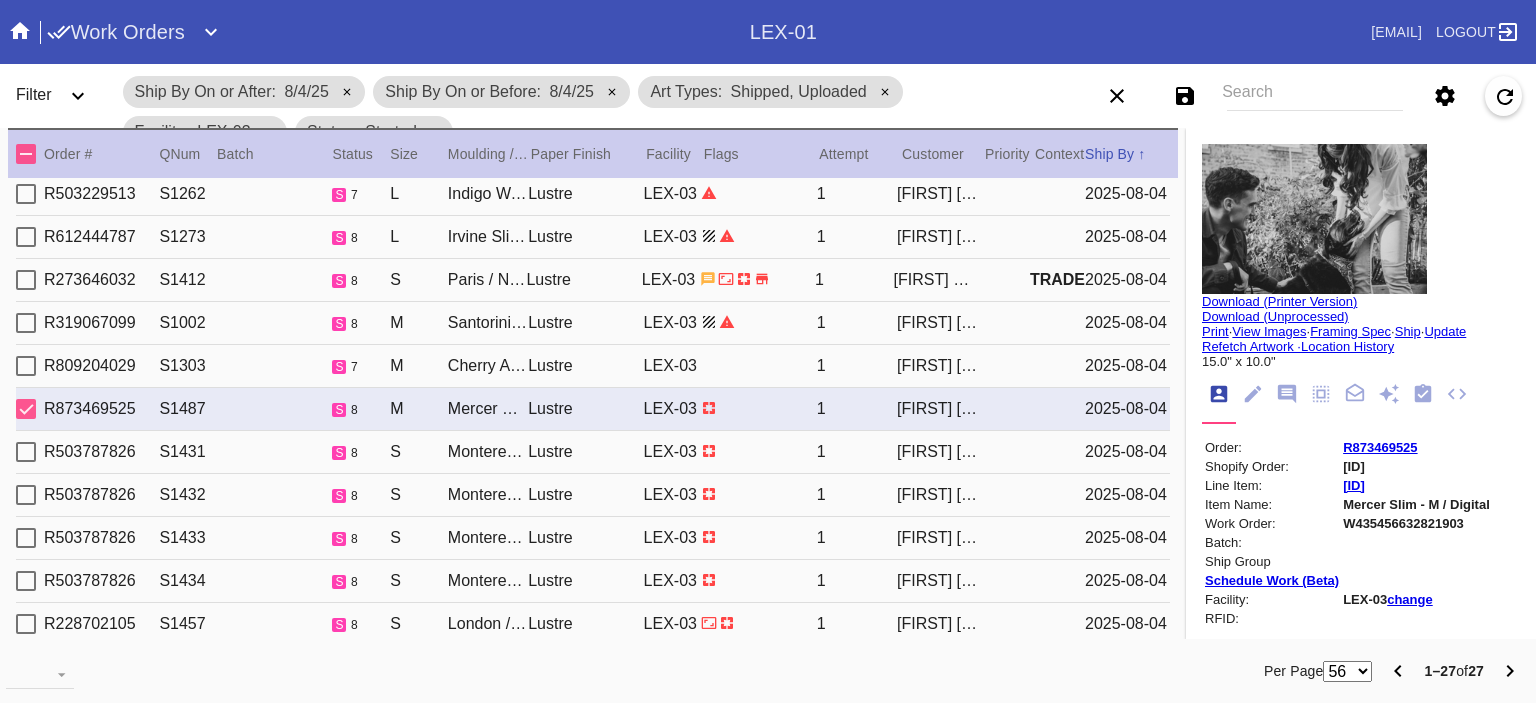 click on "R503787826 S1431 s   8 S Monterey / Fabric White Lustre LEX-03 1 Abby Houlihan
2025-08-04" at bounding box center (593, 452) 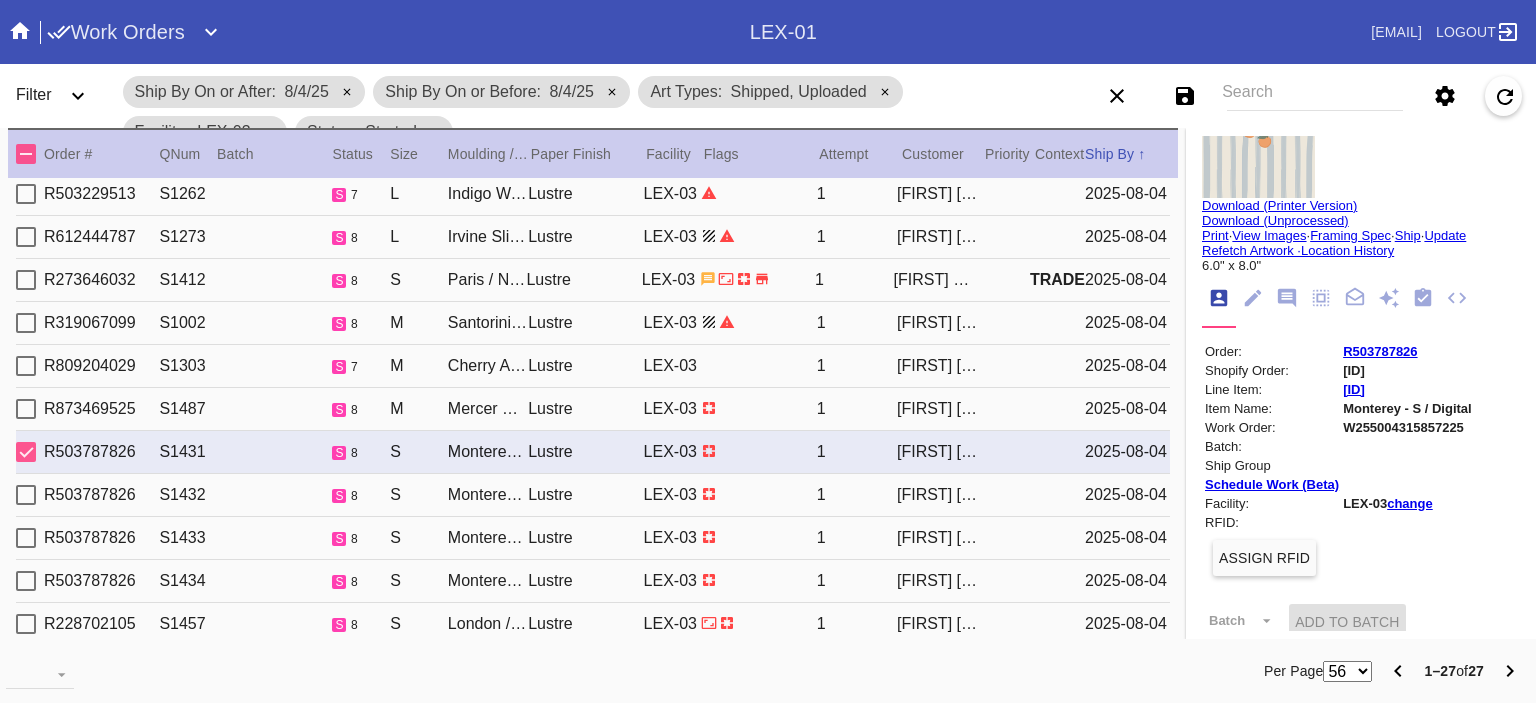 scroll, scrollTop: 0, scrollLeft: 0, axis: both 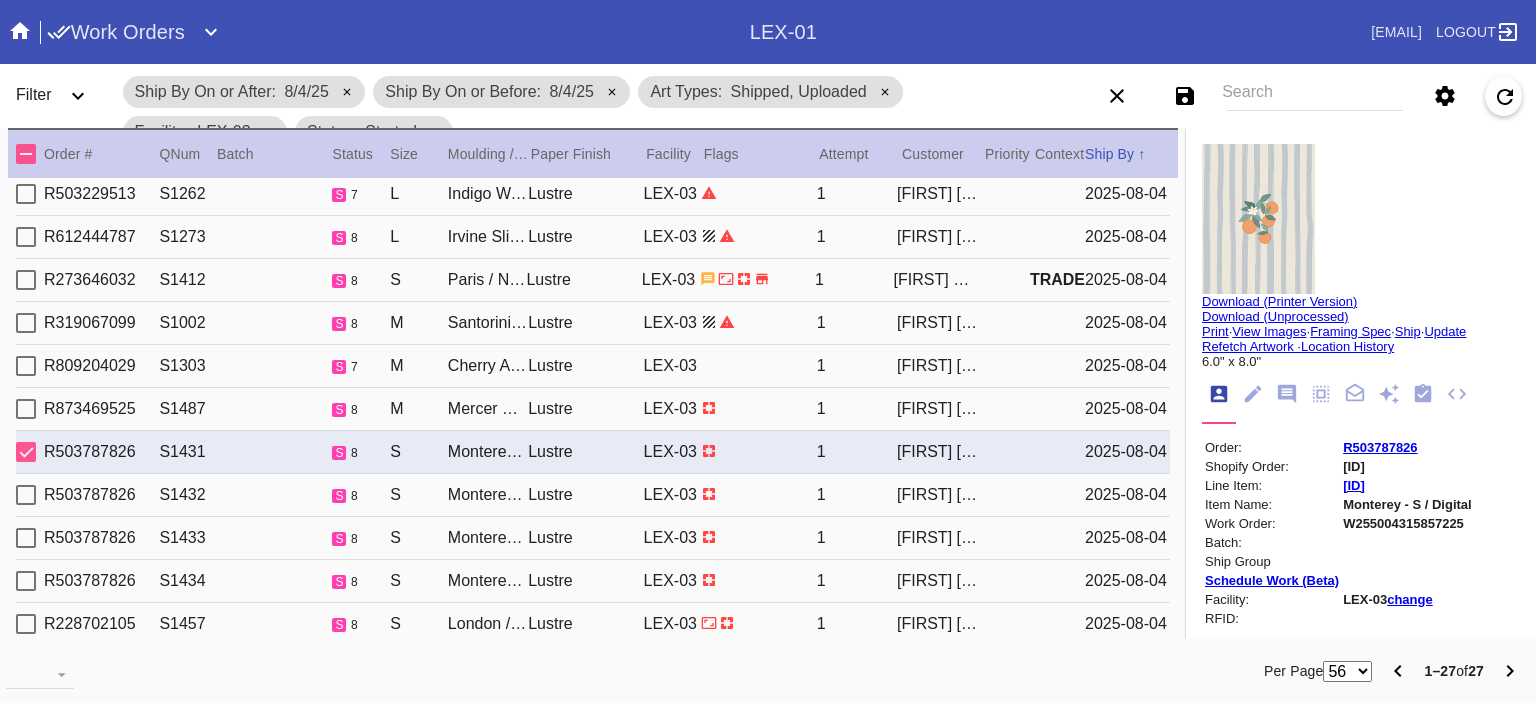 click on "Print" at bounding box center [1215, 331] 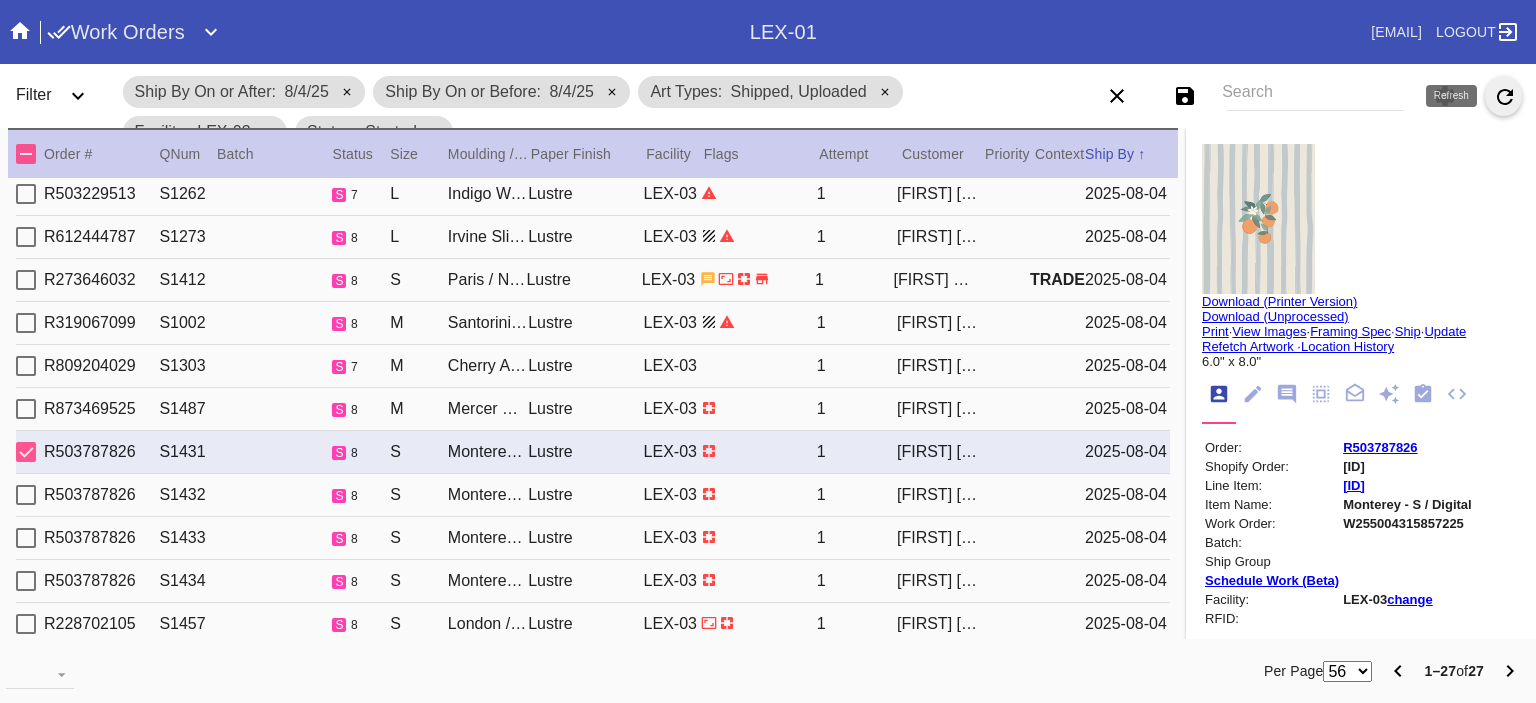 click 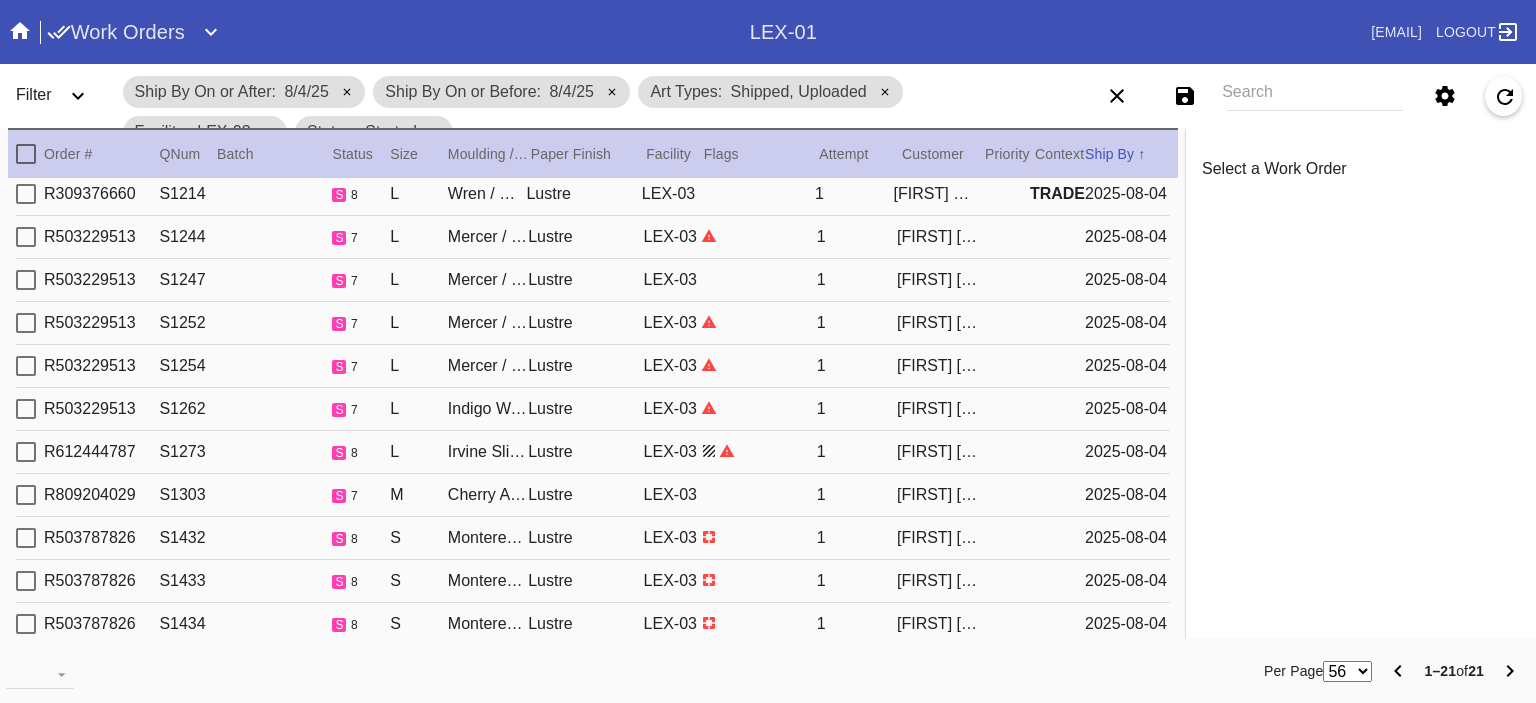 scroll, scrollTop: 447, scrollLeft: 0, axis: vertical 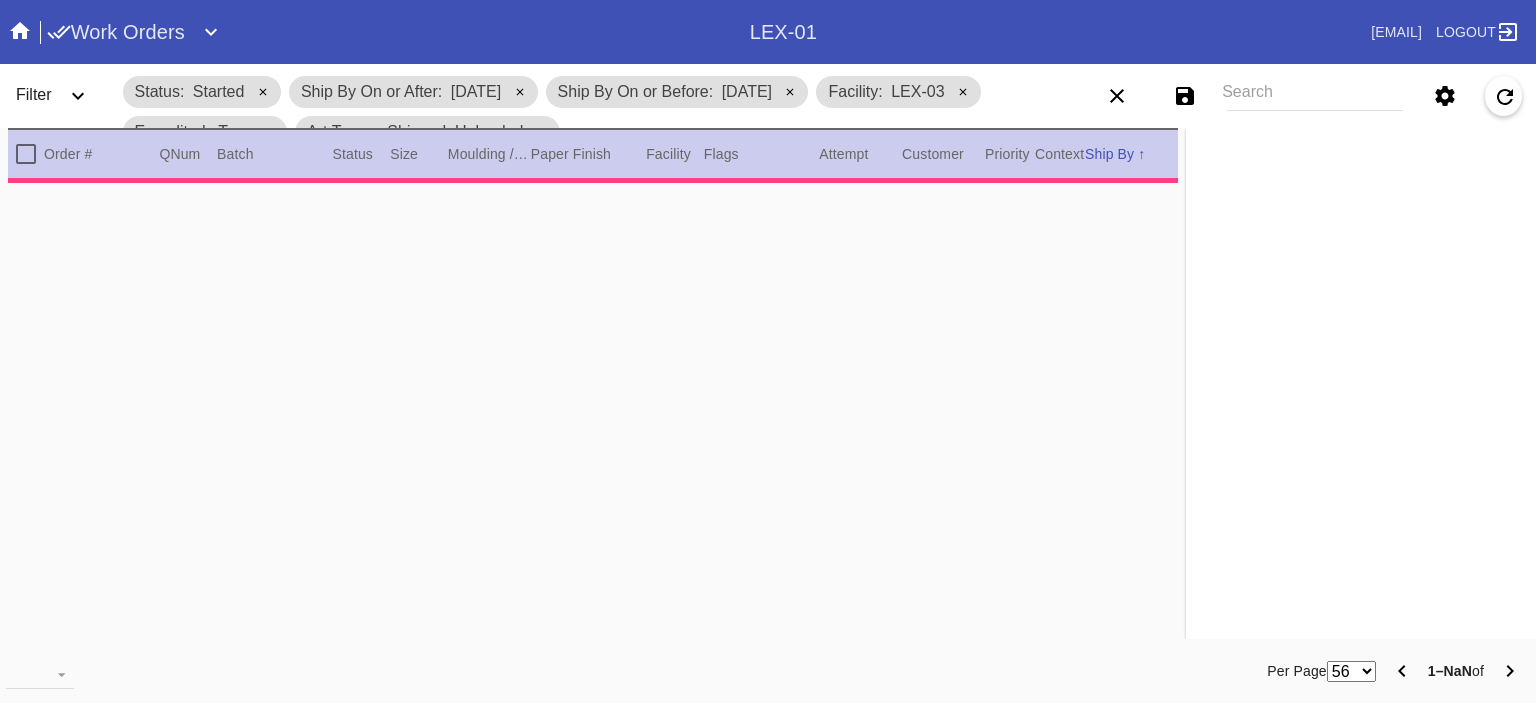 type on "2.0" 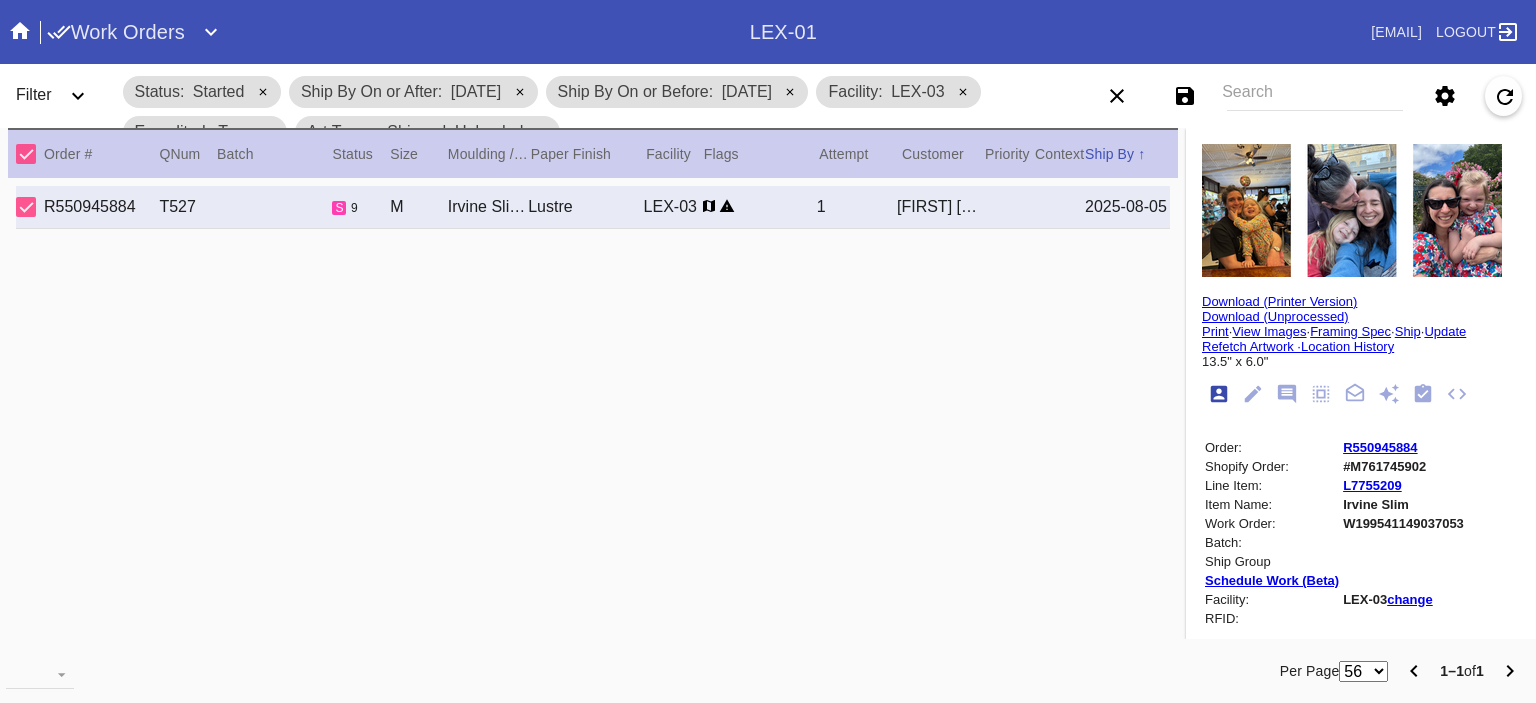 type on "Dear [FIRST],
Happy Birthday!
[NAME] and I love you so much.
Love always,
[FIRST]
[DATE]" 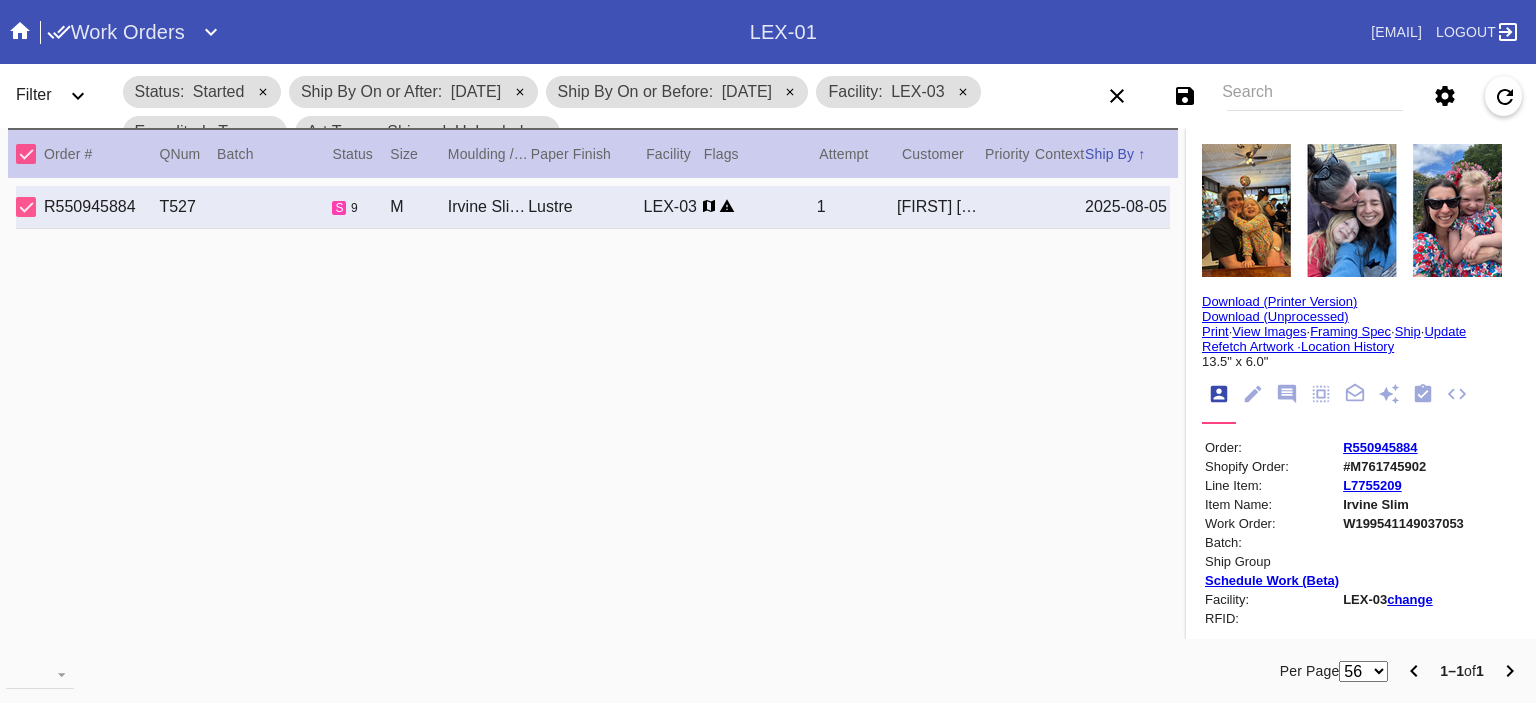 click on "Print" at bounding box center (1215, 331) 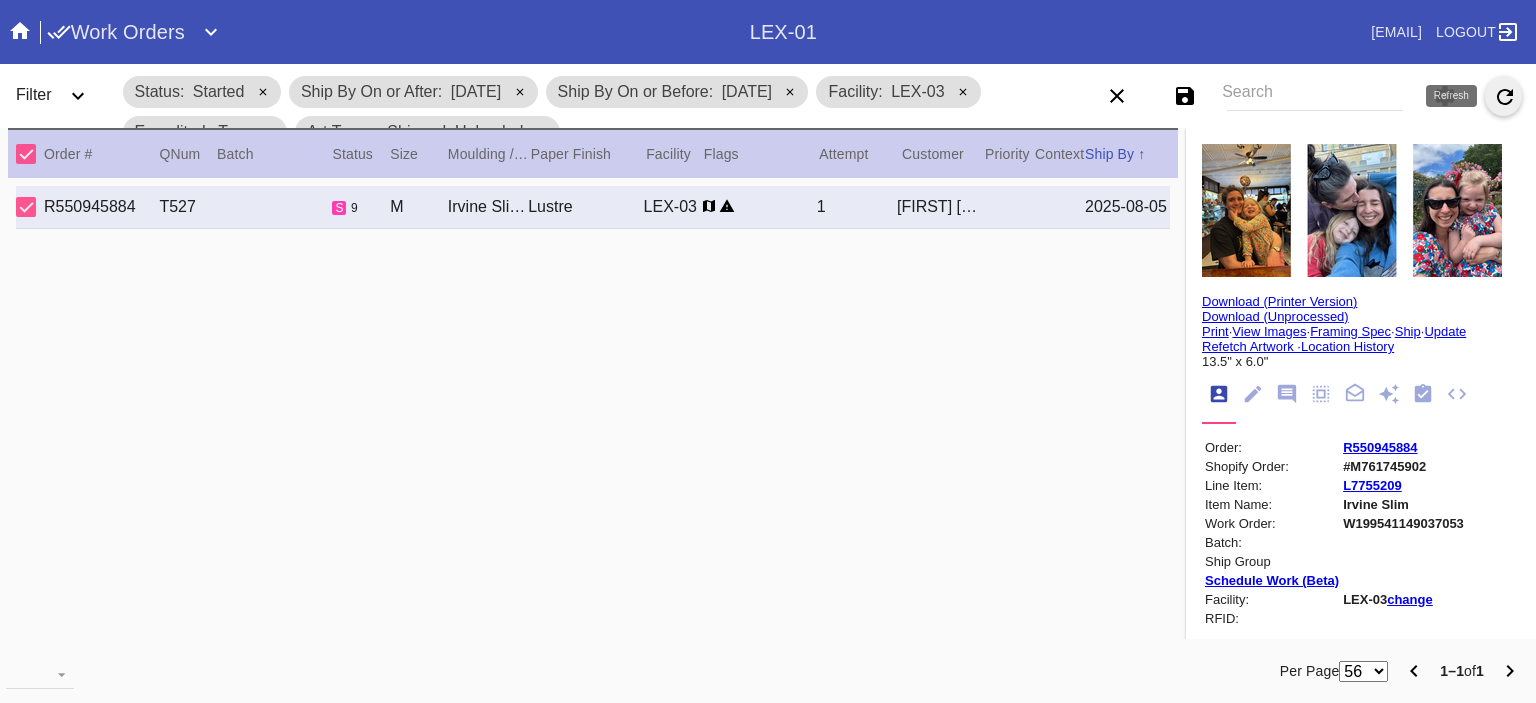 click 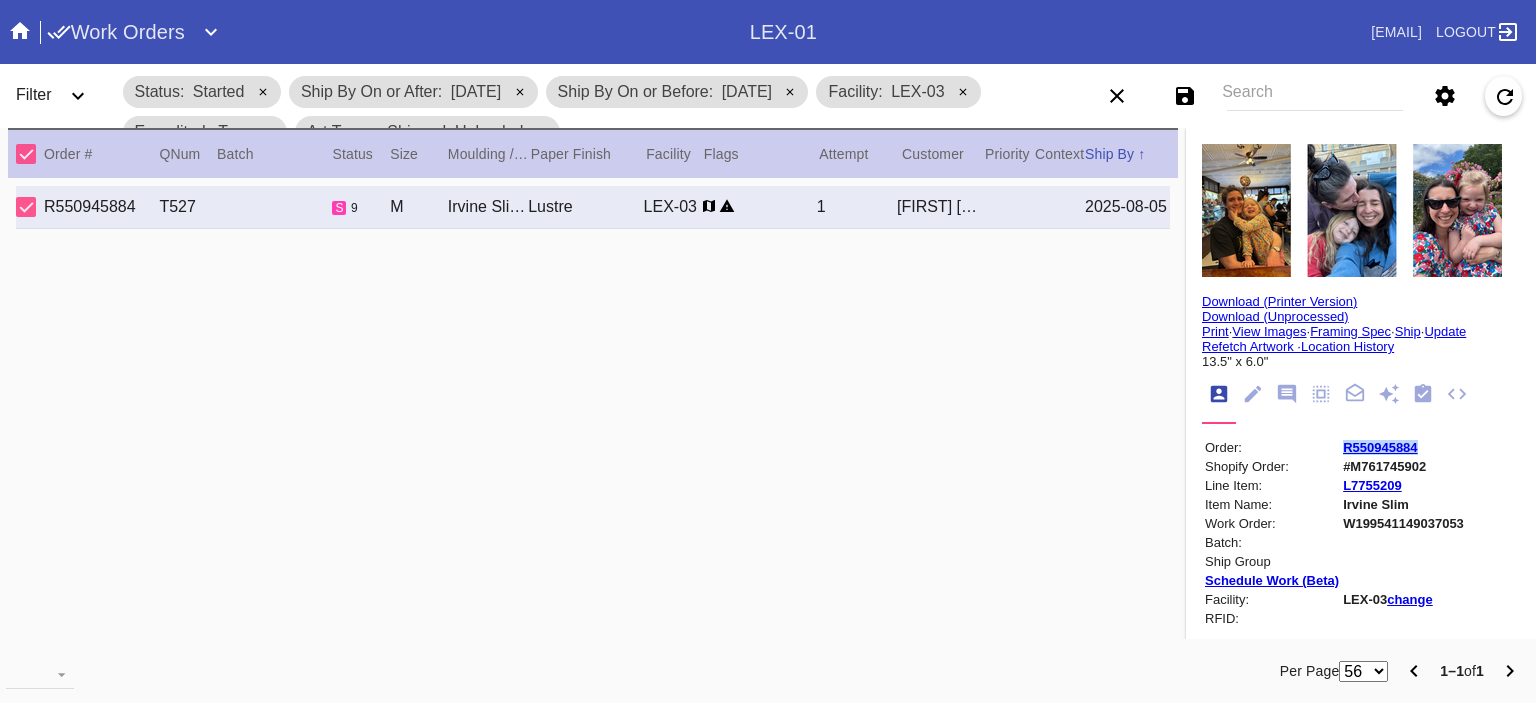 drag, startPoint x: 1414, startPoint y: 439, endPoint x: 1316, endPoint y: 444, distance: 98.12747 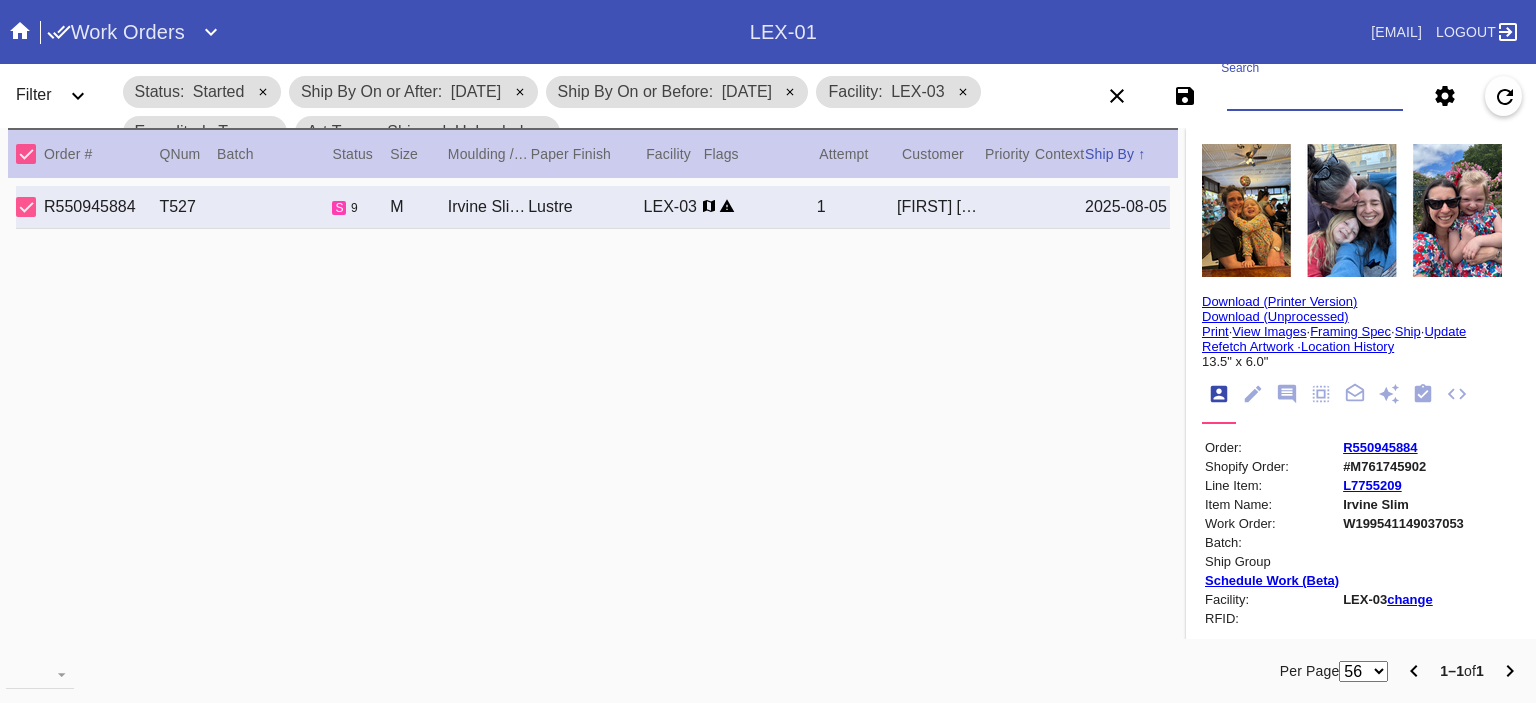 click on "Search" at bounding box center [1315, 96] 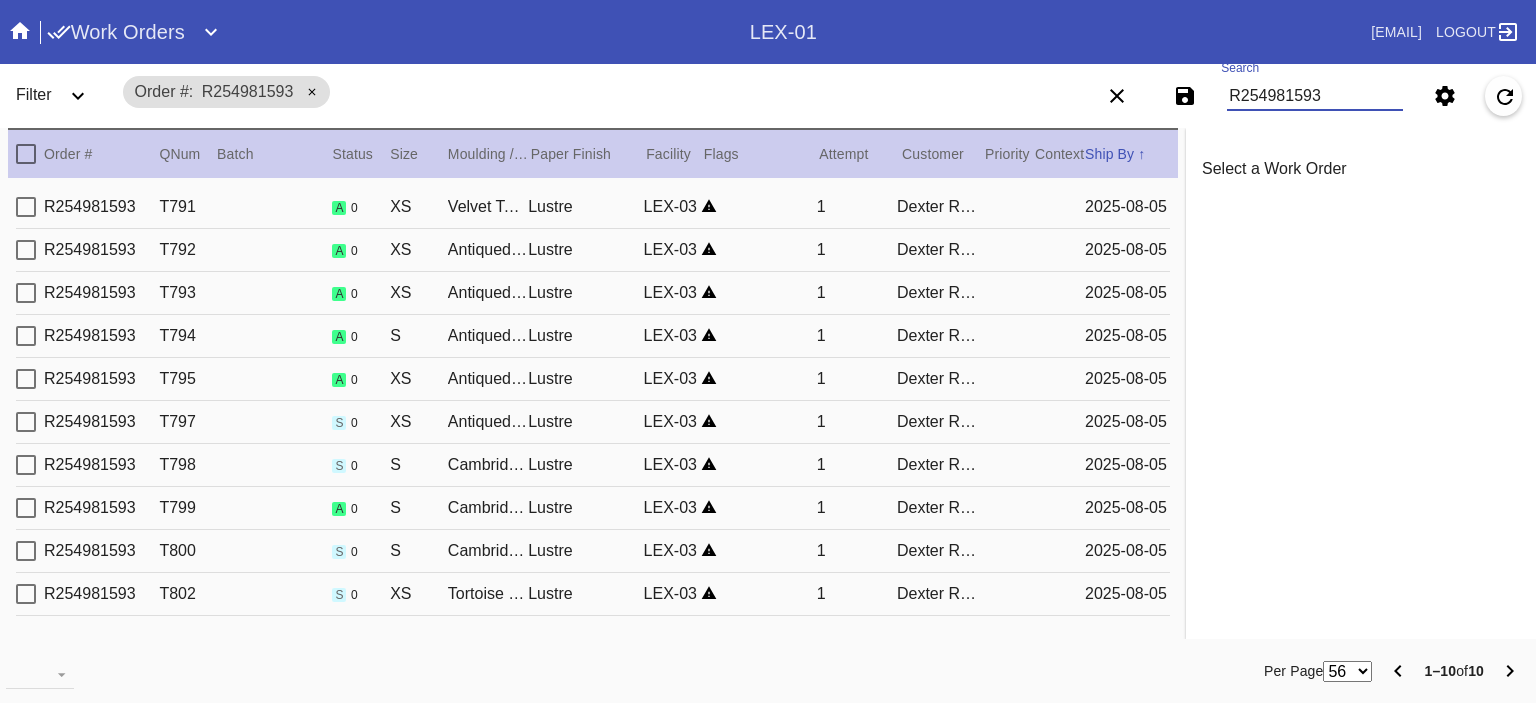 scroll, scrollTop: 14, scrollLeft: 0, axis: vertical 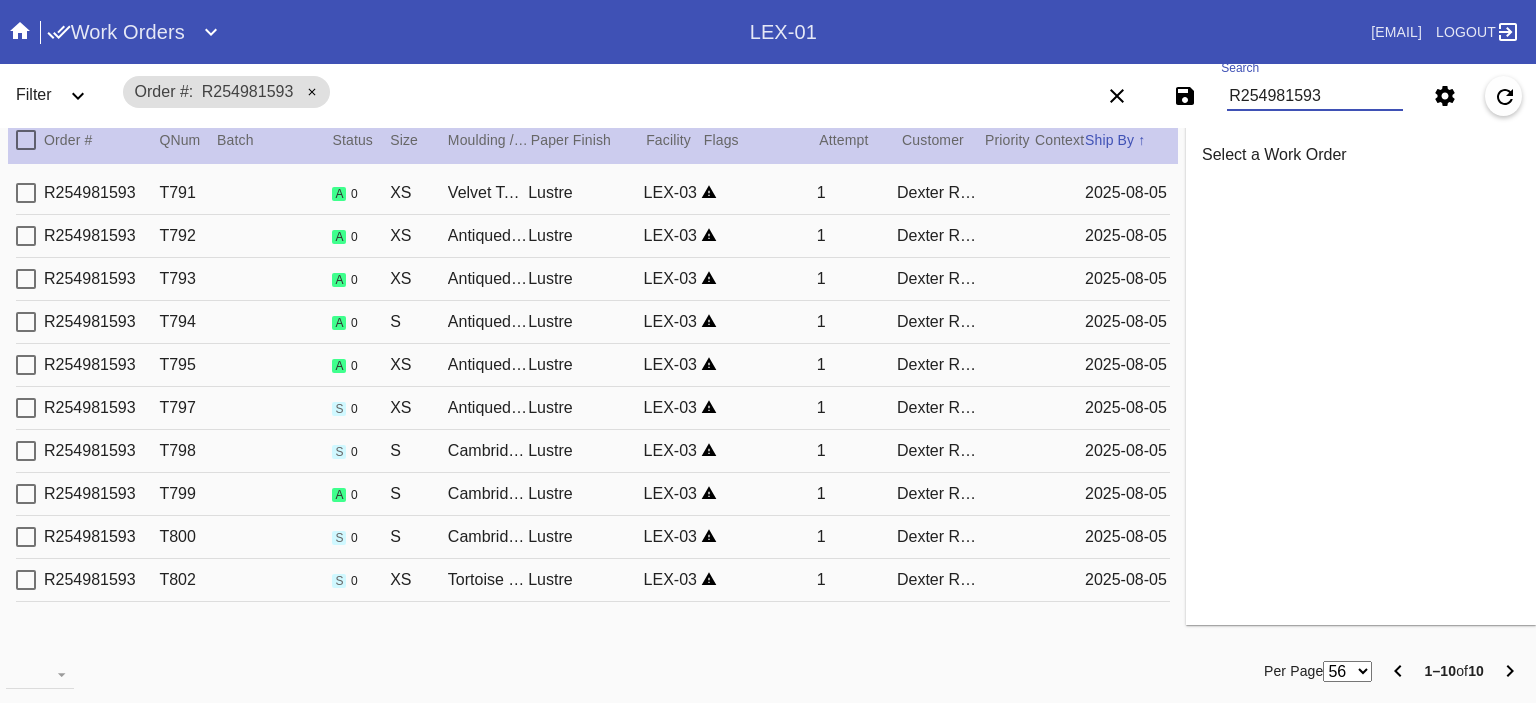 type on "R254981593" 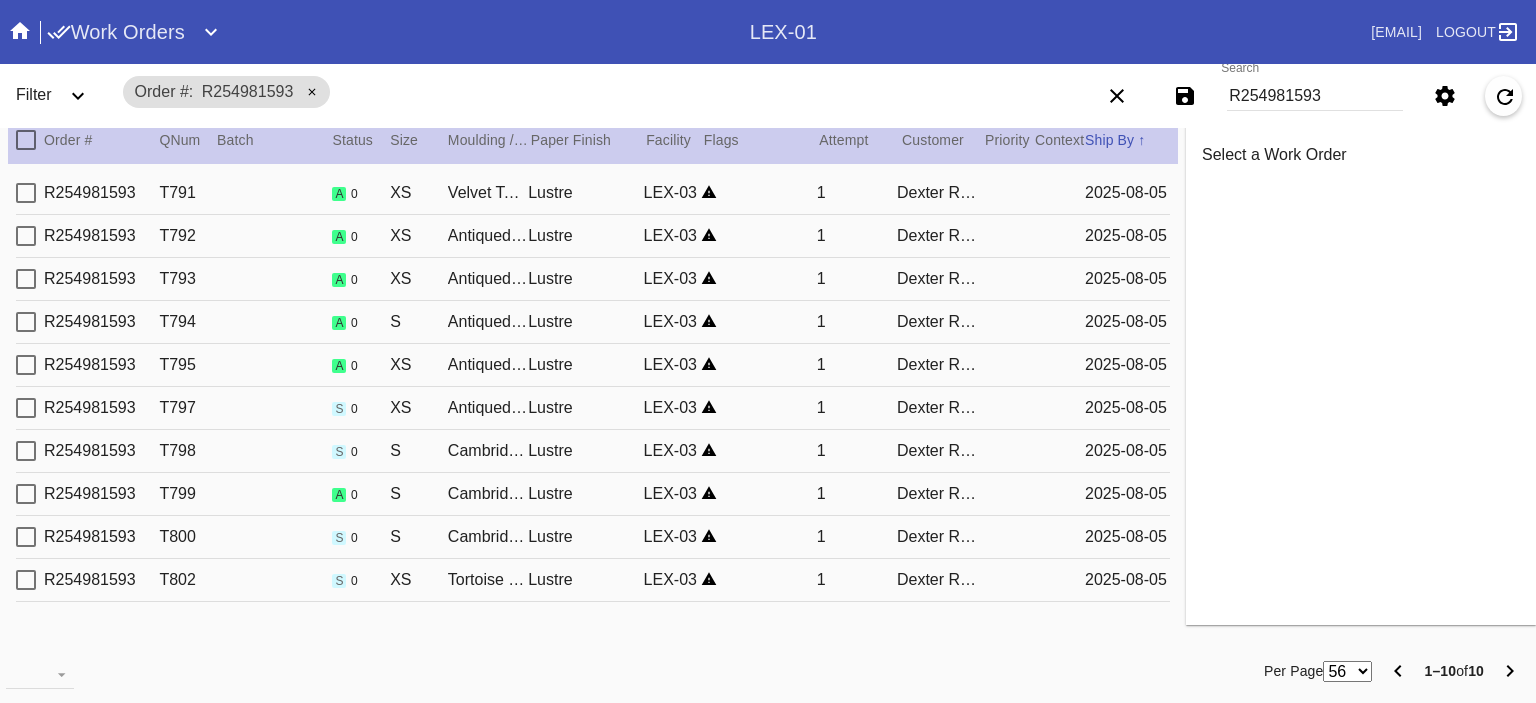 click on "LEX-03" at bounding box center (673, 193) 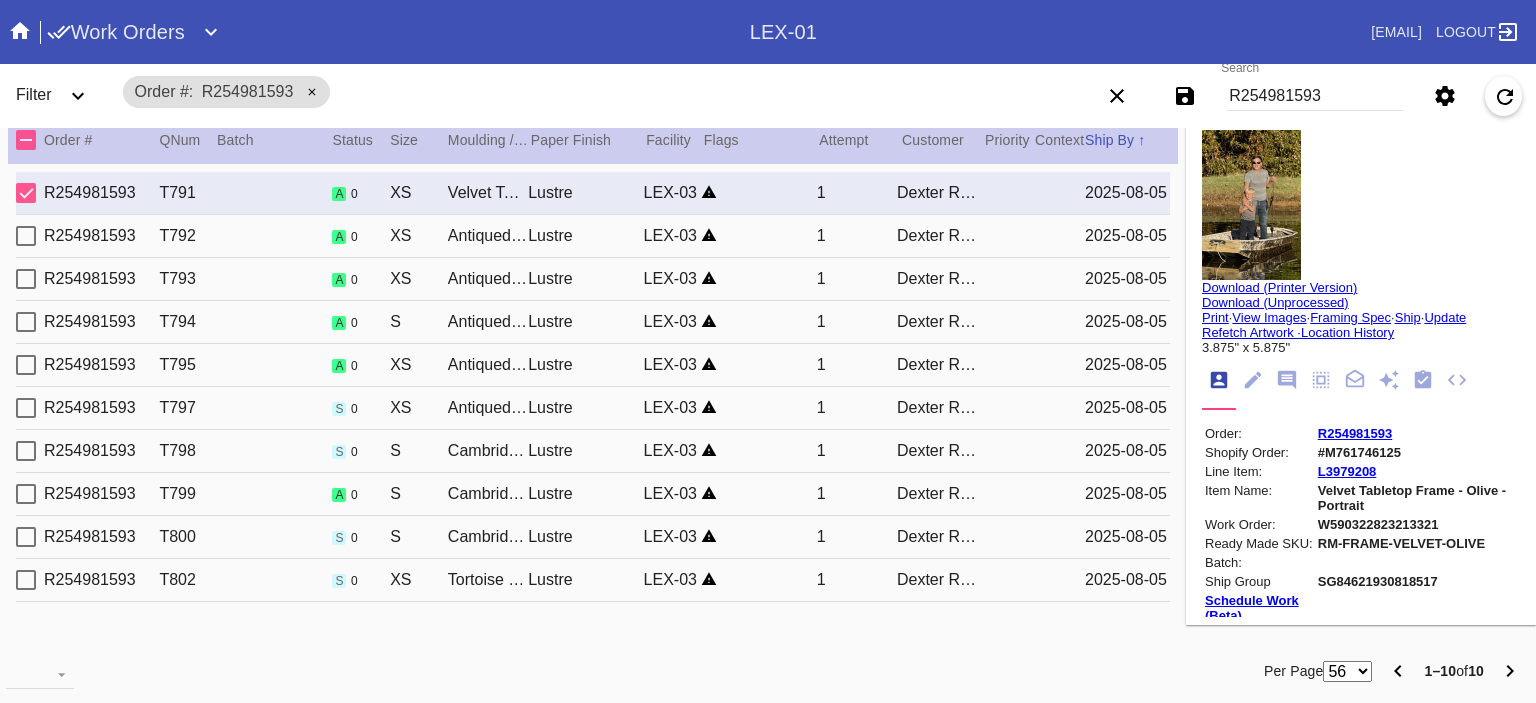 drag, startPoint x: 784, startPoint y: 407, endPoint x: 866, endPoint y: 210, distance: 213.38463 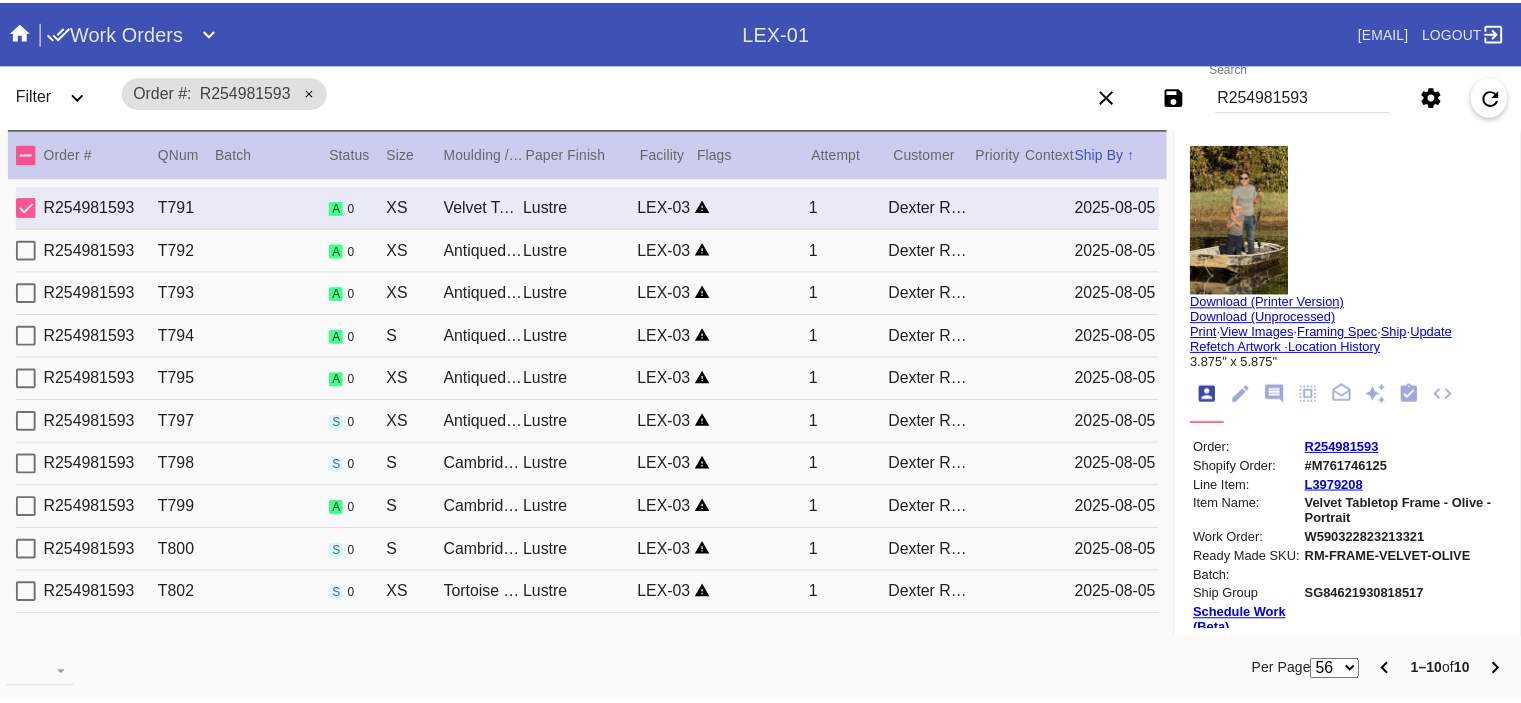 scroll, scrollTop: 14, scrollLeft: 0, axis: vertical 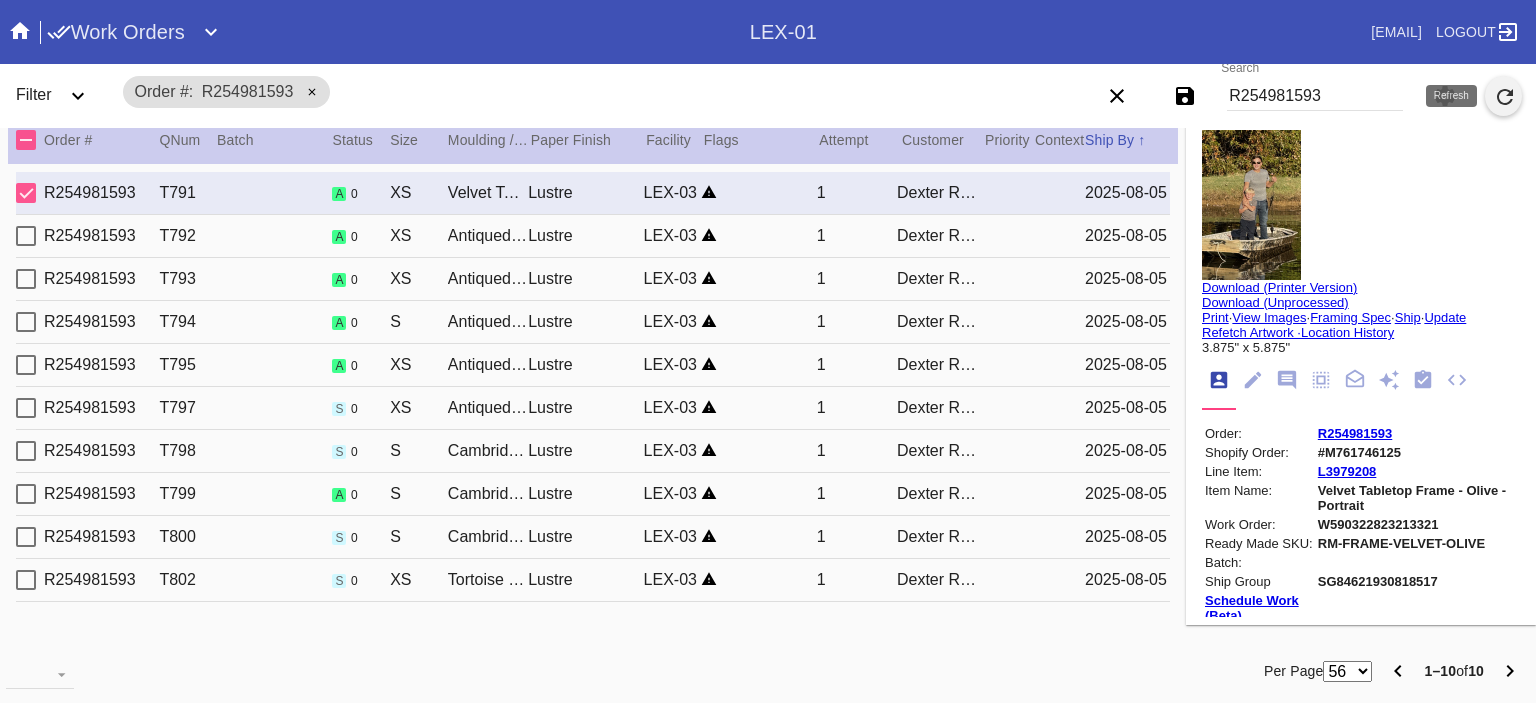 click 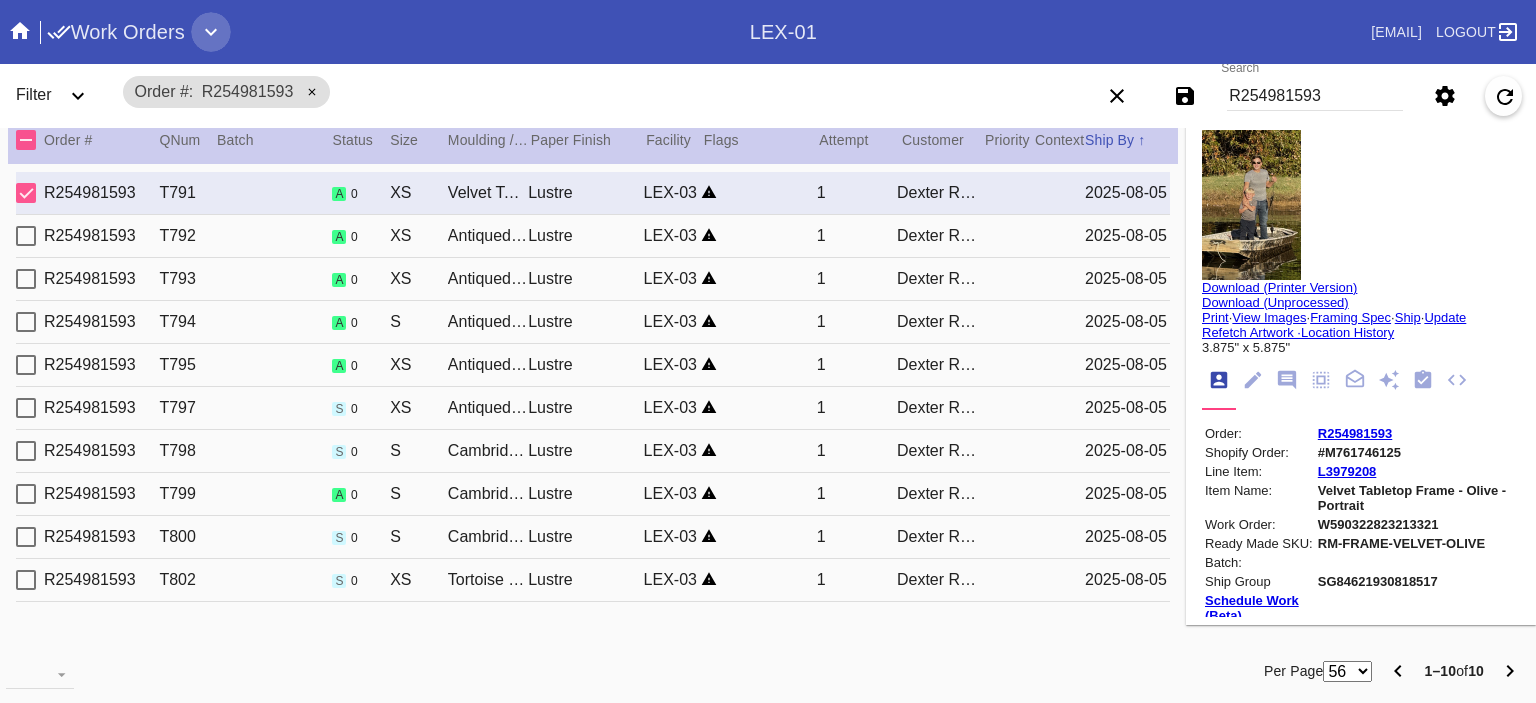 click at bounding box center (211, 32) 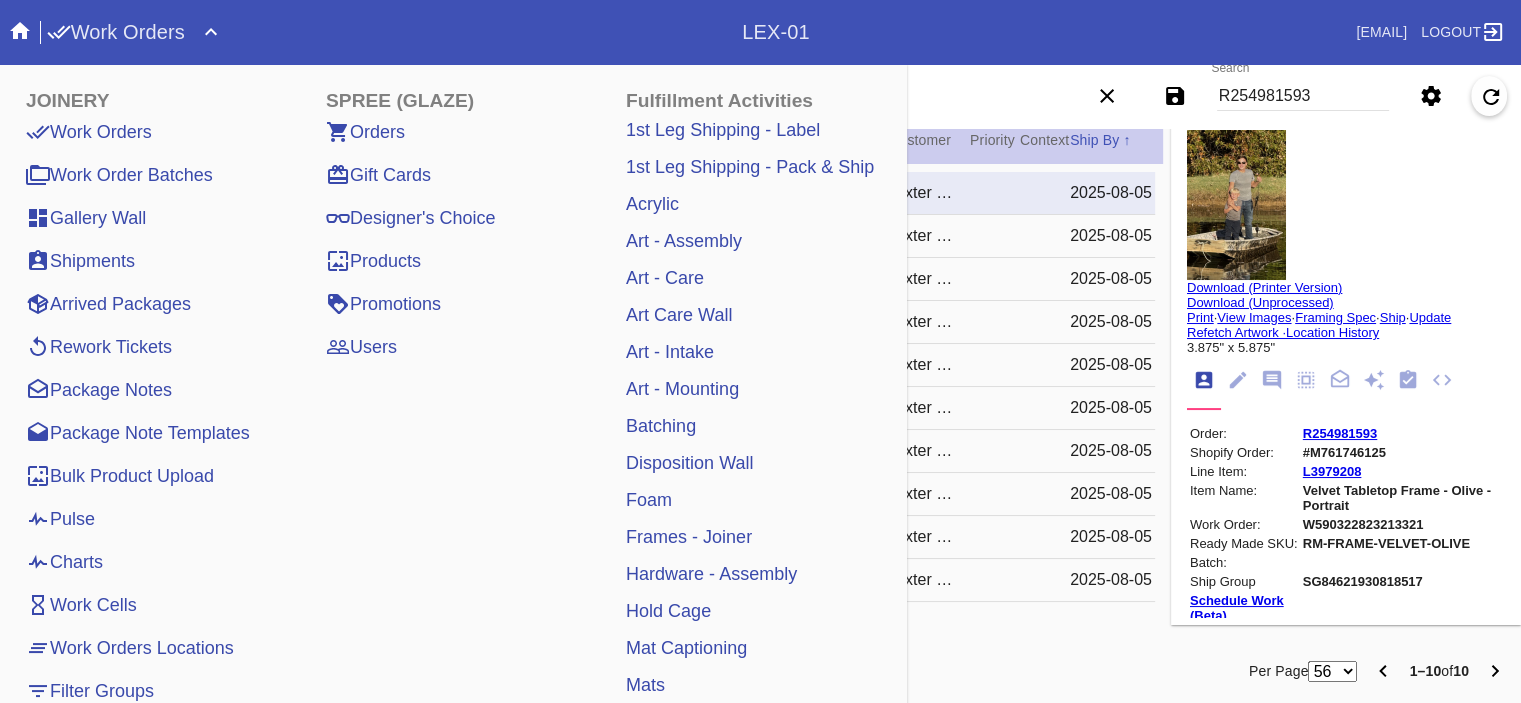 click on "Work Orders" at bounding box center [89, 132] 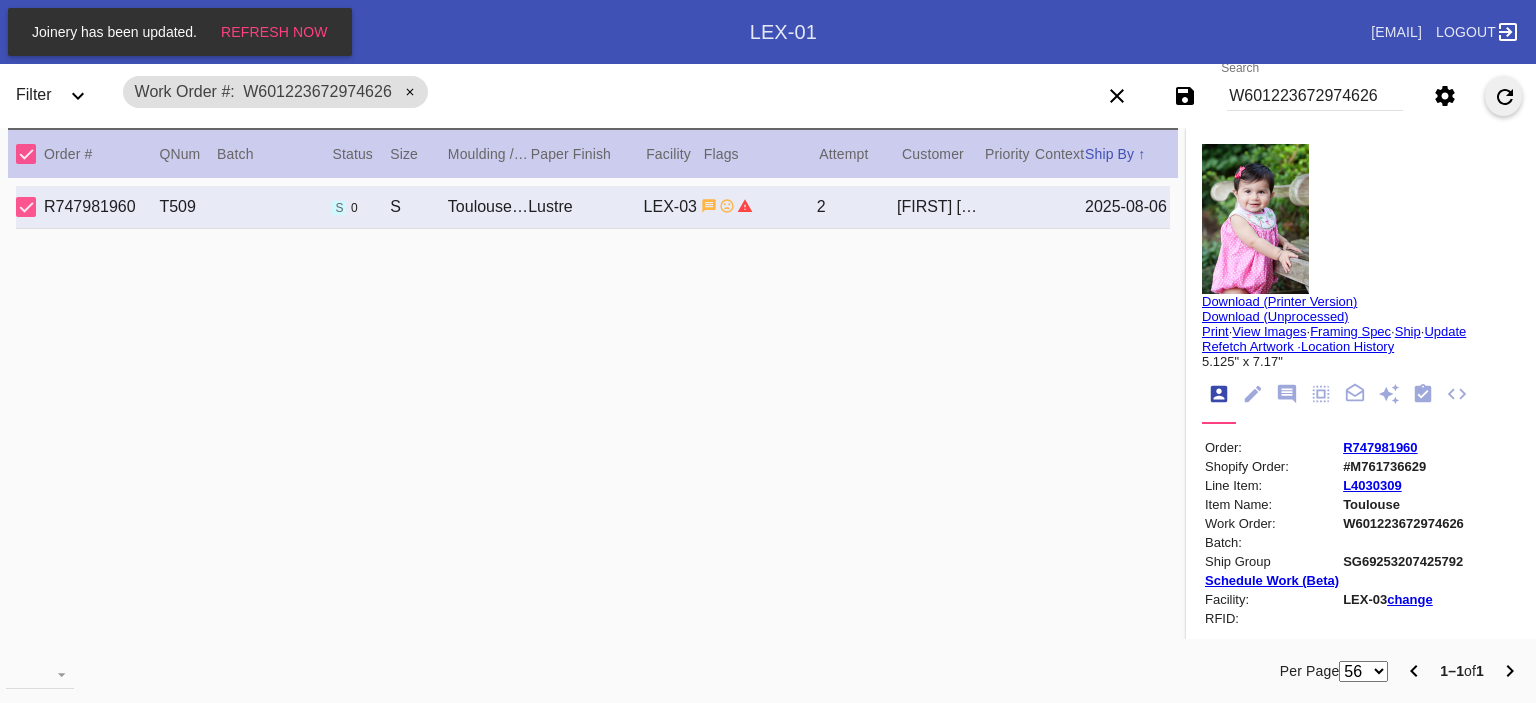 scroll, scrollTop: 0, scrollLeft: 0, axis: both 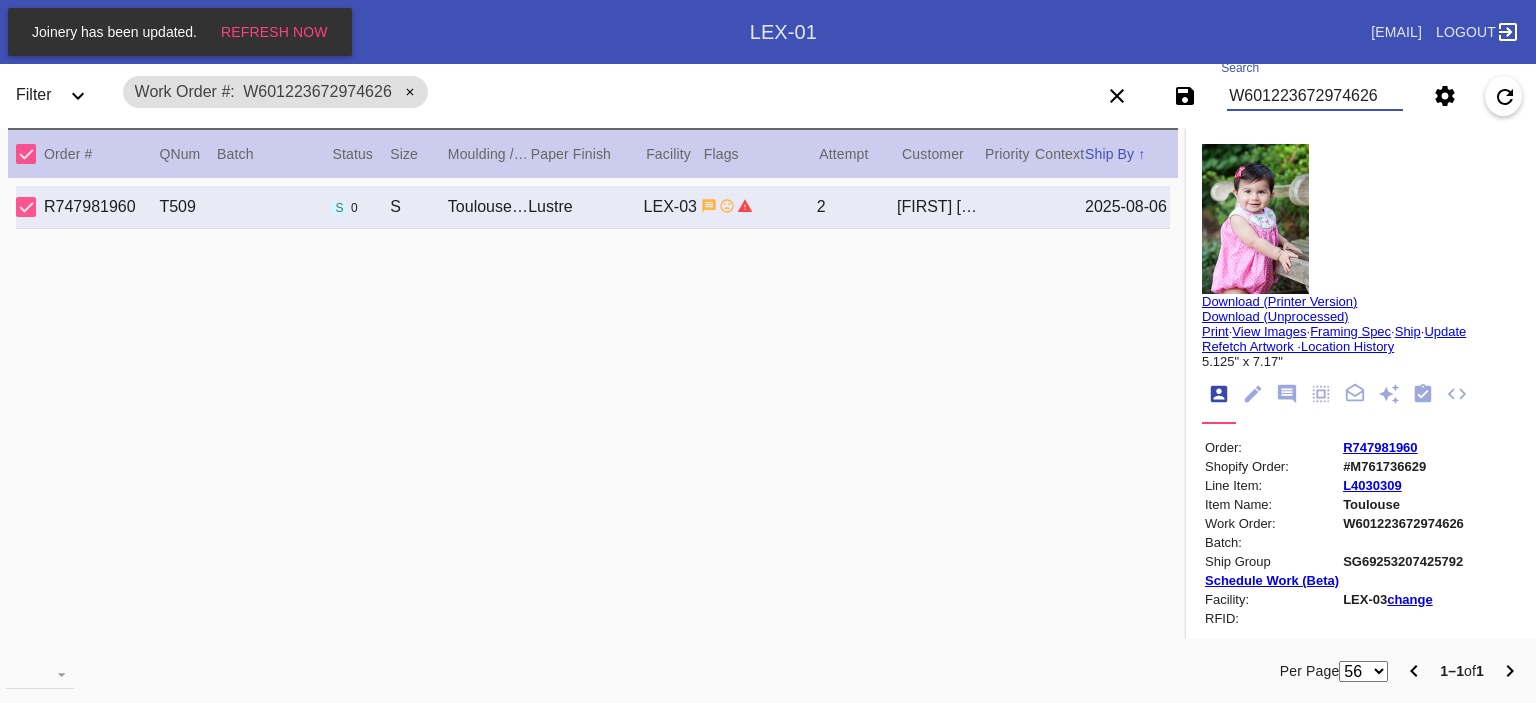 click on "W601223672974626" at bounding box center [1315, 96] 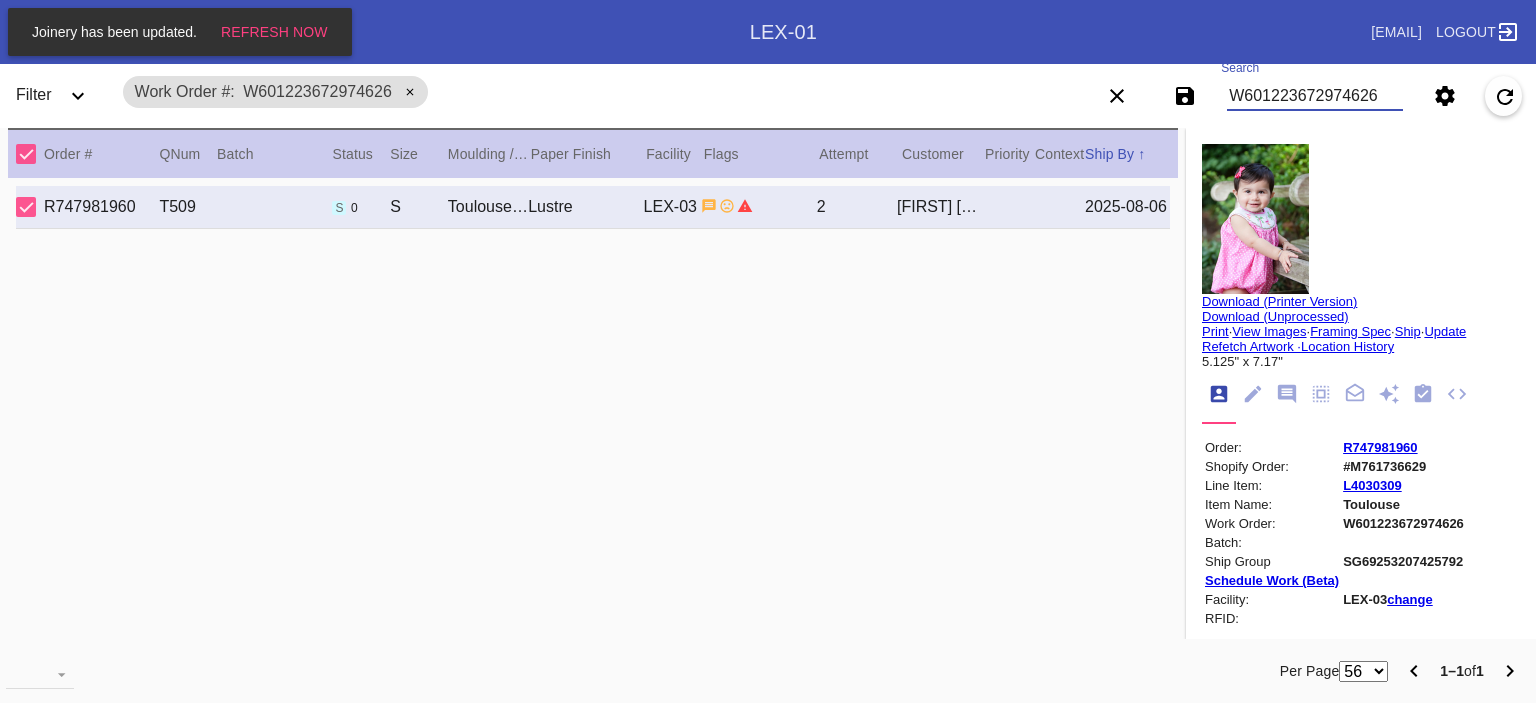 paste on "R550945884" 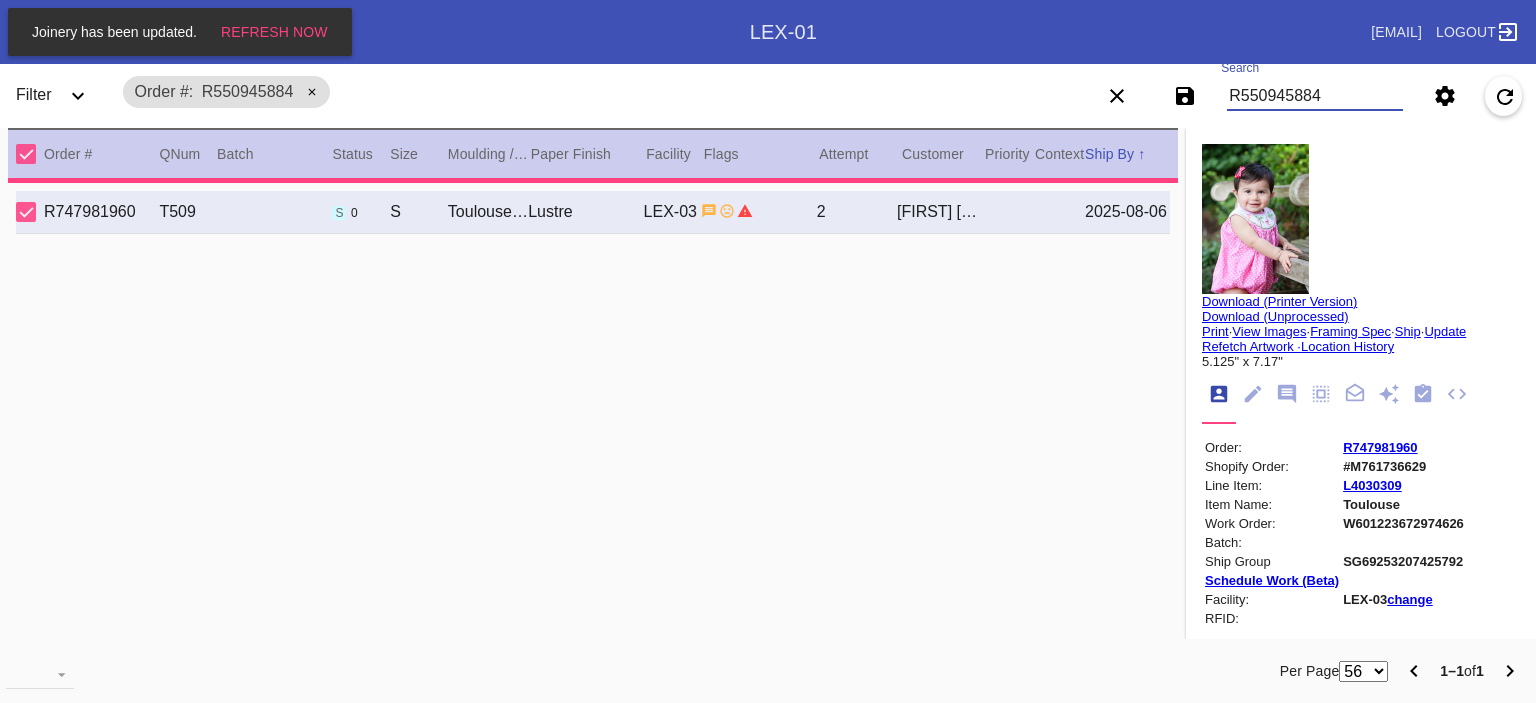 type 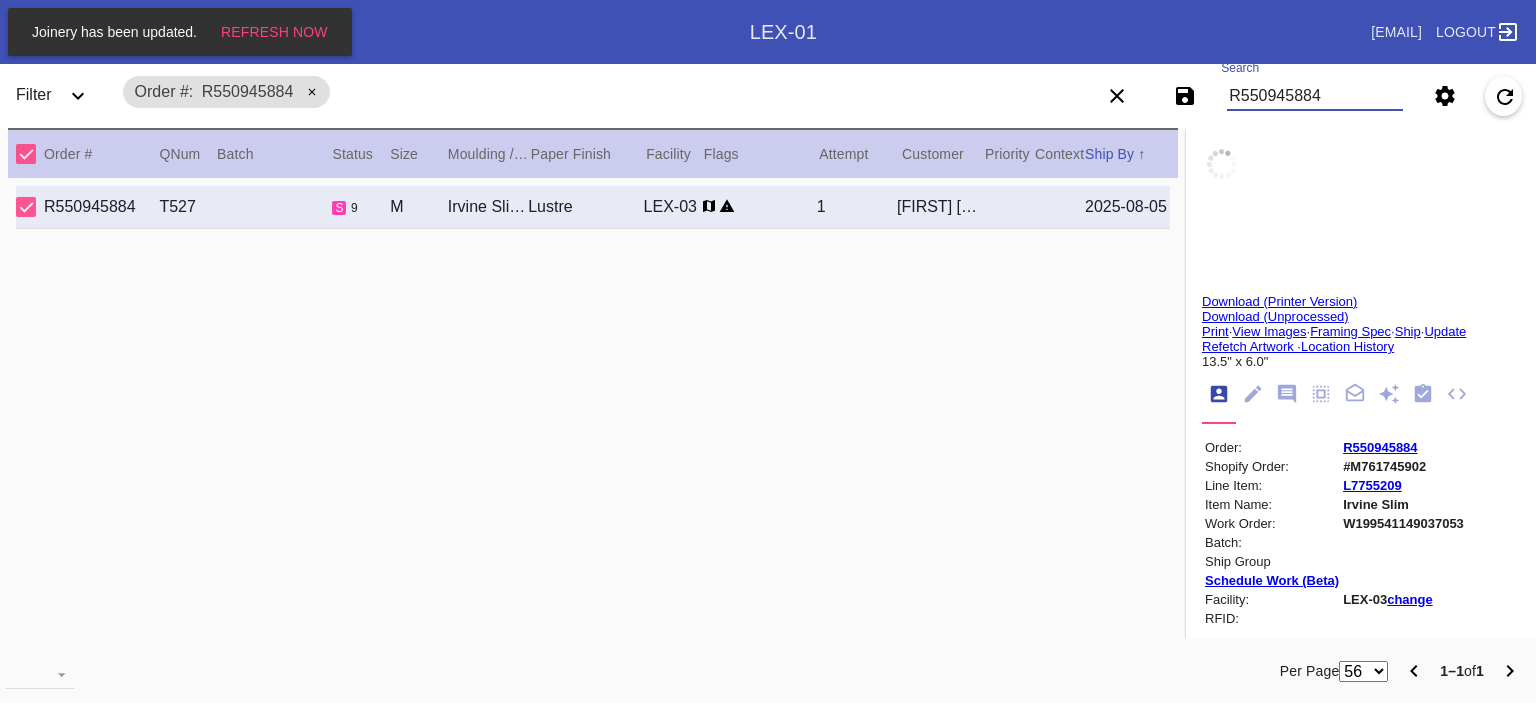 type on "Dear [FIRST],
Happy Birthday!
[NAME] and I love you so much.
Love always,
[FIRST]
[DATE]" 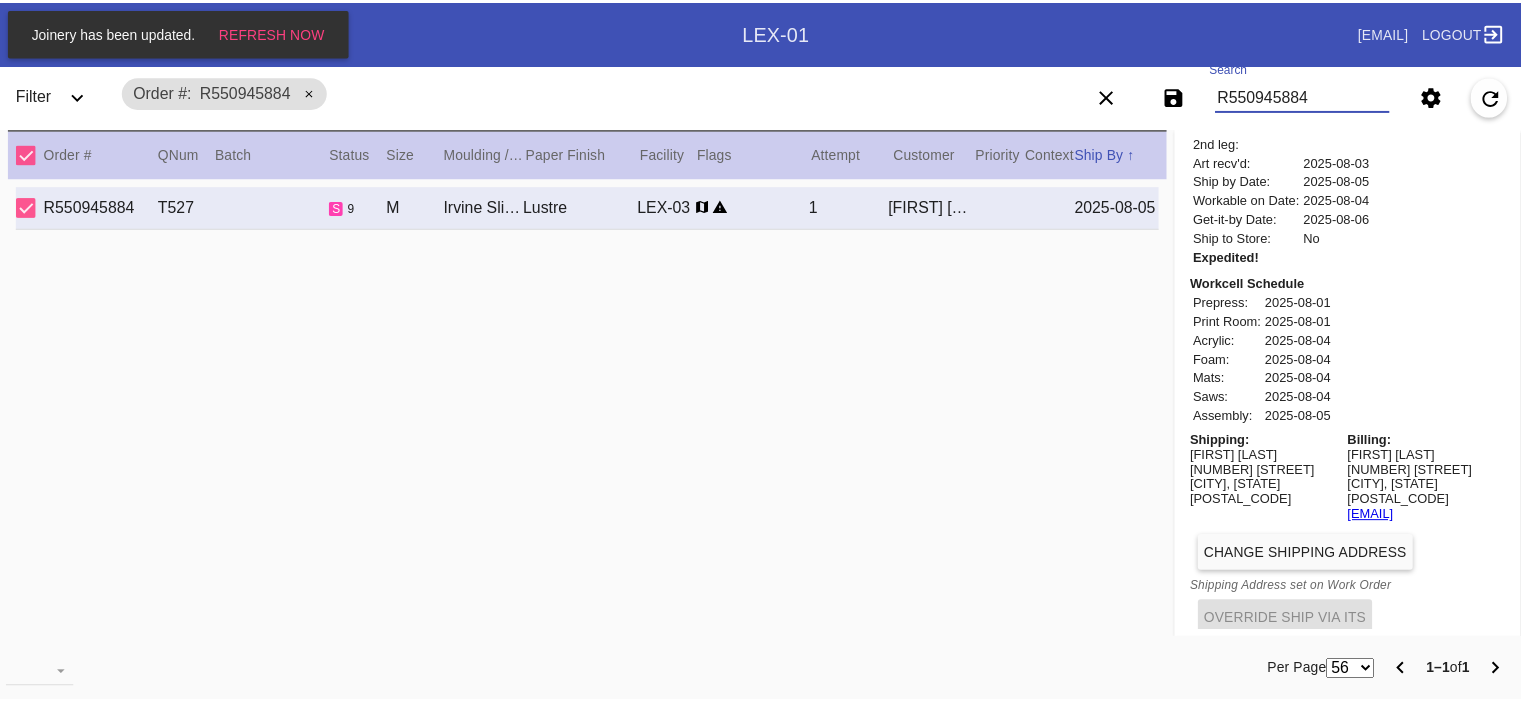 scroll, scrollTop: 325, scrollLeft: 0, axis: vertical 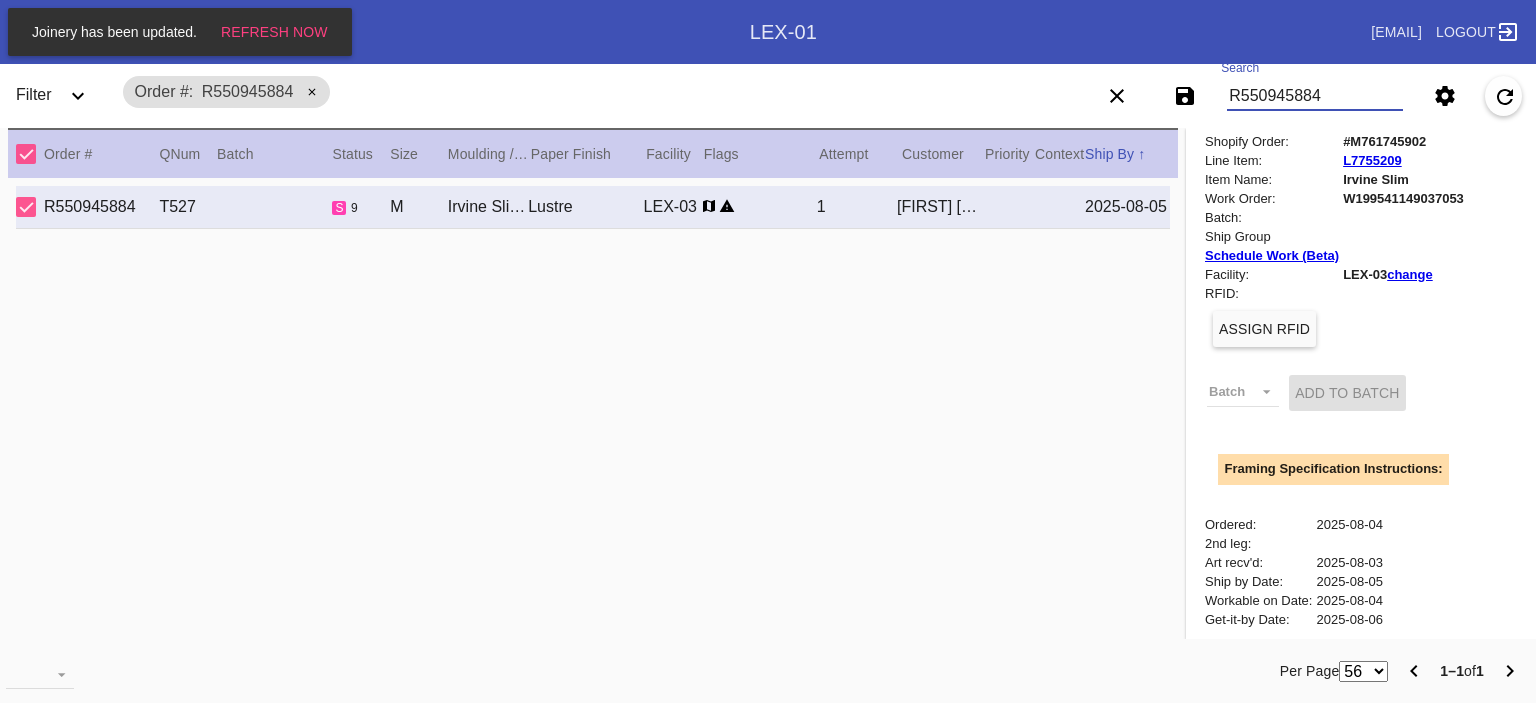 type on "R550945884" 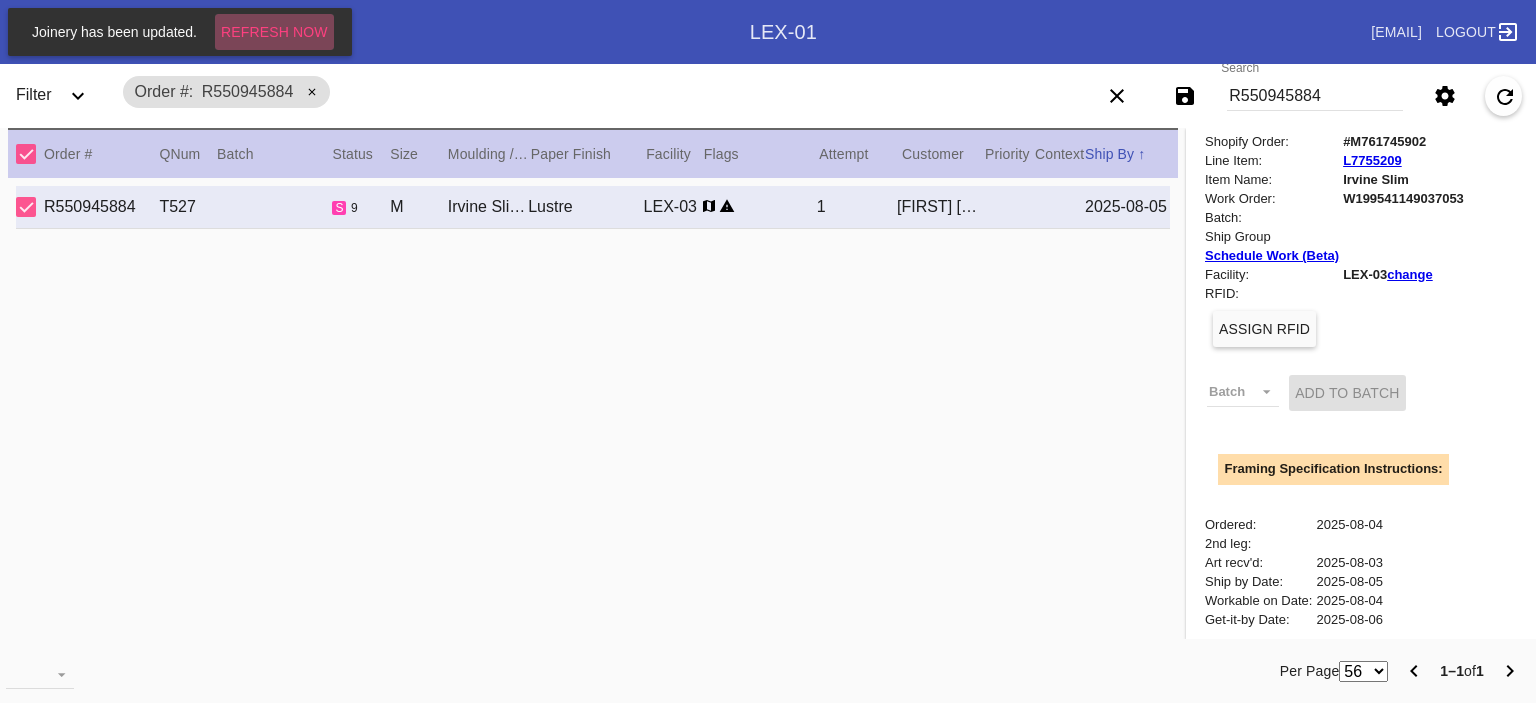 click on "Refresh Now" at bounding box center [274, 32] 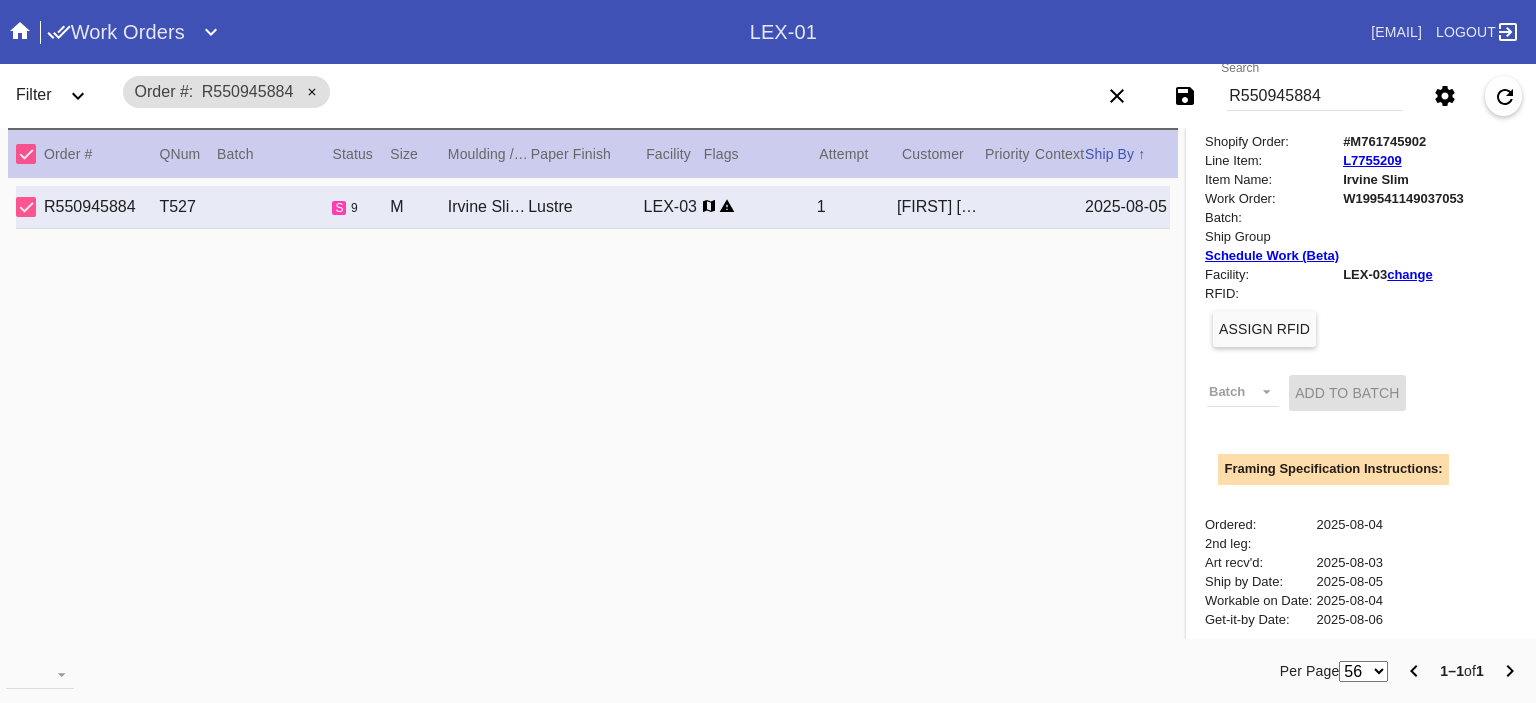 click on "Work Orders" at bounding box center (116, 32) 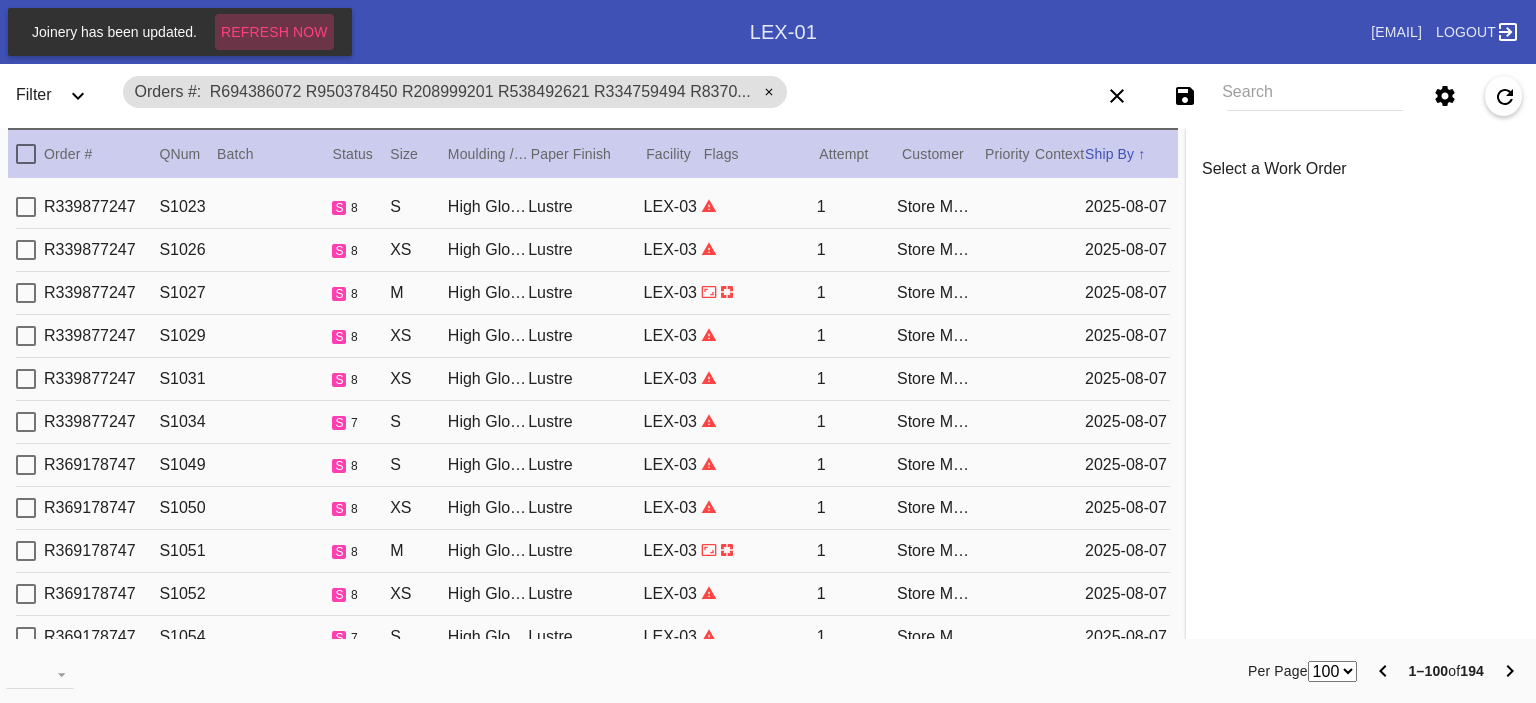click on "Refresh Now" at bounding box center [274, 32] 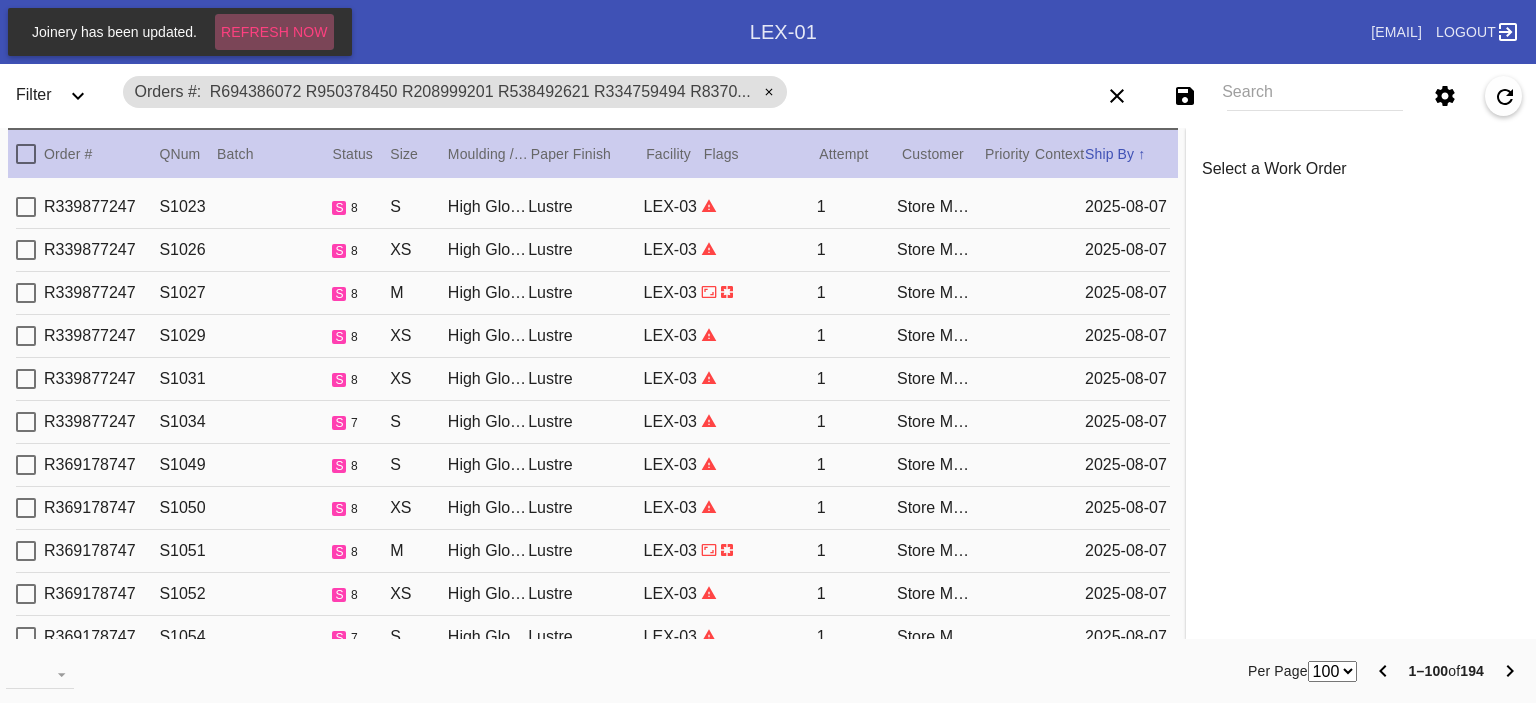 scroll, scrollTop: 0, scrollLeft: 0, axis: both 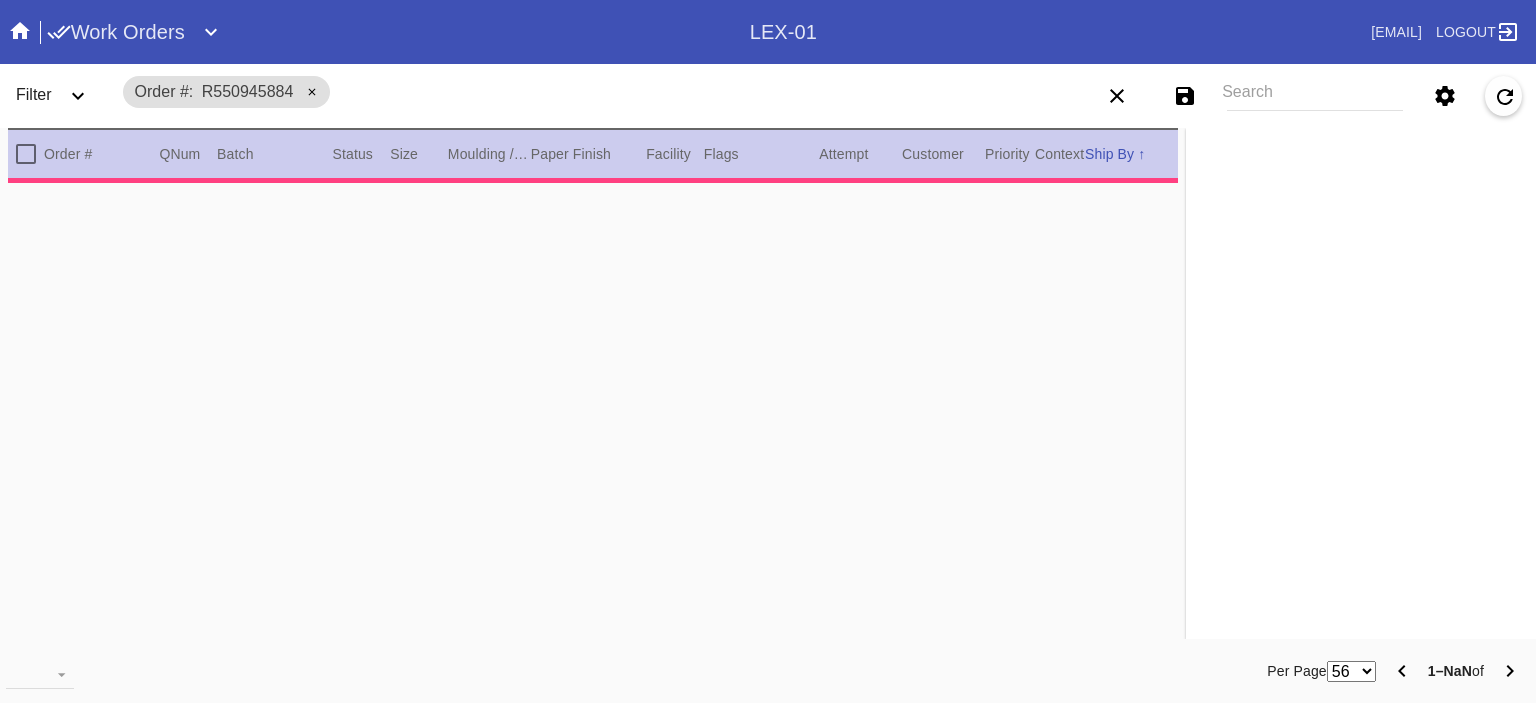 type on "2.0" 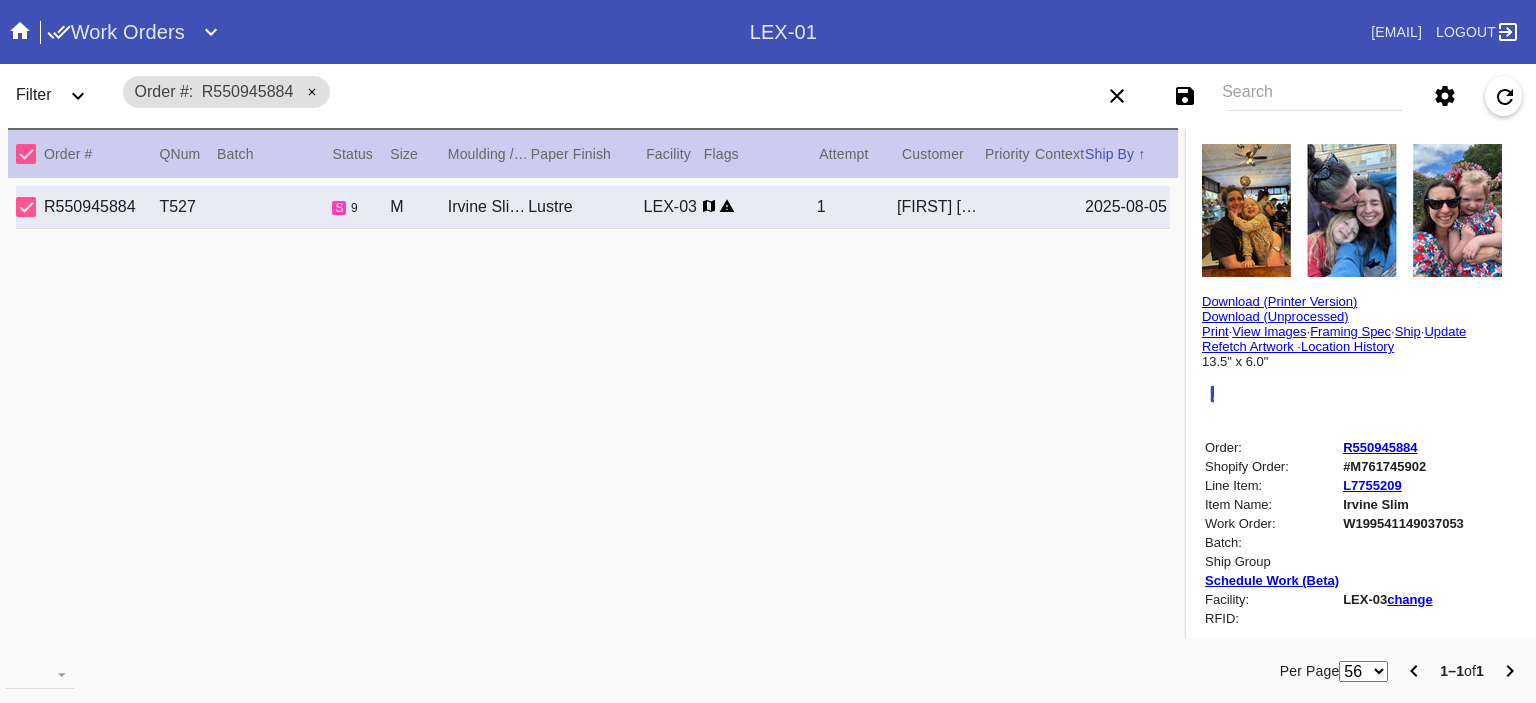 type on "Dear [FIRST],
Happy Birthday!
Piper and I love you so much.
Love always,
[FIRST]
[DATE]" 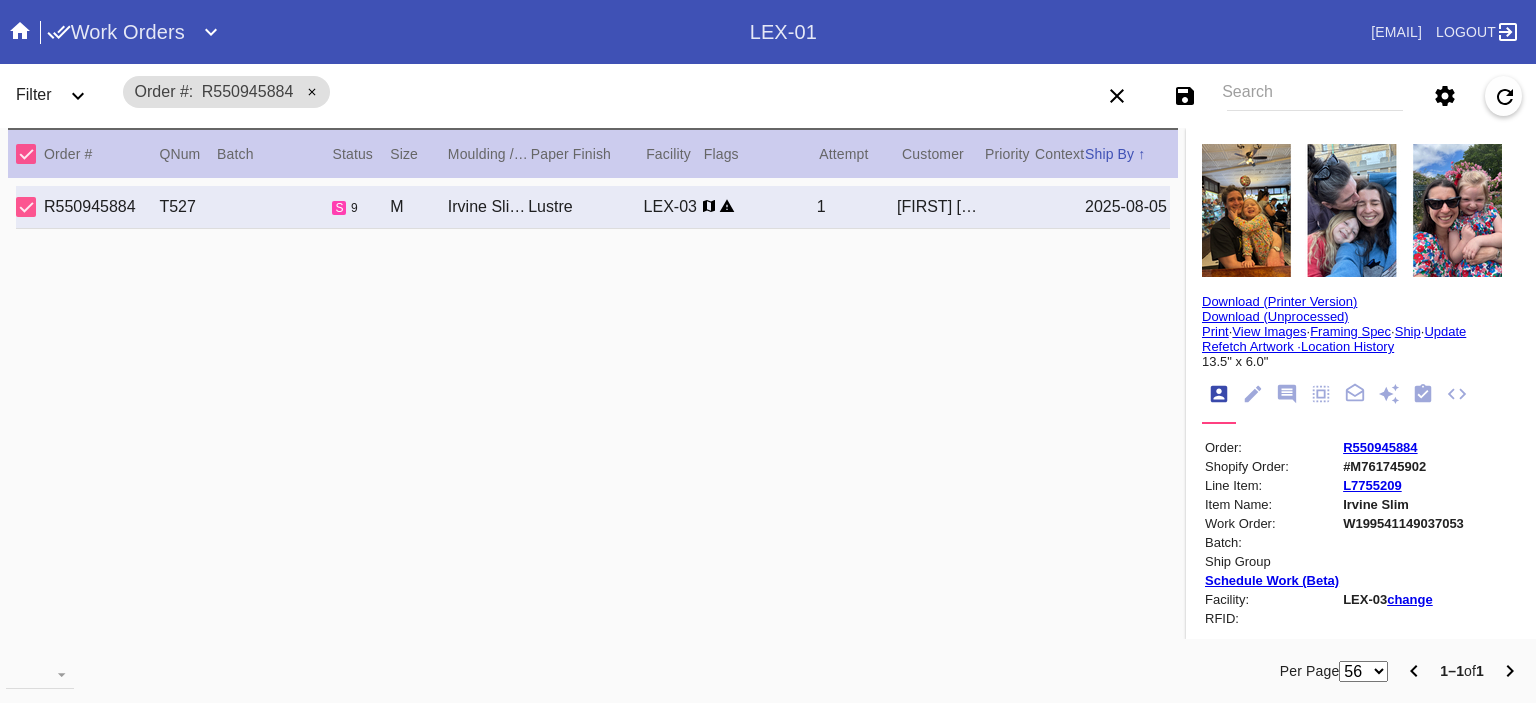 click 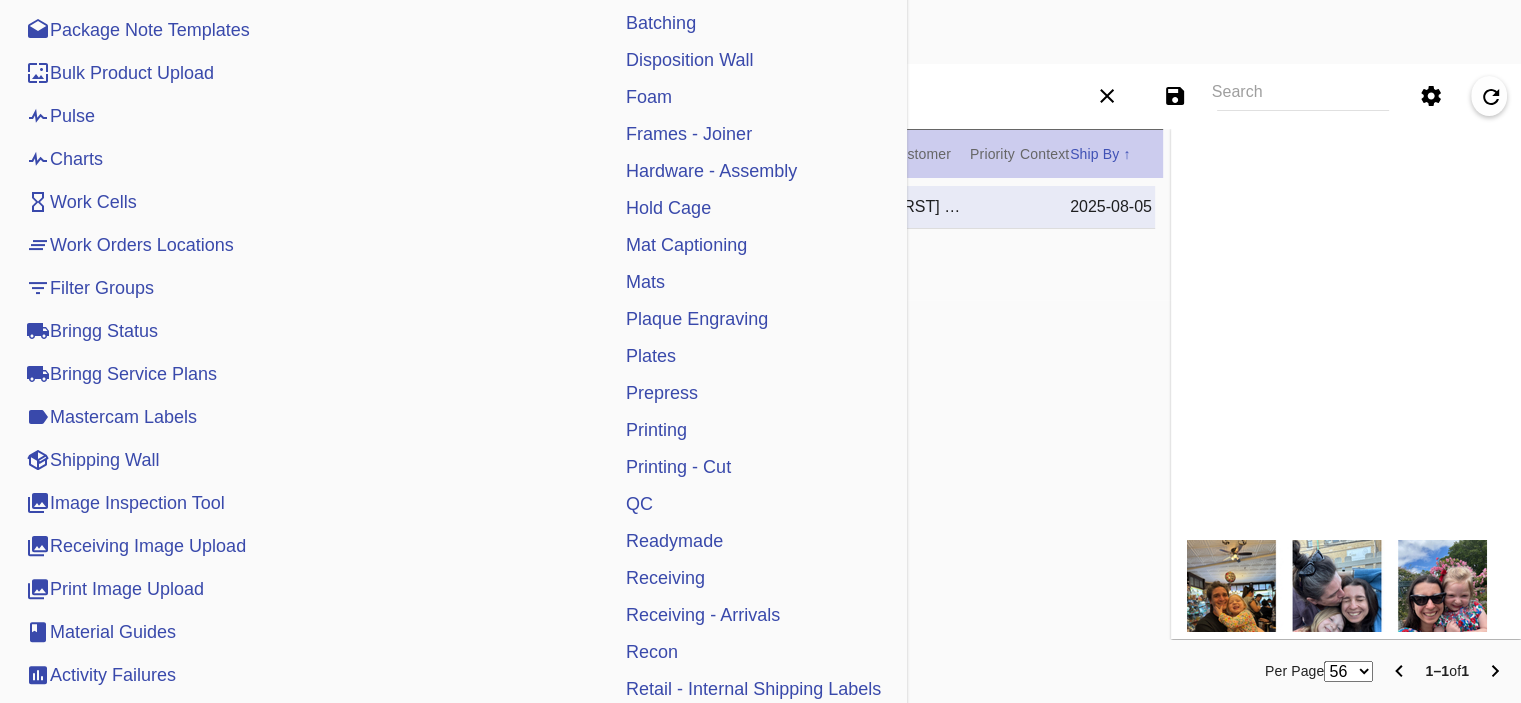 scroll, scrollTop: 404, scrollLeft: 0, axis: vertical 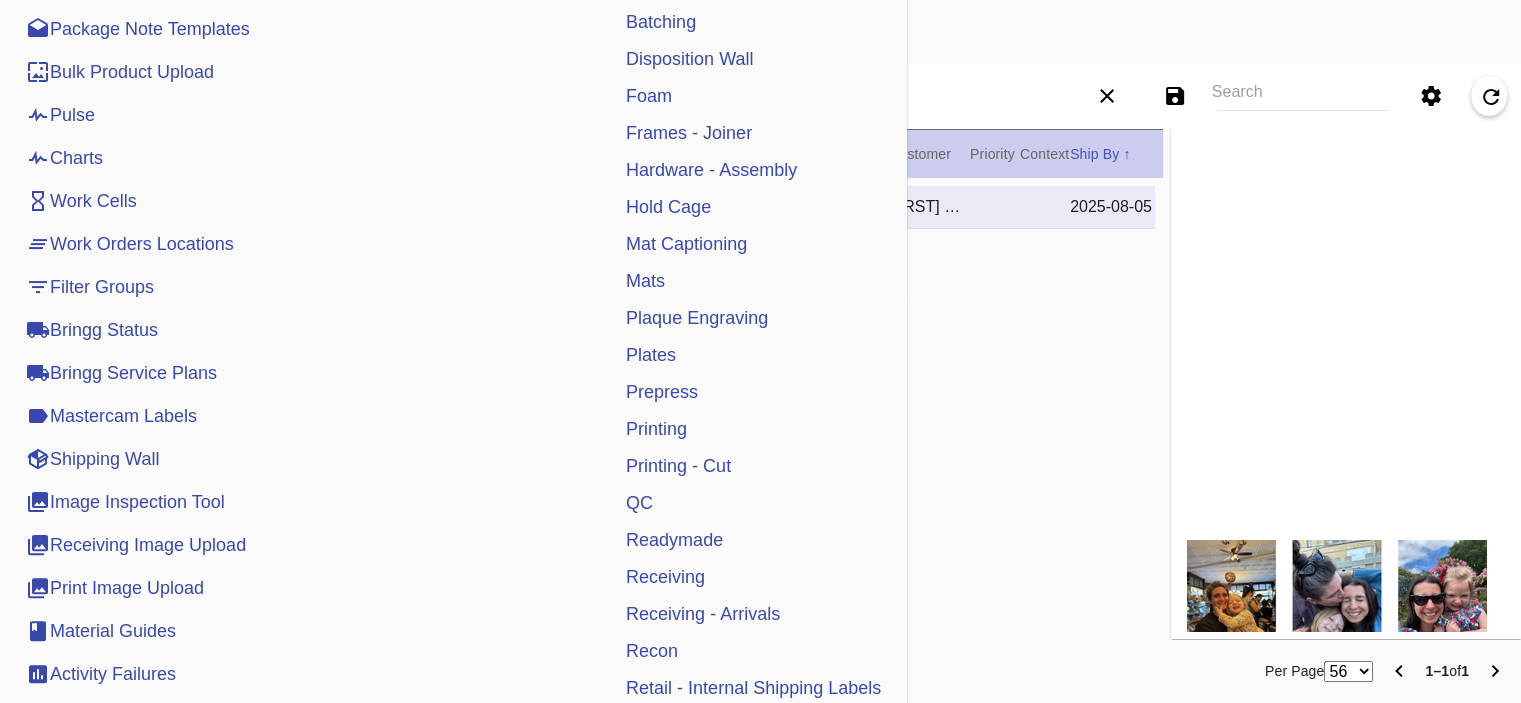 click on "Shipping Wall" at bounding box center [92, 459] 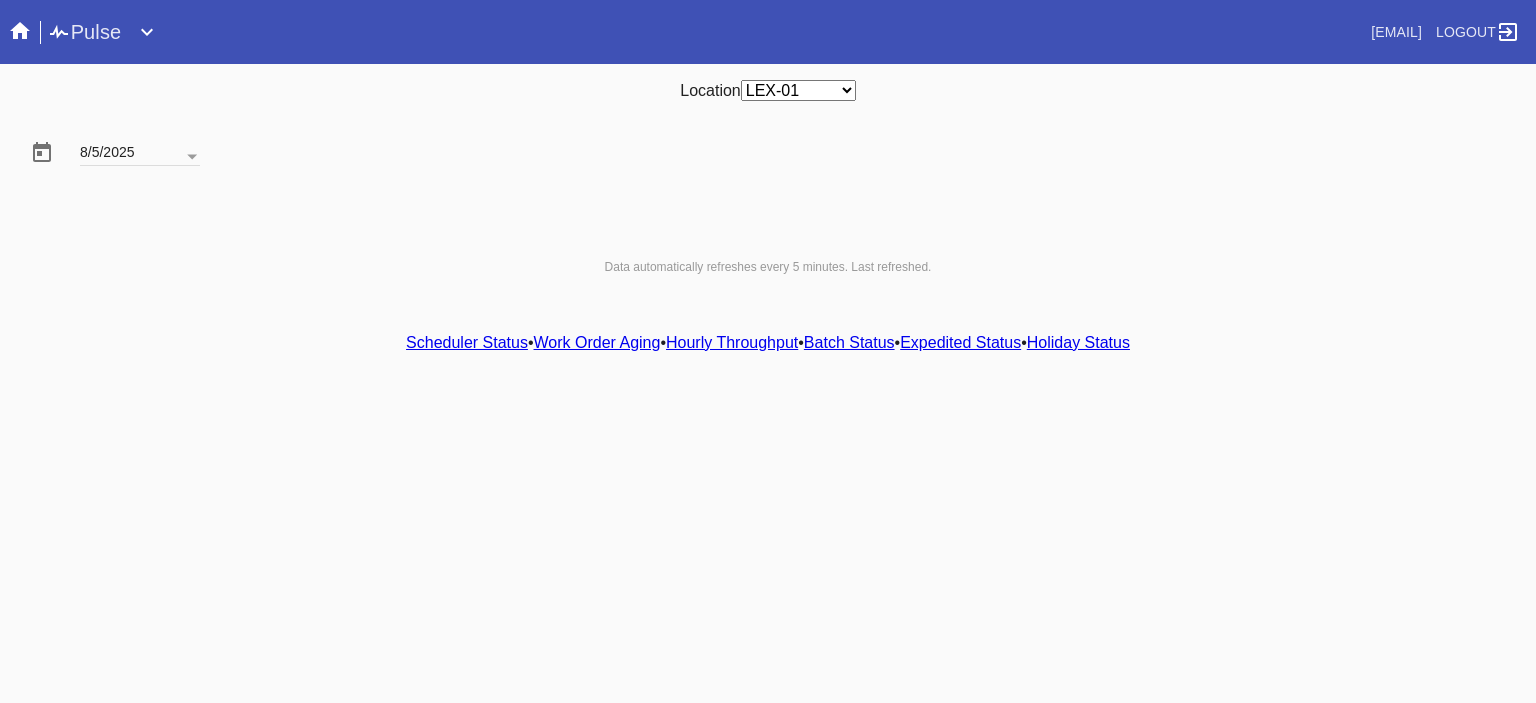 scroll, scrollTop: 0, scrollLeft: 0, axis: both 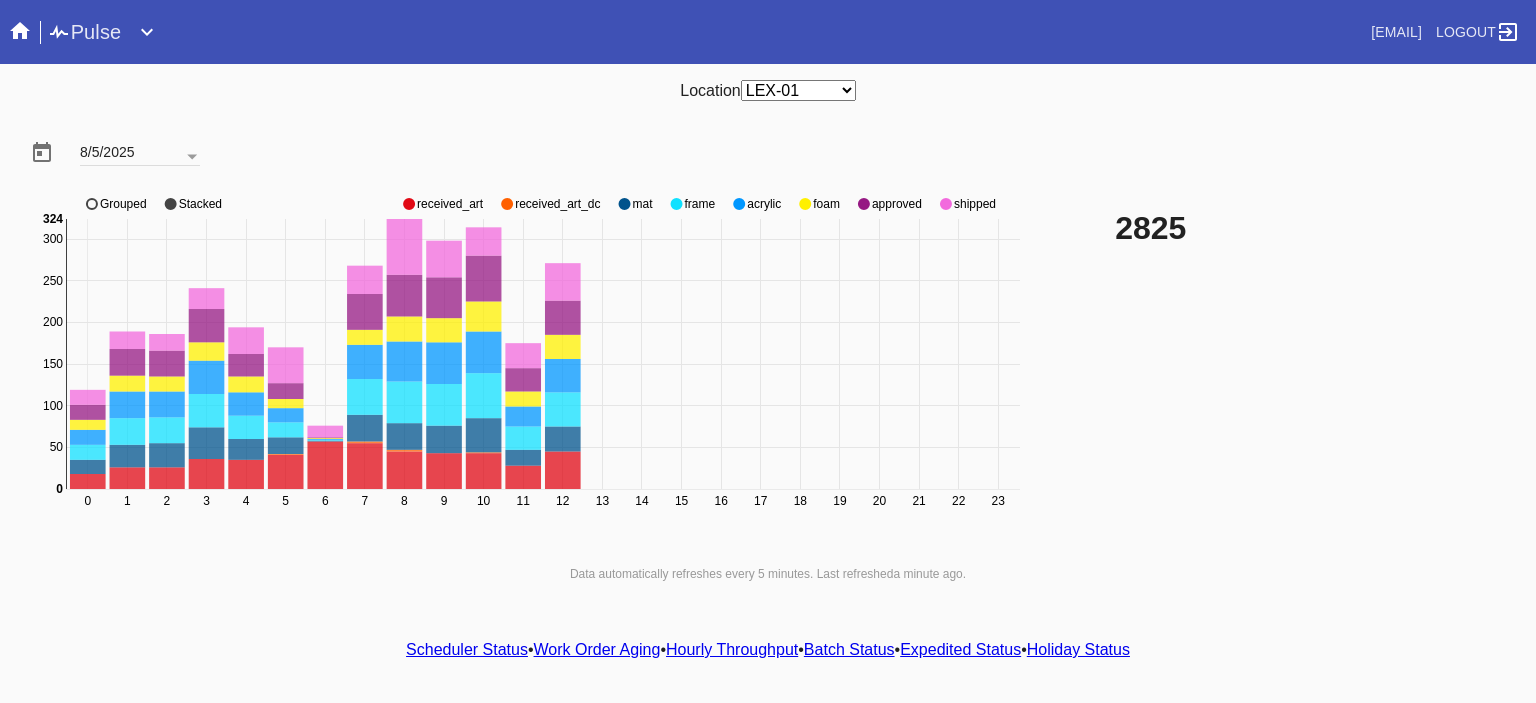click on "Any Location DCA-05 ELP-01 LAS-01 LEX-01 LEX-03" at bounding box center (798, 90) 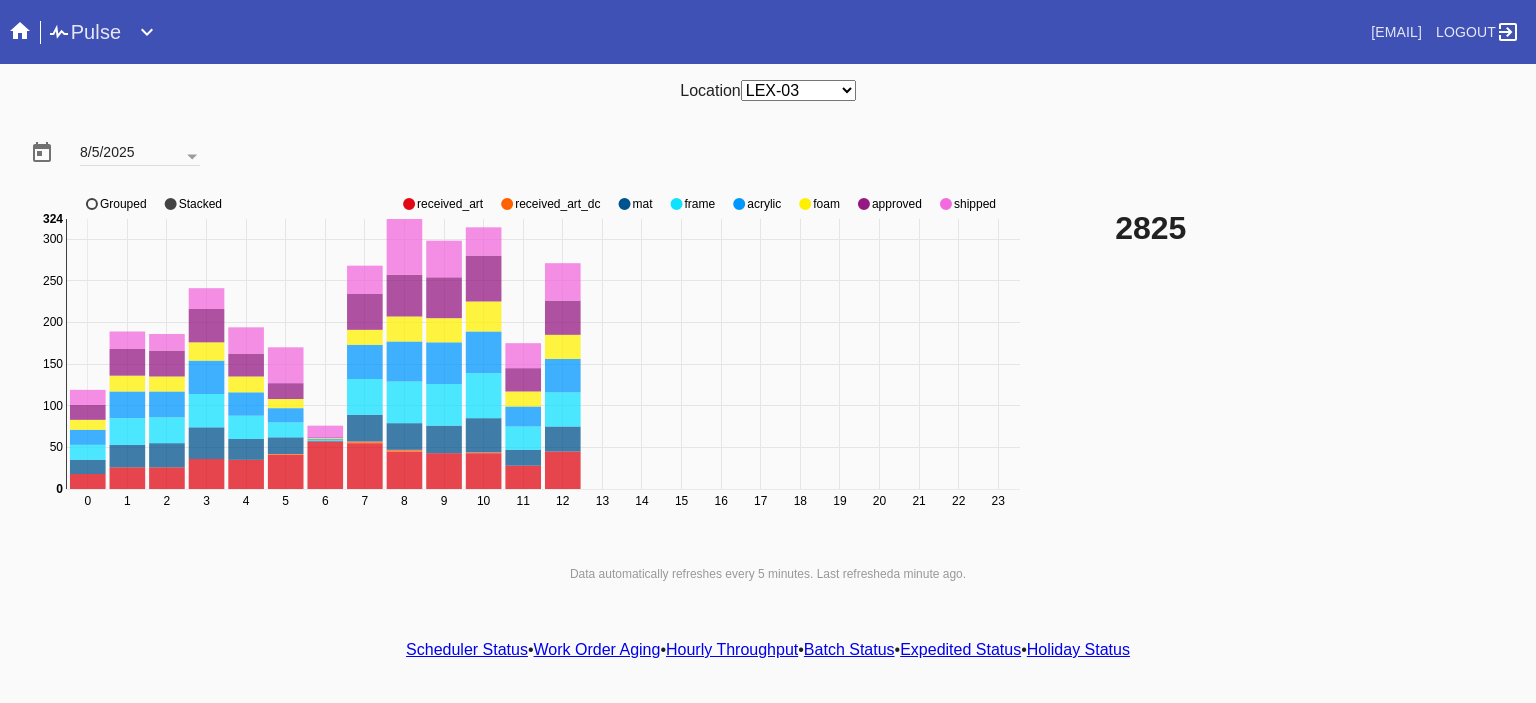 click on "Any Location DCA-05 ELP-01 LAS-01 LEX-01 LEX-03" at bounding box center (798, 90) 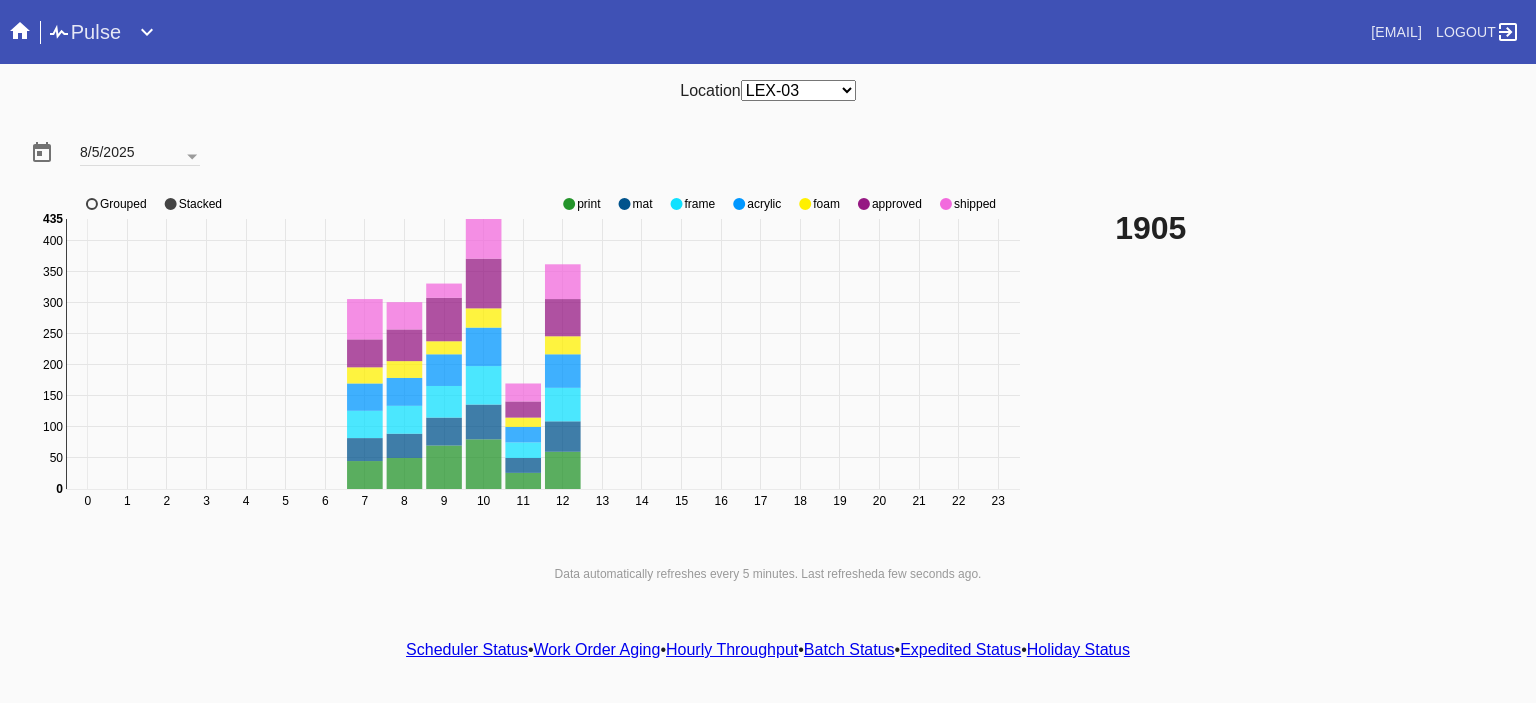 click 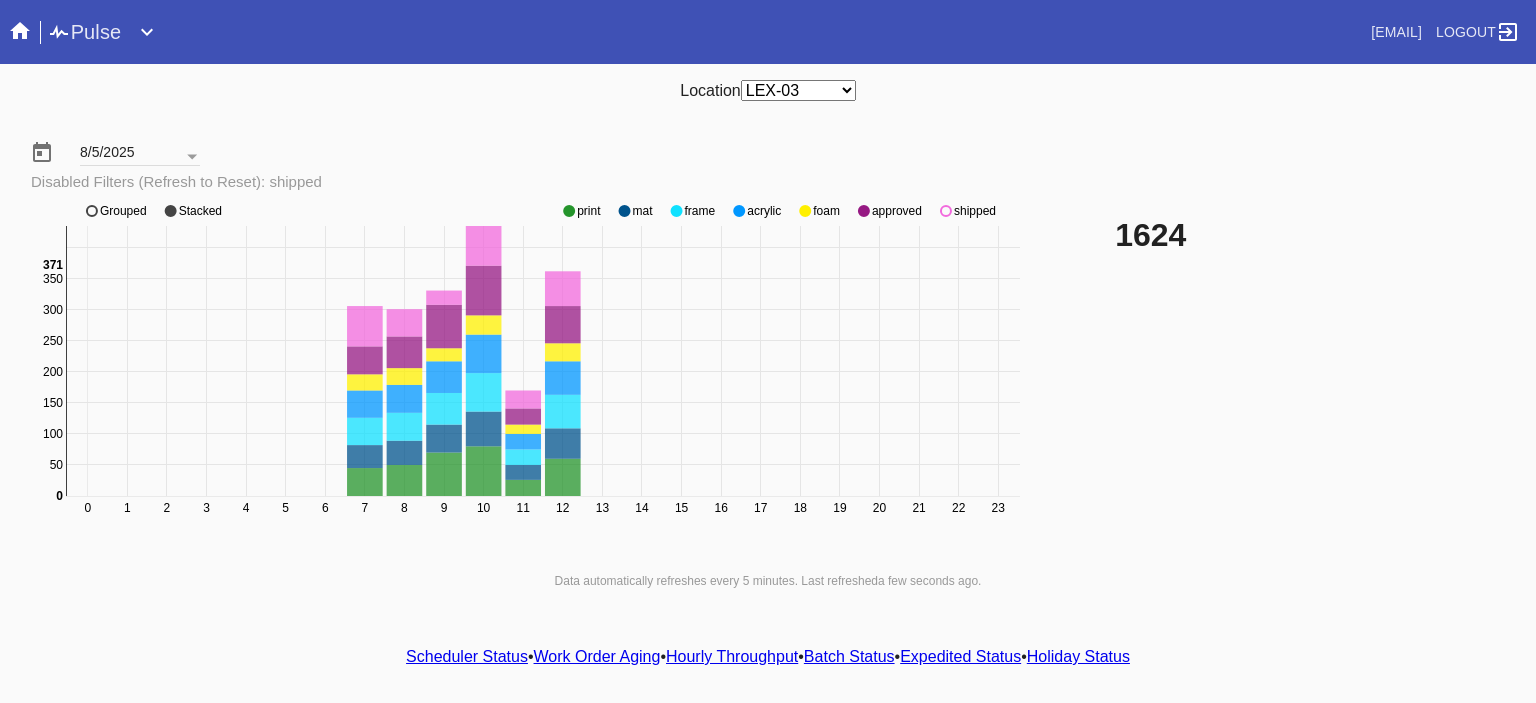 click 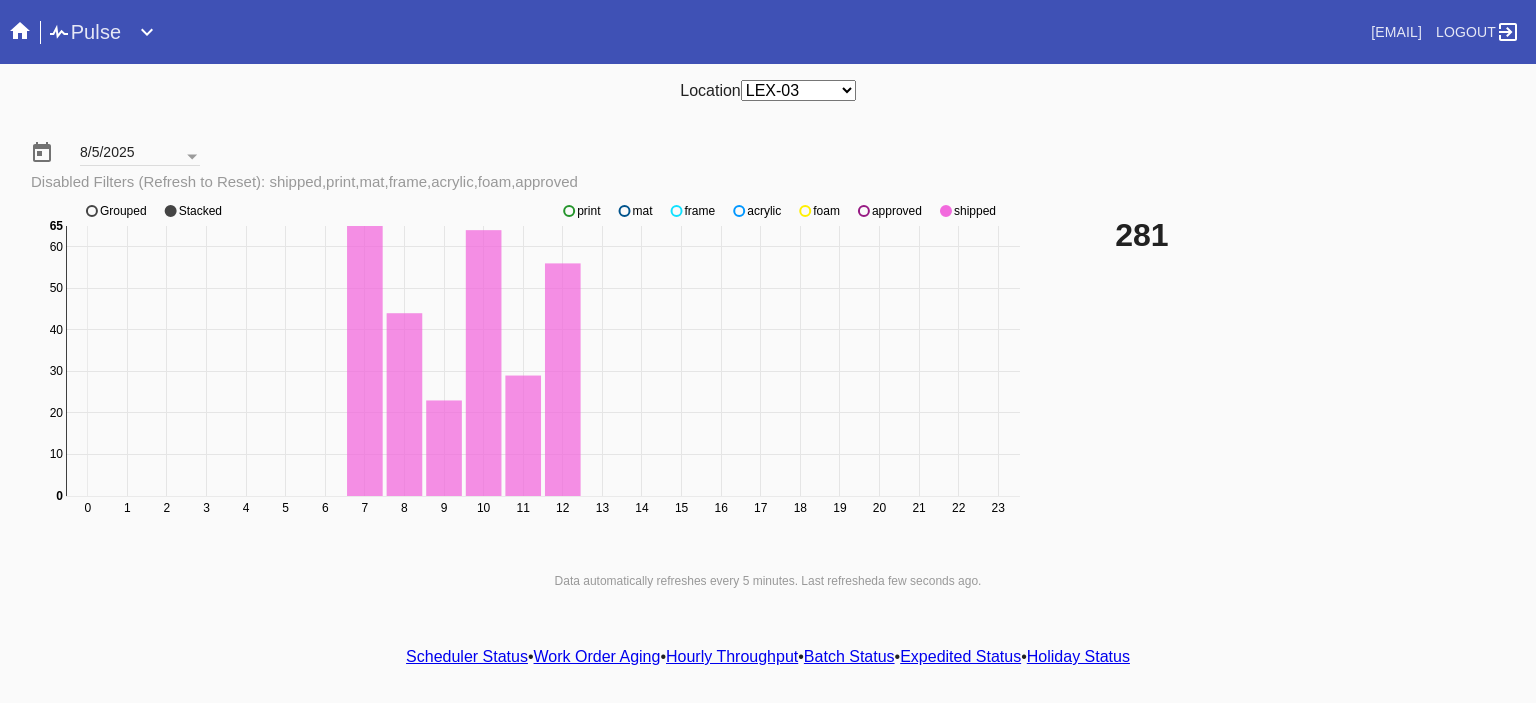 click on "281" at bounding box center (1317, 370) 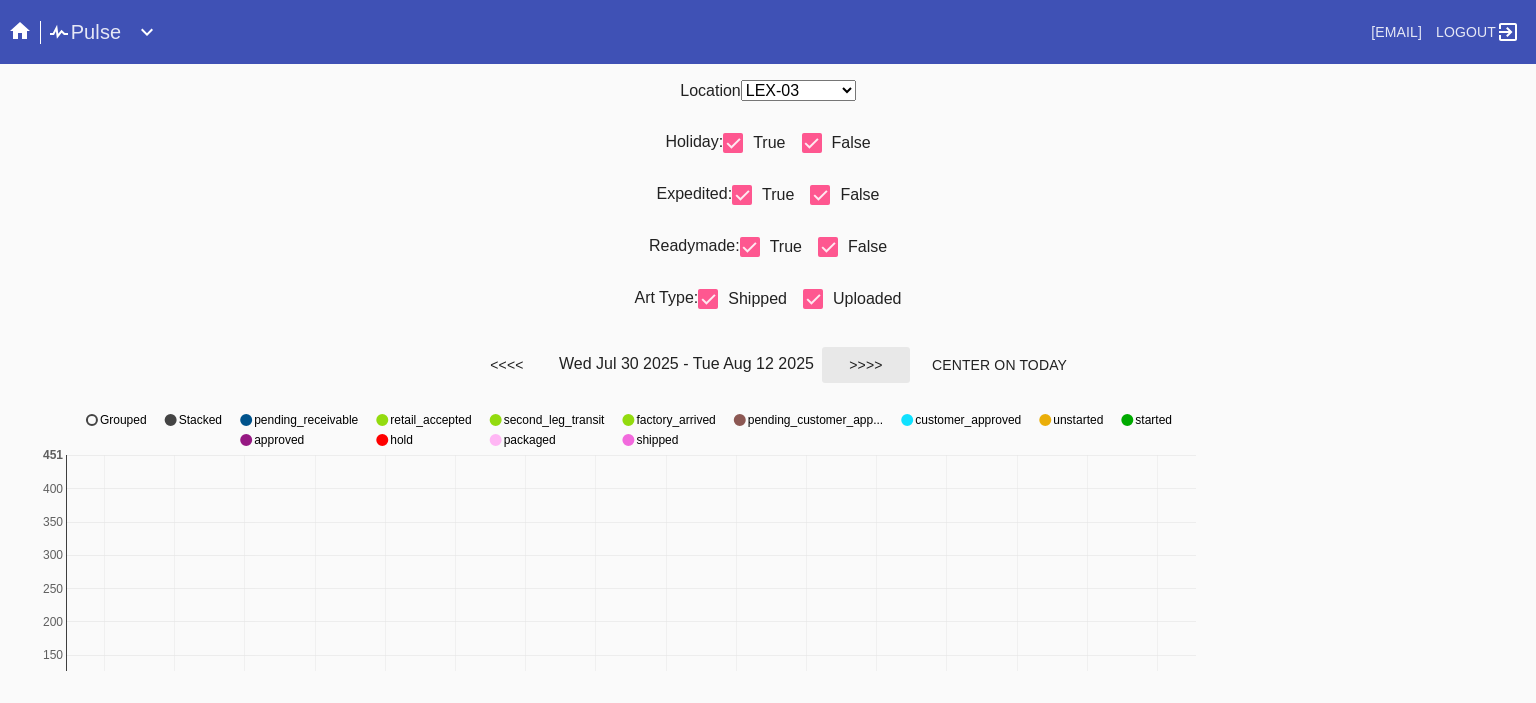 scroll, scrollTop: 936, scrollLeft: 0, axis: vertical 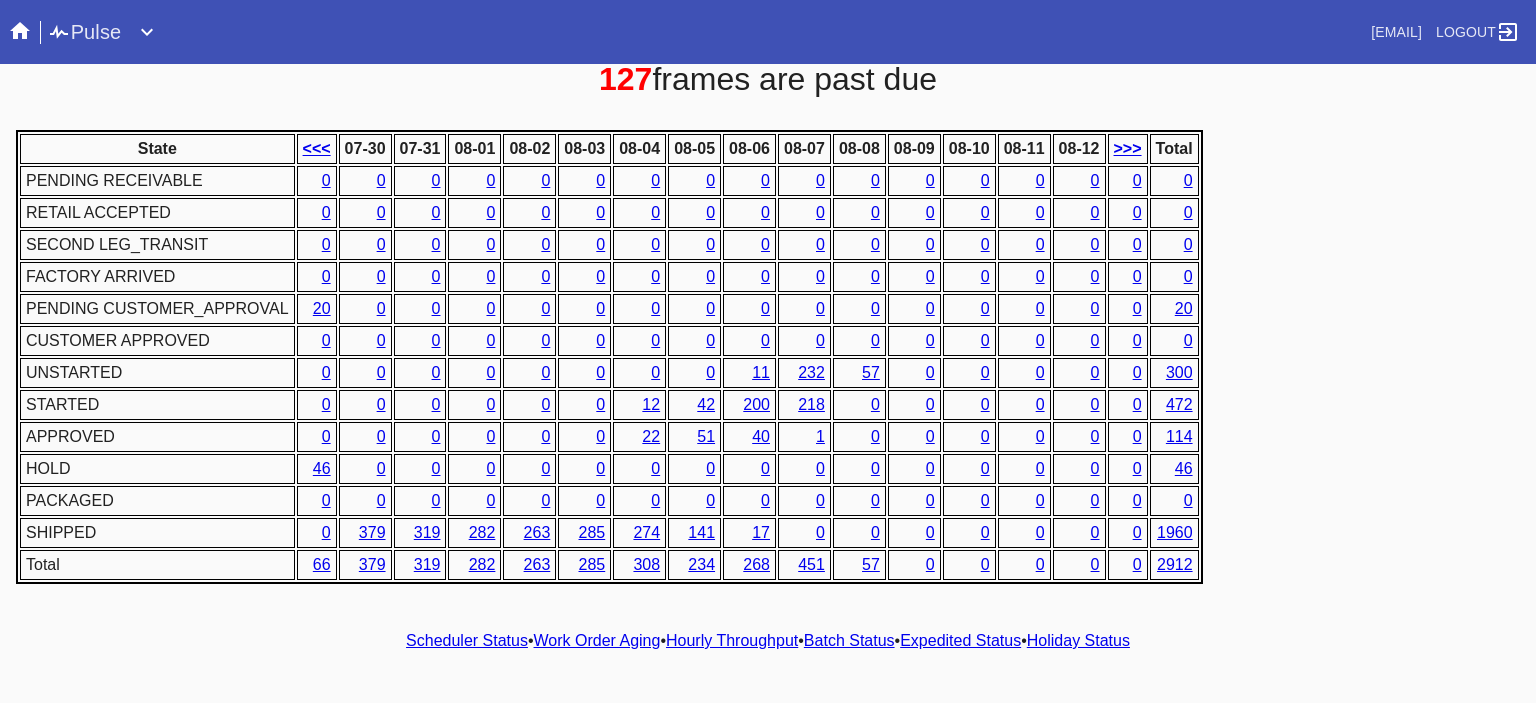 click on "Hourly Throughput" at bounding box center [732, 640] 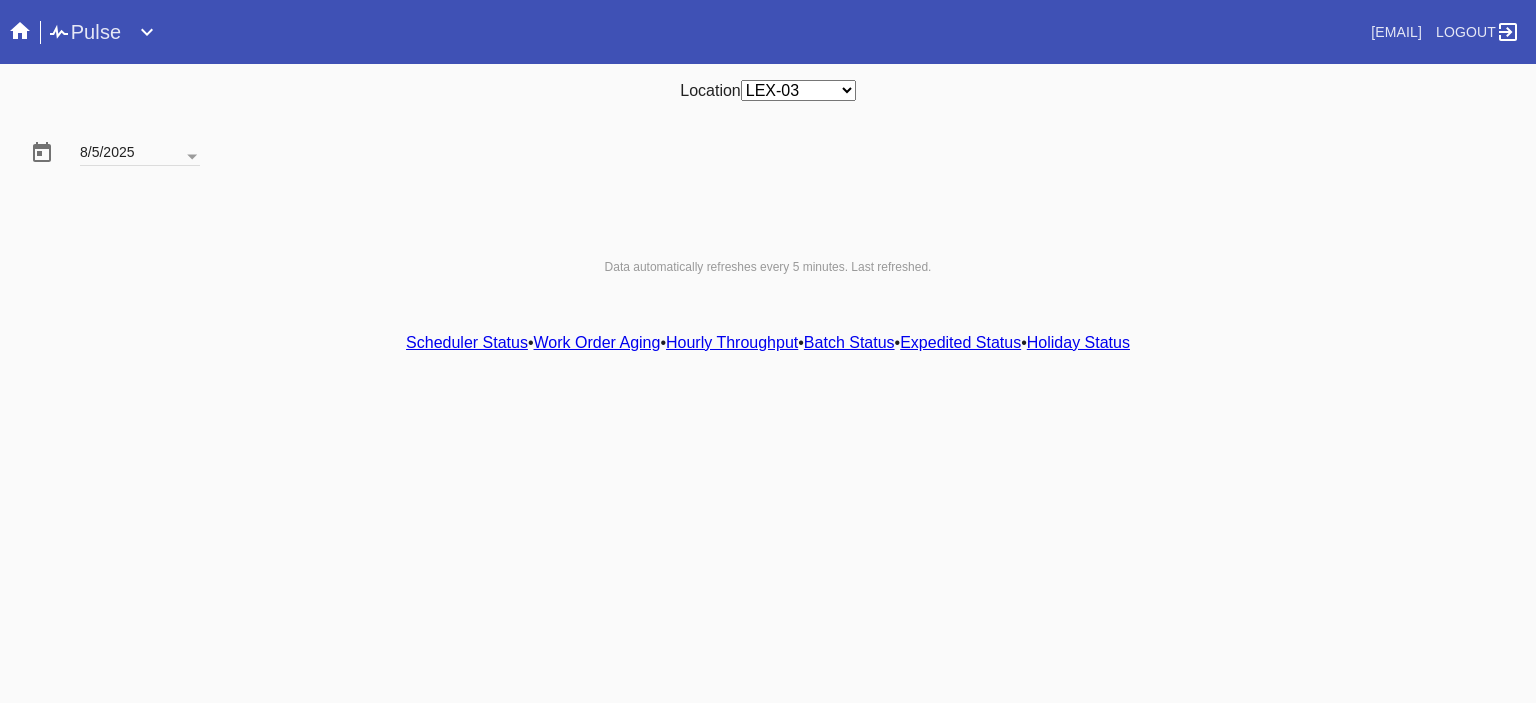 scroll, scrollTop: 0, scrollLeft: 0, axis: both 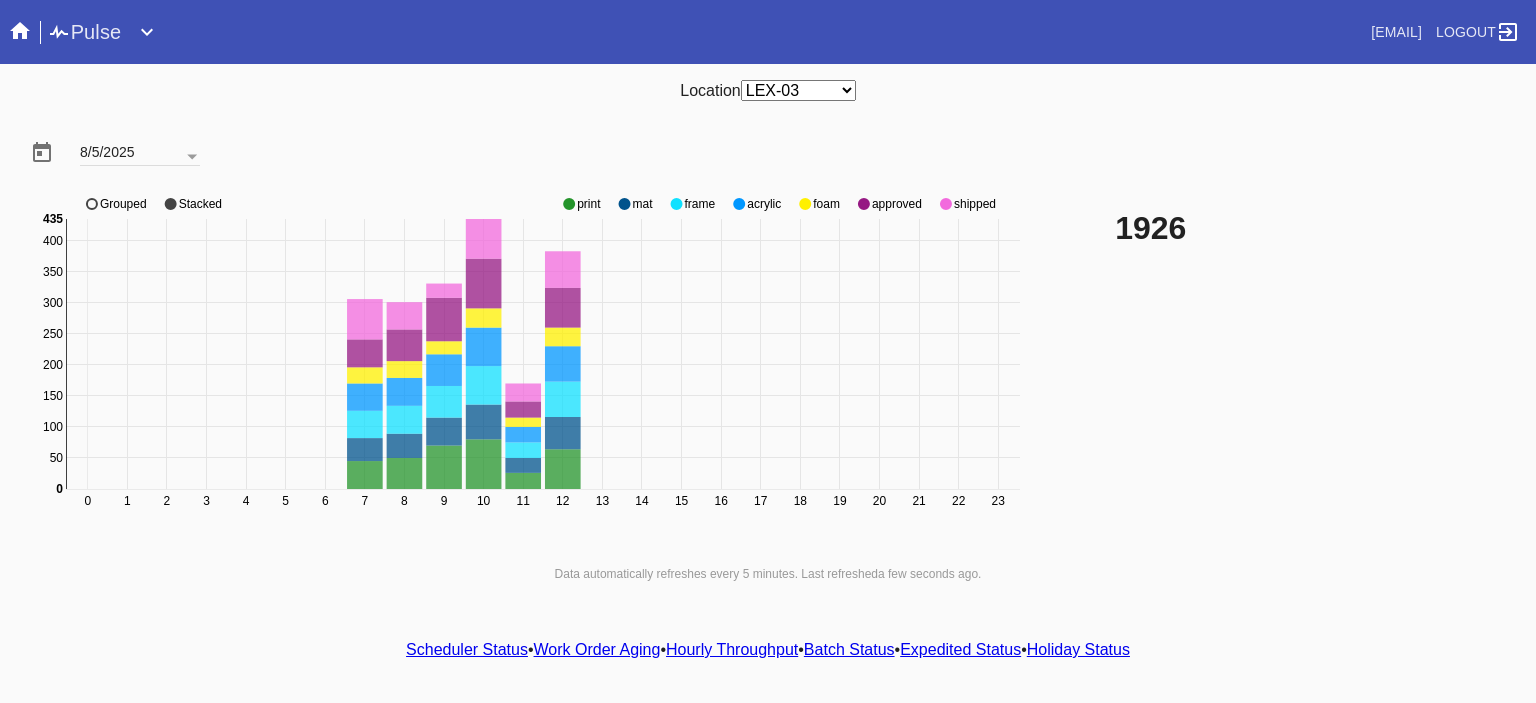 click 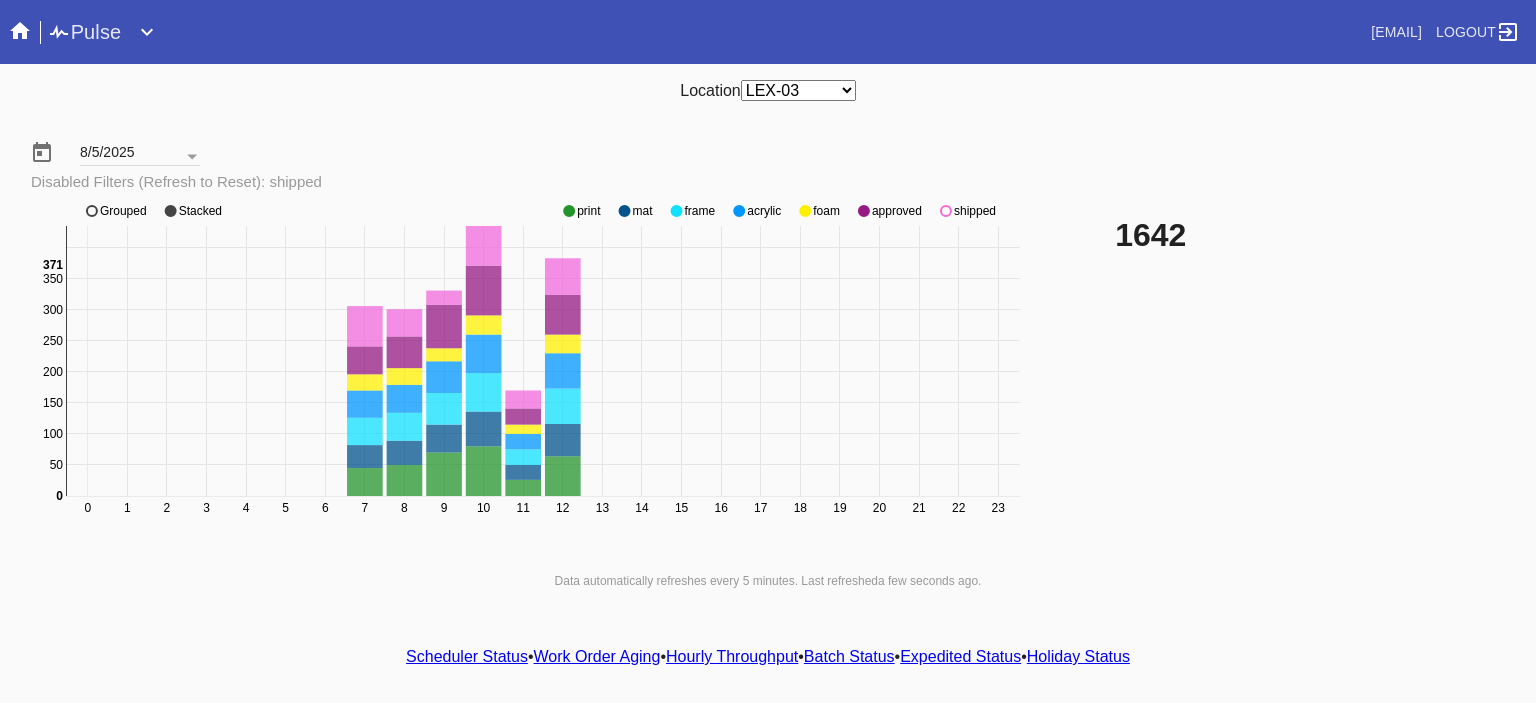 click on "0 1 2 3 4 5 6 7 8 9 10 11 12 13 14 15 16 17 18 19 20 21 22 23 0 50 100 150 200 250 300 350 400 0 371 print mat frame acrylic foam approved shipped Grouped Stacked" 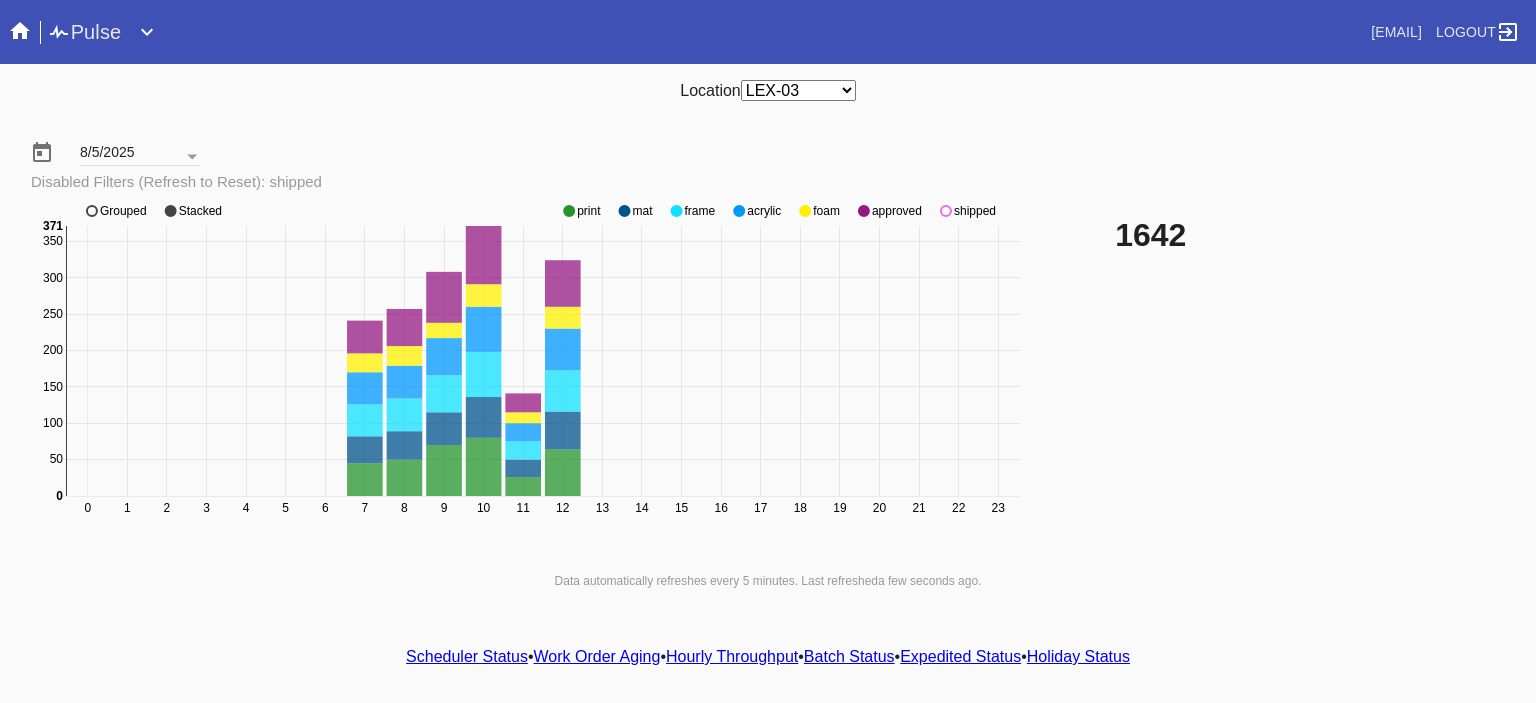 click 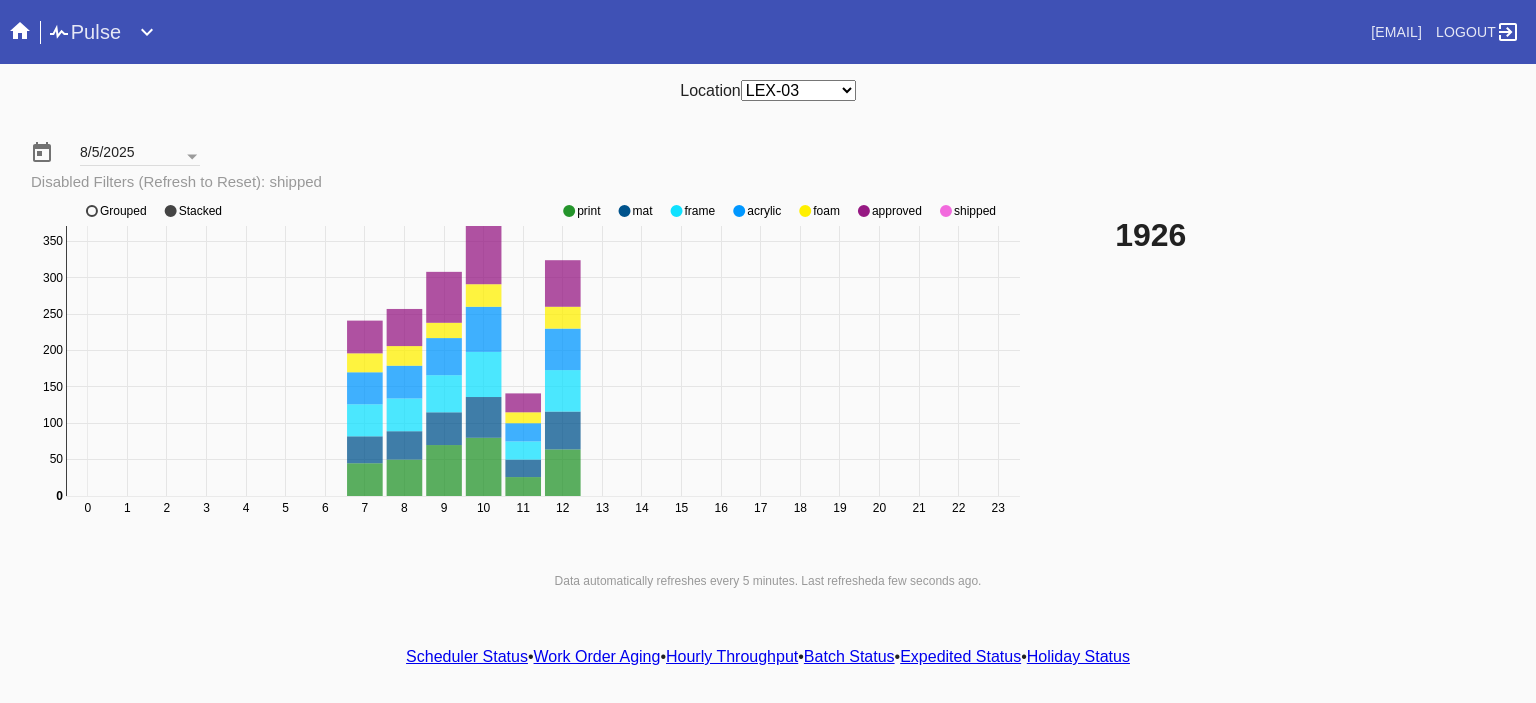 click 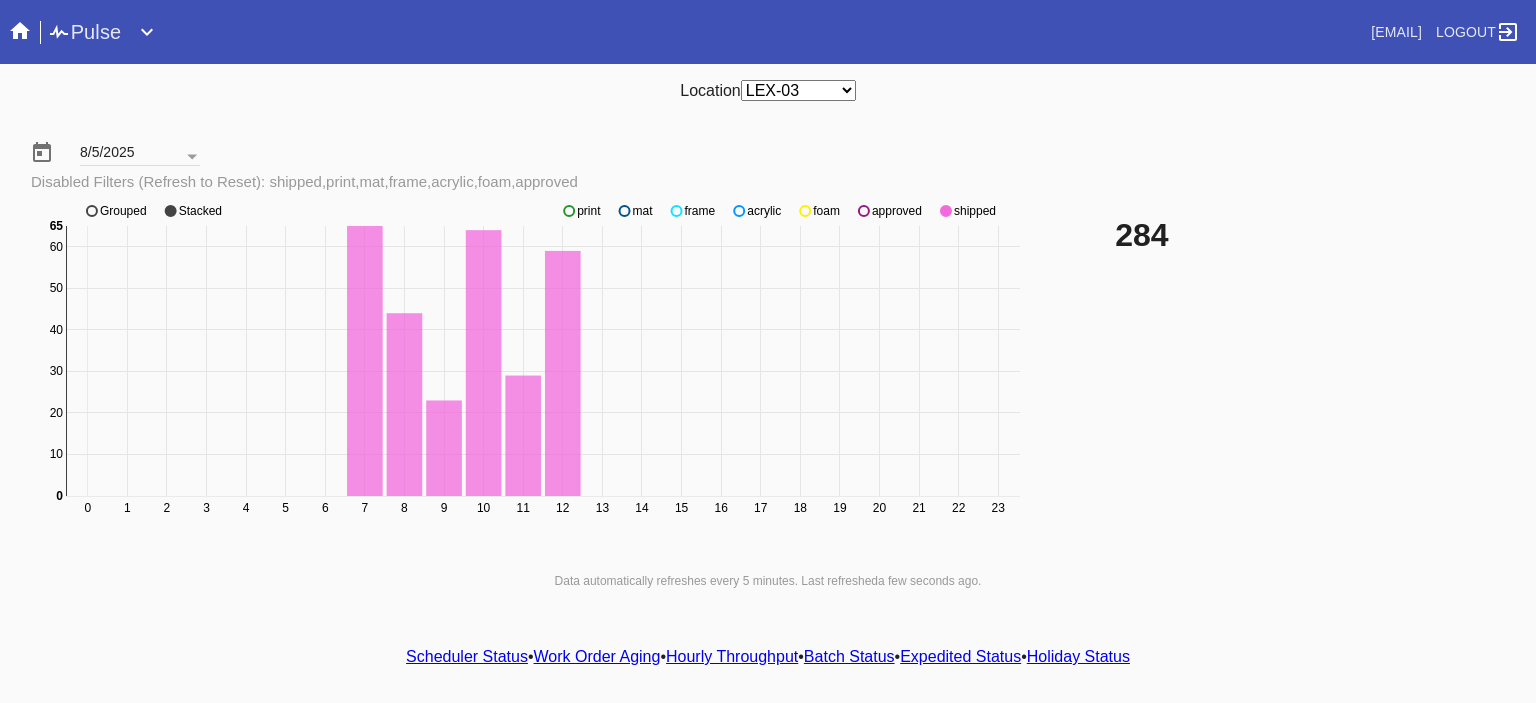 click 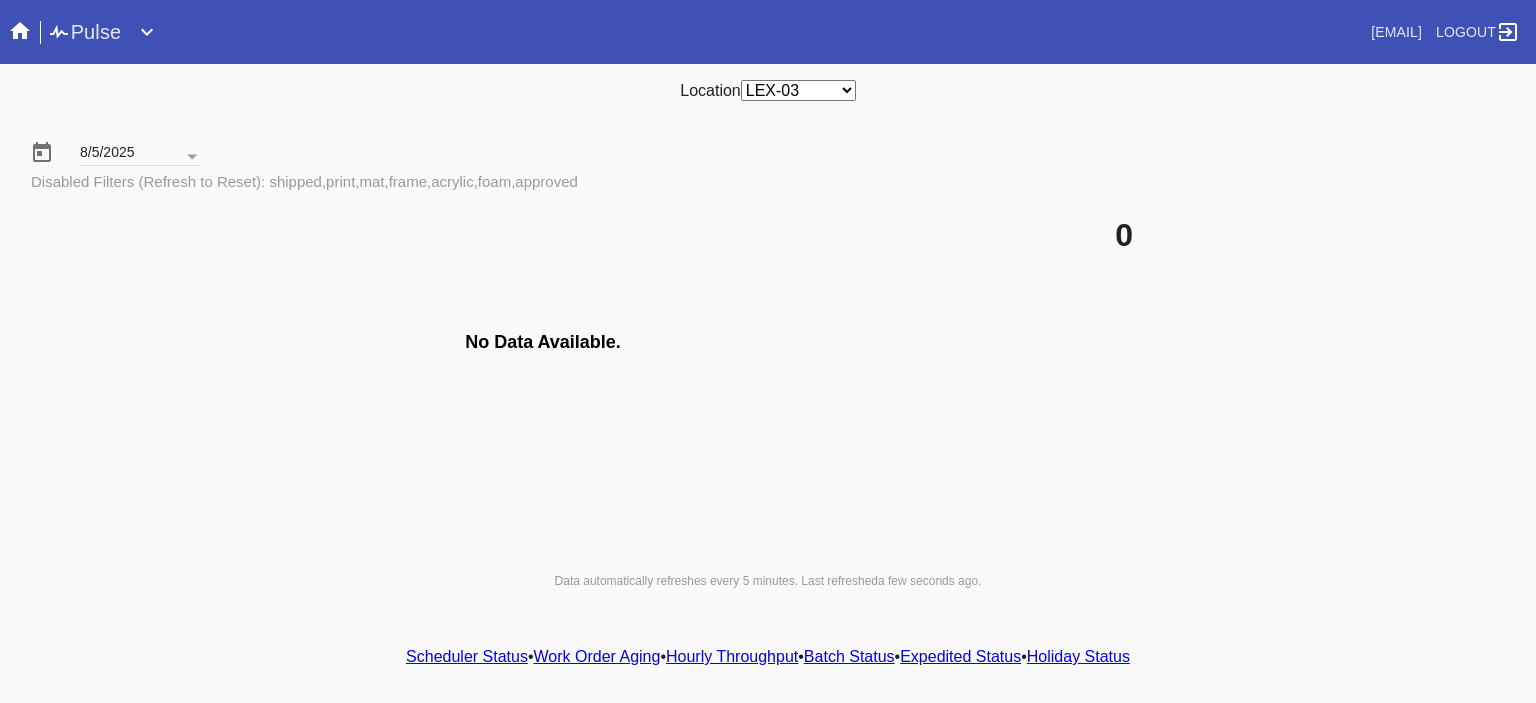 click on "Scheduler Status  •  Work Order Aging  •  Hourly Throughput  •  Batch Status  •  Expedited Status  •  Holiday Status" at bounding box center [768, 657] 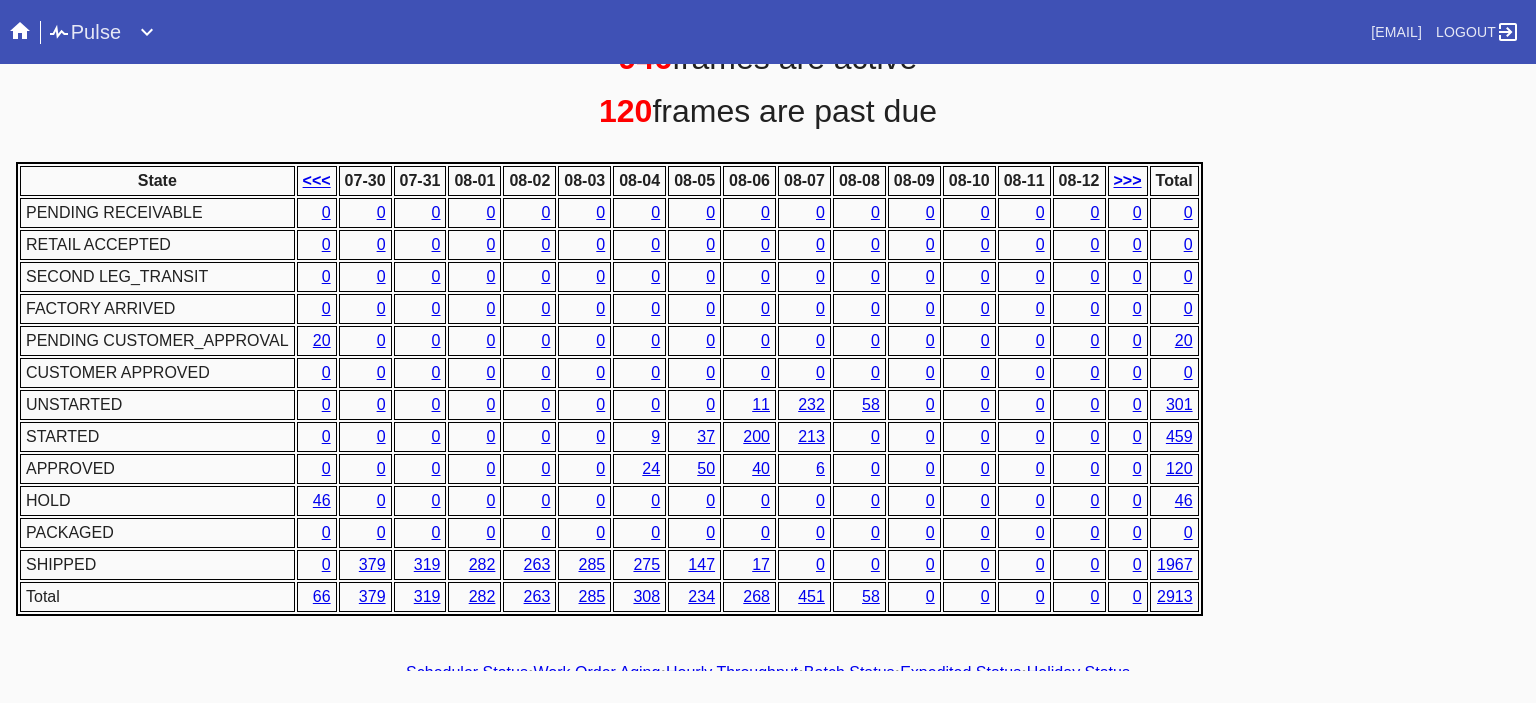 scroll, scrollTop: 0, scrollLeft: 0, axis: both 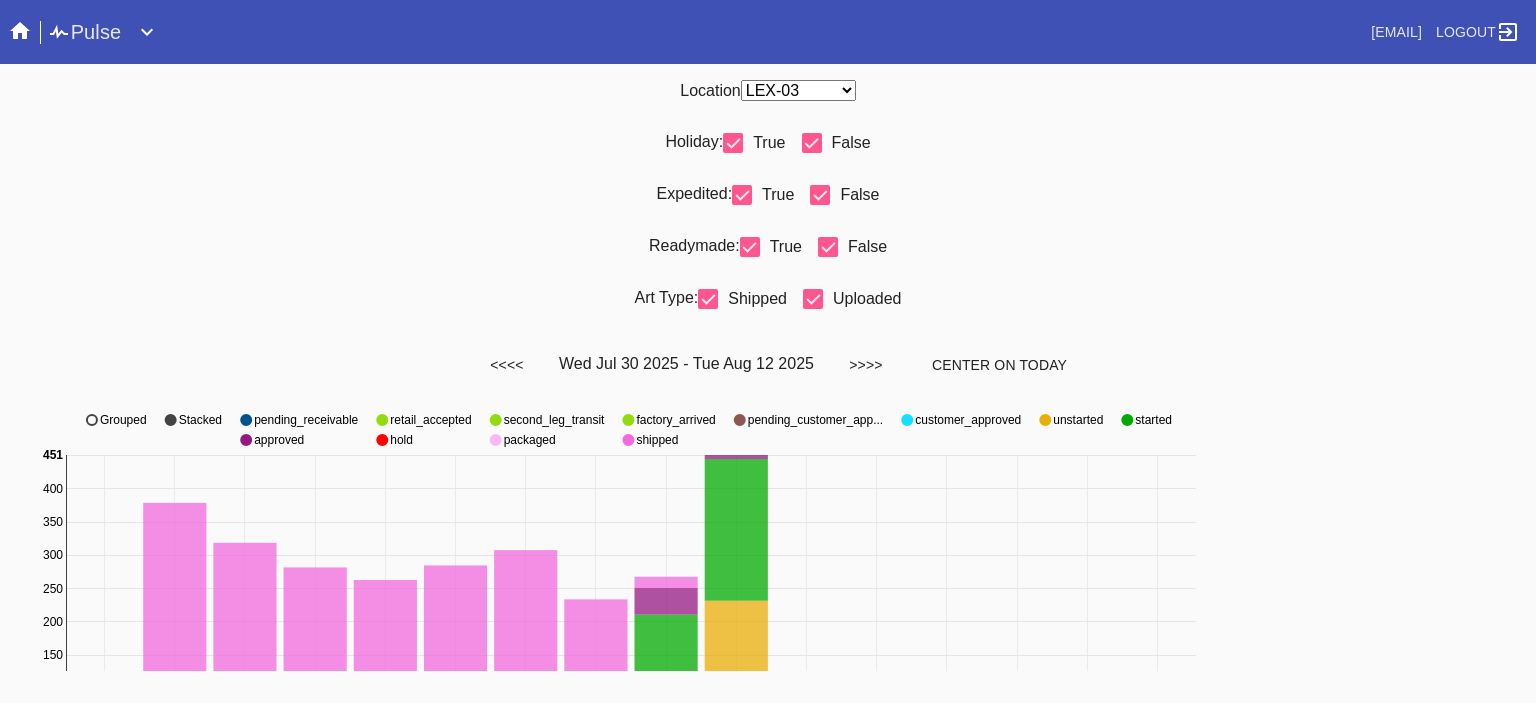 click at bounding box center (820, 195) 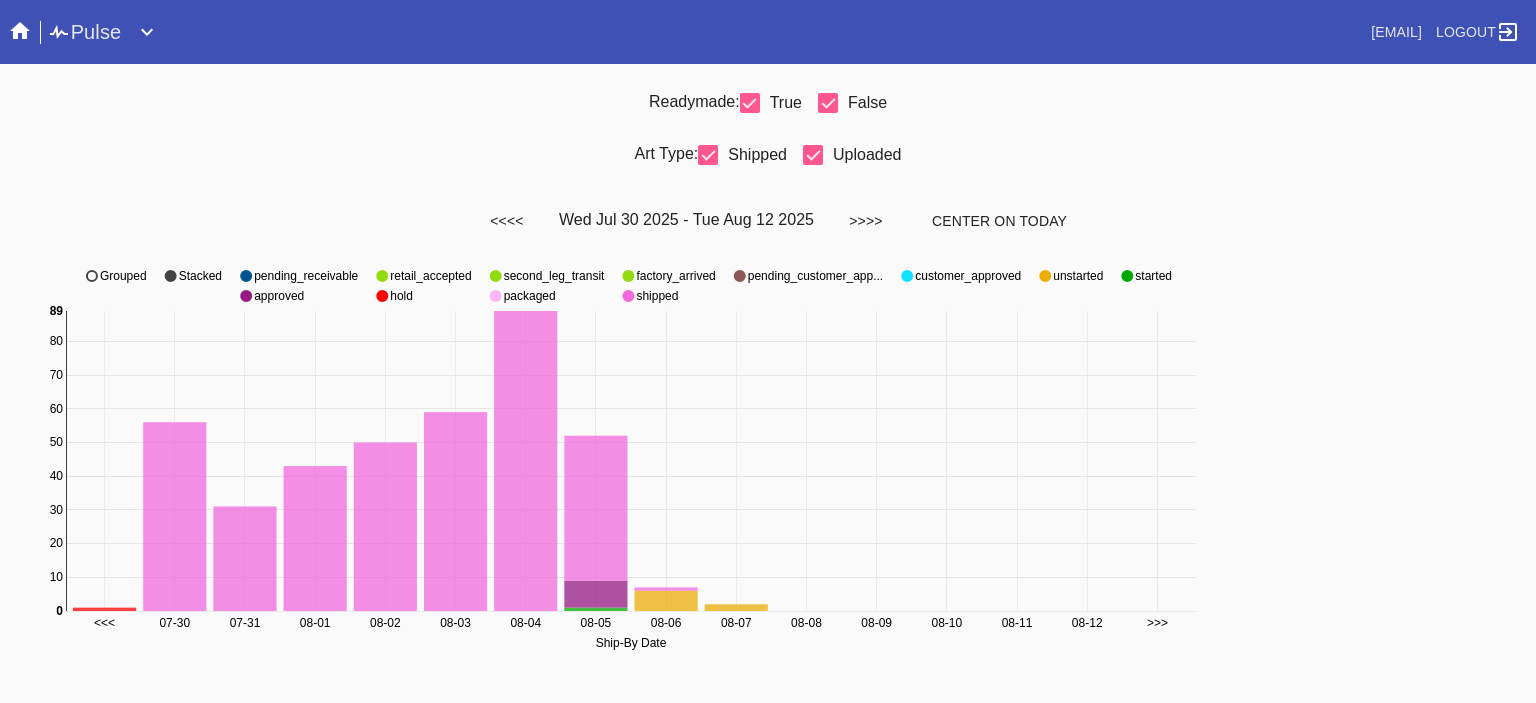 scroll, scrollTop: 0, scrollLeft: 0, axis: both 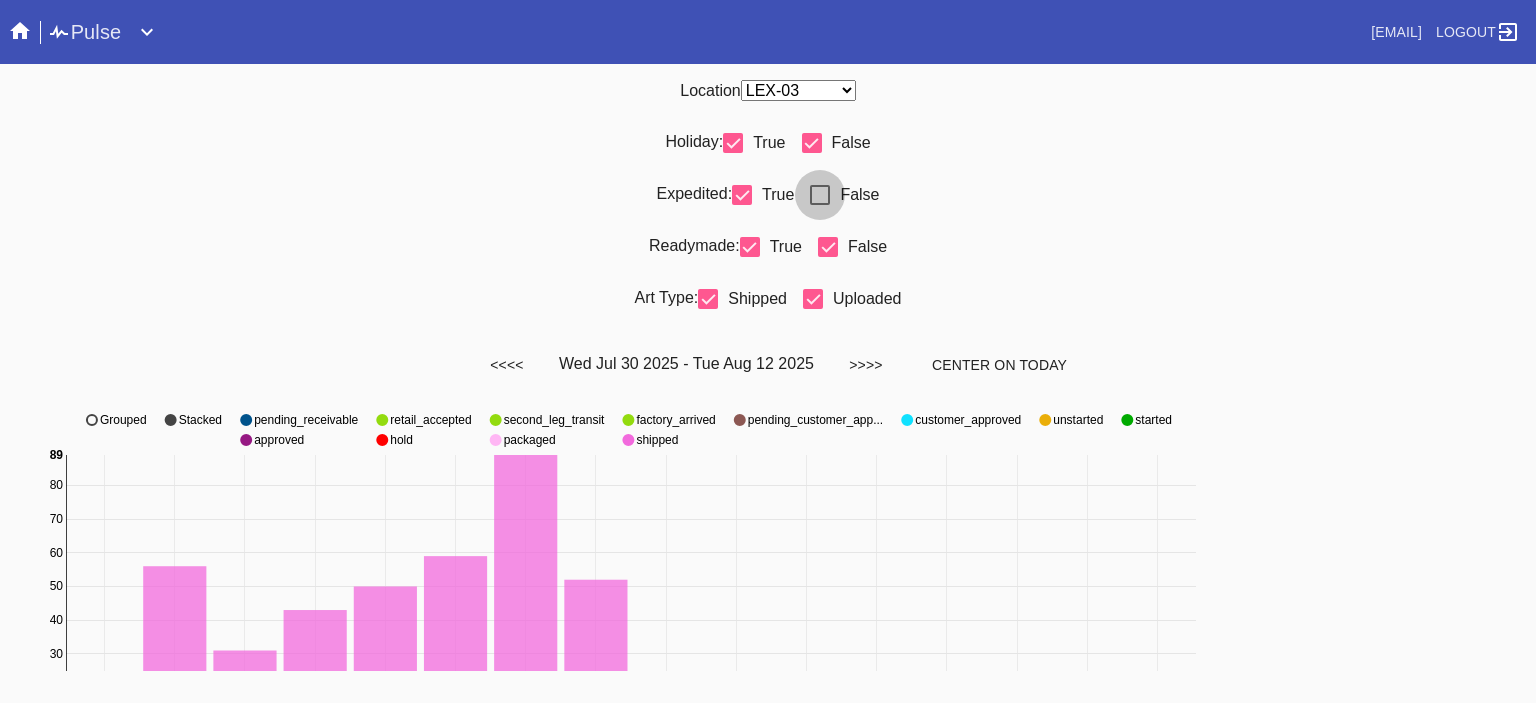 click at bounding box center [820, 195] 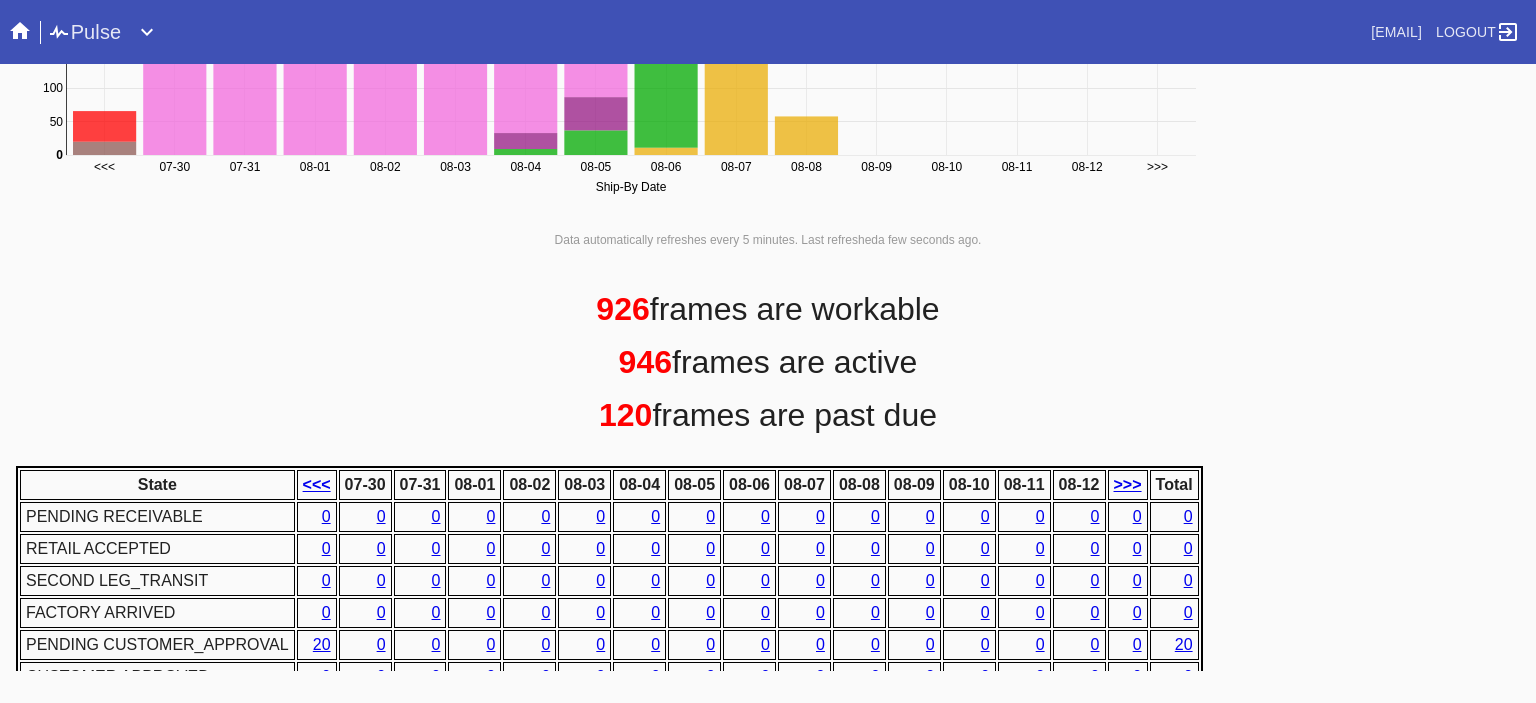 scroll, scrollTop: 936, scrollLeft: 0, axis: vertical 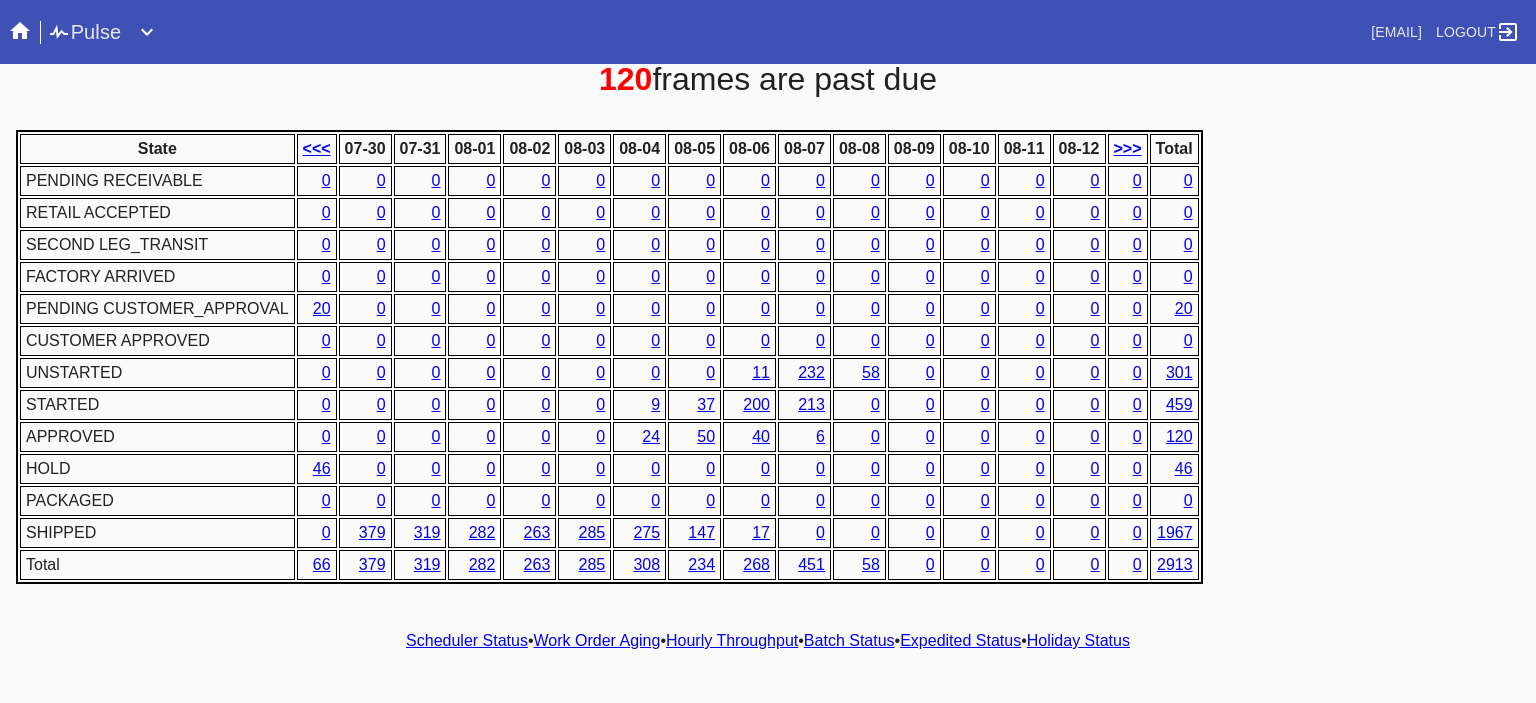 click on "Hourly Throughput" at bounding box center (732, 640) 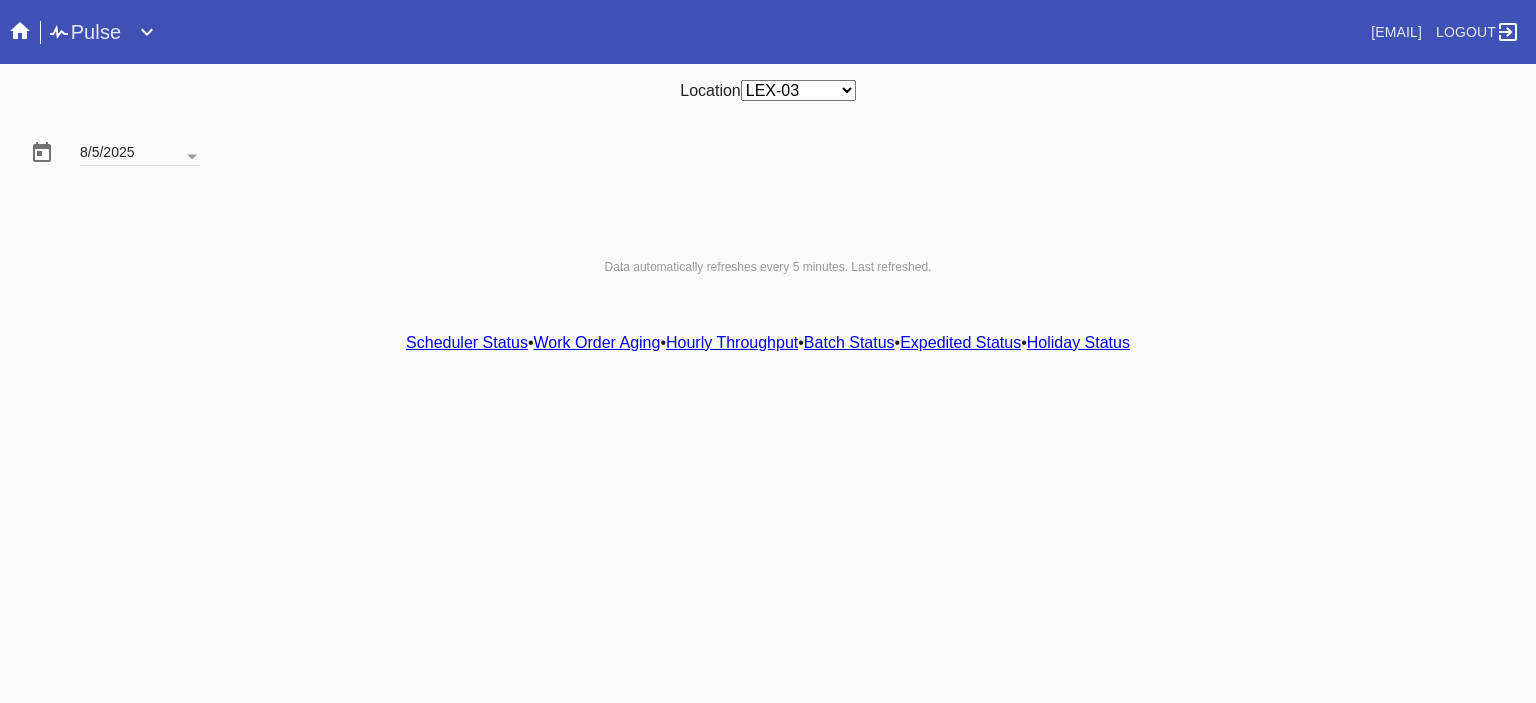 scroll, scrollTop: 0, scrollLeft: 0, axis: both 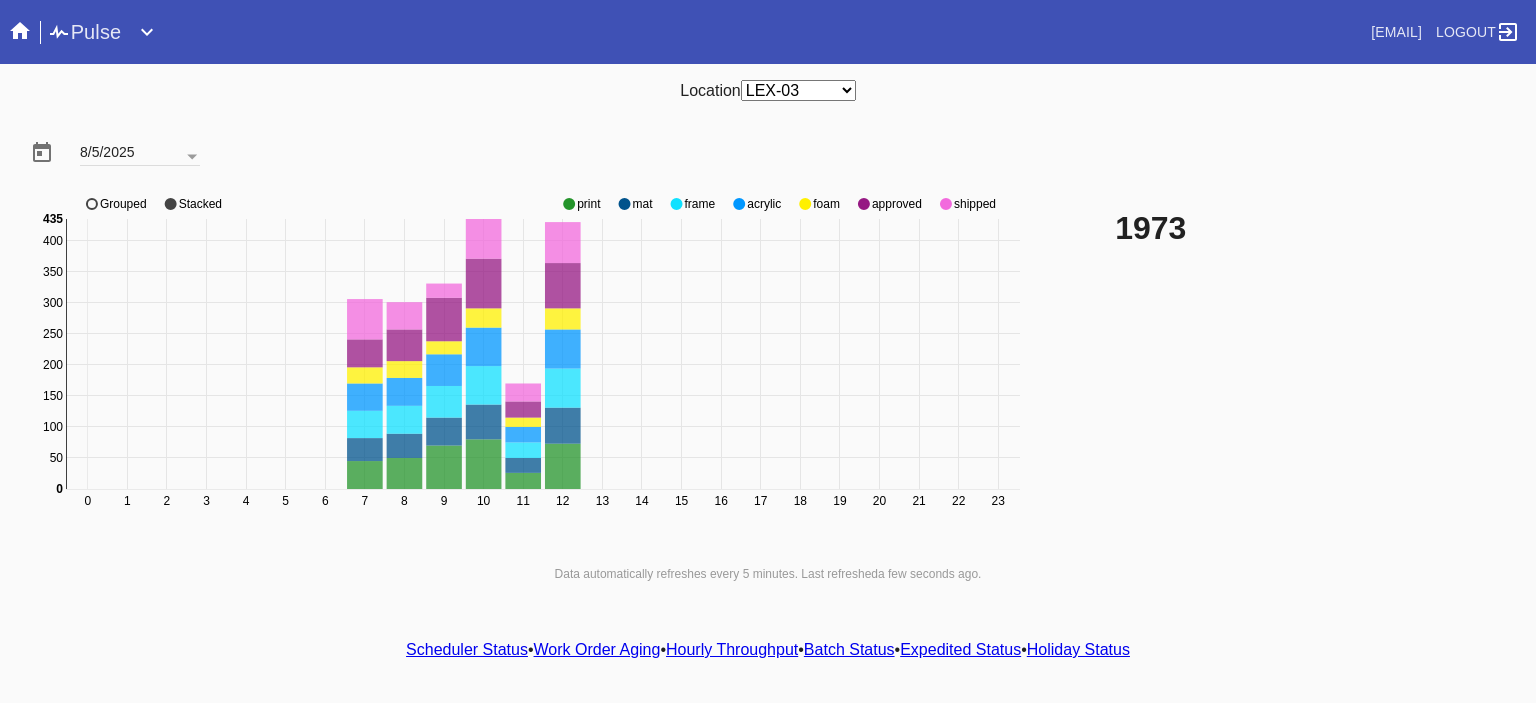 click 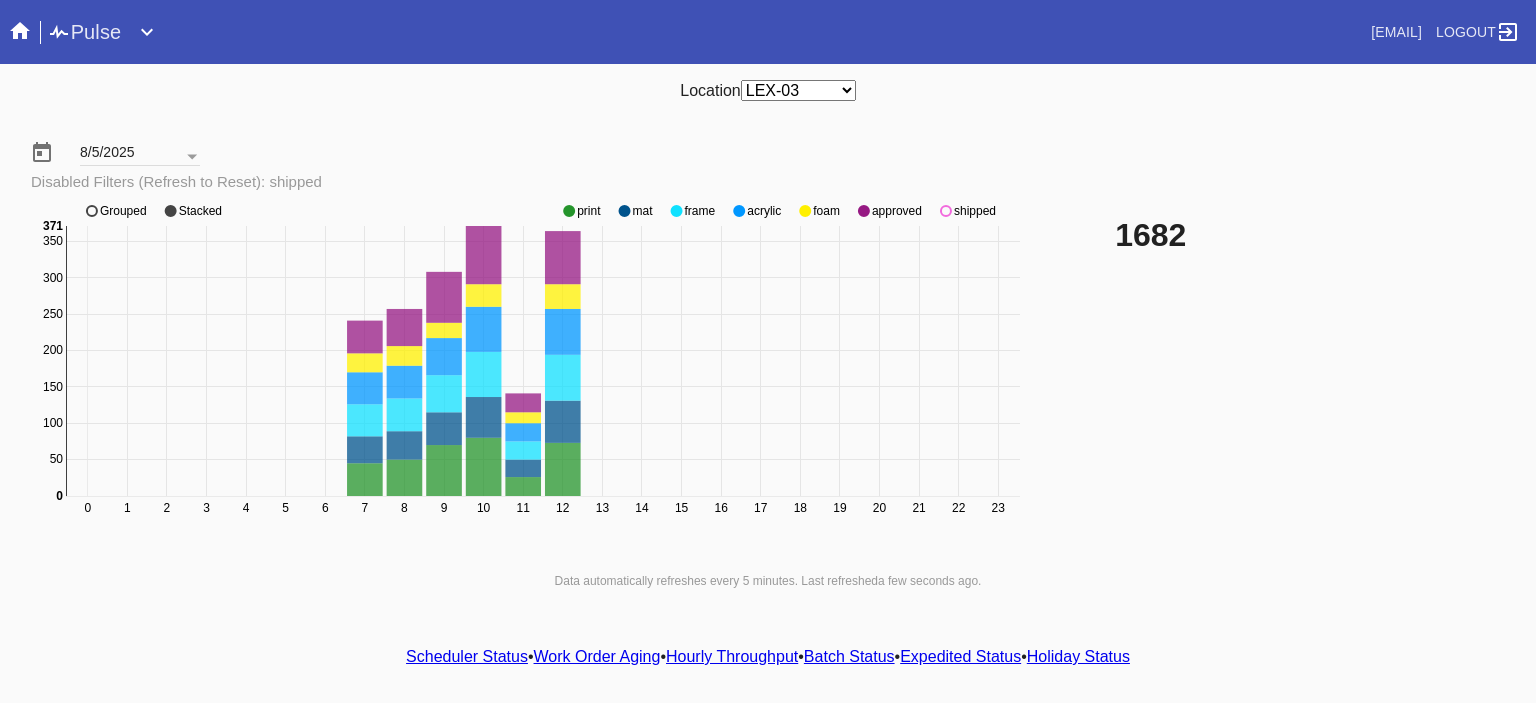 click on "0 1 2 3 4 5 6 7 8 9 10 11 12 13 14 15 16 17 18 19 20 21 22 23 0 50 100 150 200 250 300 350 0 371 print mat frame acrylic foam approved shipped Grouped Stacked" 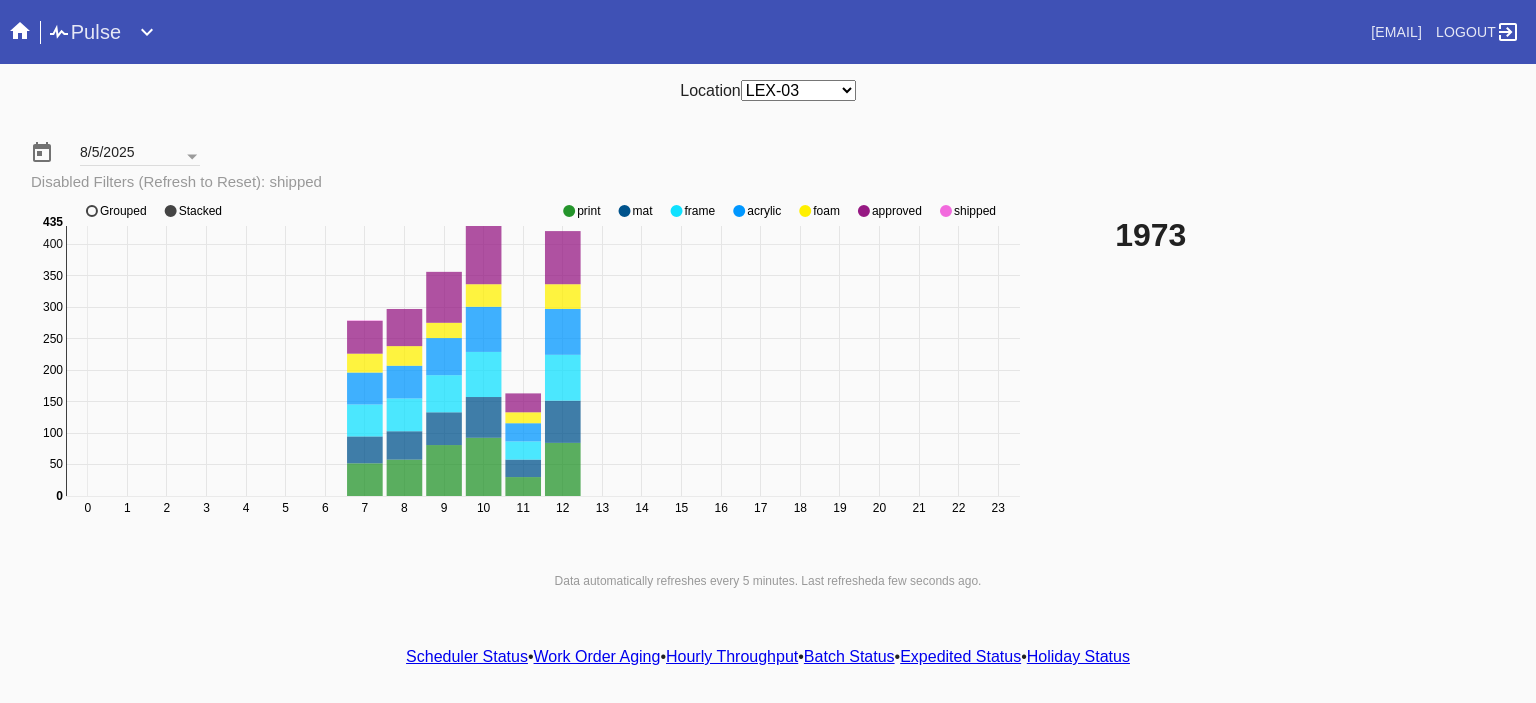 click 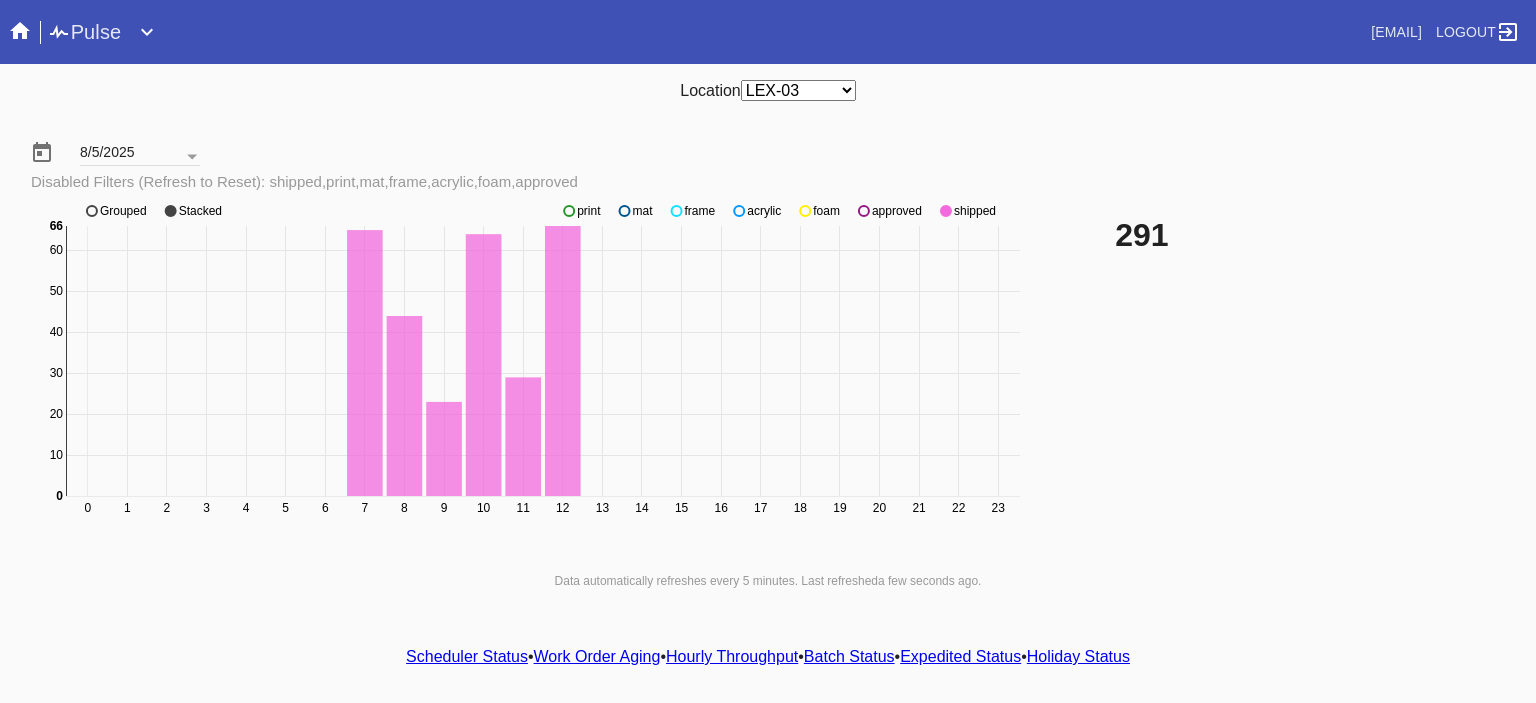 click 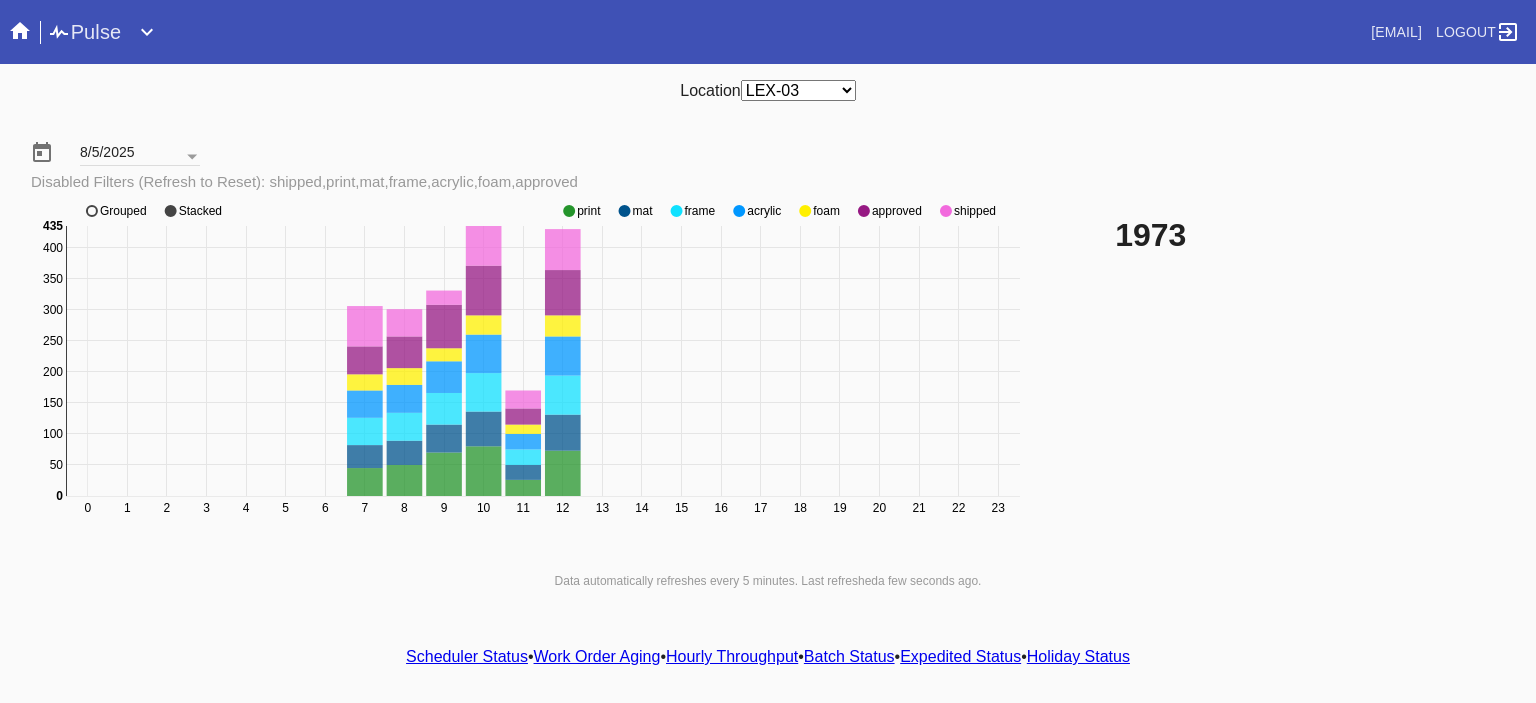click 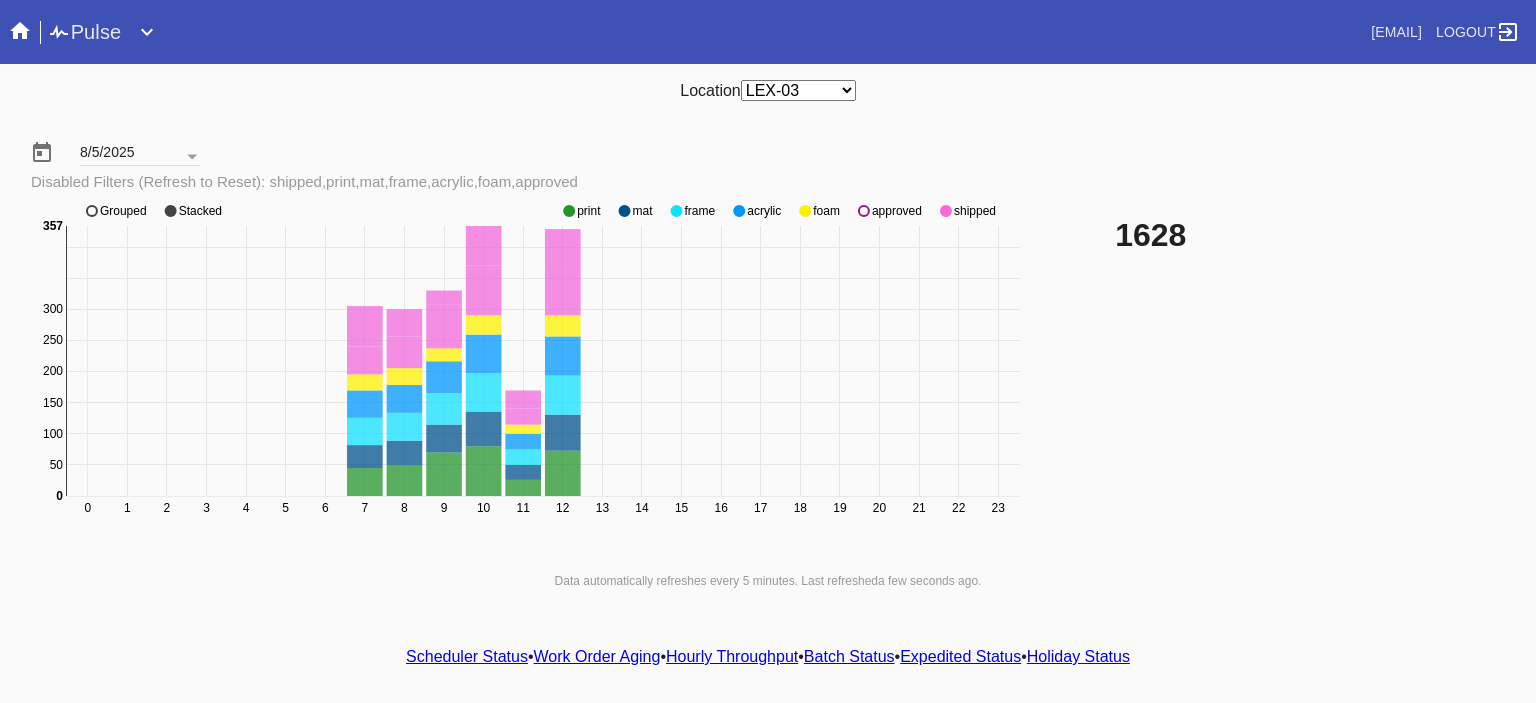 click 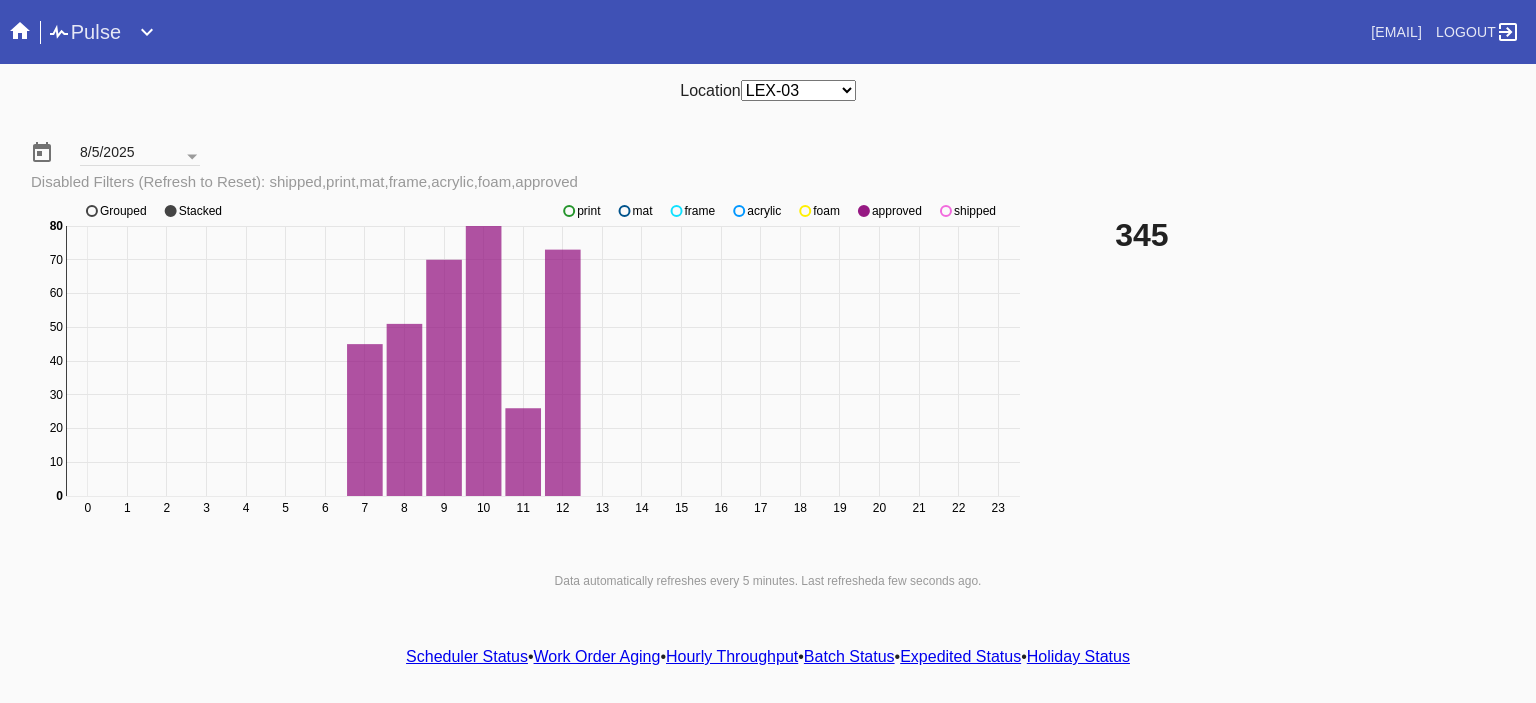 click 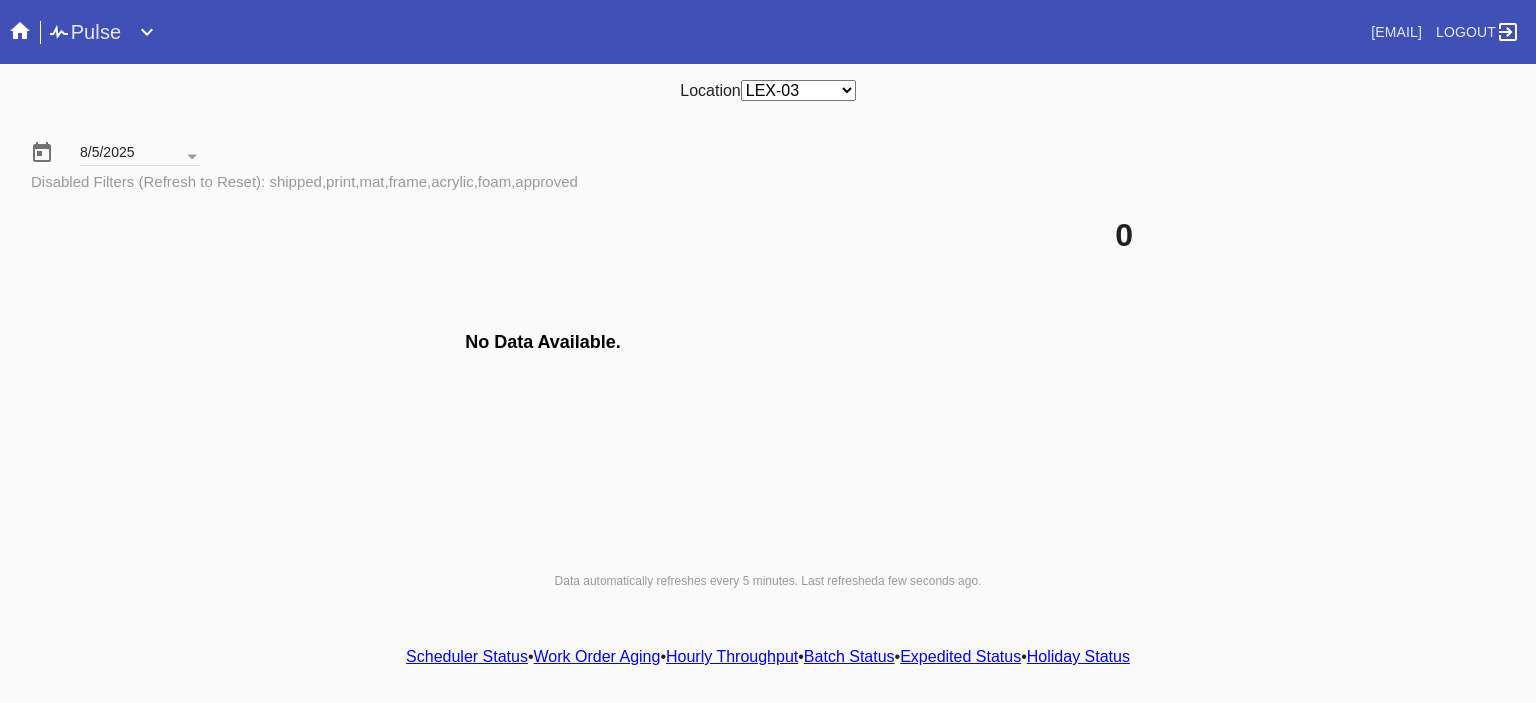 click on "Scheduler Status  •  Work Order Aging  •  Hourly Throughput  •  Batch Status  •  Expedited Status  •  Holiday Status" at bounding box center (768, 657) 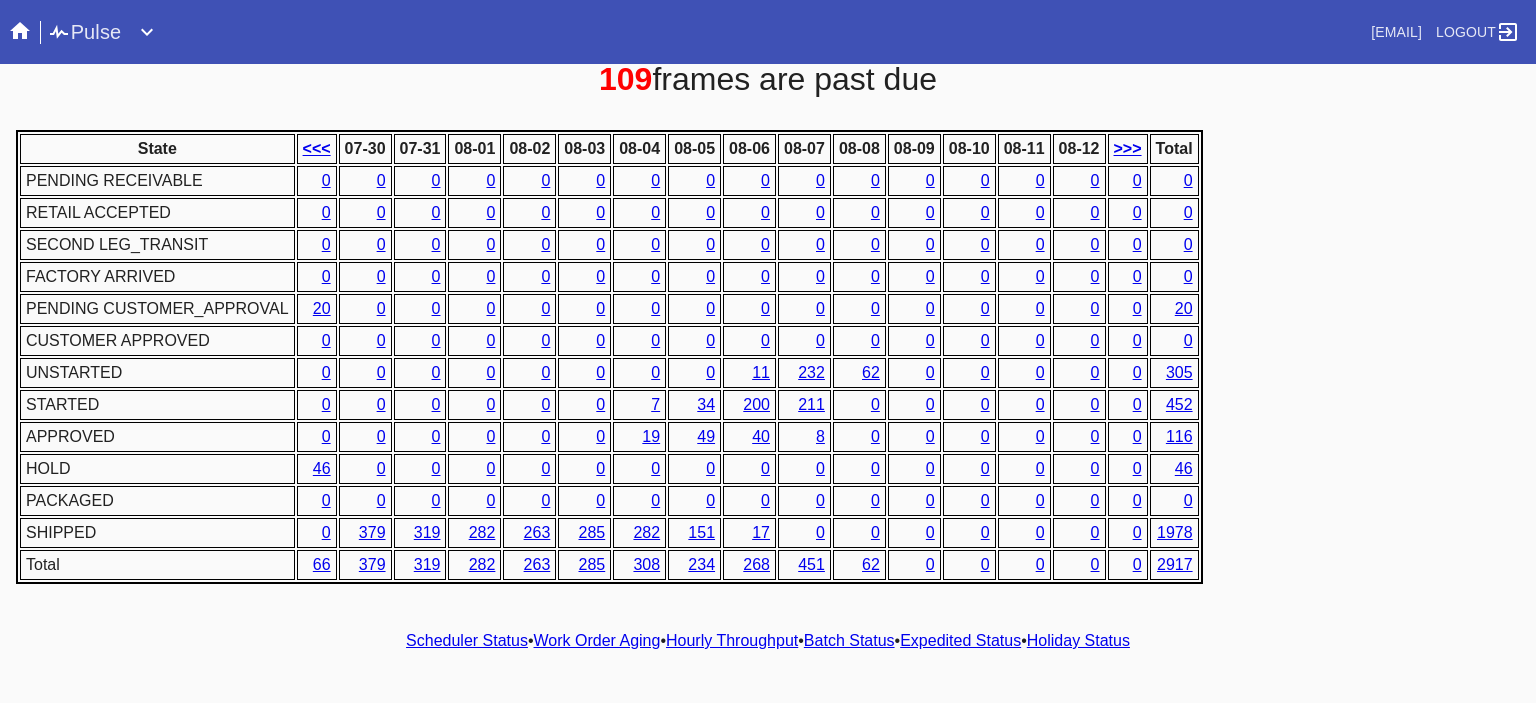 scroll, scrollTop: 915, scrollLeft: 0, axis: vertical 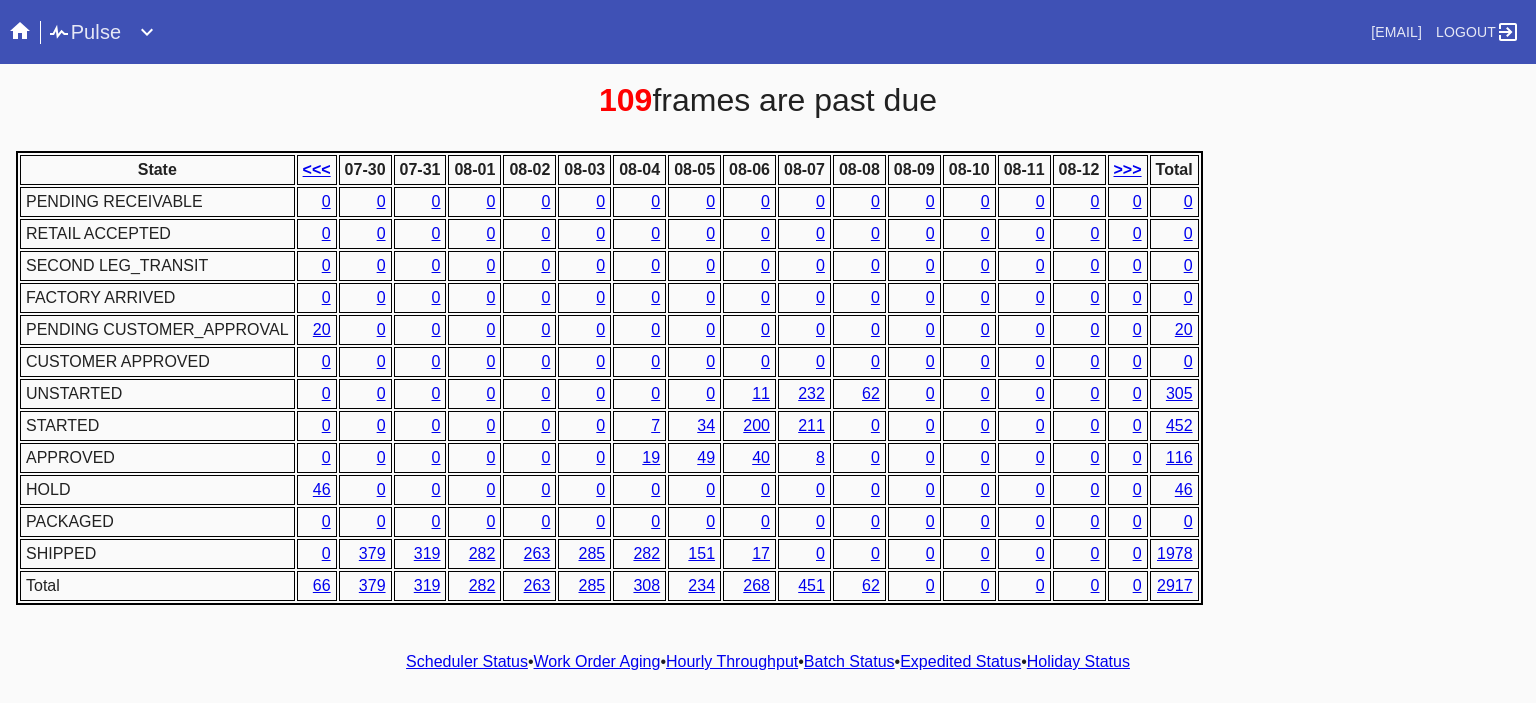 click on "7" at bounding box center (655, 425) 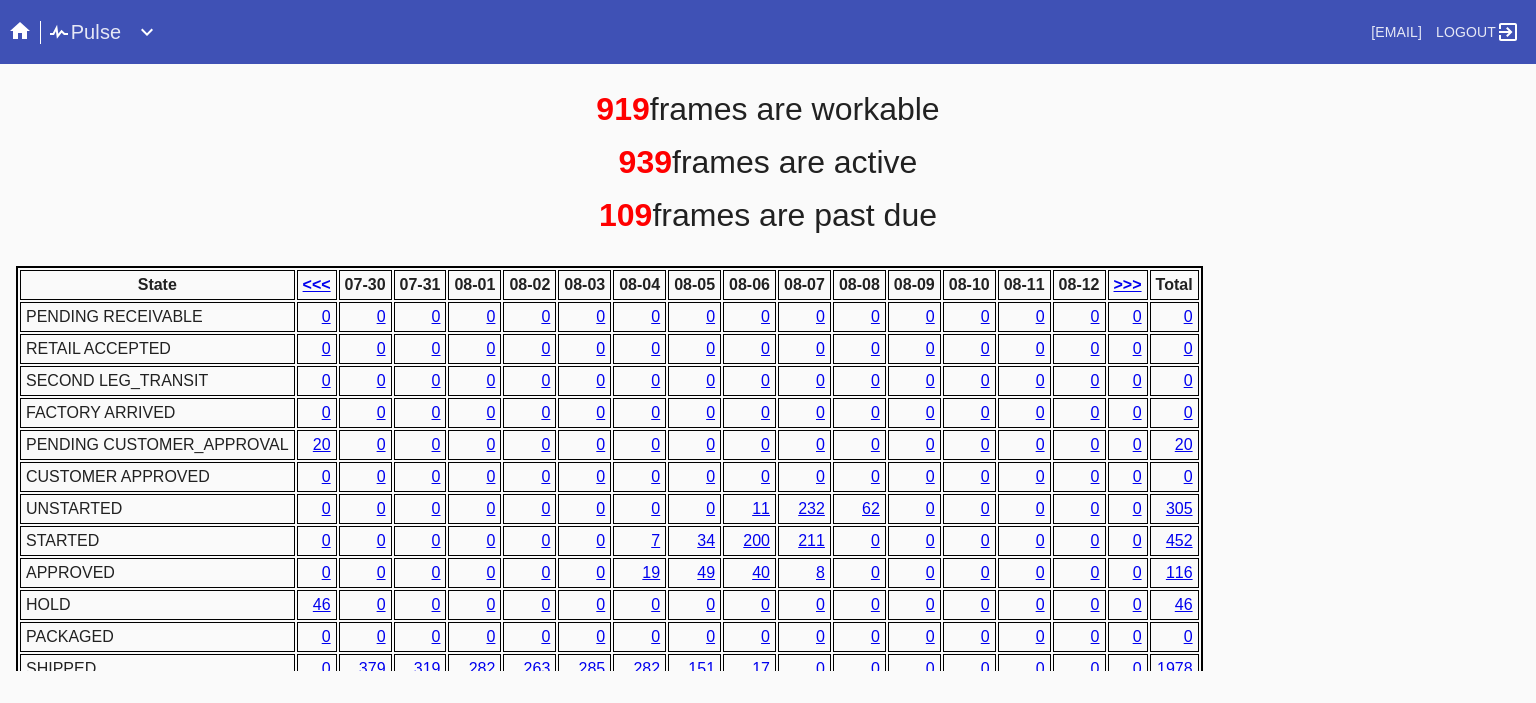 scroll, scrollTop: 800, scrollLeft: 0, axis: vertical 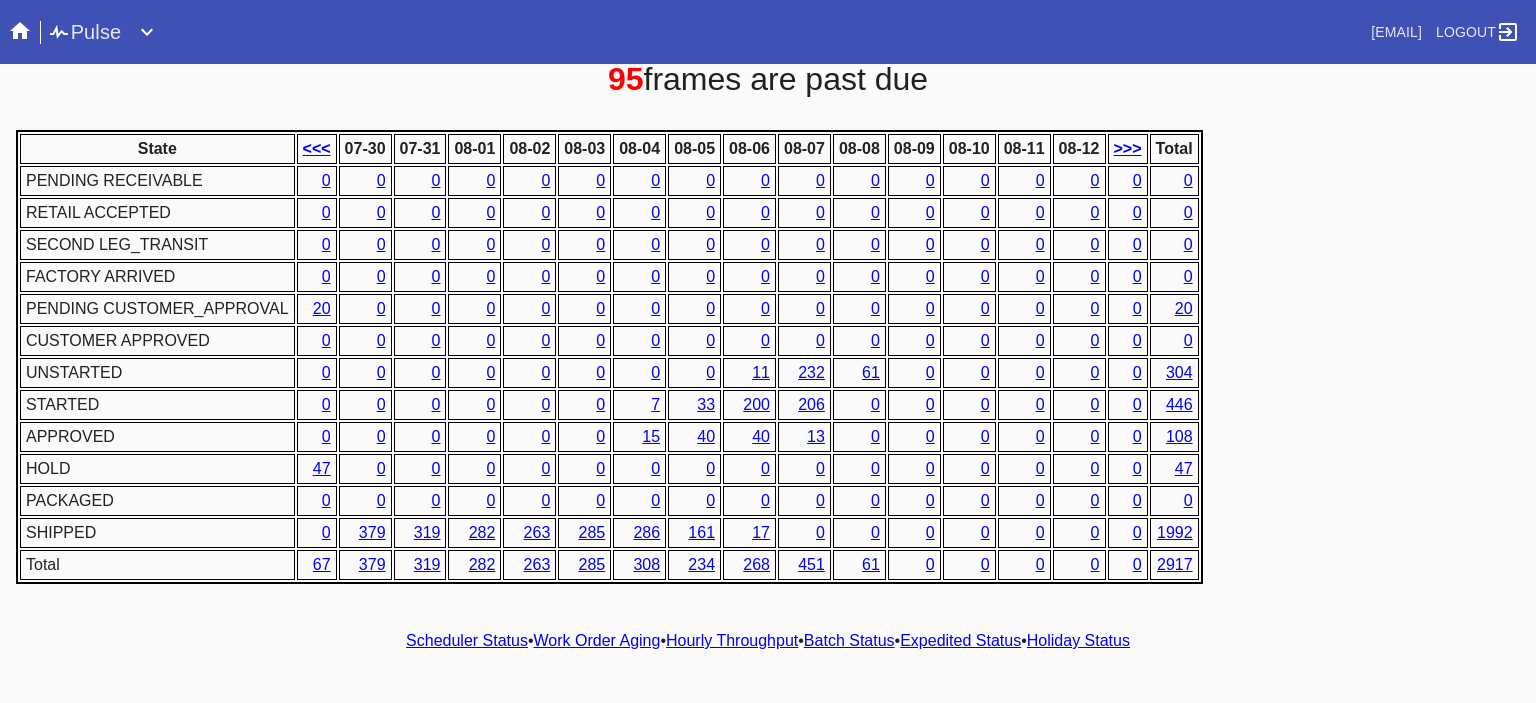 drag, startPoint x: 838, startPoint y: 261, endPoint x: 1408, endPoint y: 243, distance: 570.2841 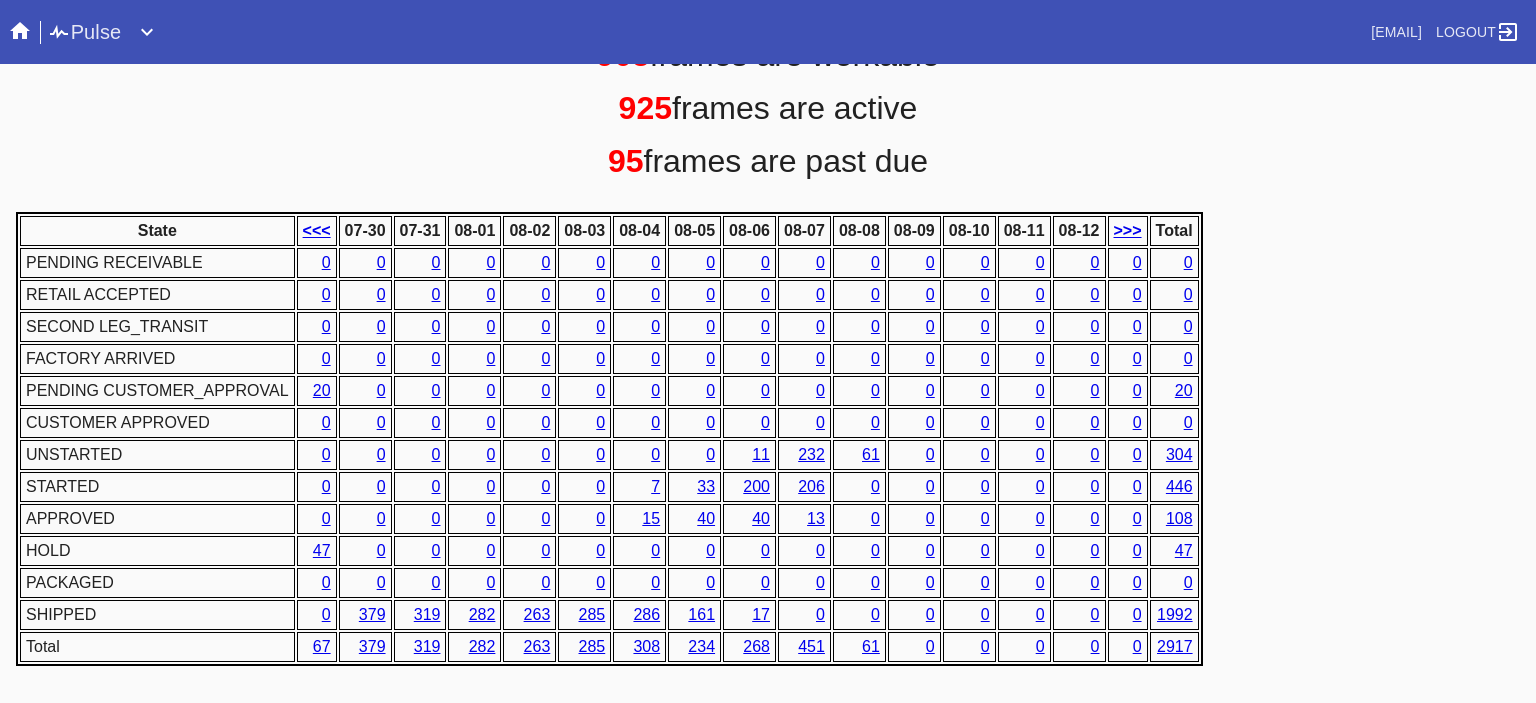 scroll, scrollTop: 936, scrollLeft: 0, axis: vertical 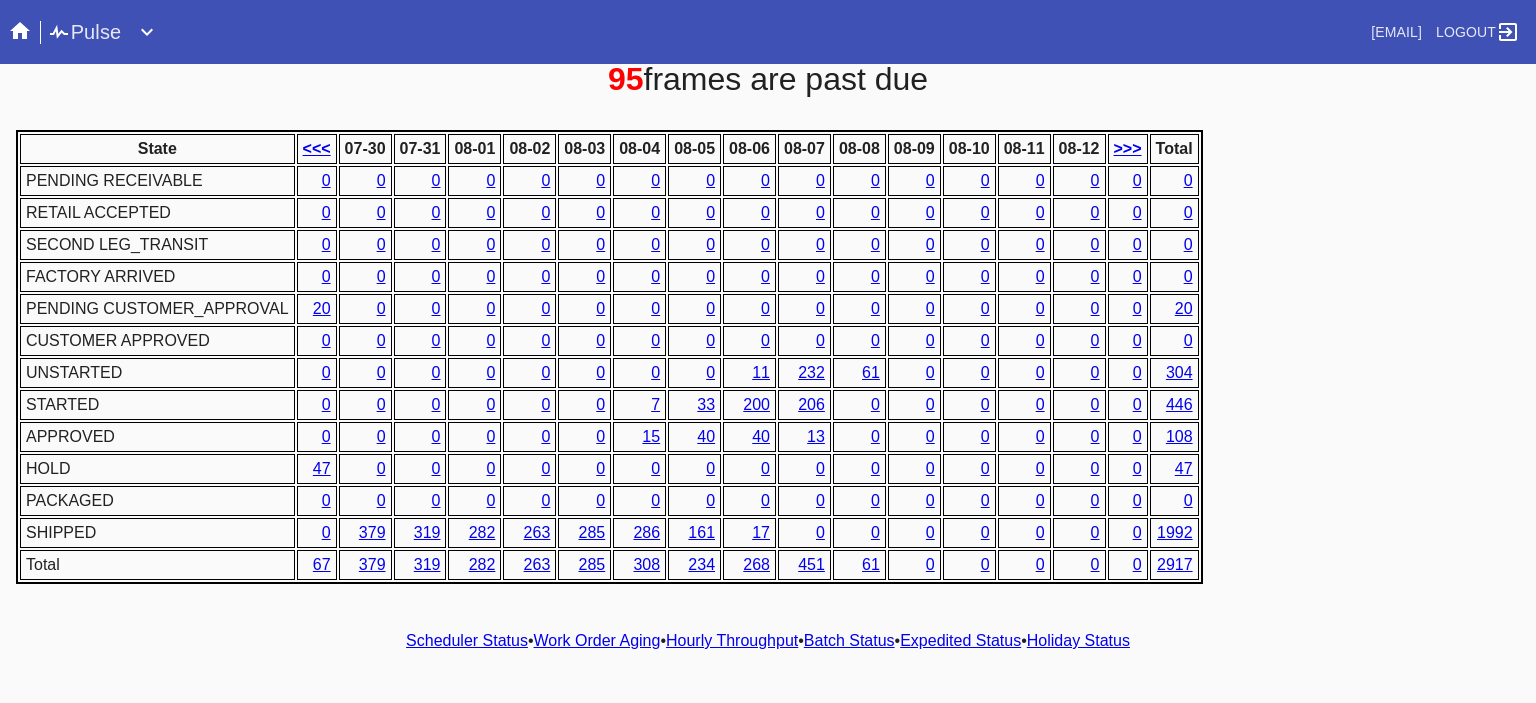 click on "Hourly Throughput" at bounding box center (732, 640) 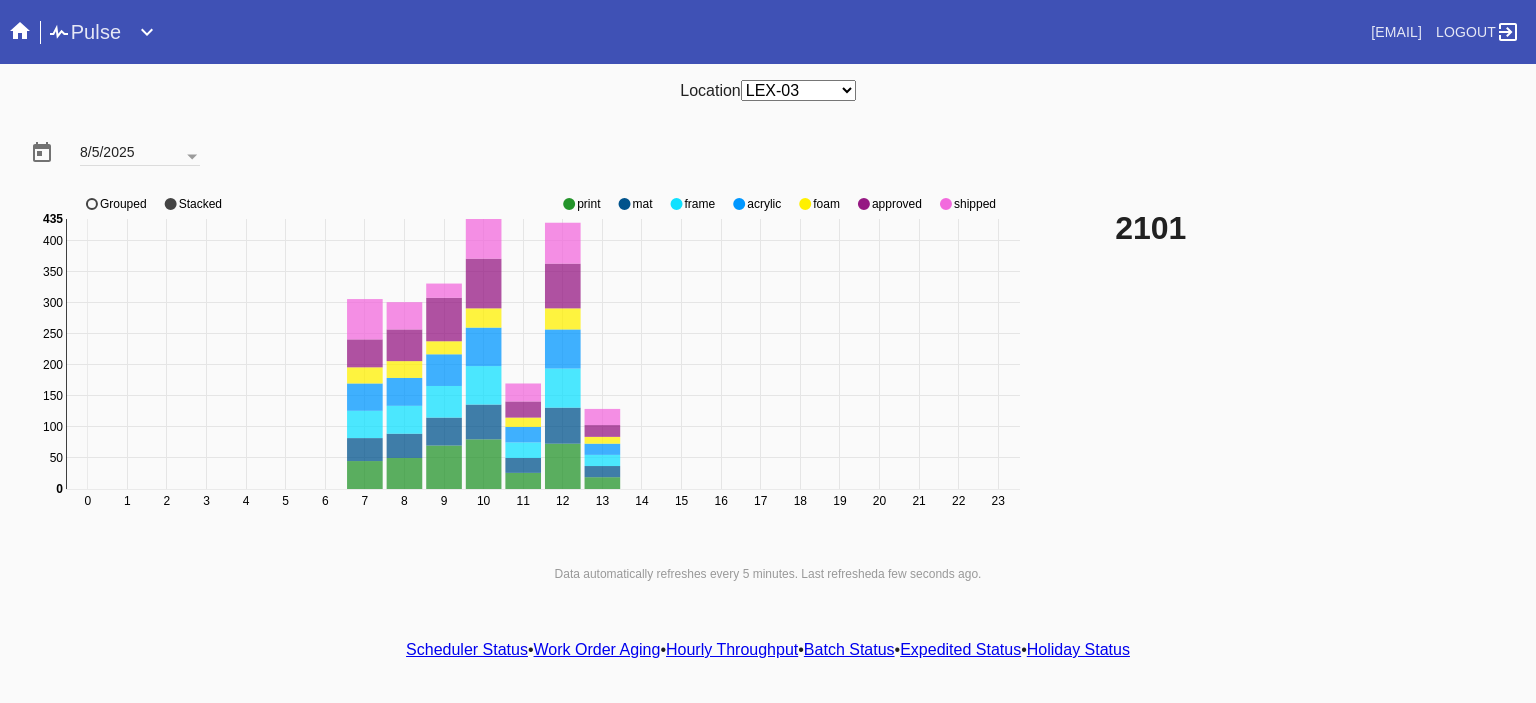 click 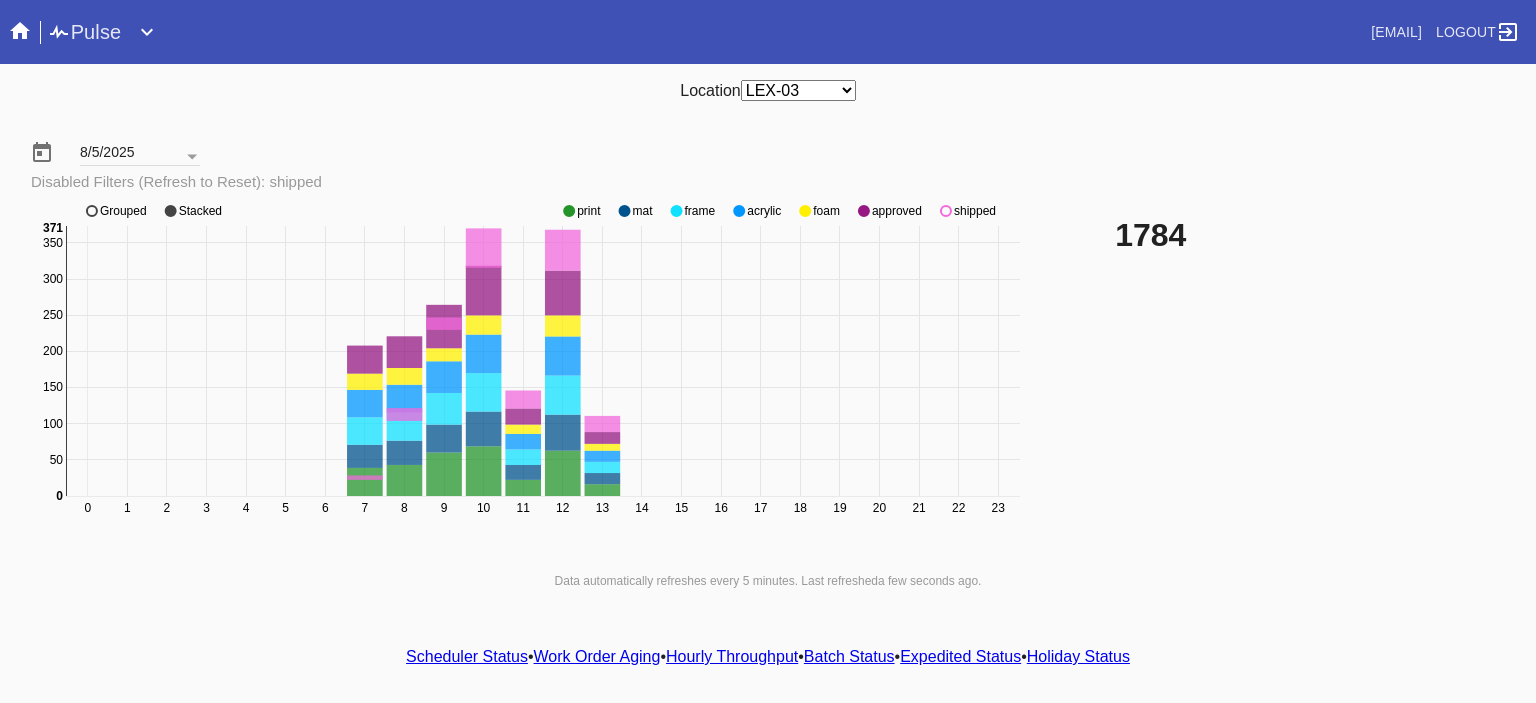 click on "0 1 2 3 4 5 6 7 8 9 10 11 12 13 14 15 16 17 18 19 20 21 22 23 0 50 100 150 200 250 300 350 400 0 371 print mat frame acrylic foam approved shipped Grouped Stacked" 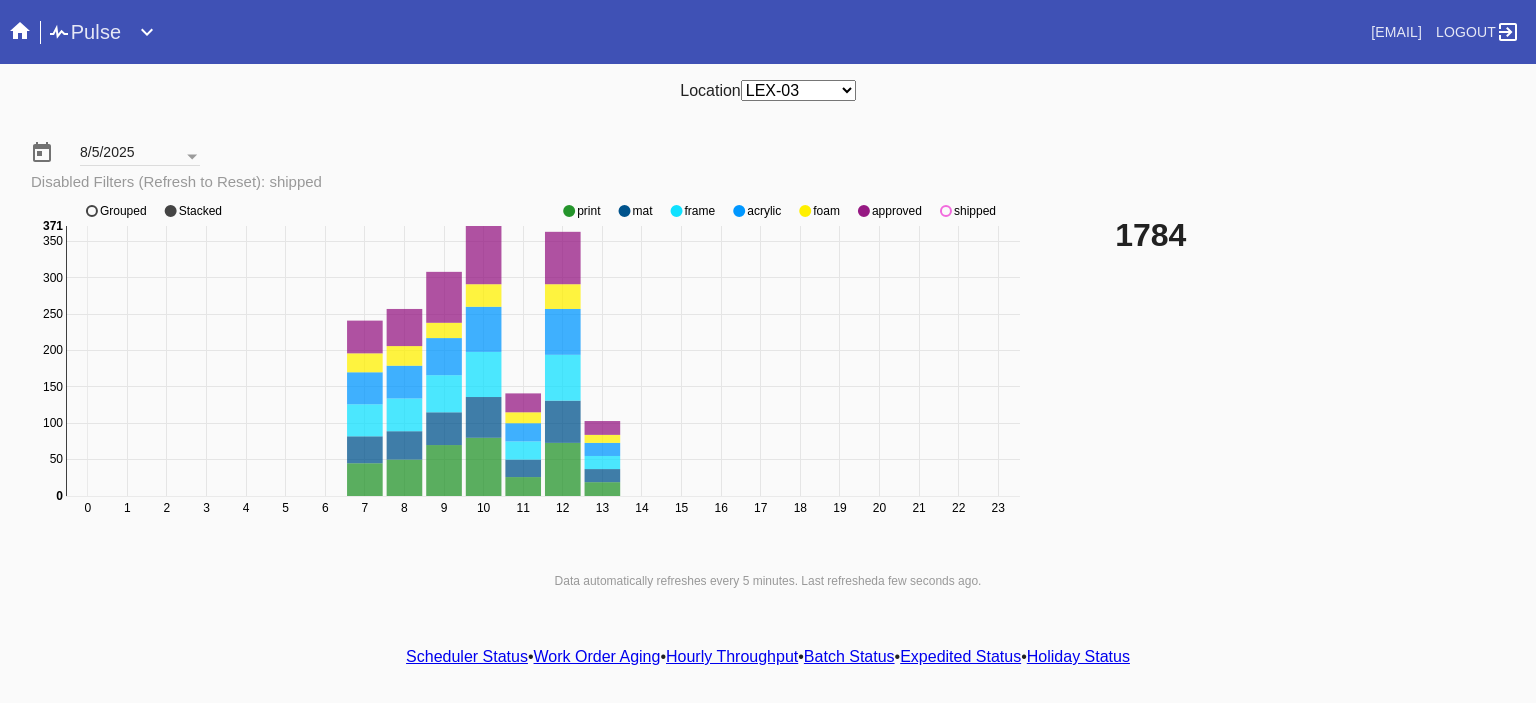 click 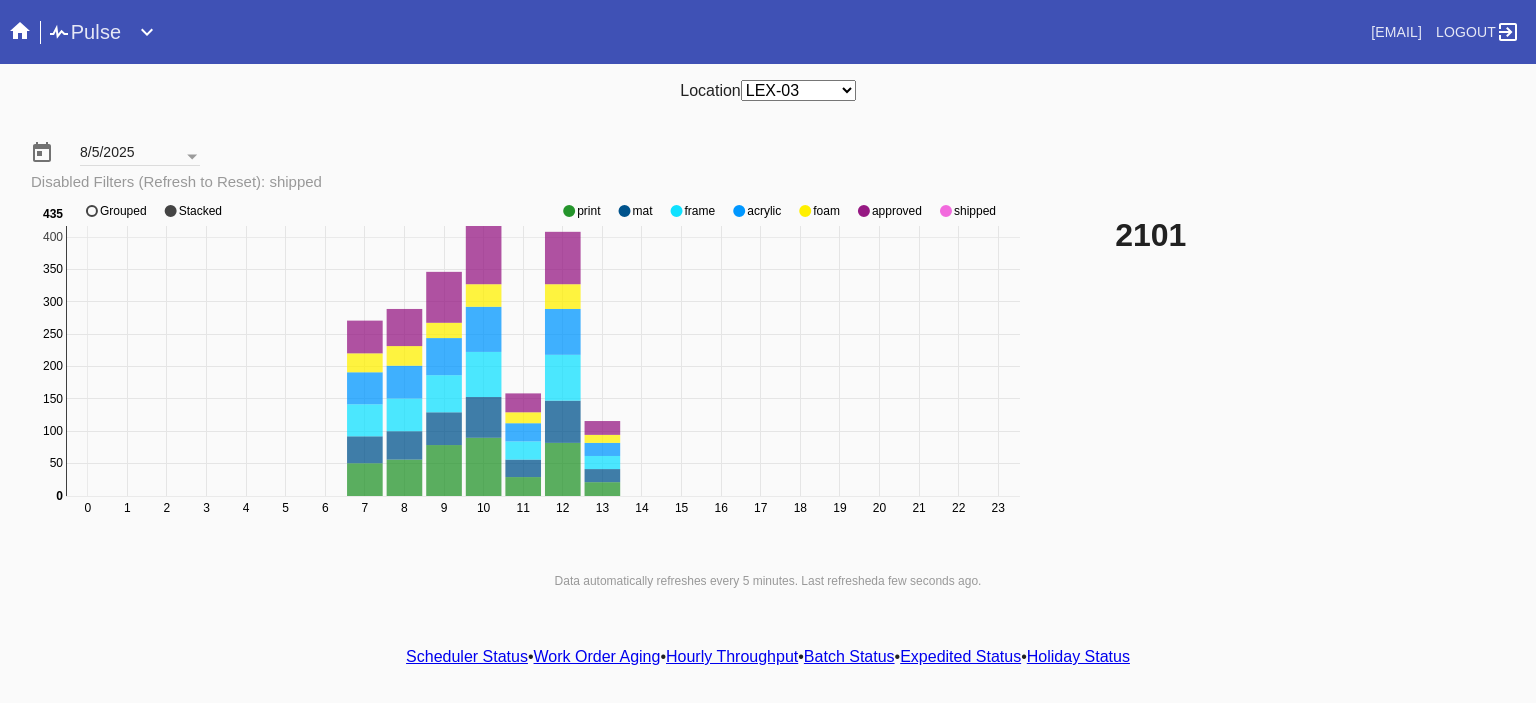 click 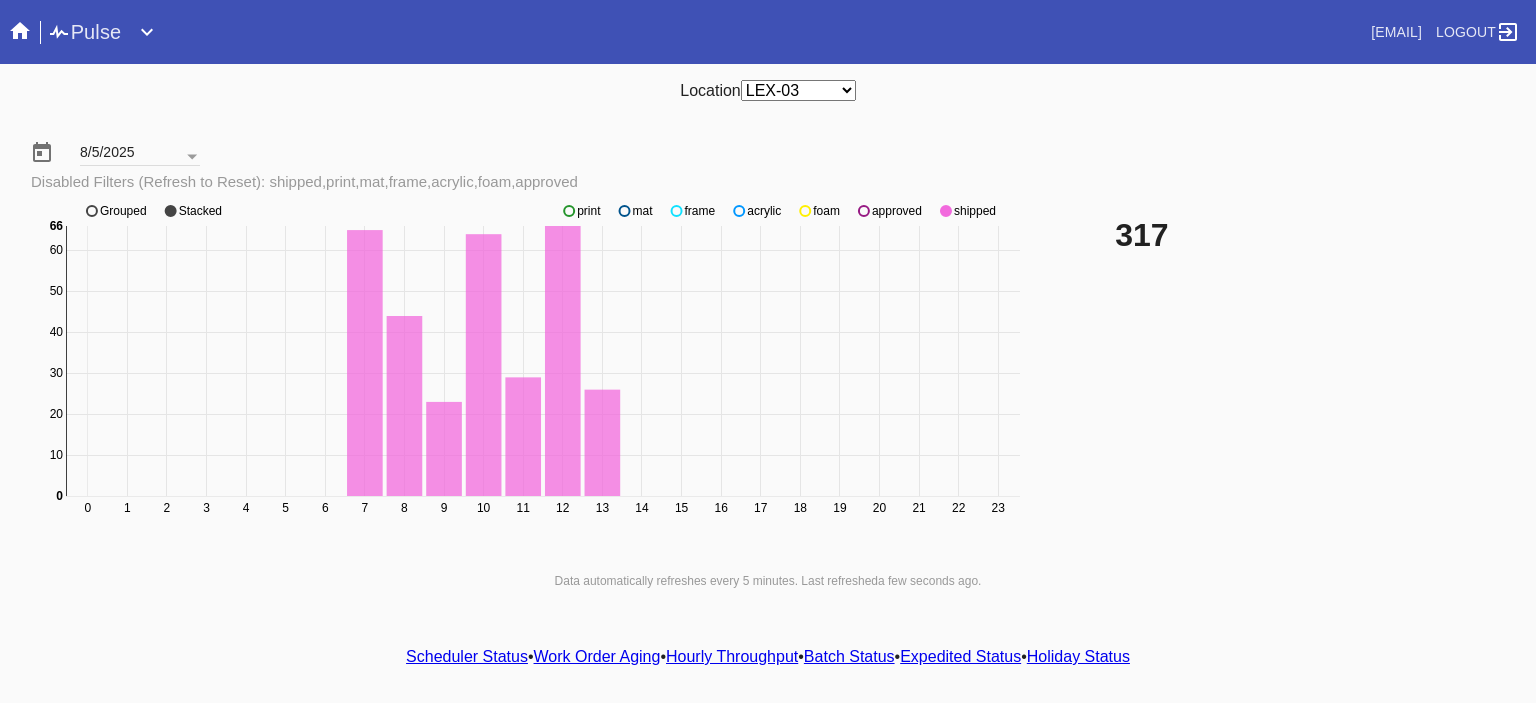click 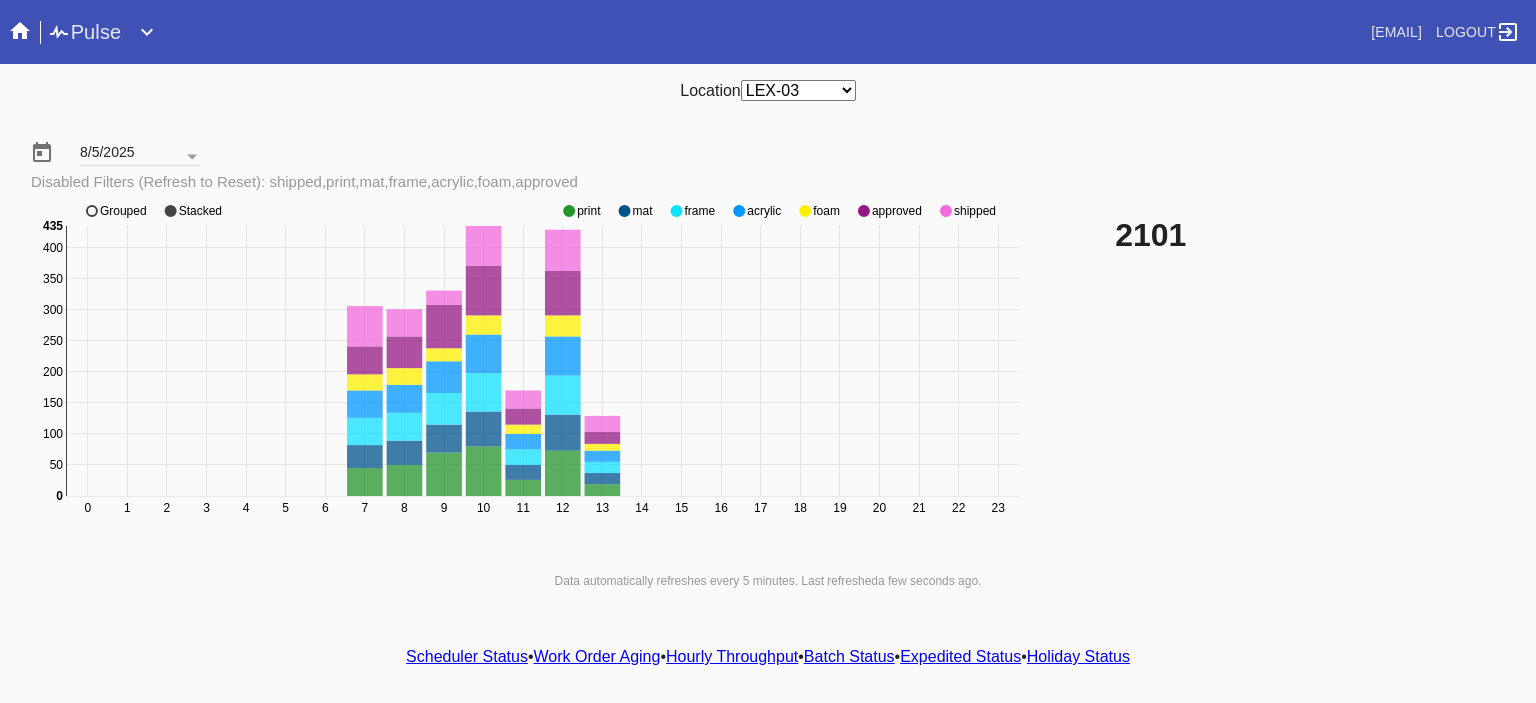 click on "0 1 2 3 4 5 6 7 8 9 10 11 12 13 14 15 16 17 18 19 20 21 22 23 0 50 100 150 200 250 300 350 400 0 435 print mat frame acrylic foam approved shipped Grouped Stacked" 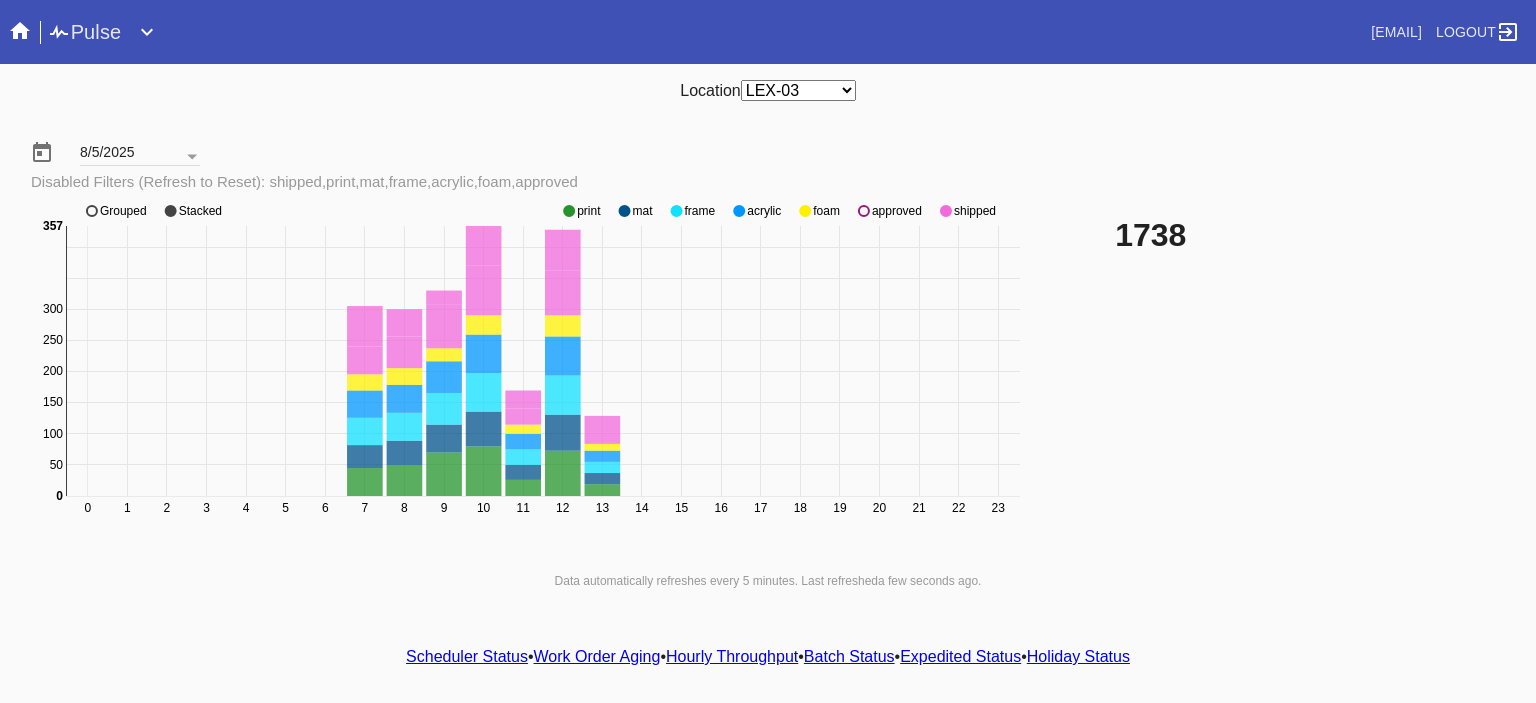 click 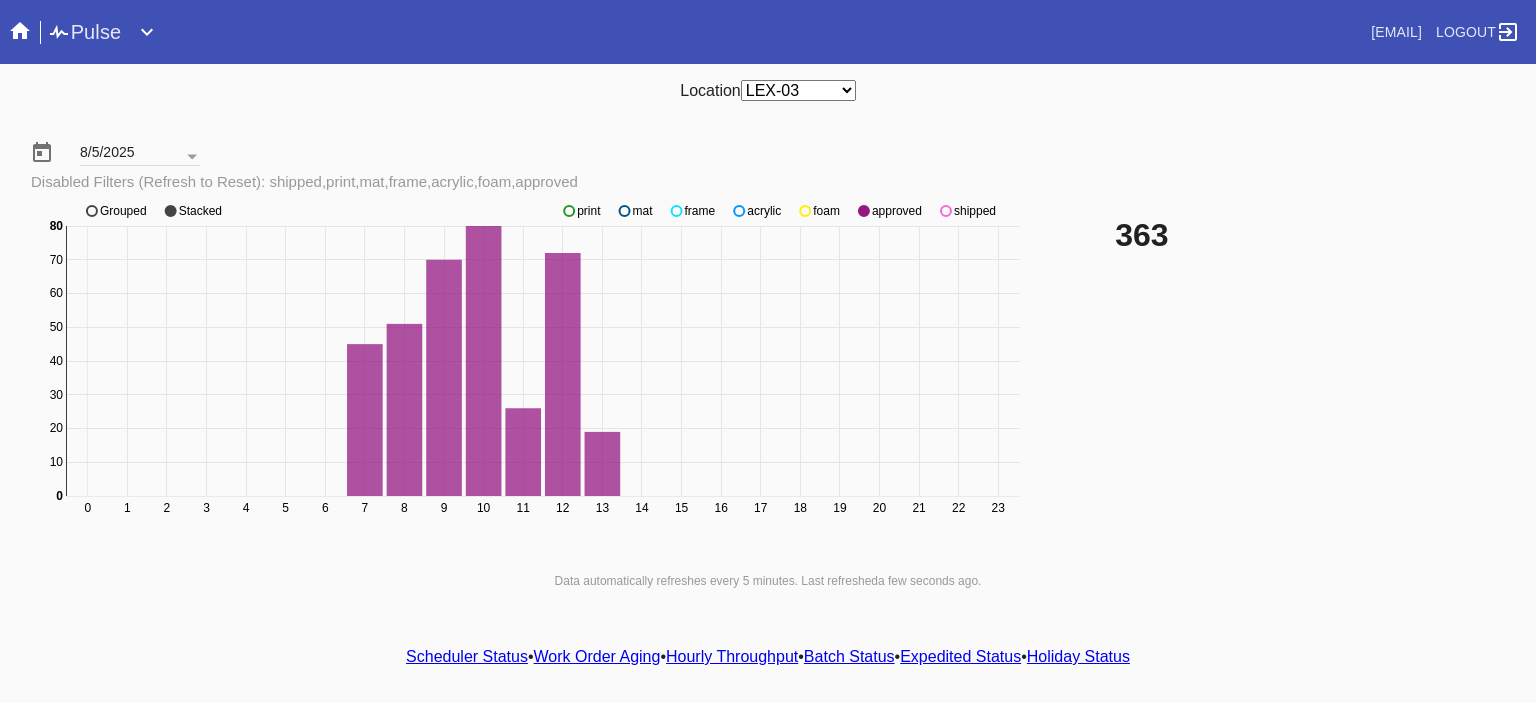 click 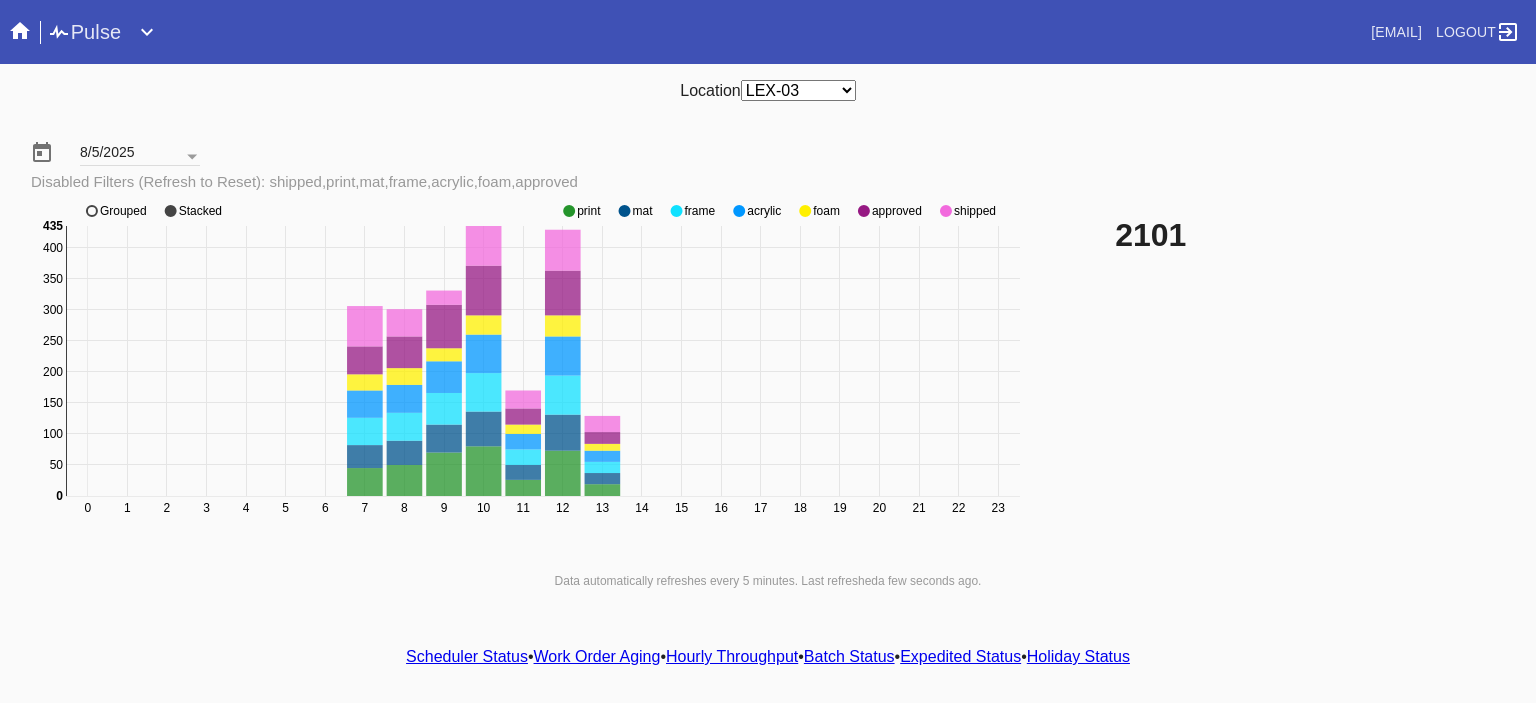 click 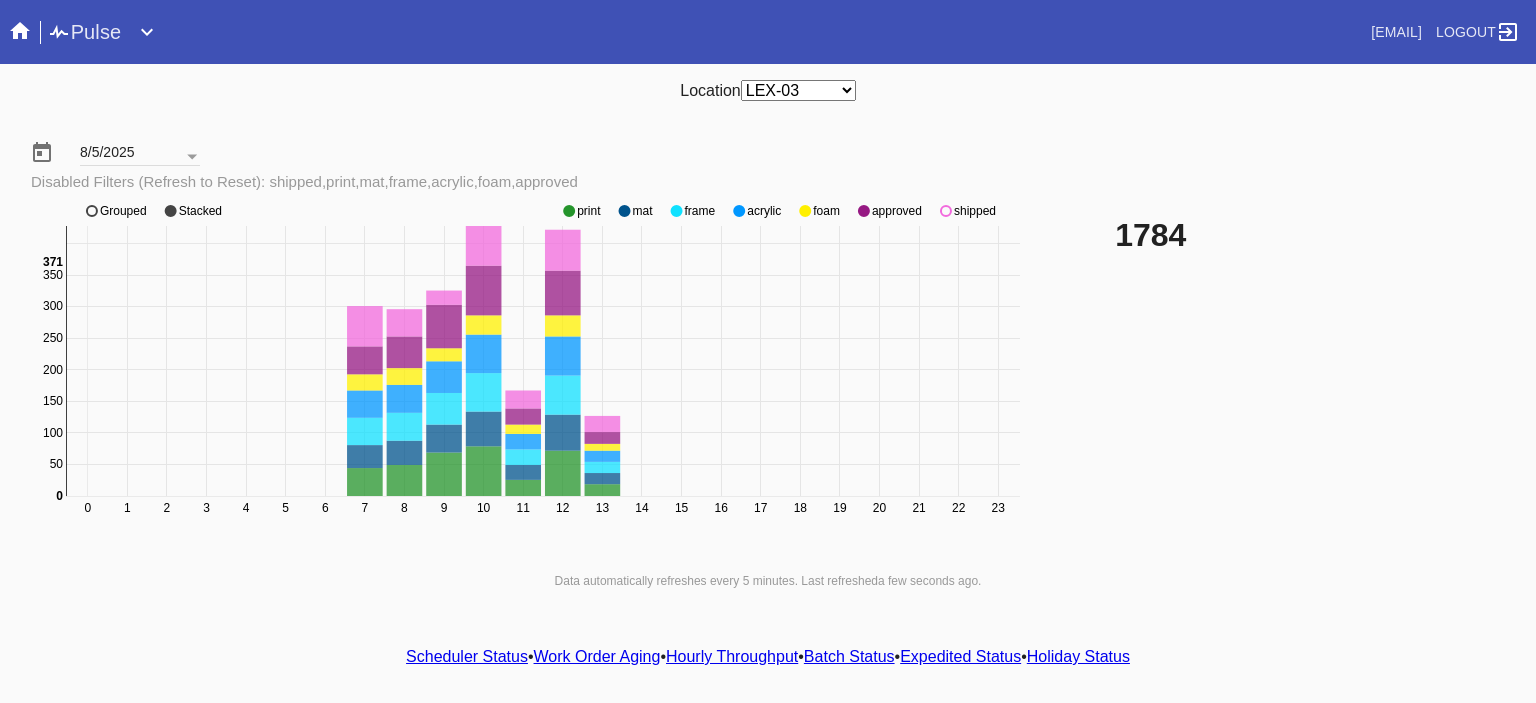 click 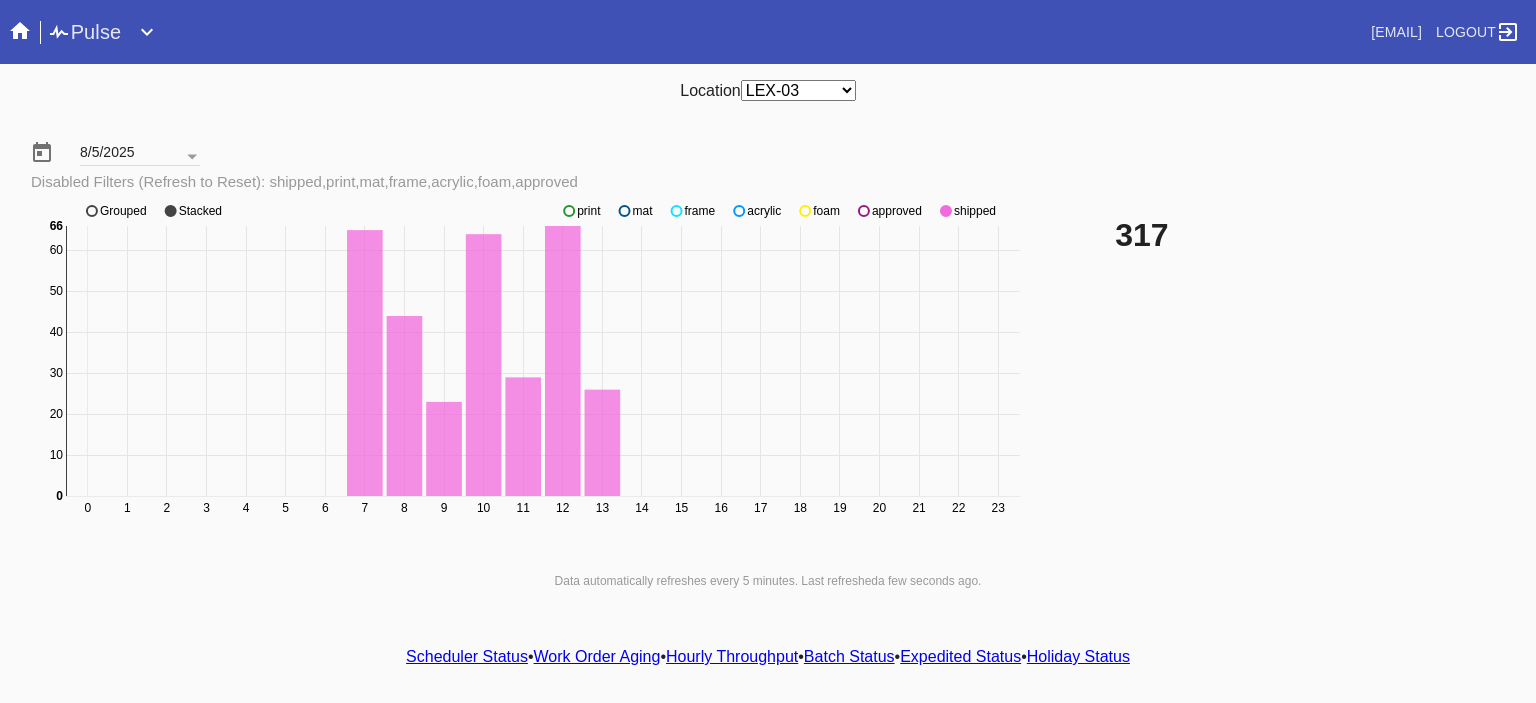 click 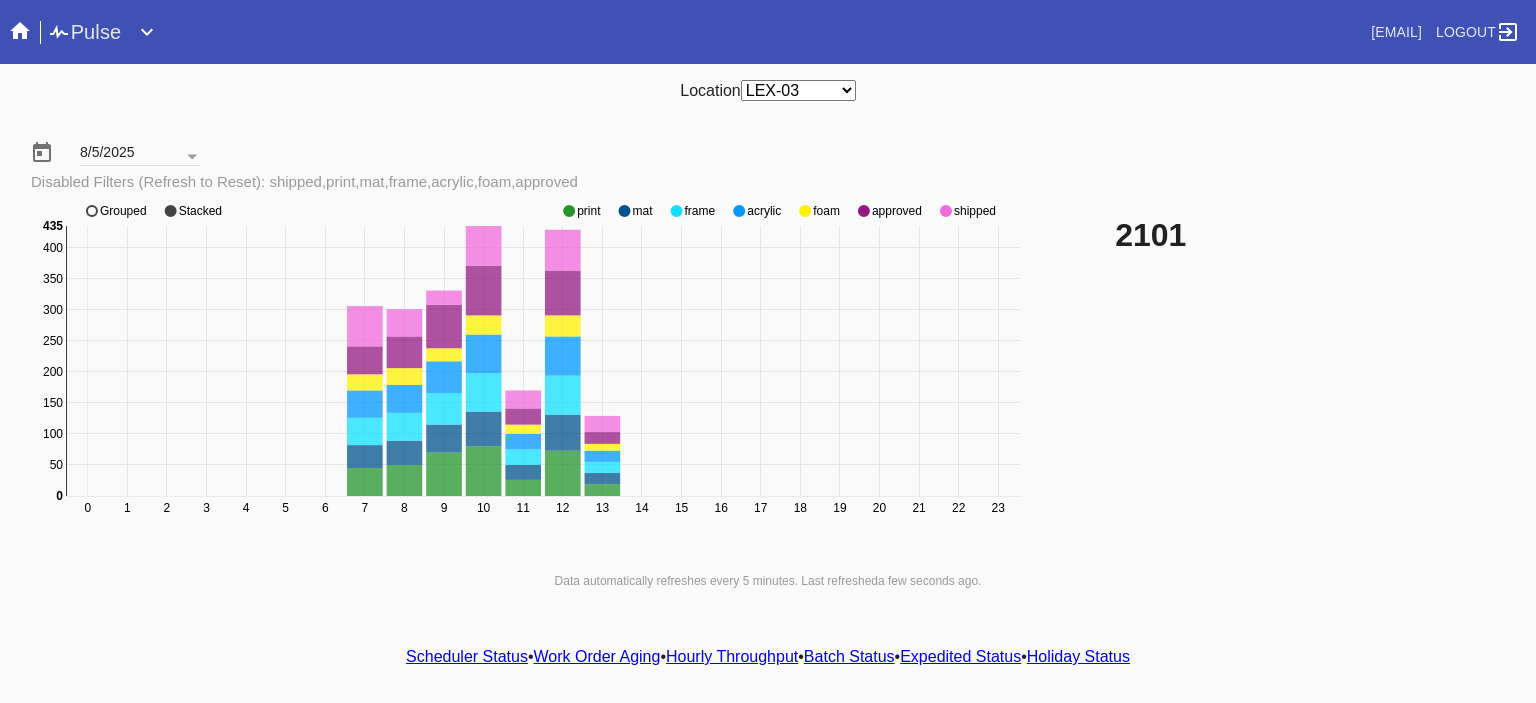 click on "8/5/2025   Disabled Filters (Refresh to Reset): shipped,print,mat,frame,acrylic,foam,approved" at bounding box center (768, 156) 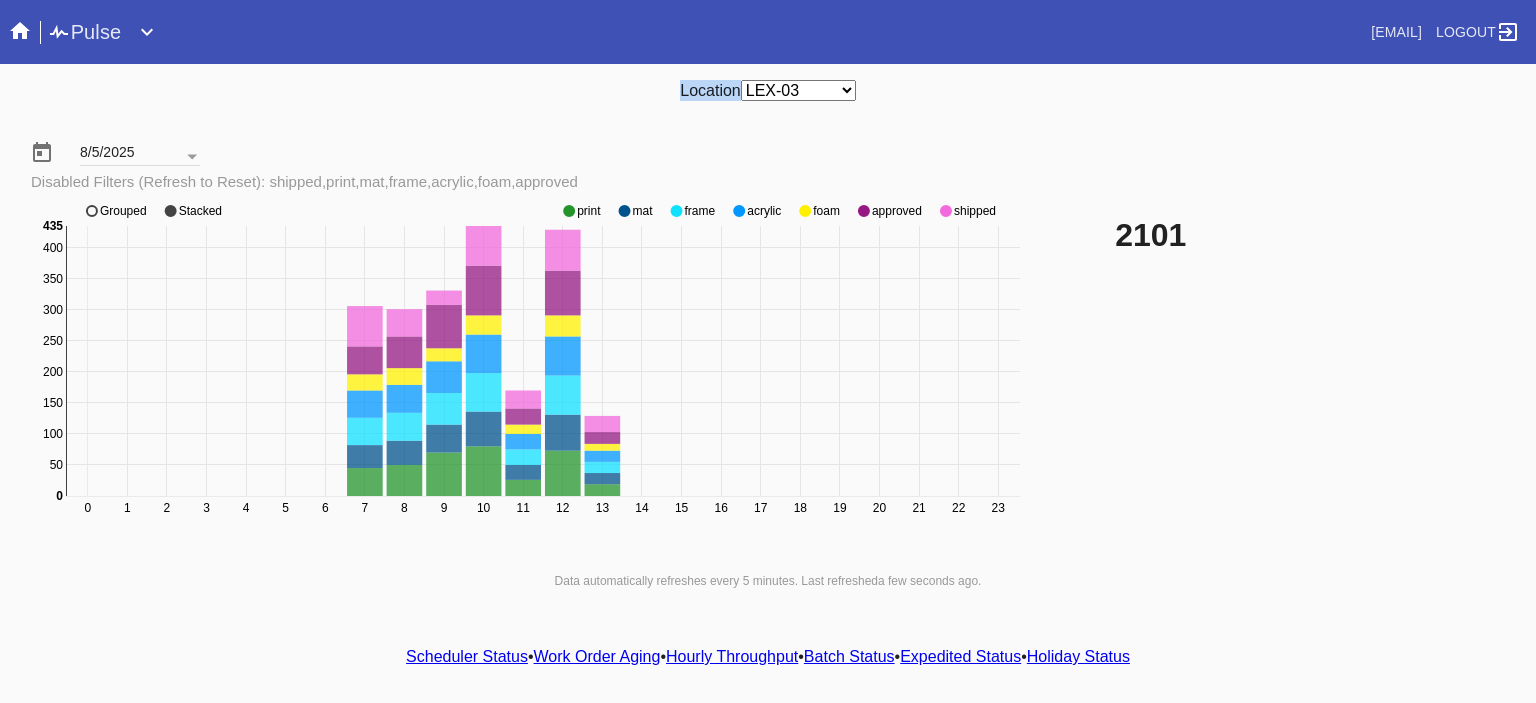 drag, startPoint x: 804, startPoint y: 76, endPoint x: 800, endPoint y: 103, distance: 27.294687 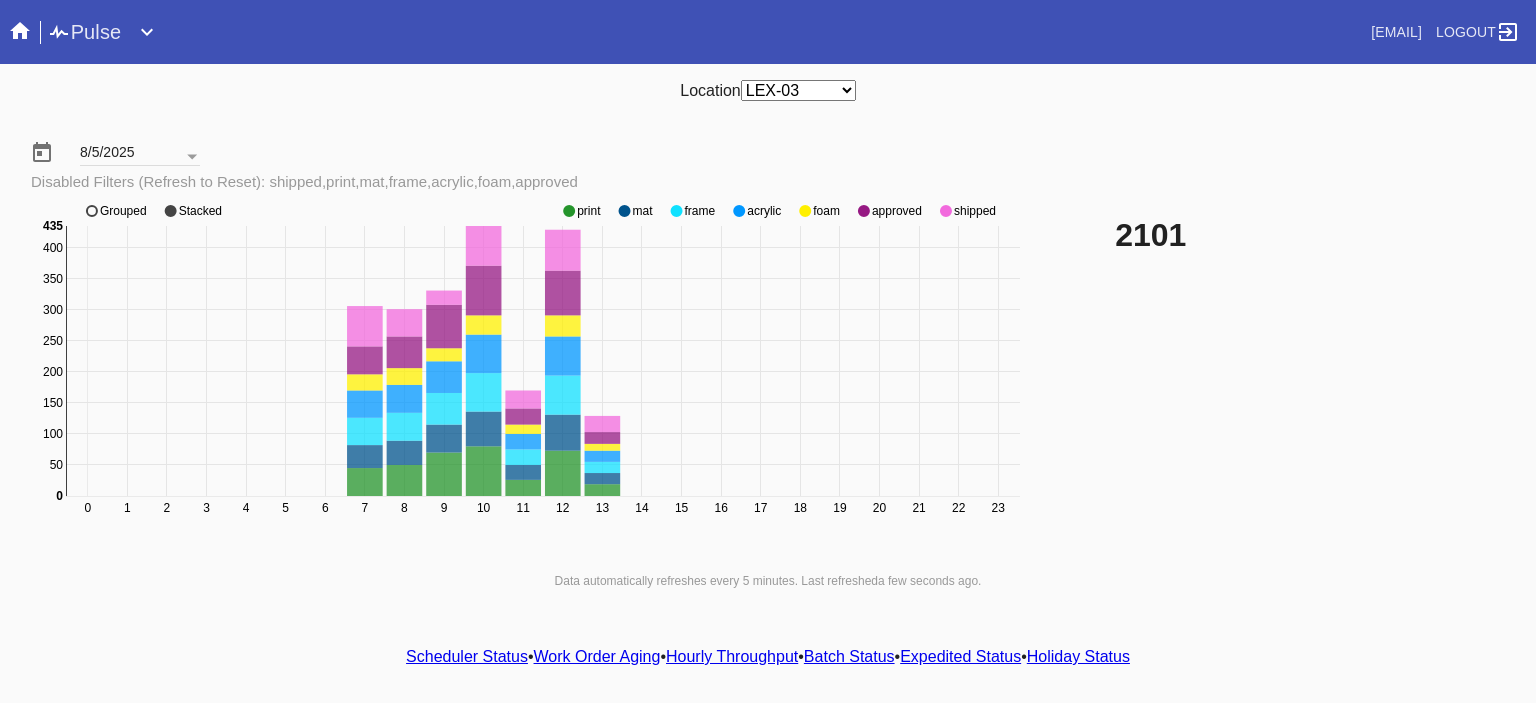 click on "Any Location DCA-05 ELP-01 LAS-01 LEX-01 LEX-03" at bounding box center [798, 90] 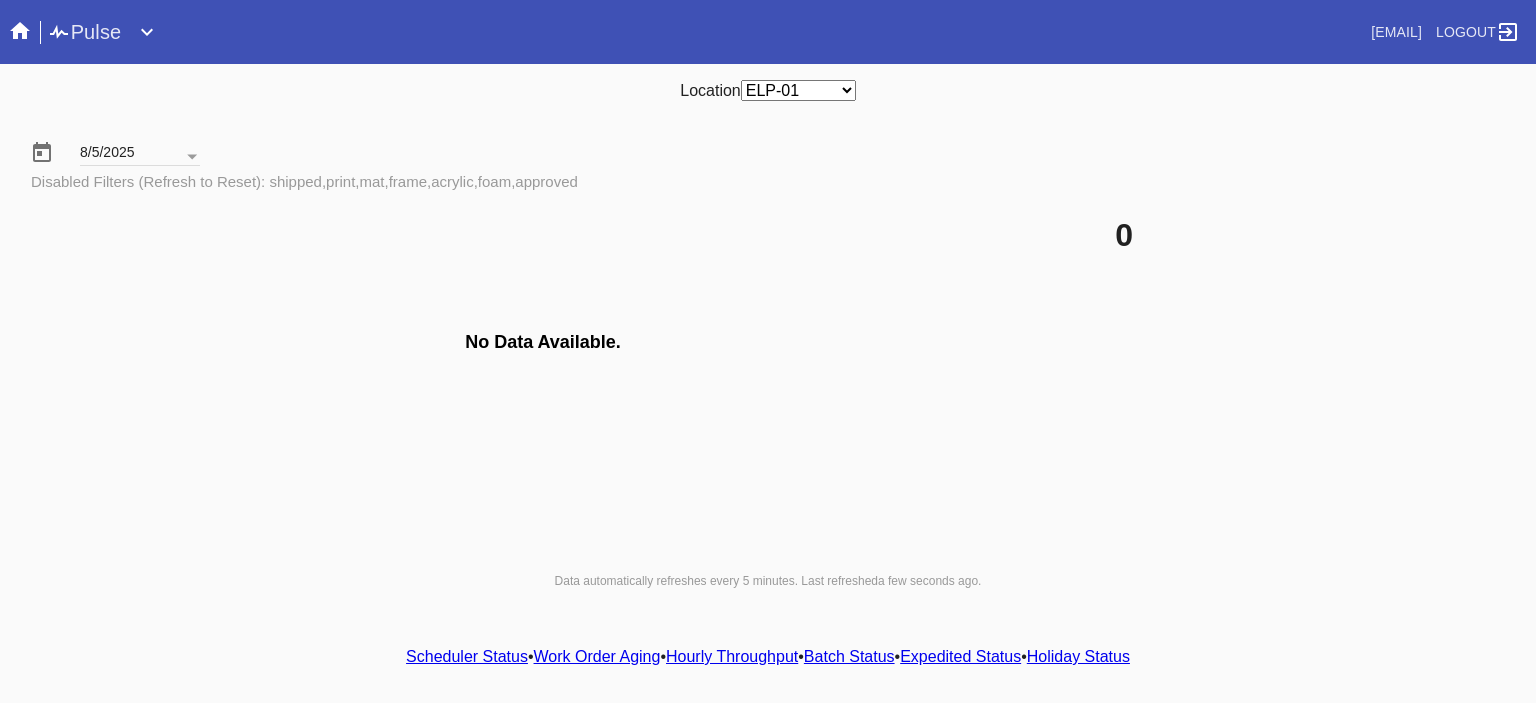 click on "Any Location DCA-05 ELP-01 LAS-01 LEX-01 LEX-03" at bounding box center [798, 90] 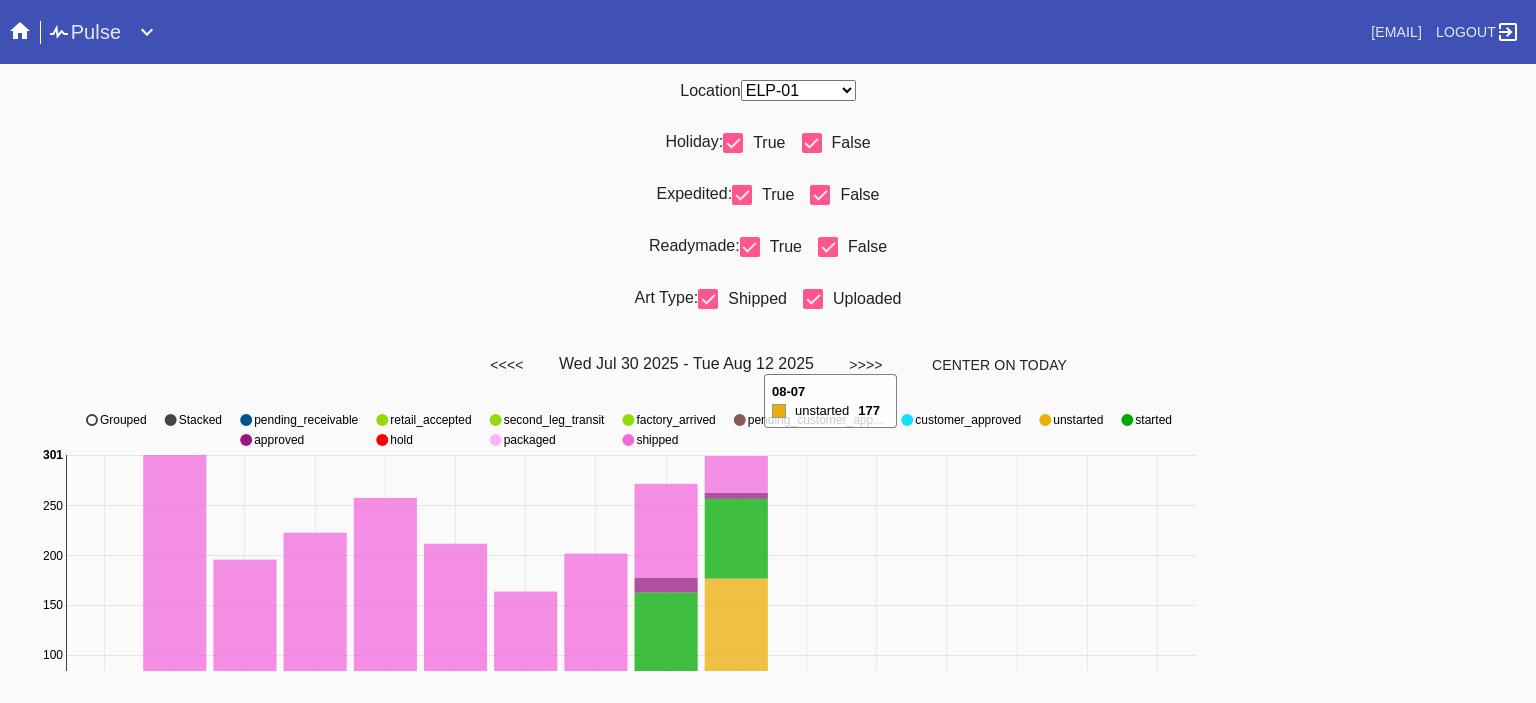 scroll, scrollTop: 936, scrollLeft: 0, axis: vertical 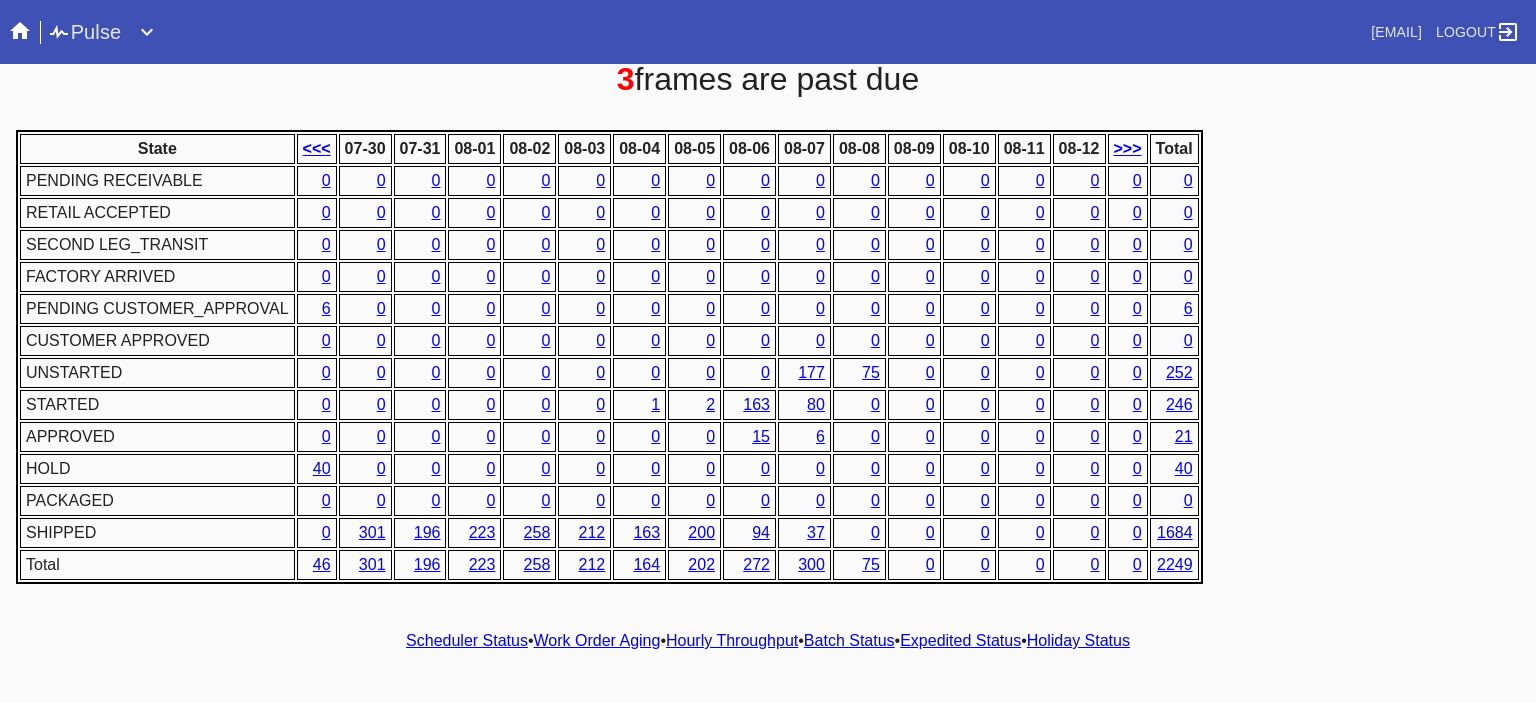 click on "Hourly Throughput" at bounding box center [732, 640] 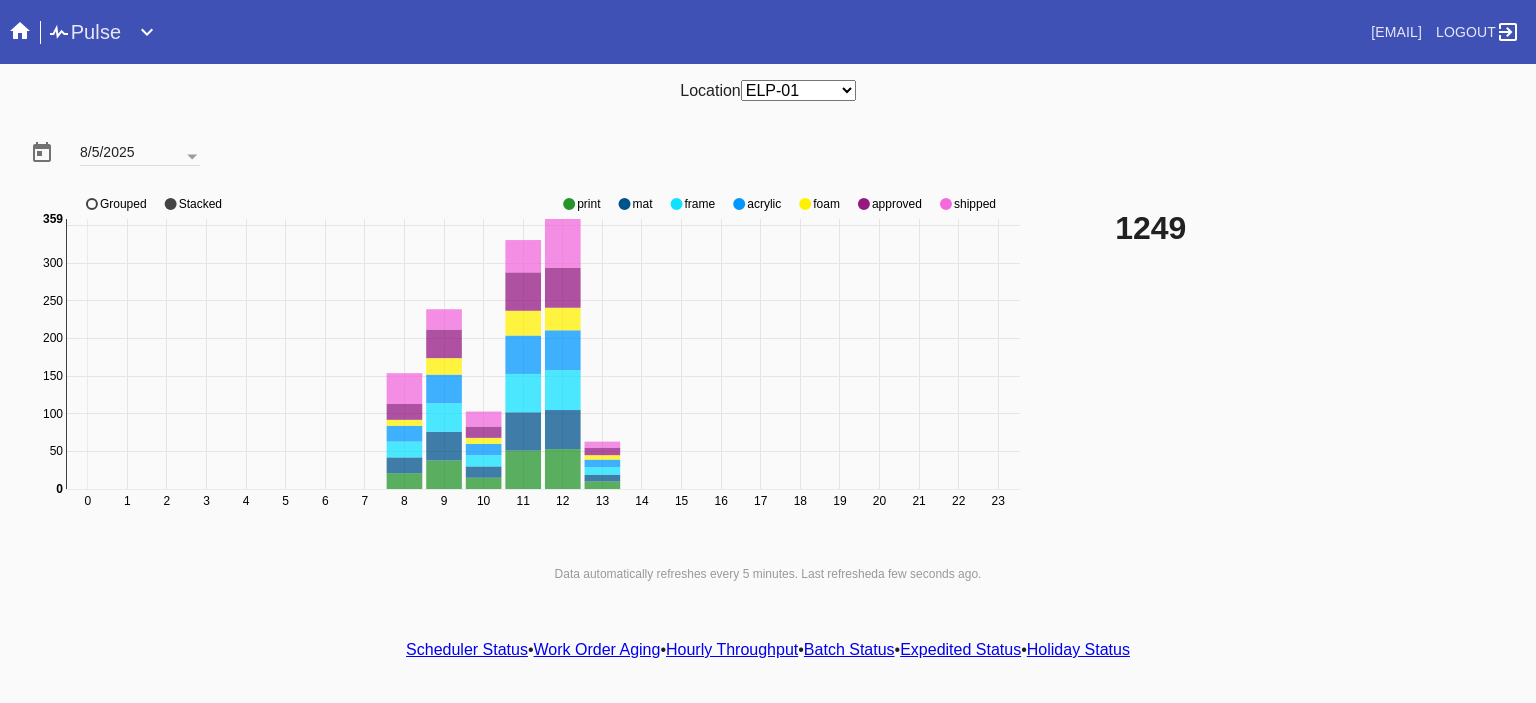 click 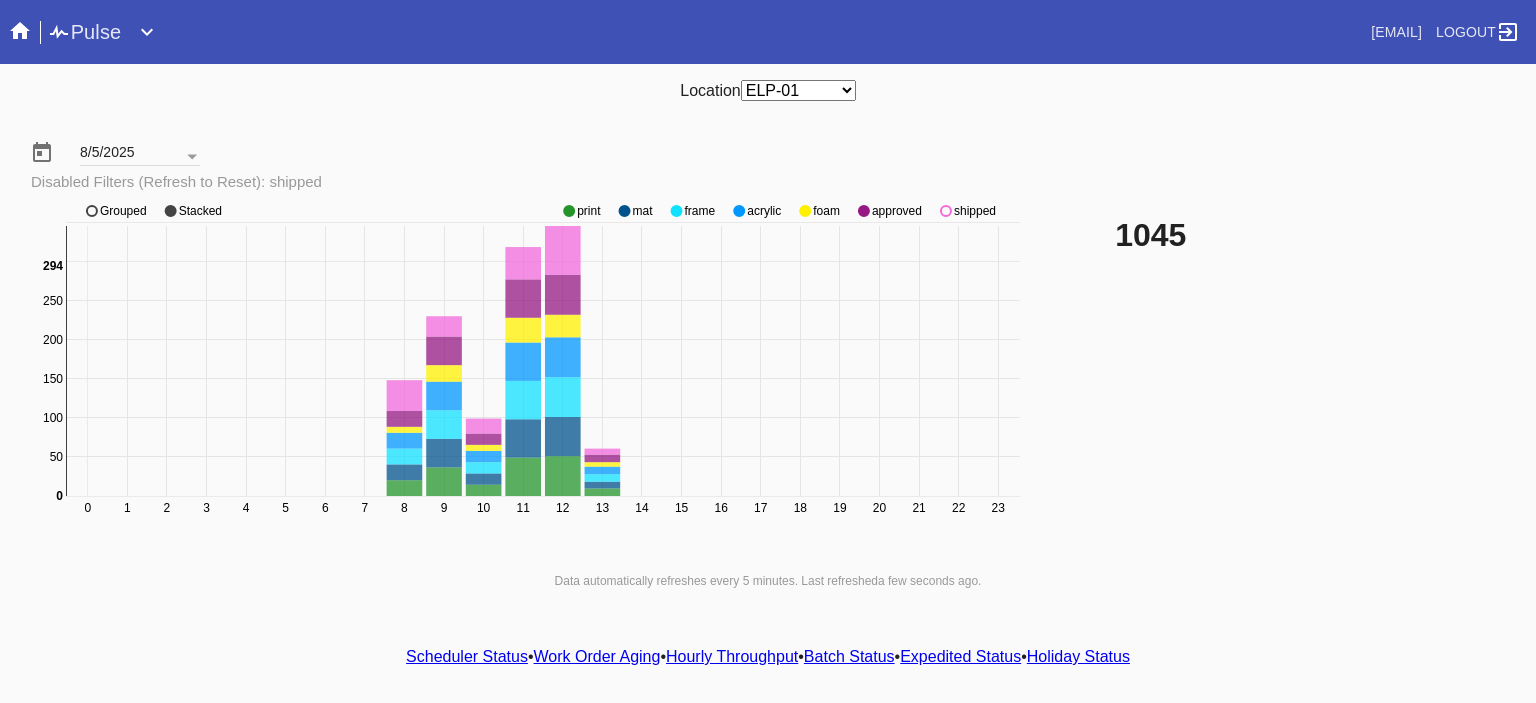 click 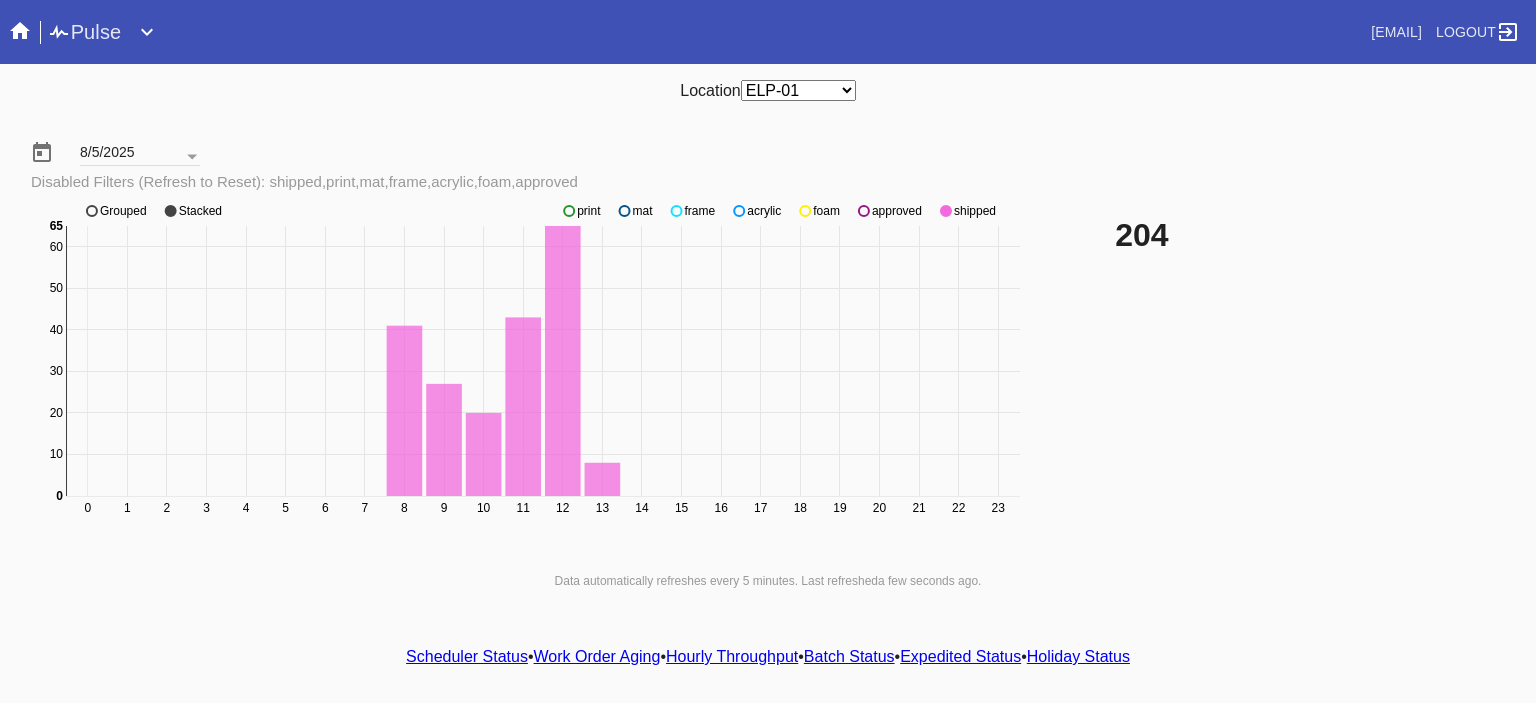 click 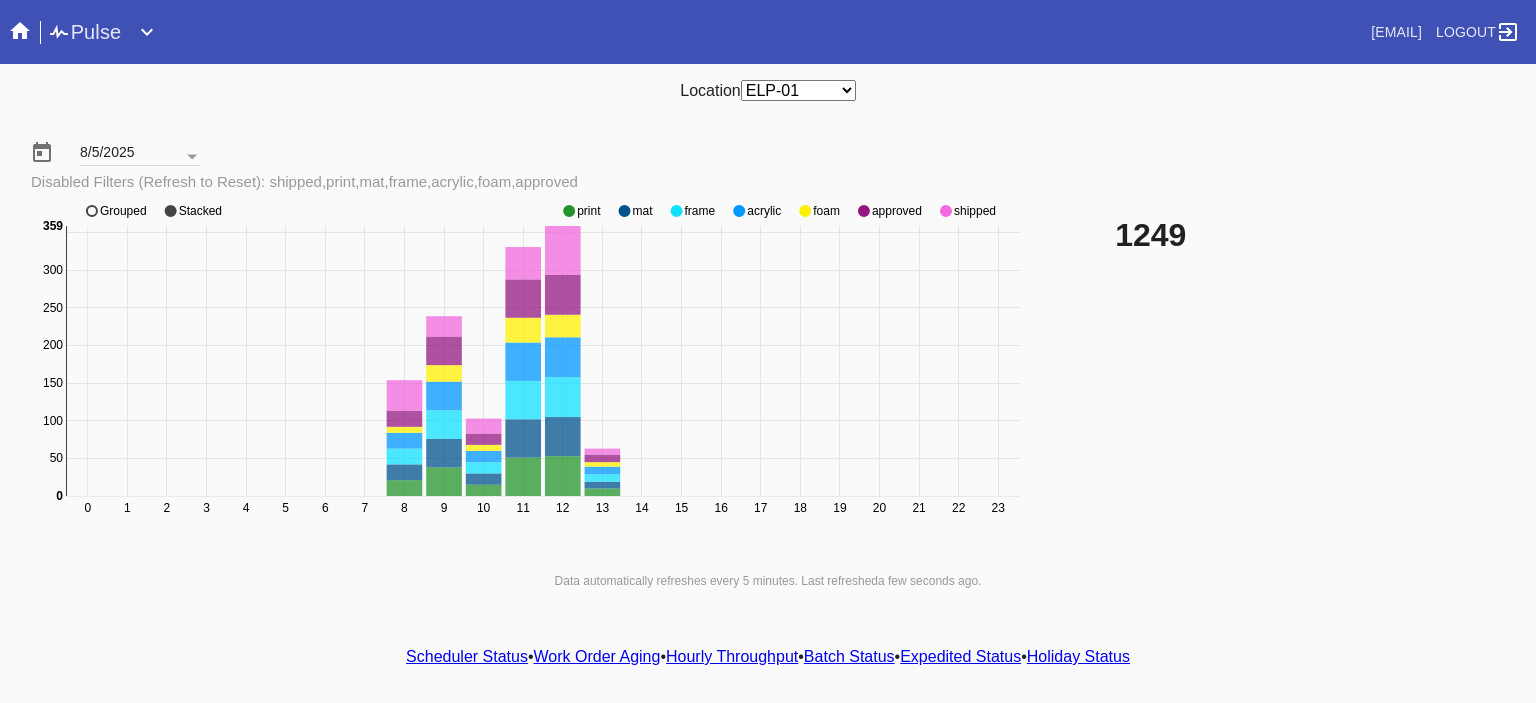 click 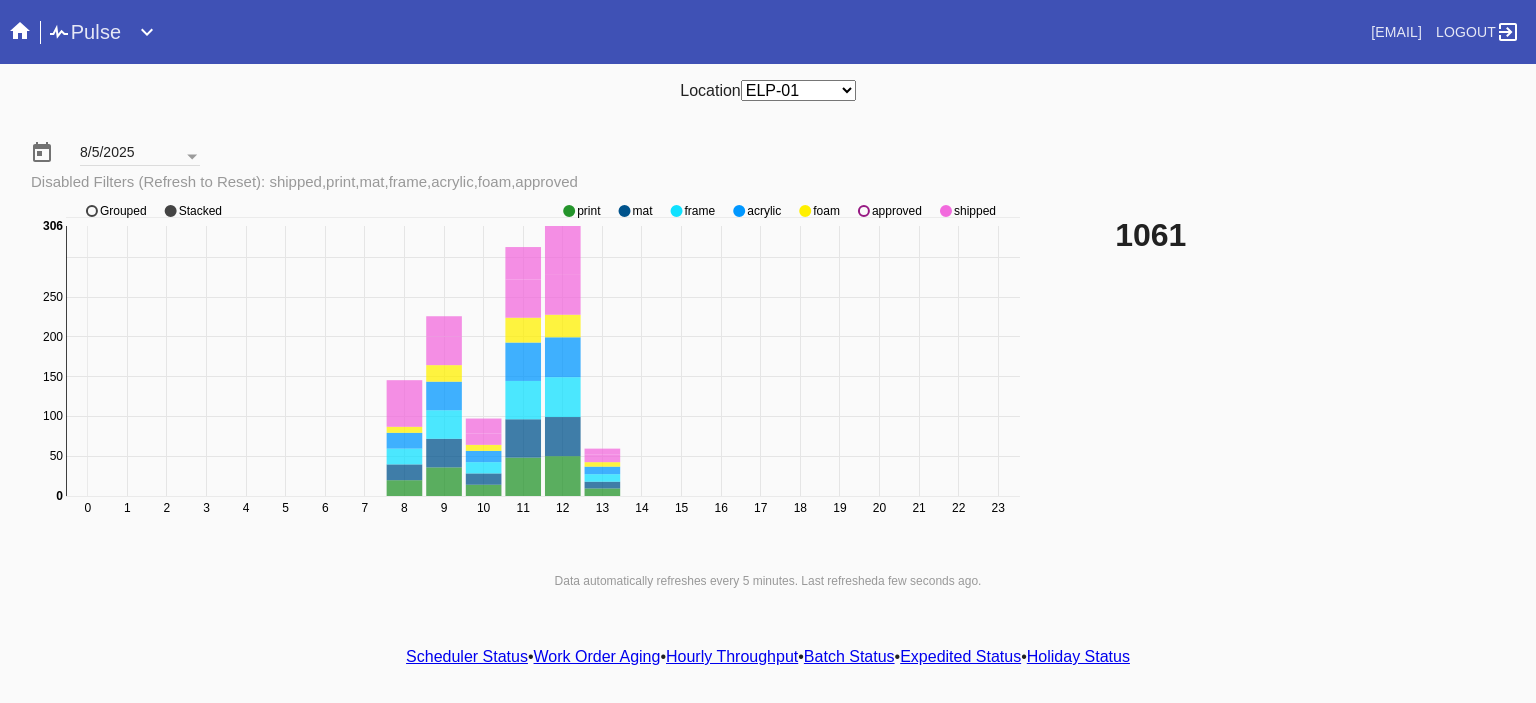 click 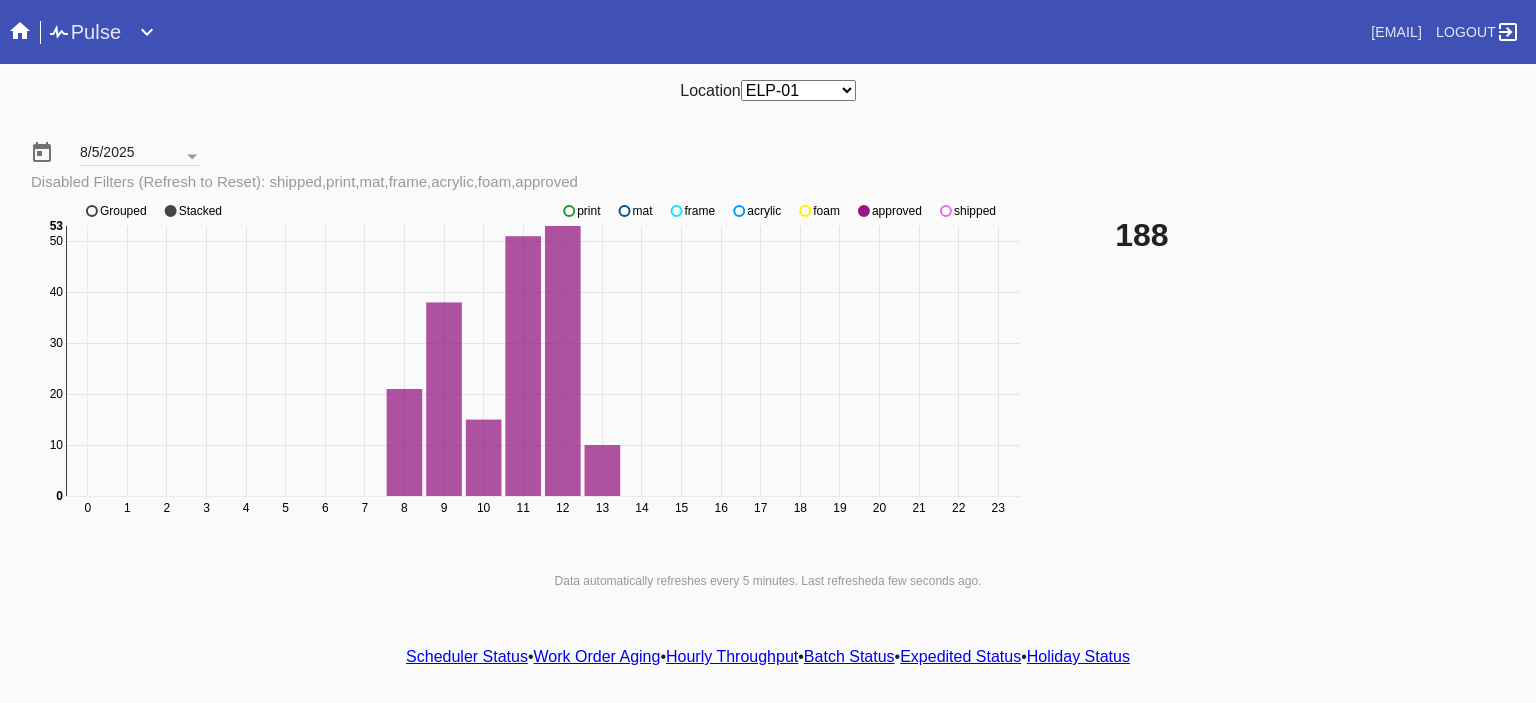 click 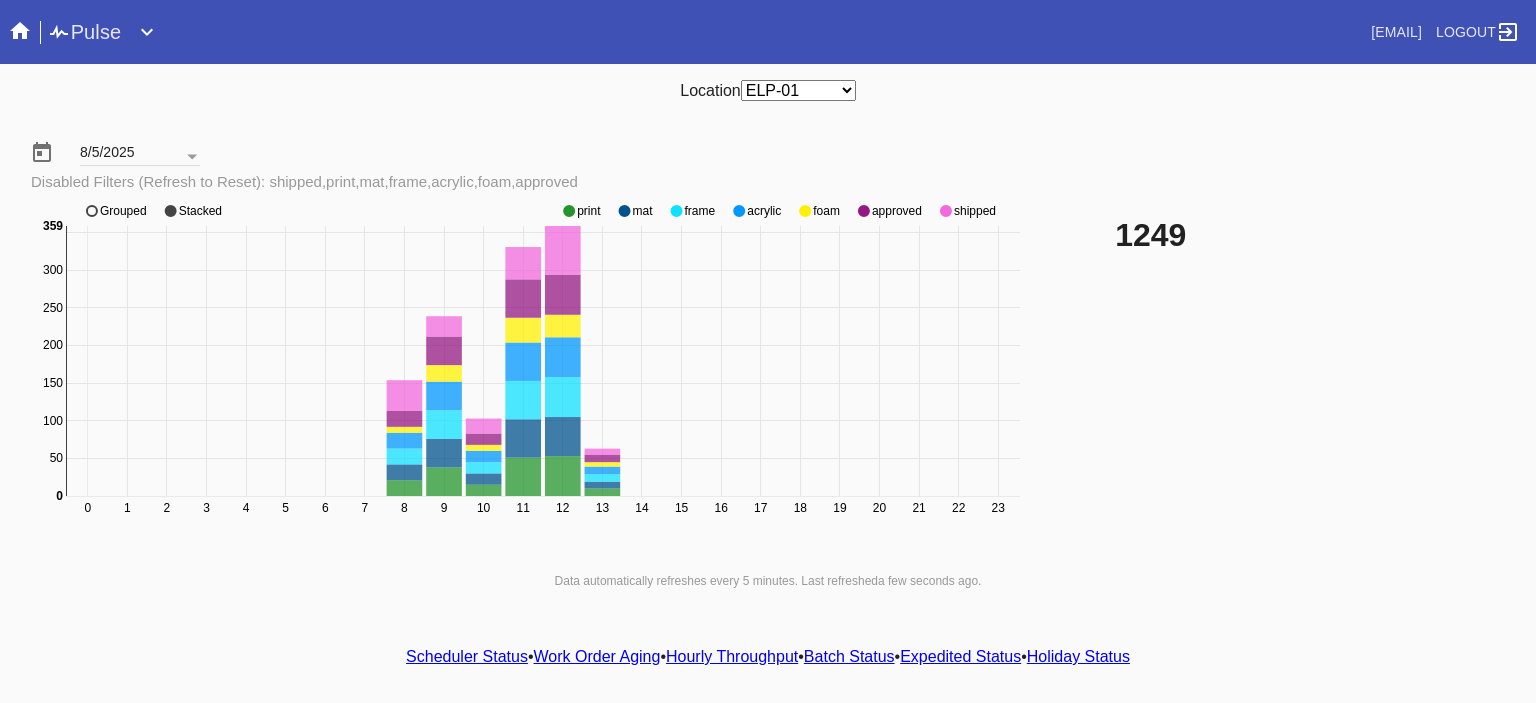 click on "Location   Any Location DCA-05 ELP-01 LAS-01 LEX-01 LEX-03 8/5/2025   Disabled Filters (Refresh to Reset): shipped,print,mat,frame,acrylic,foam,approved 0 1 2 3 4 5 6 7 8 9 10 11 12 13 14 15 16 17 18 19 20 21 22 23 0 50 100 150 200 250 300 350 0 359 print mat frame acrylic foam approved shipped Grouped Stacked 1249 Data automatically refreshes every 5 minutes.  Last refreshed  a few seconds ago .  Scheduler Status  •  Work Order Aging  •  Hourly Throughput  •  Batch Status  •  Expedited Status  •  Holiday Status" at bounding box center [768, 367] 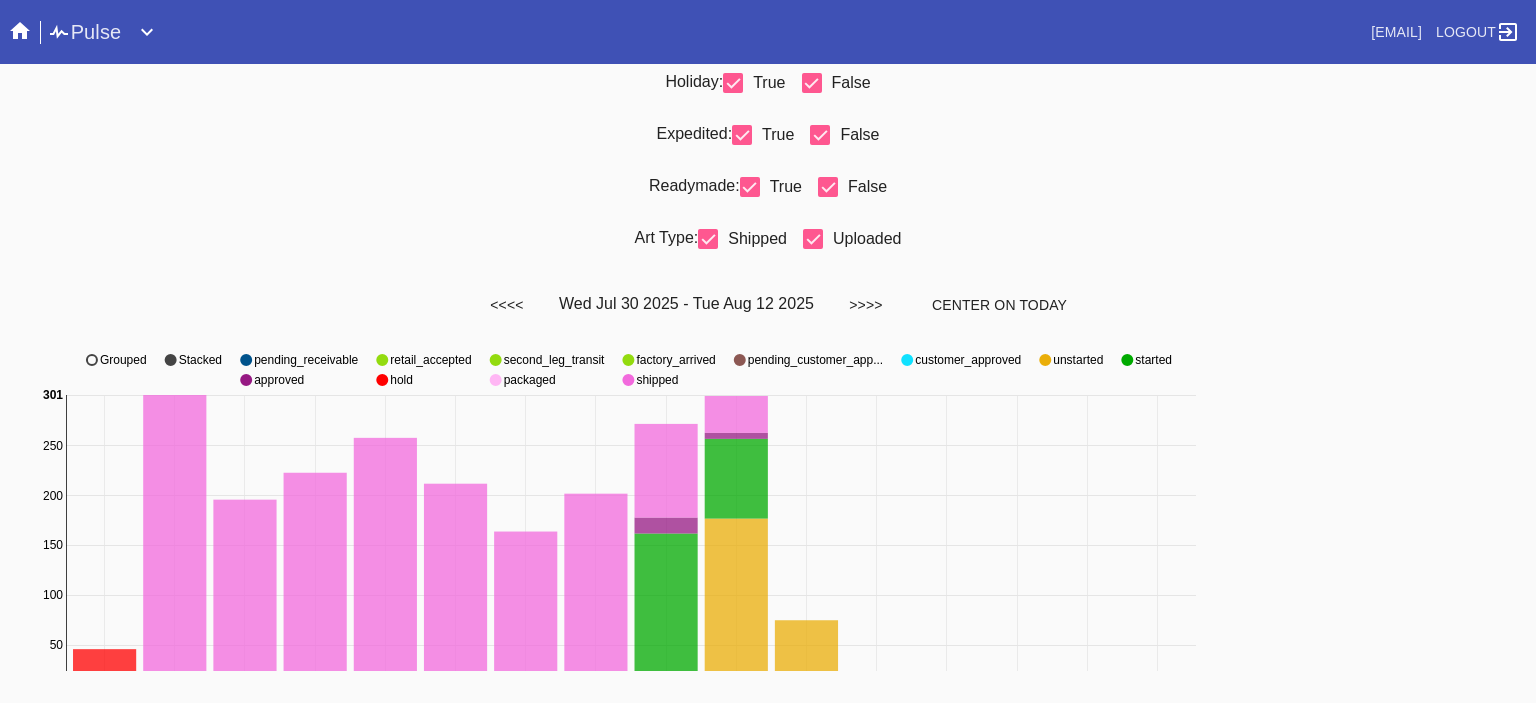 scroll, scrollTop: 0, scrollLeft: 0, axis: both 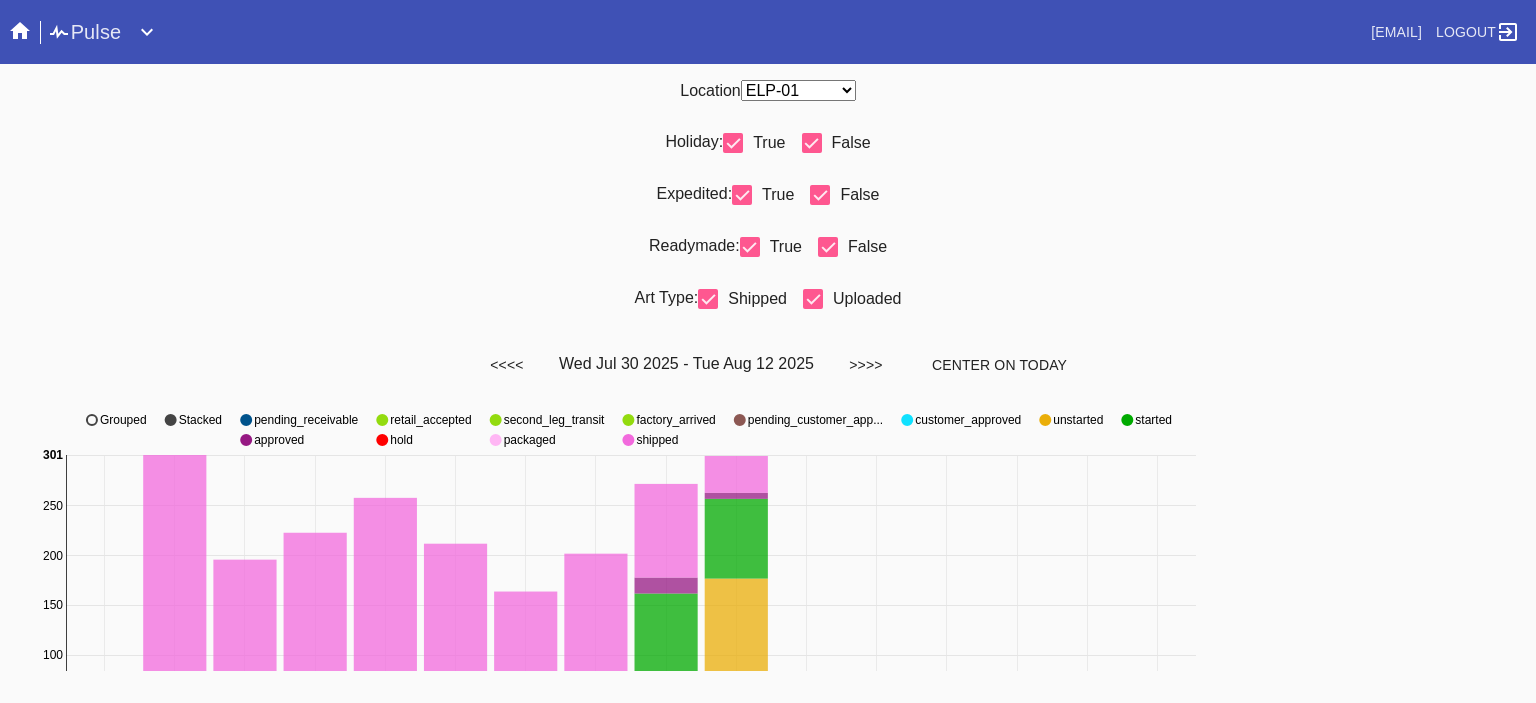 drag, startPoint x: 830, startPoint y: 95, endPoint x: 771, endPoint y: 259, distance: 174.29 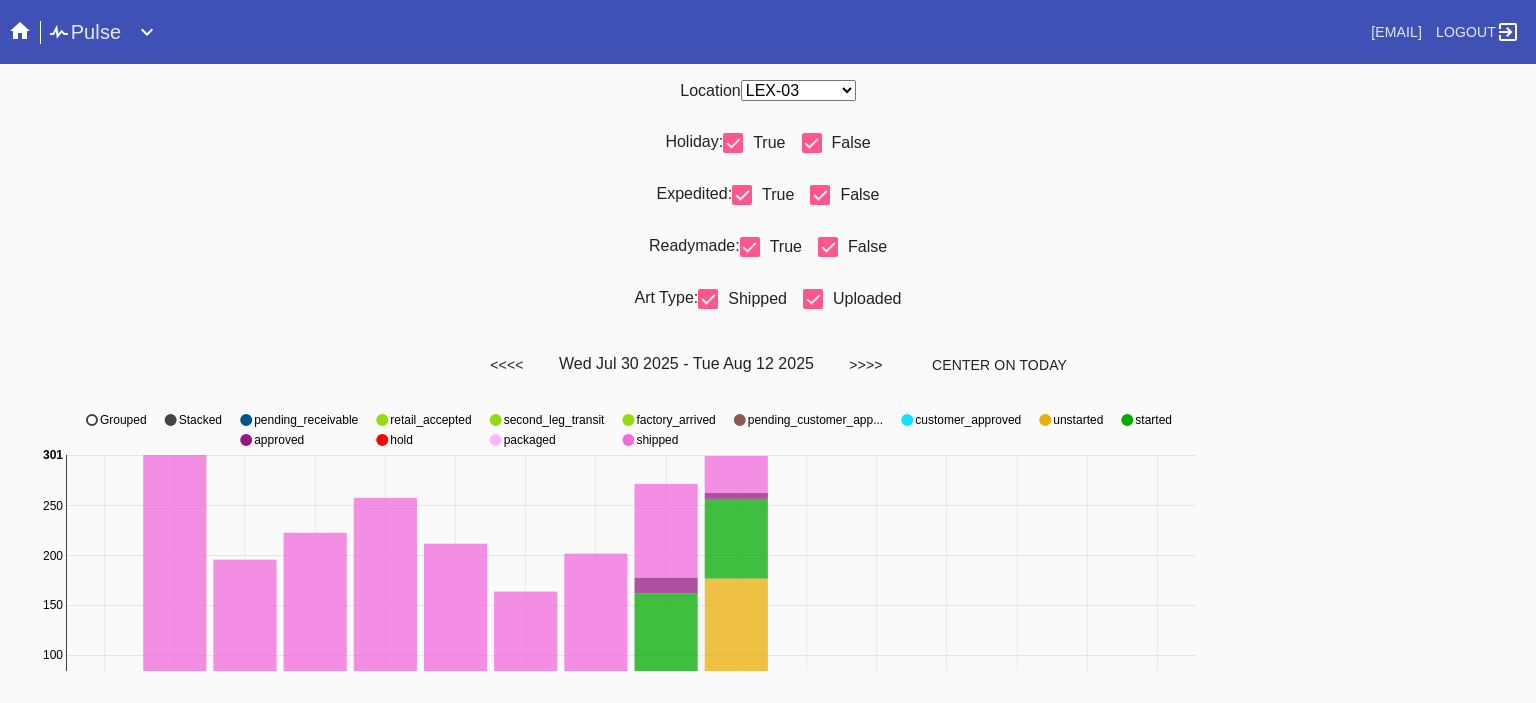 click on "Any Location DCA-05 ELP-01 LAS-01 LEX-01 LEX-03" at bounding box center [798, 90] 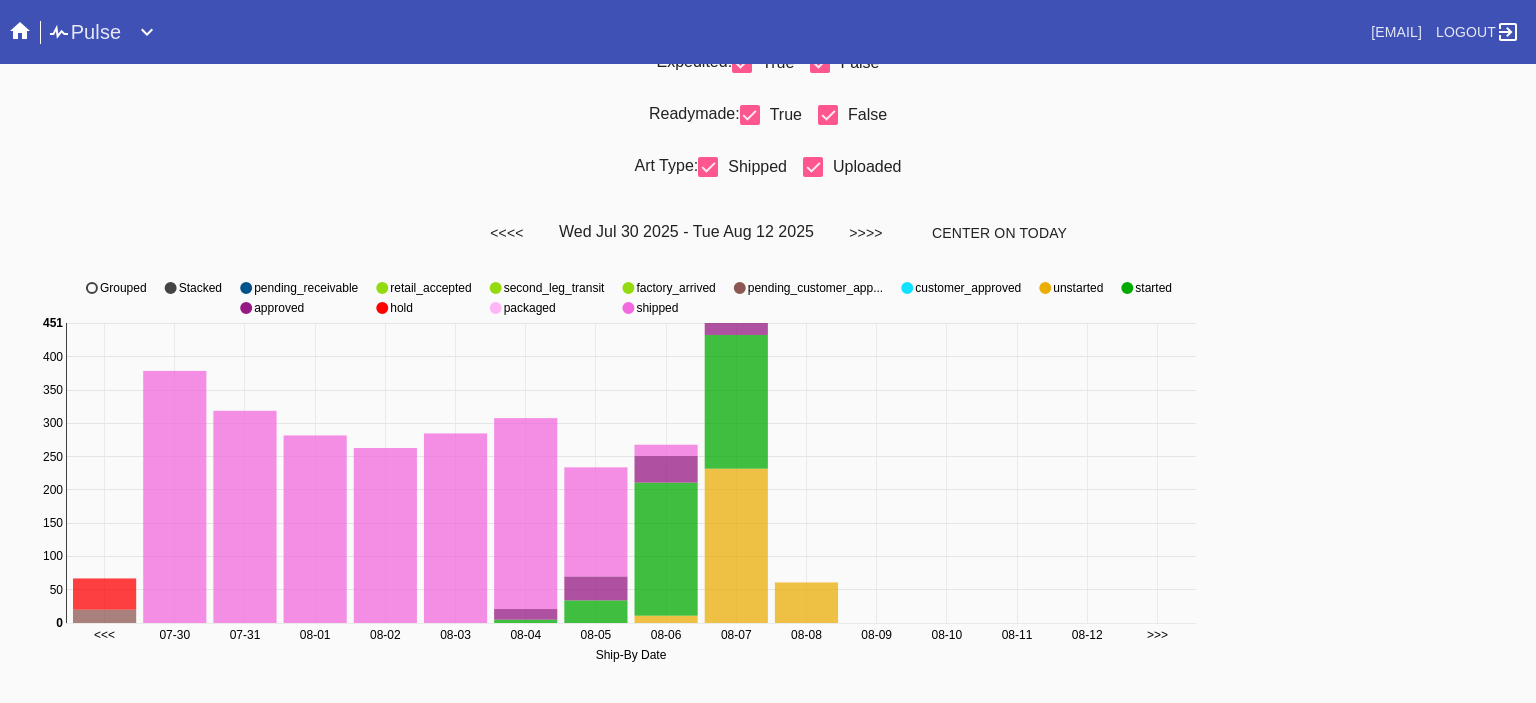 scroll, scrollTop: 0, scrollLeft: 0, axis: both 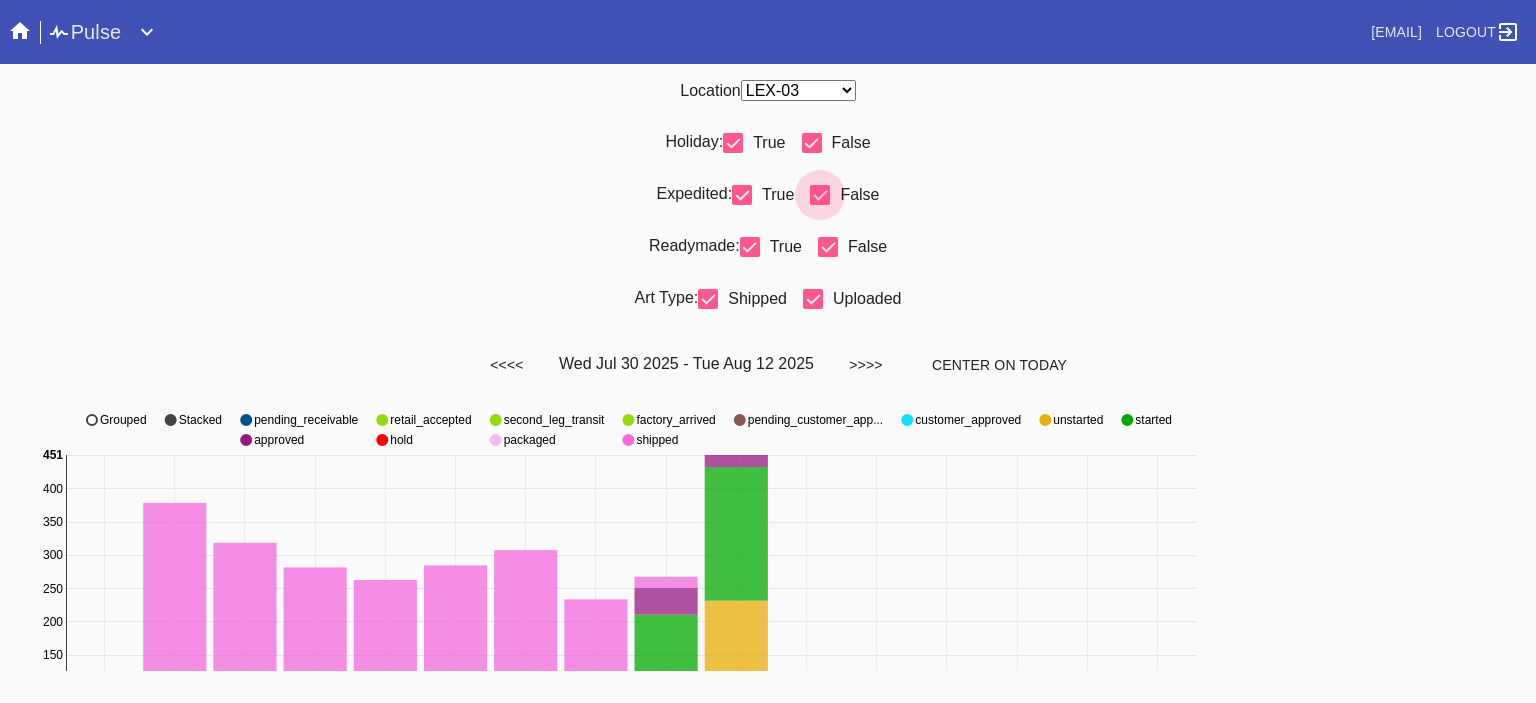 click at bounding box center (820, 195) 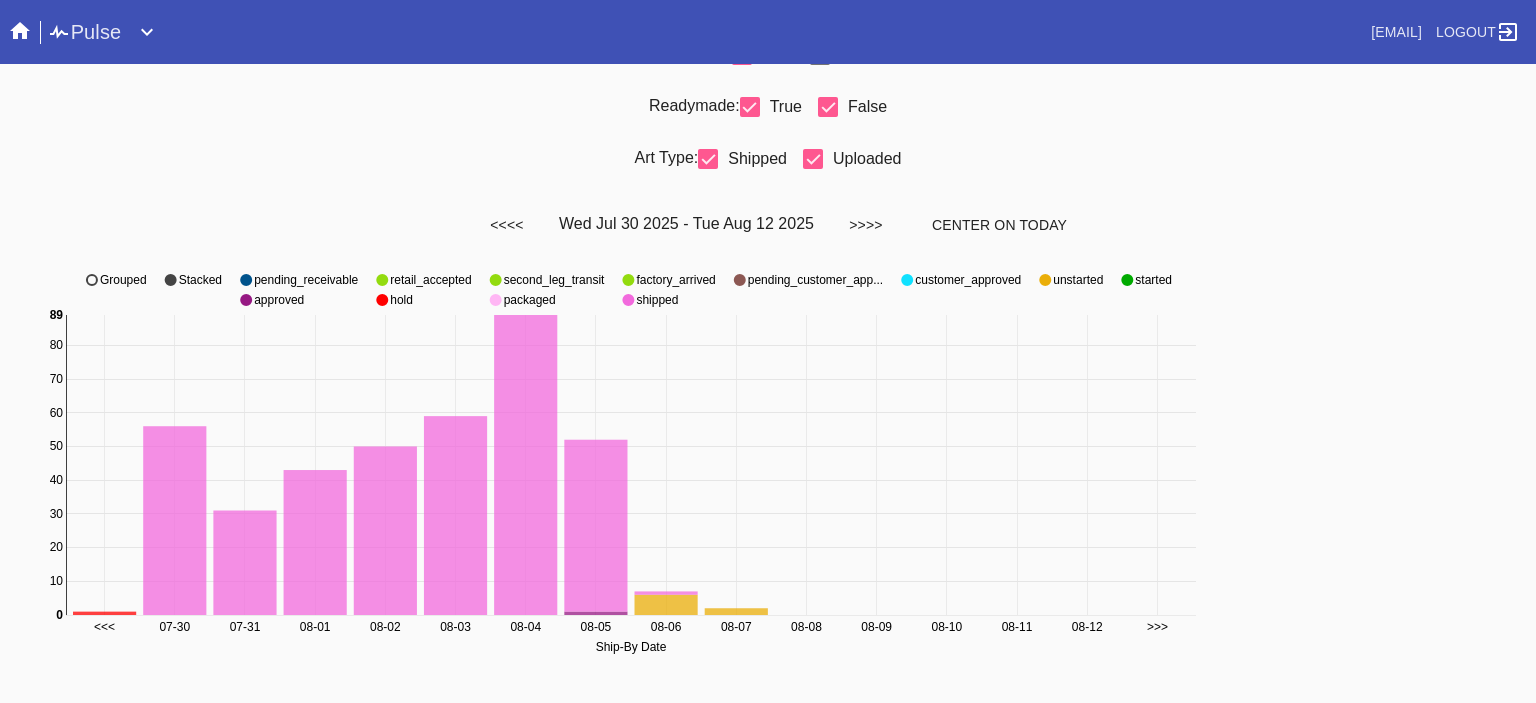 scroll, scrollTop: 0, scrollLeft: 0, axis: both 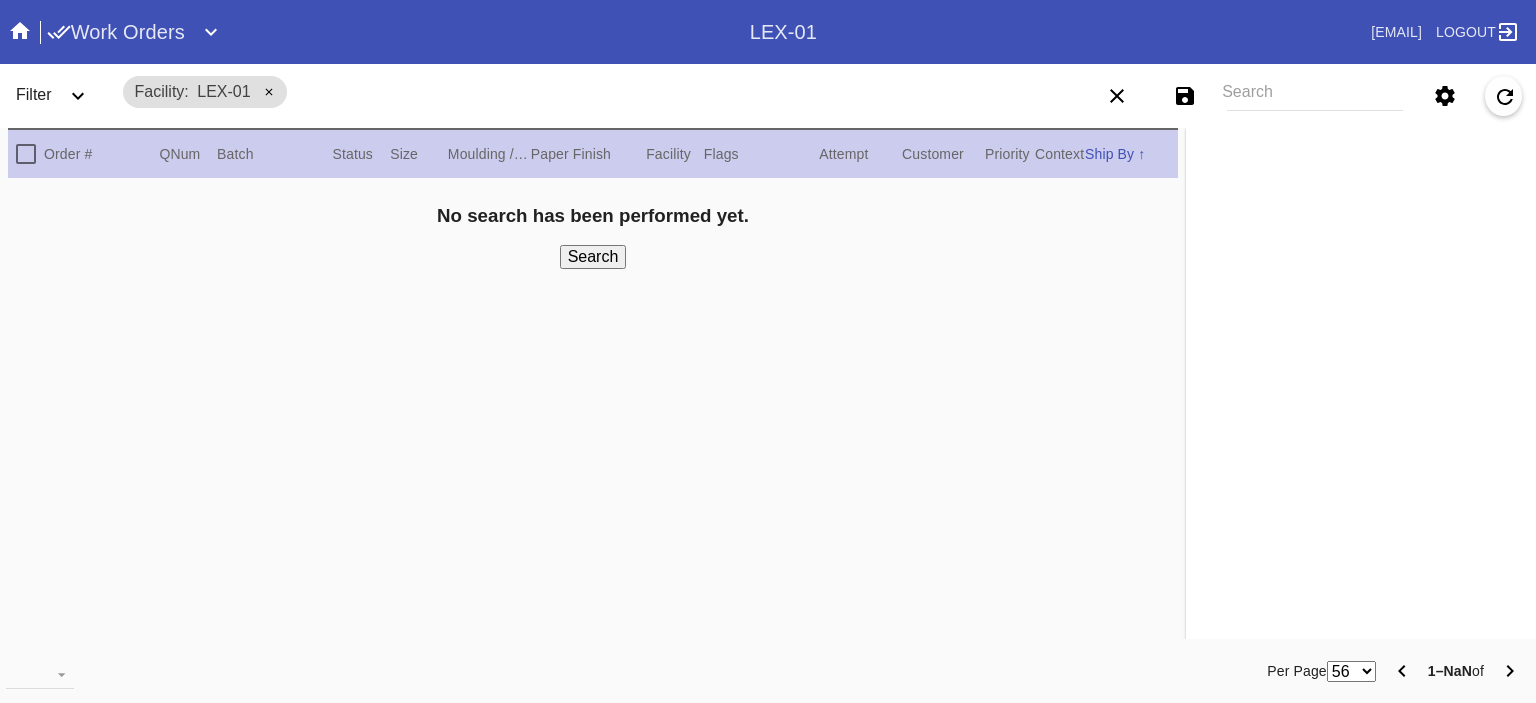click on "Filter" at bounding box center (60, 96) 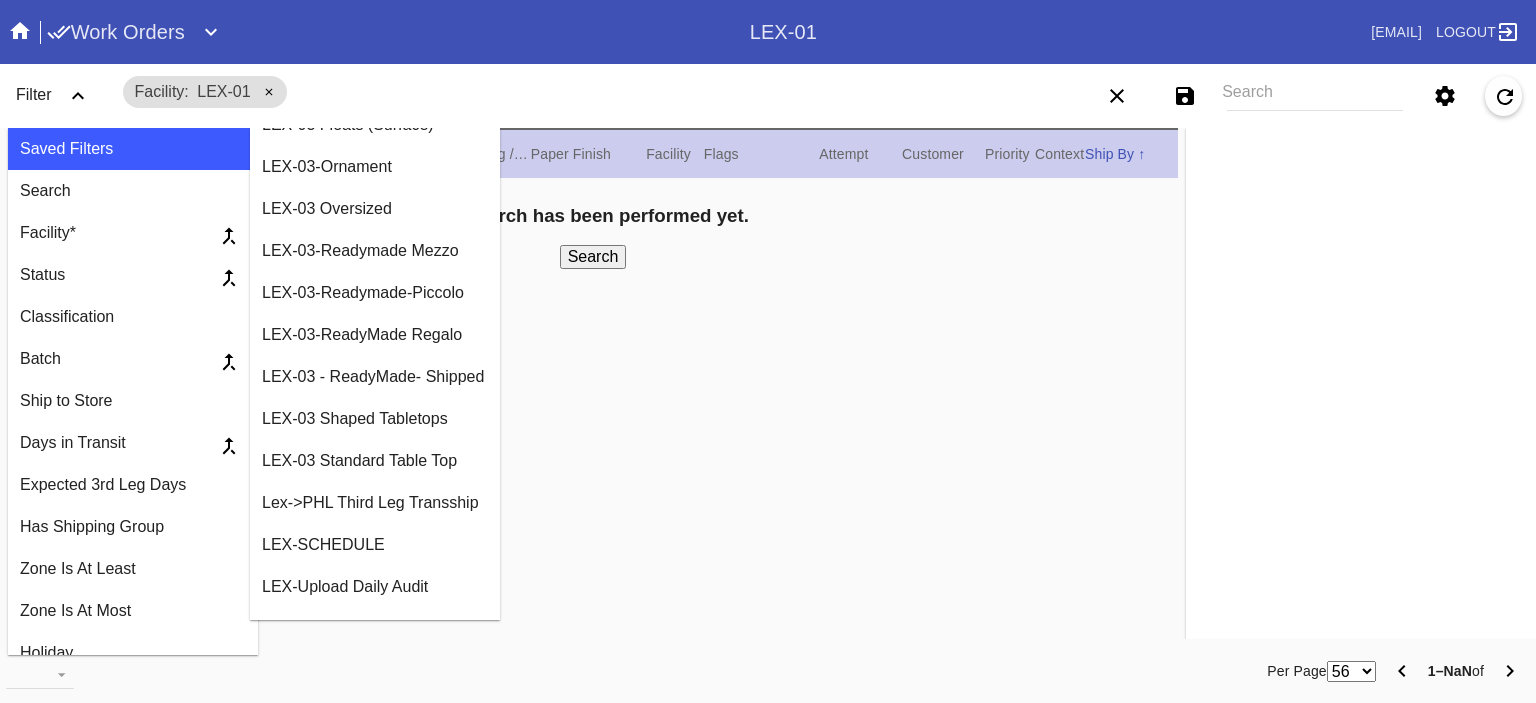 scroll, scrollTop: 1670, scrollLeft: 0, axis: vertical 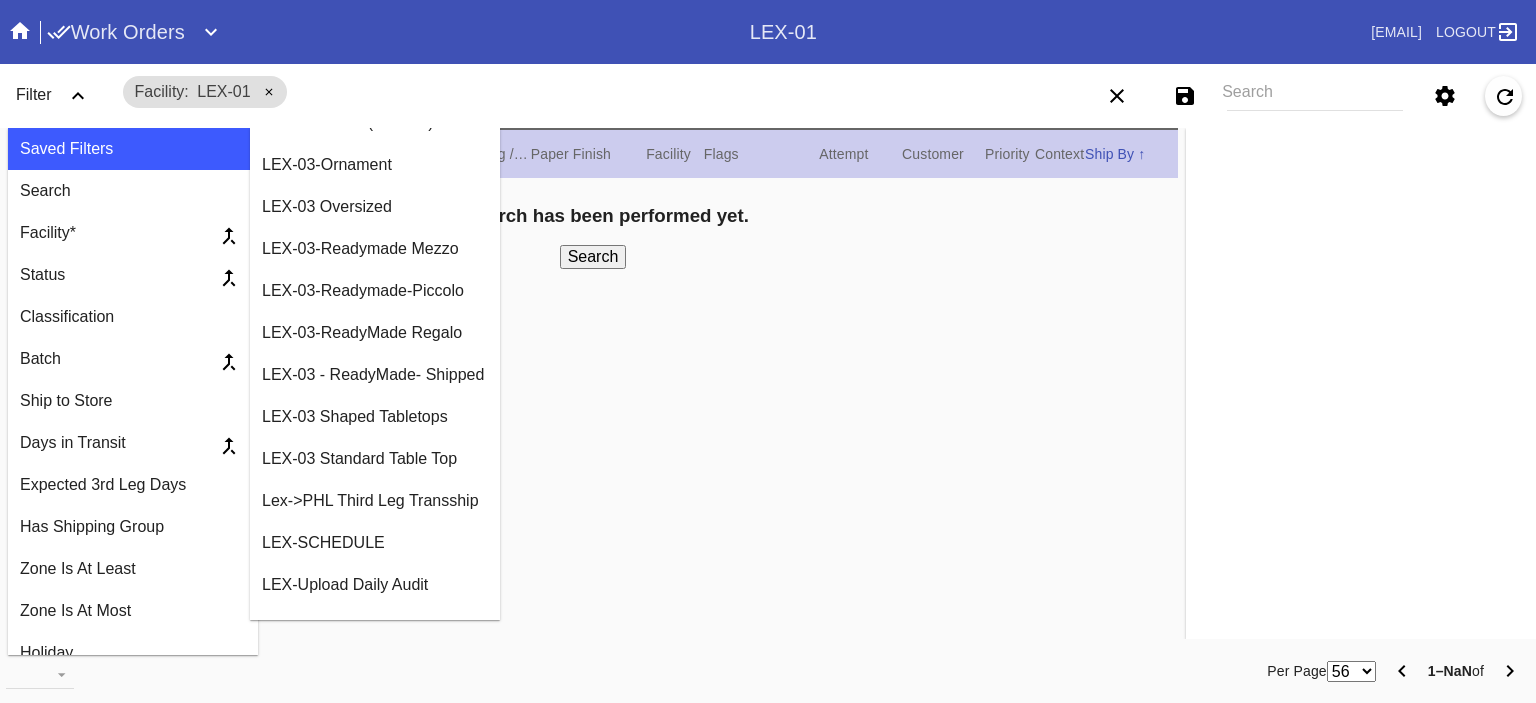 click on "LEX-03 - ReadyMade- Shipped" at bounding box center [375, 375] 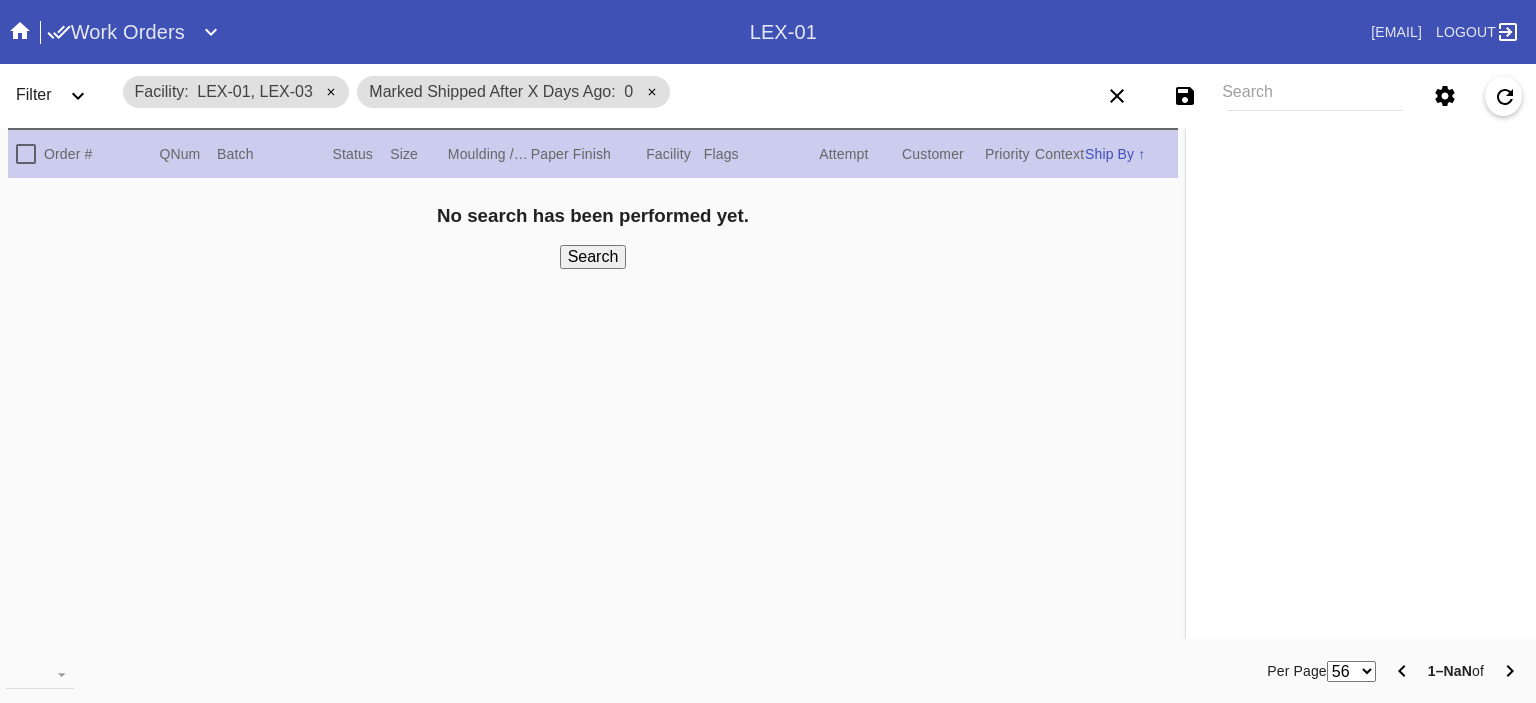 click 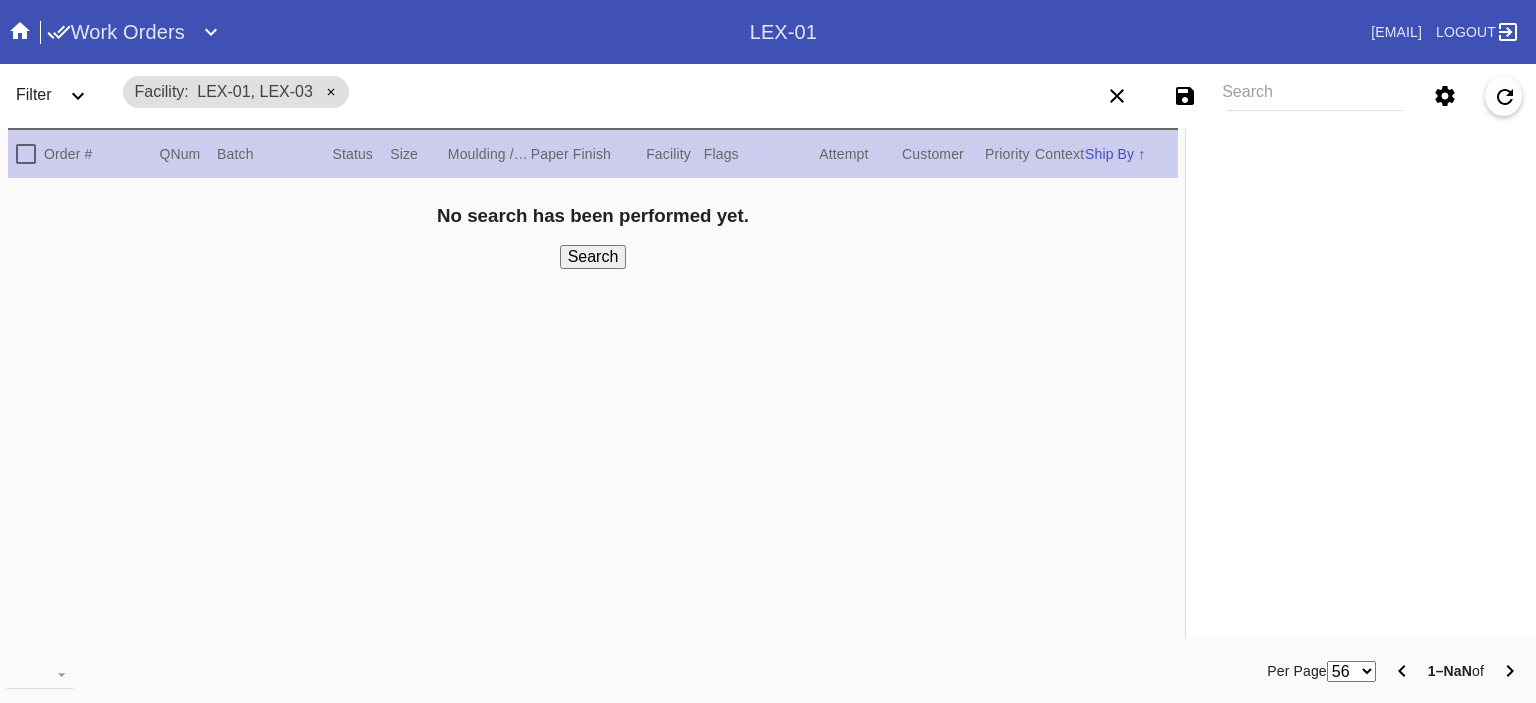 click 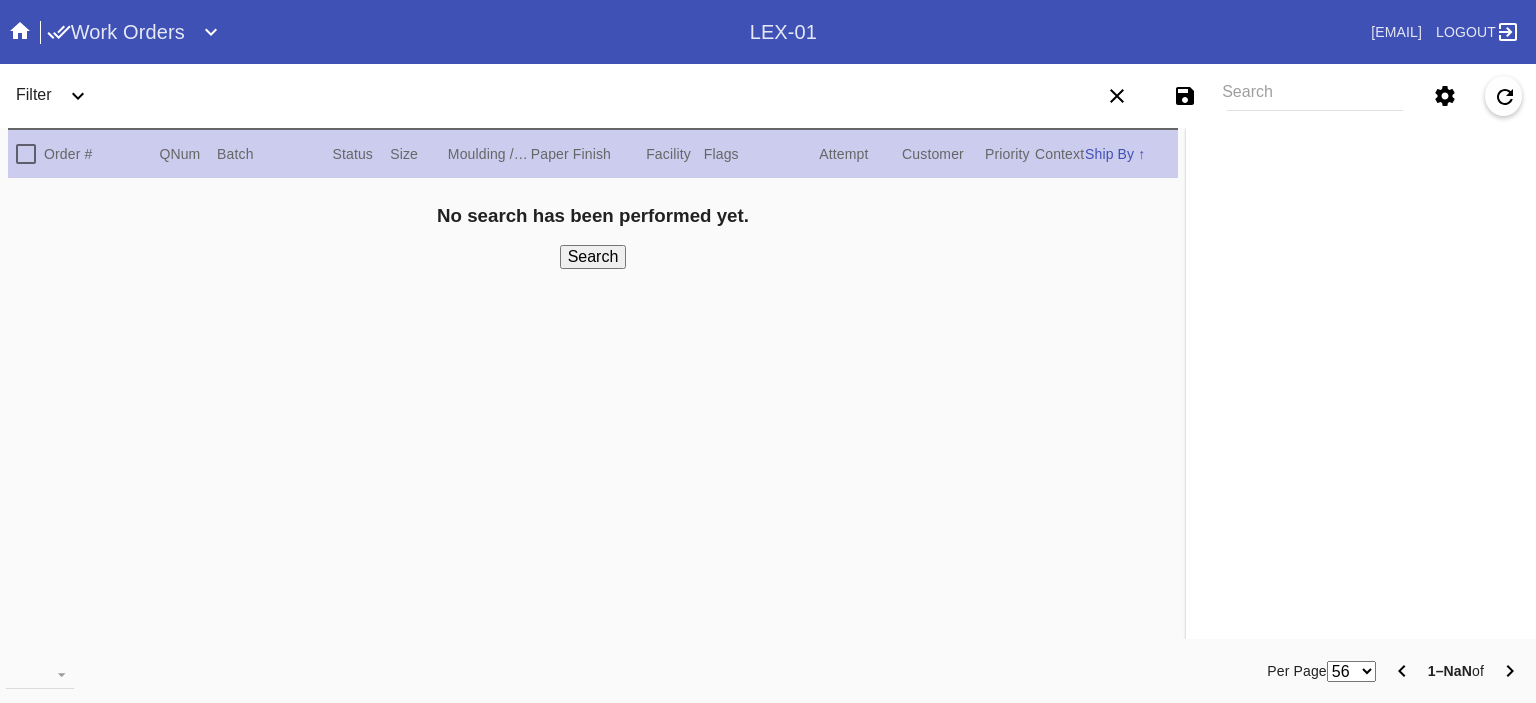 click 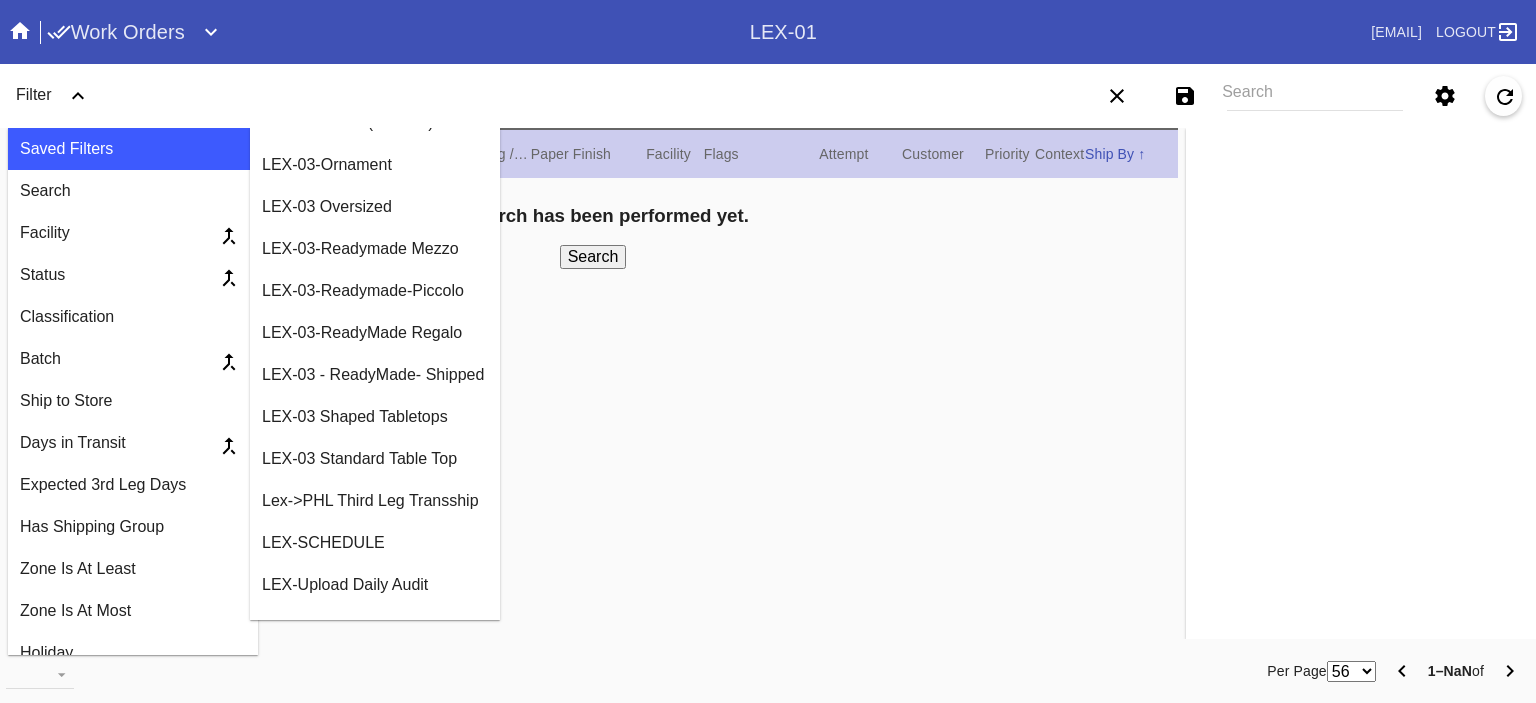 scroll, scrollTop: 0, scrollLeft: 0, axis: both 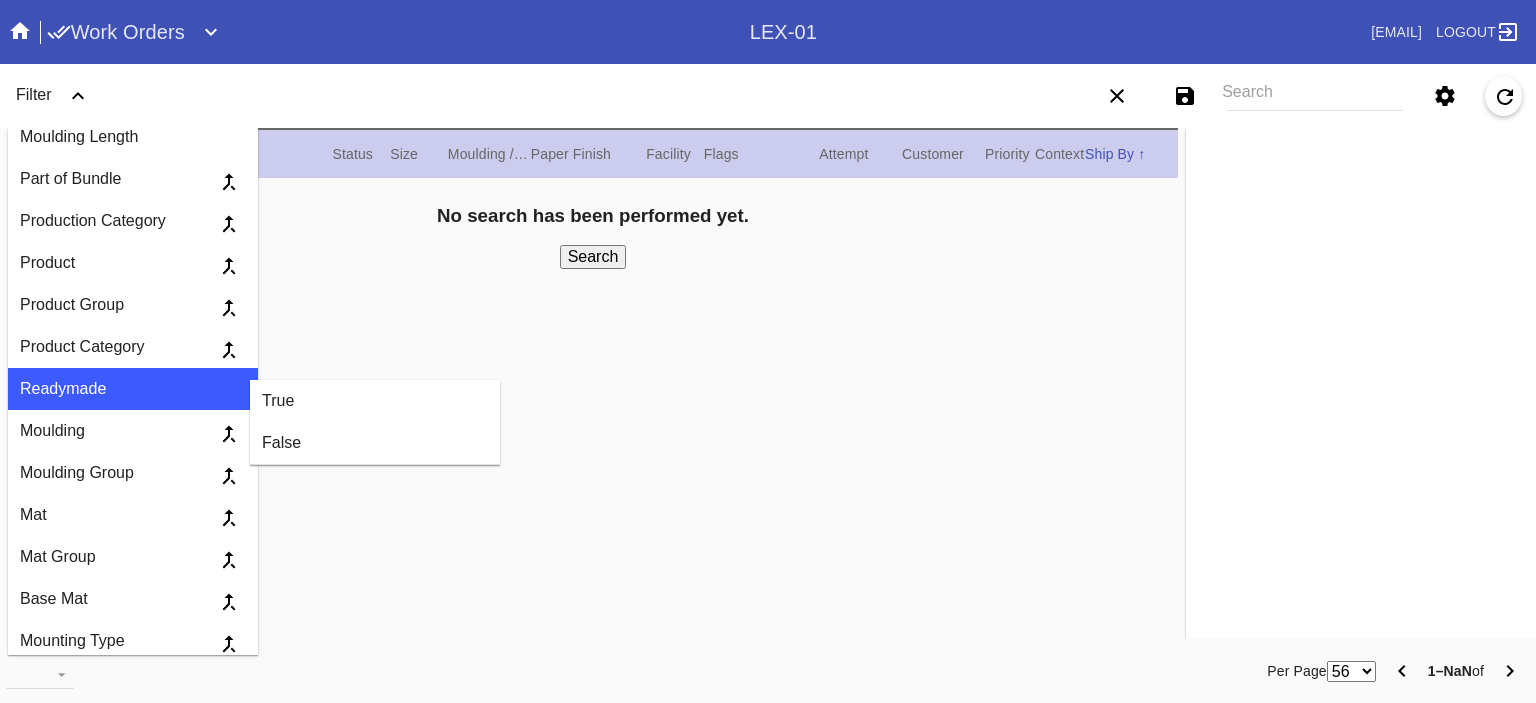 click on "True" at bounding box center [375, 401] 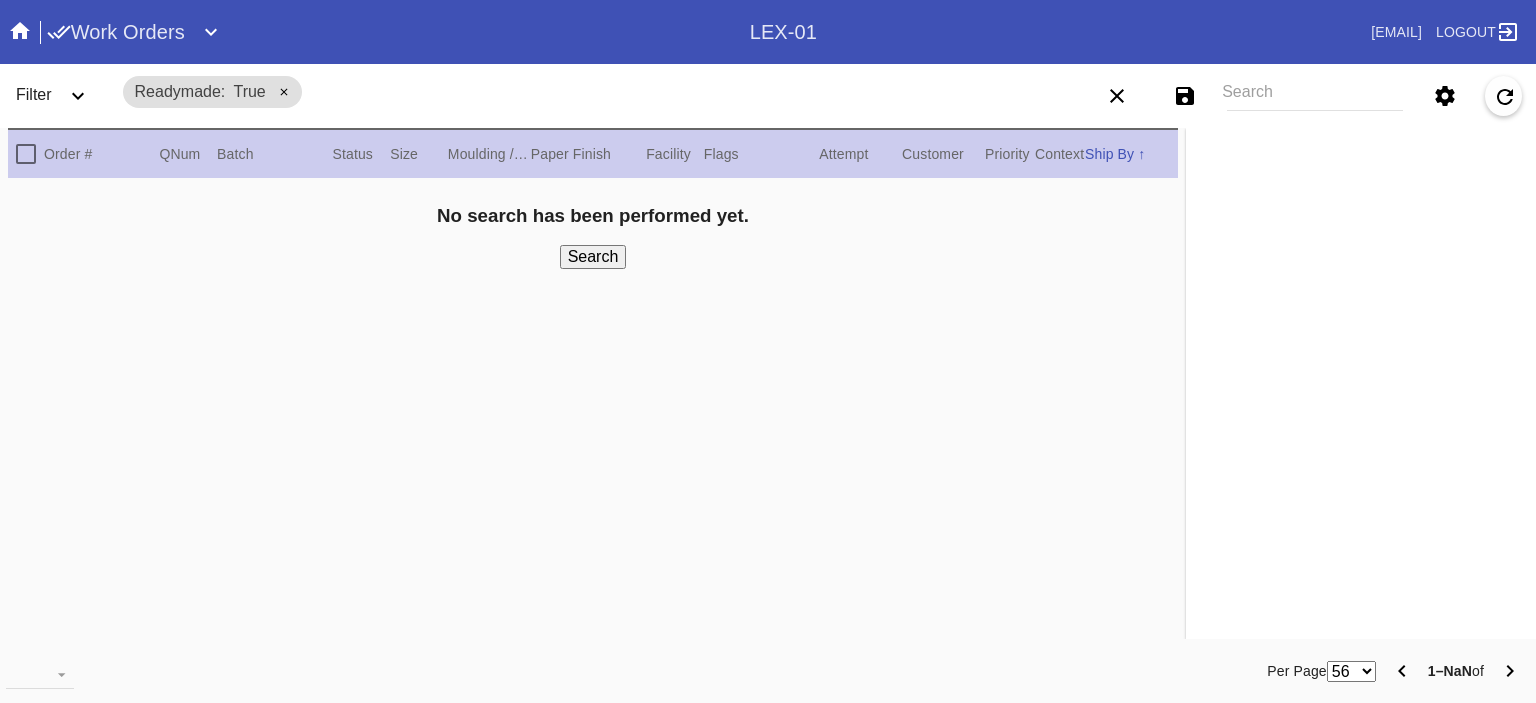 click 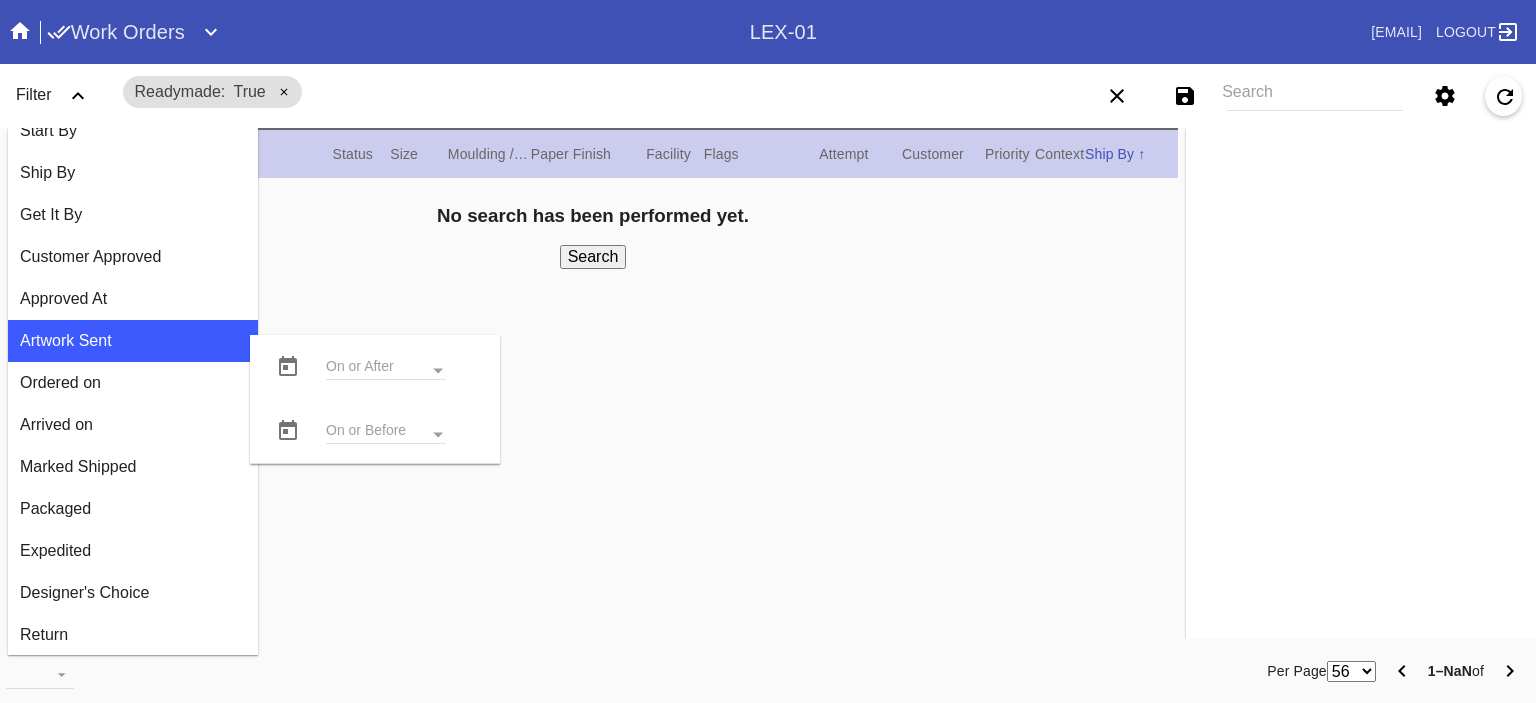 scroll, scrollTop: 1700, scrollLeft: 0, axis: vertical 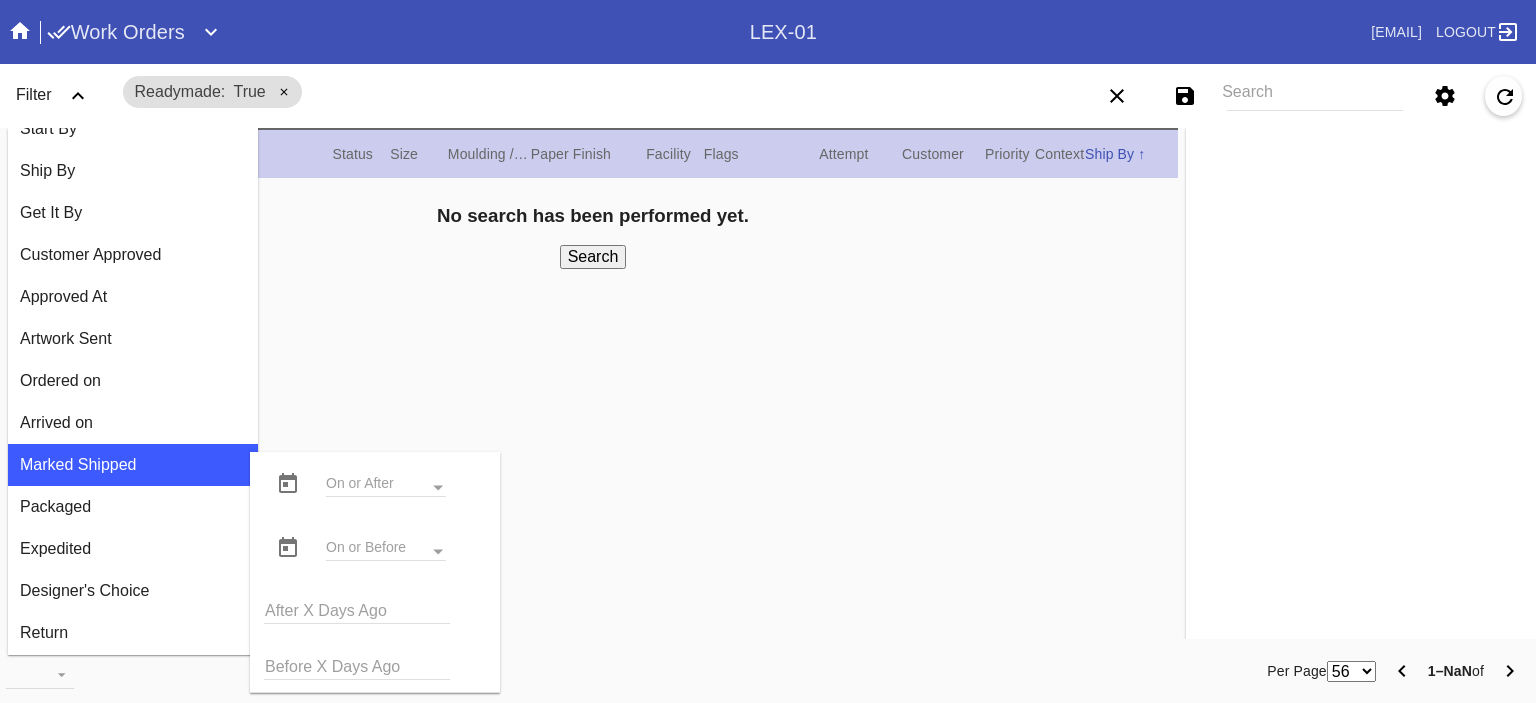 click at bounding box center (288, 484) 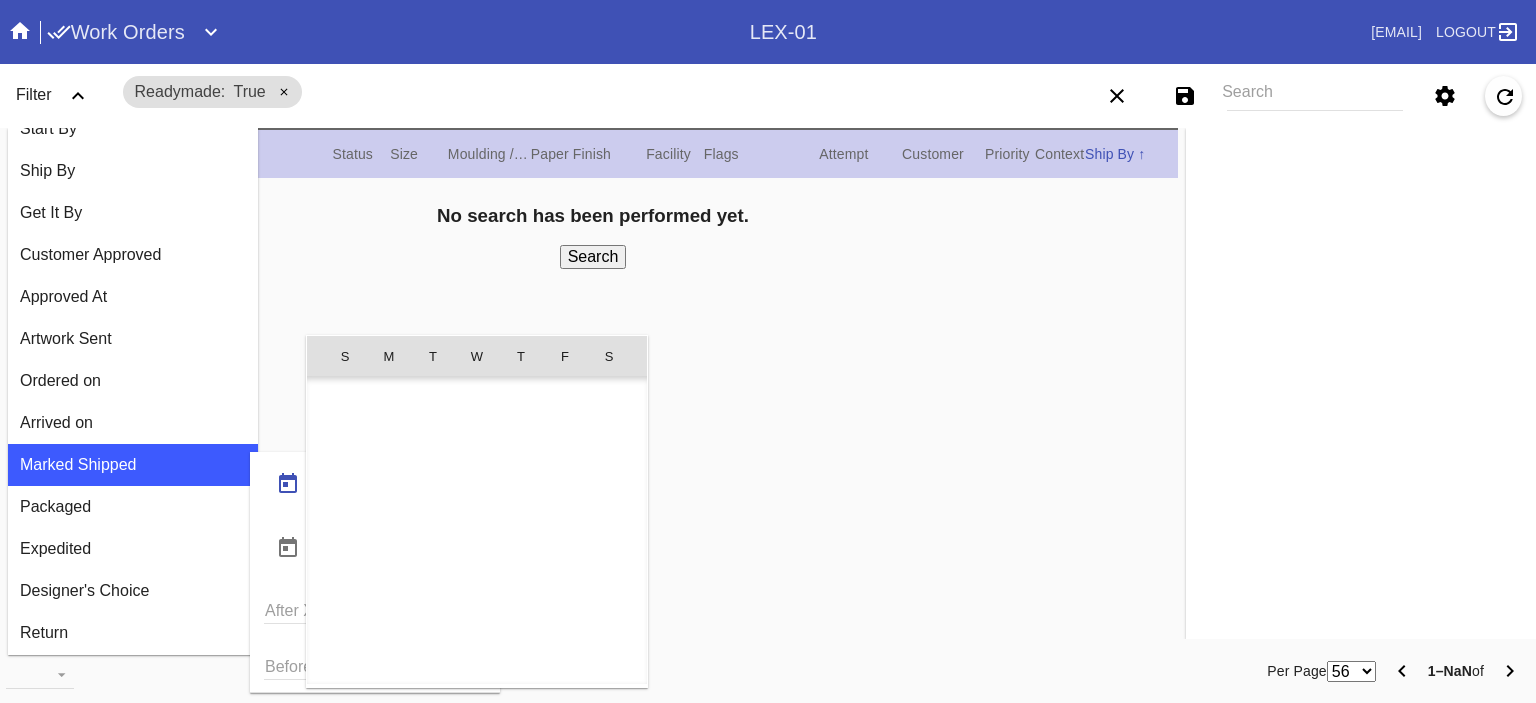 scroll, scrollTop: 462955, scrollLeft: 0, axis: vertical 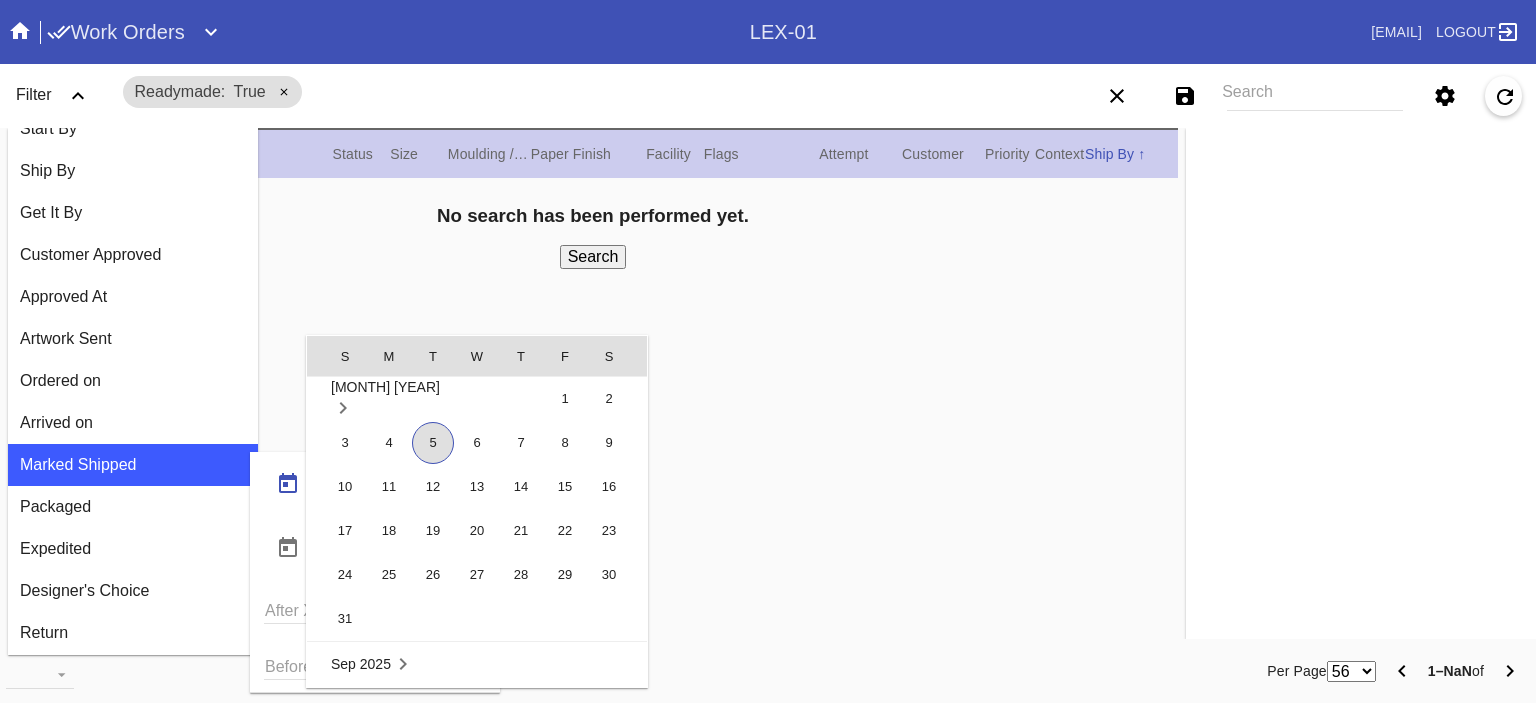 click on "5" at bounding box center [433, 443] 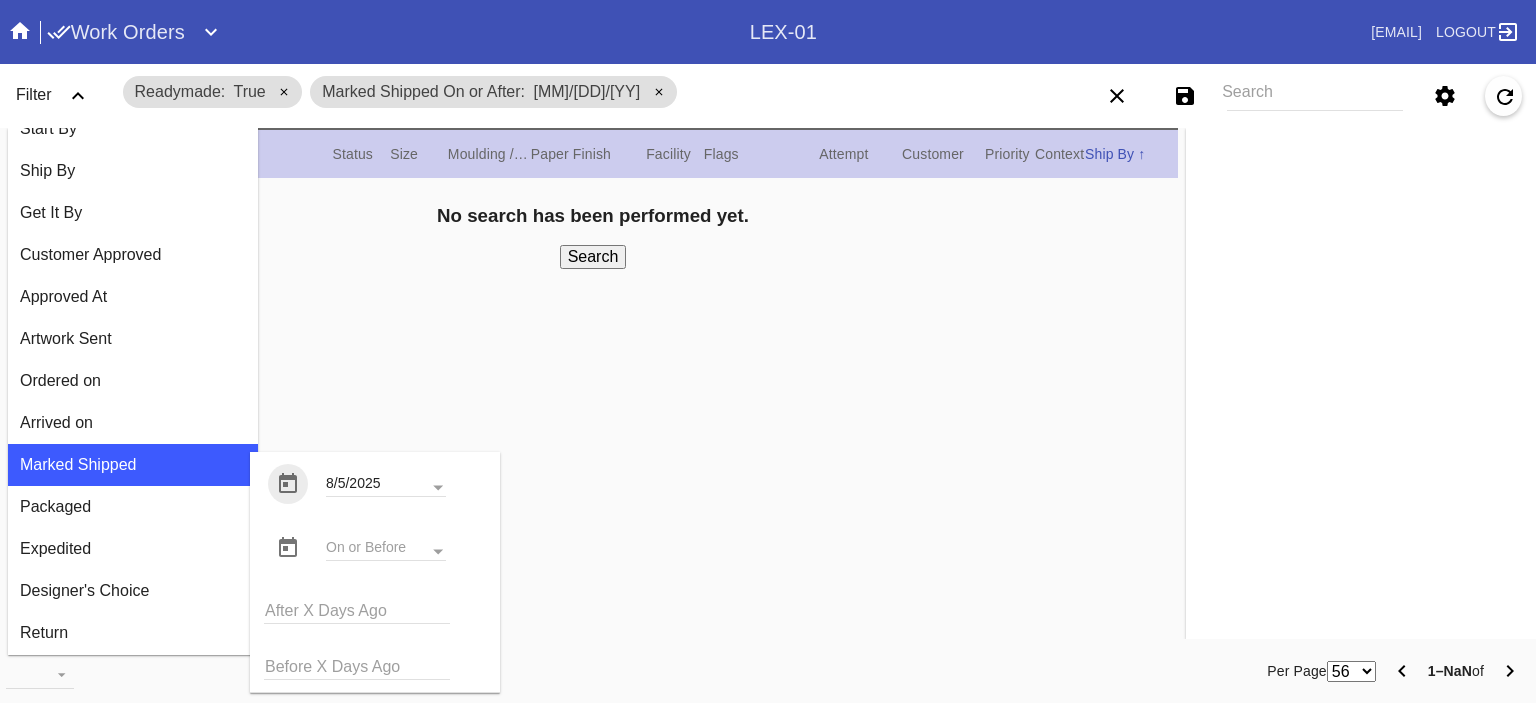 click at bounding box center (375, 548) 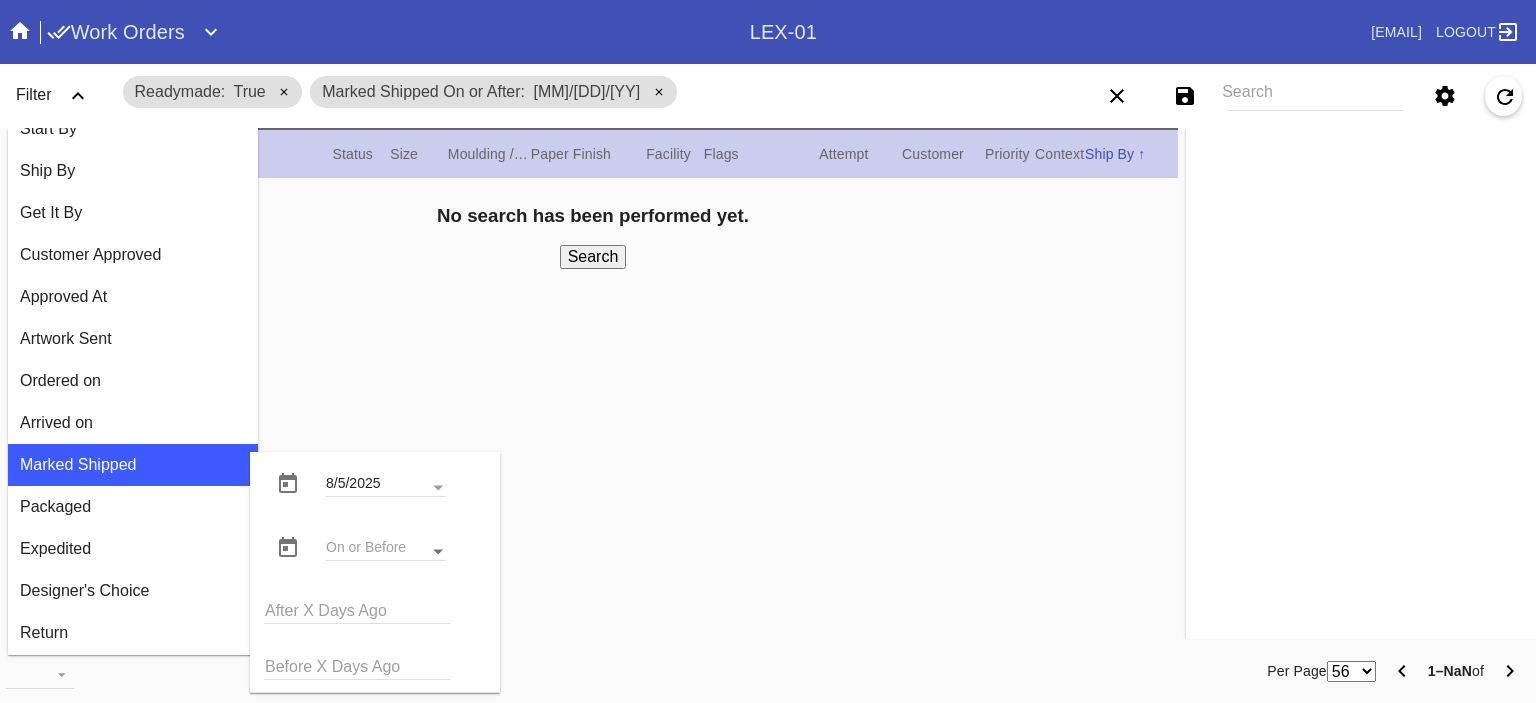 click at bounding box center (438, 552) 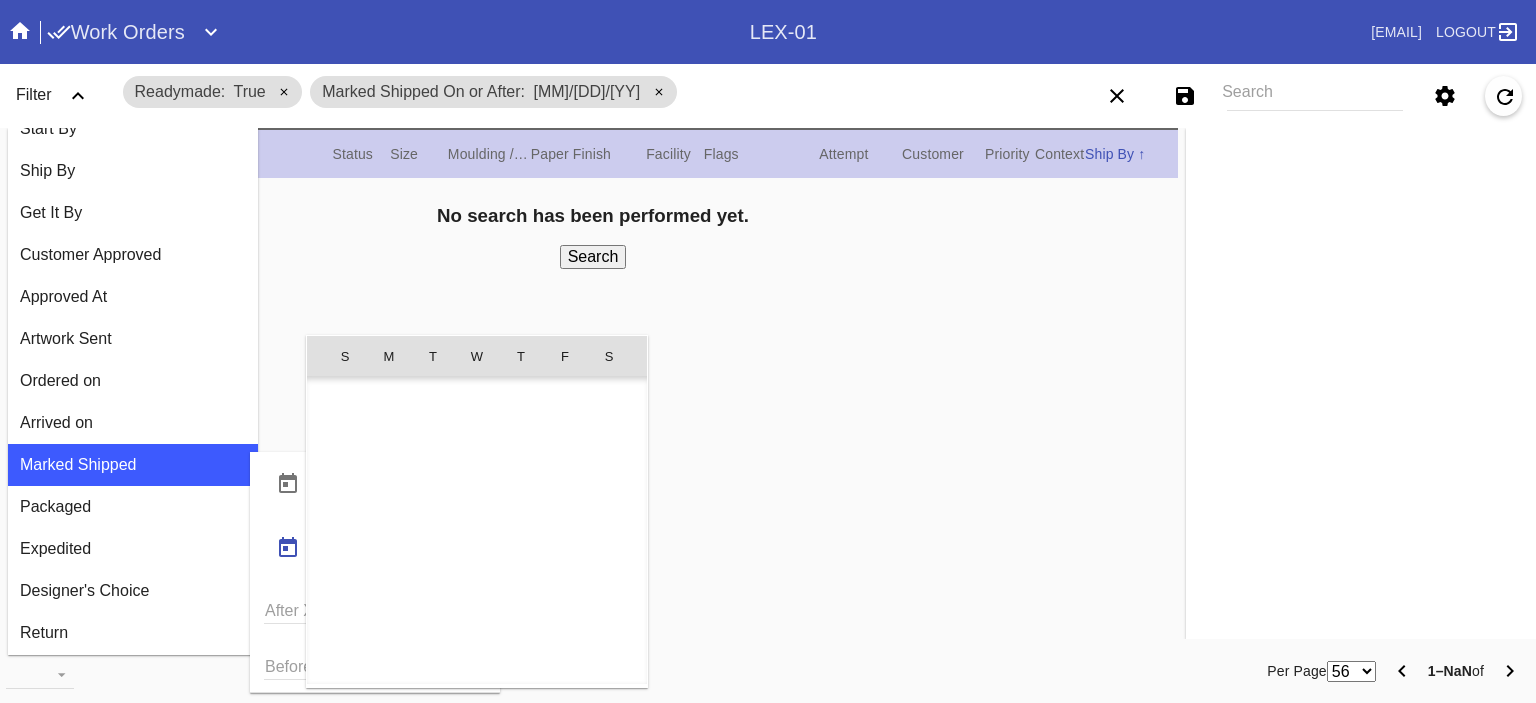 scroll, scrollTop: 462955, scrollLeft: 0, axis: vertical 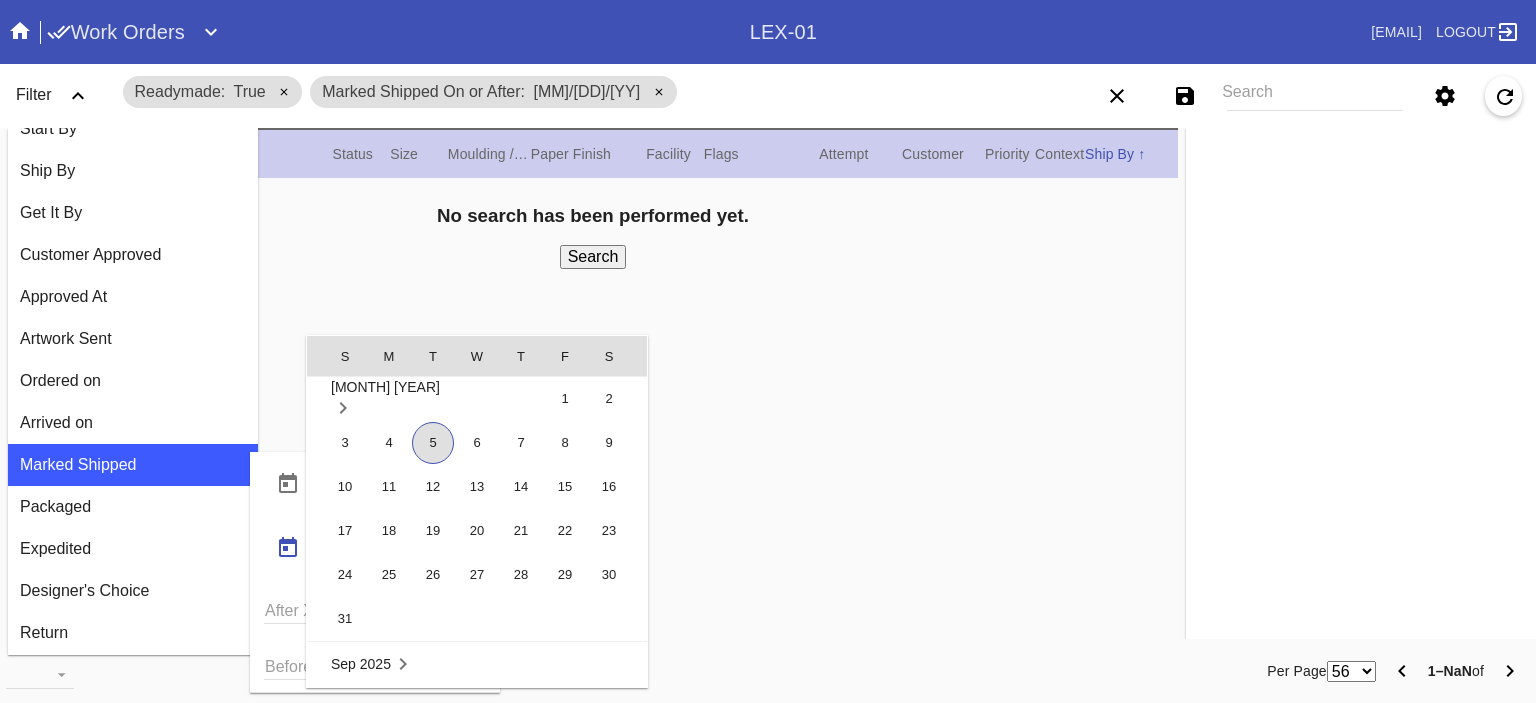 click on "5" at bounding box center [433, 443] 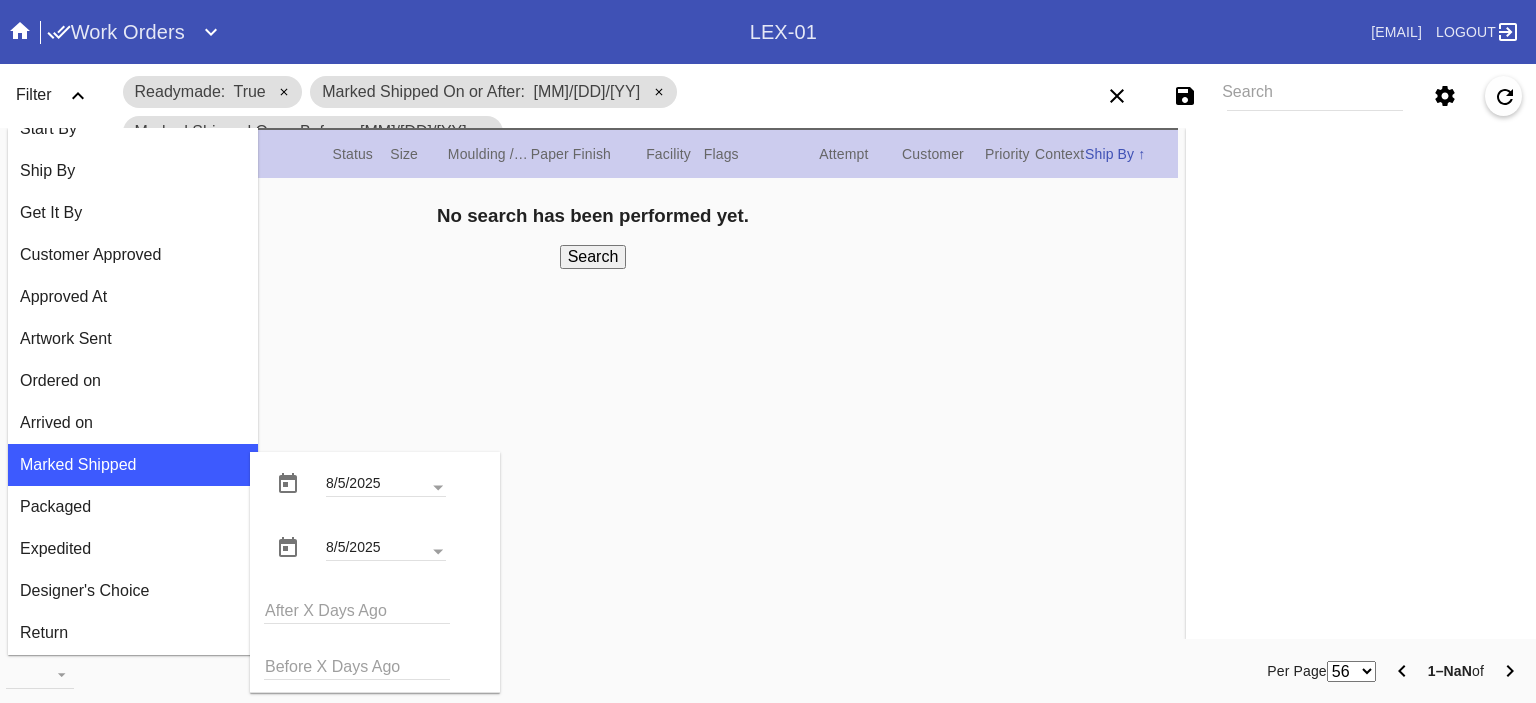 click on "Search" at bounding box center [593, 257] 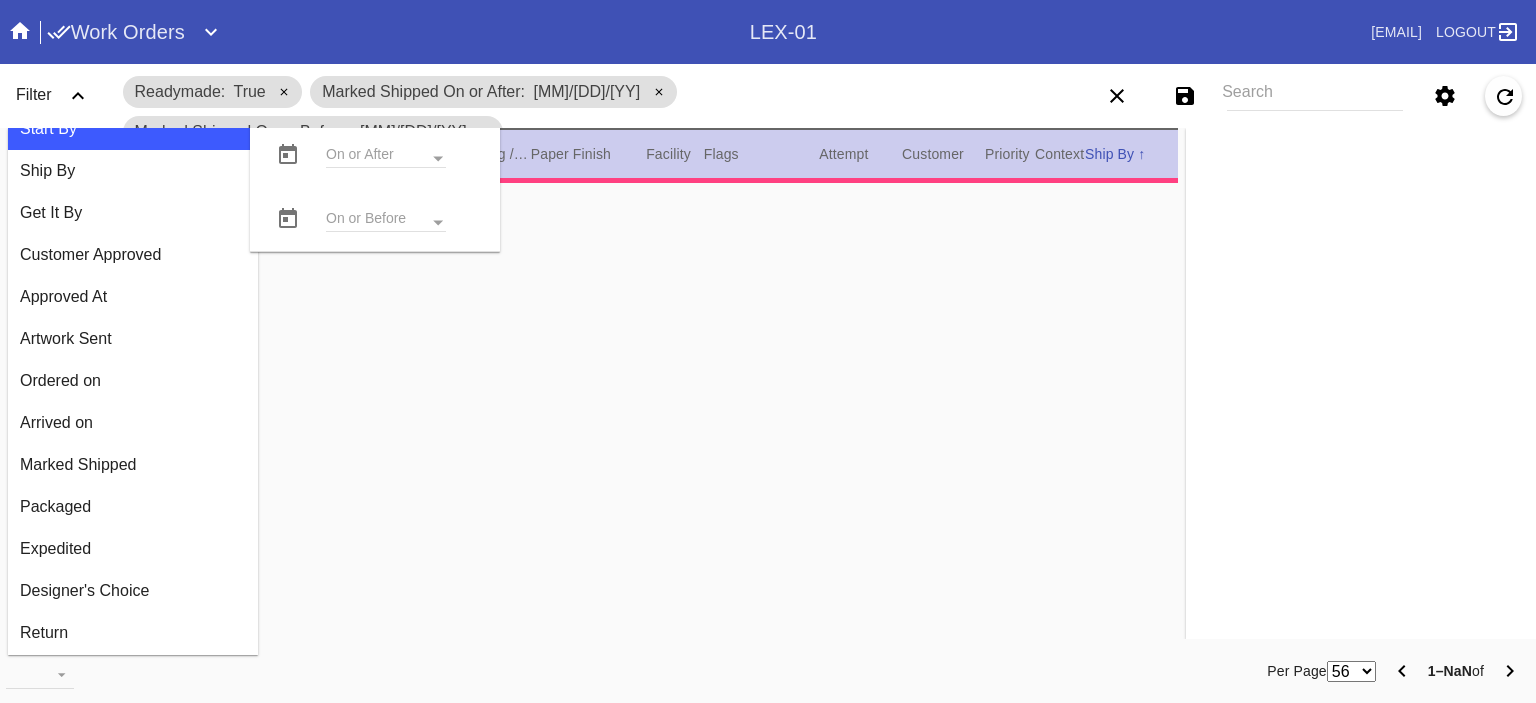 click 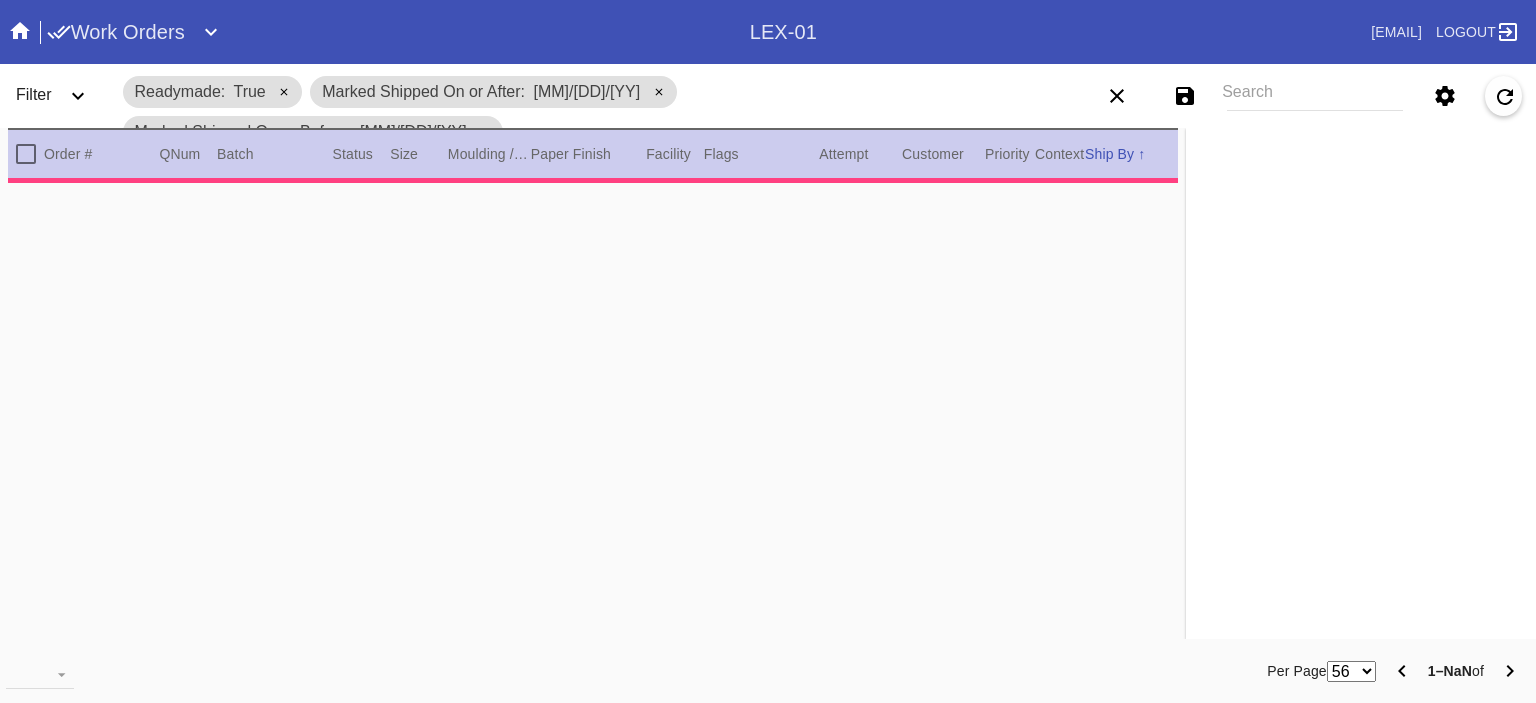 click 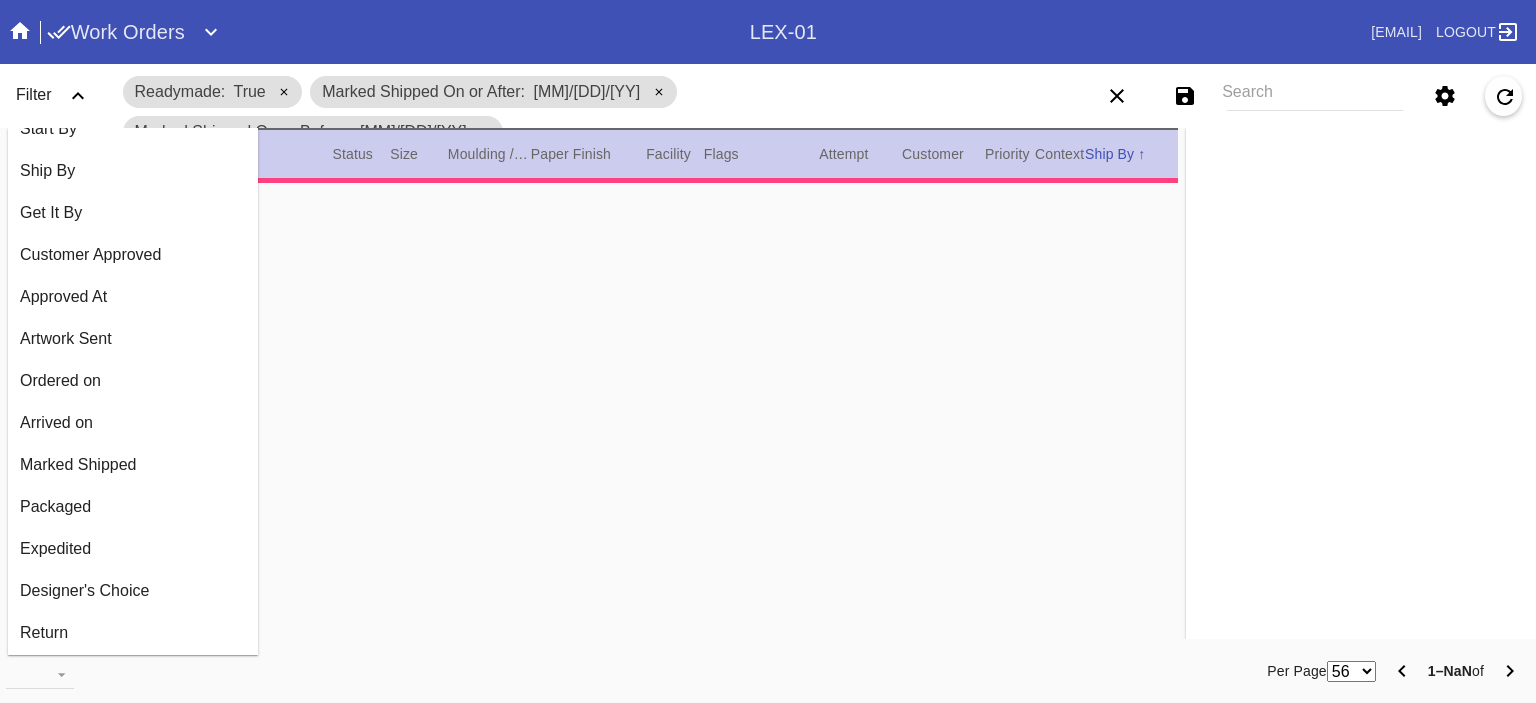 scroll, scrollTop: 0, scrollLeft: 0, axis: both 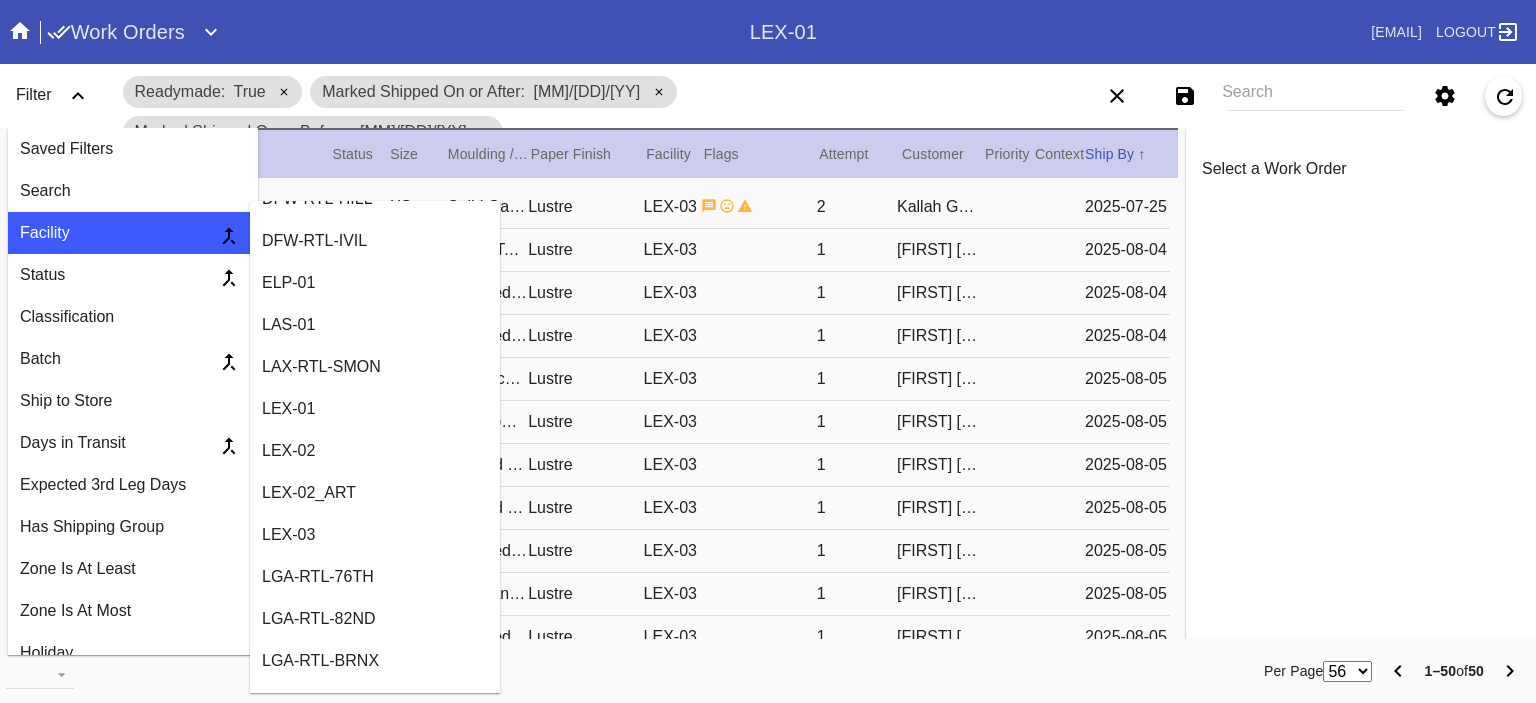 click on "LEX-03" at bounding box center [375, 535] 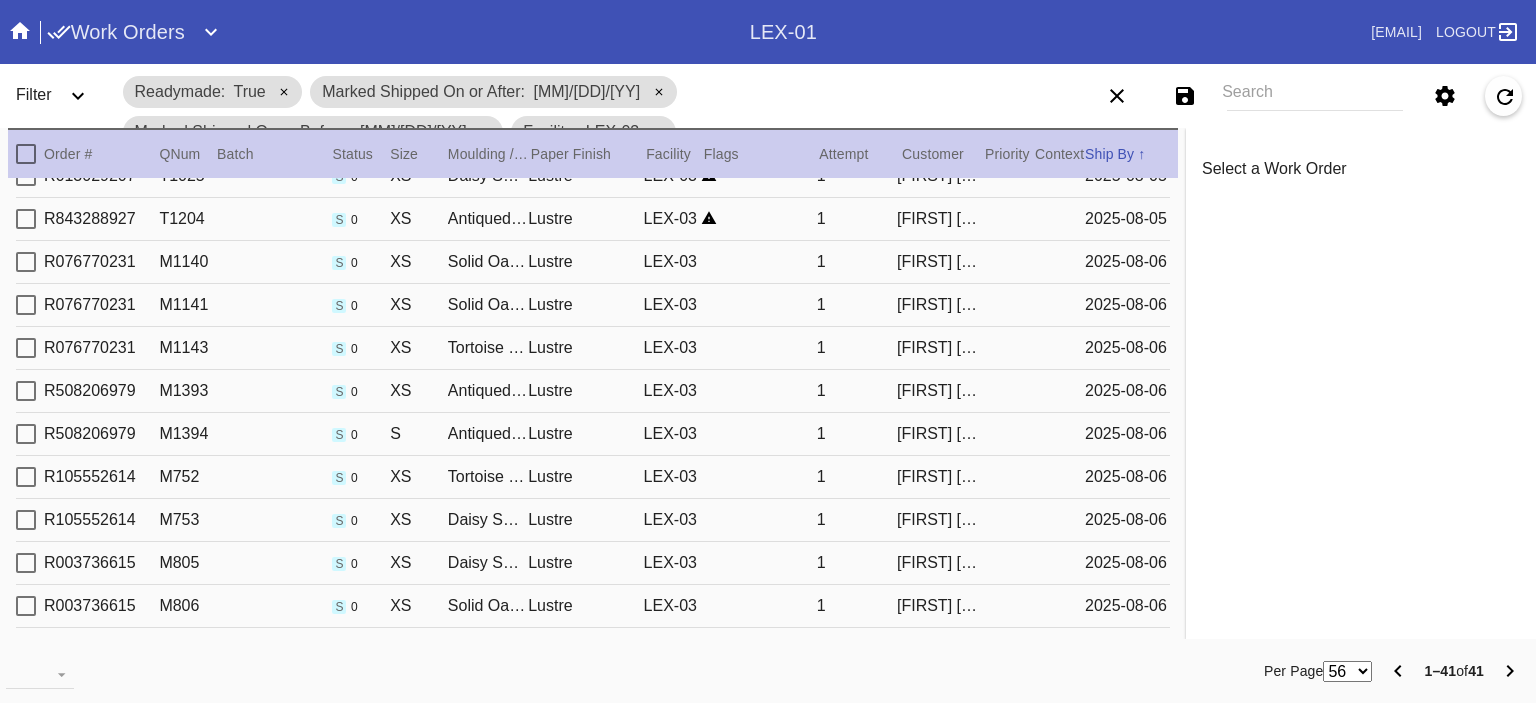 scroll, scrollTop: 1311, scrollLeft: 0, axis: vertical 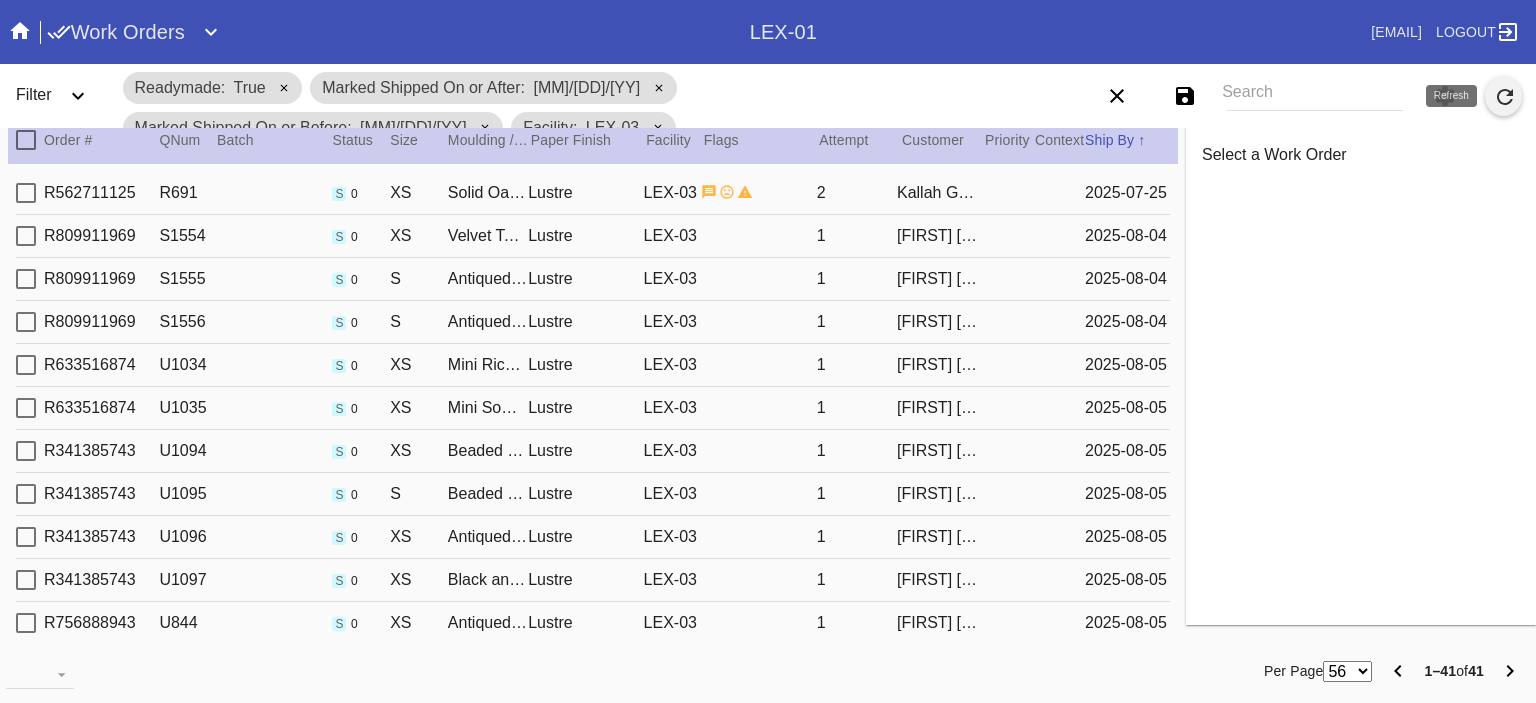 click at bounding box center (1503, 96) 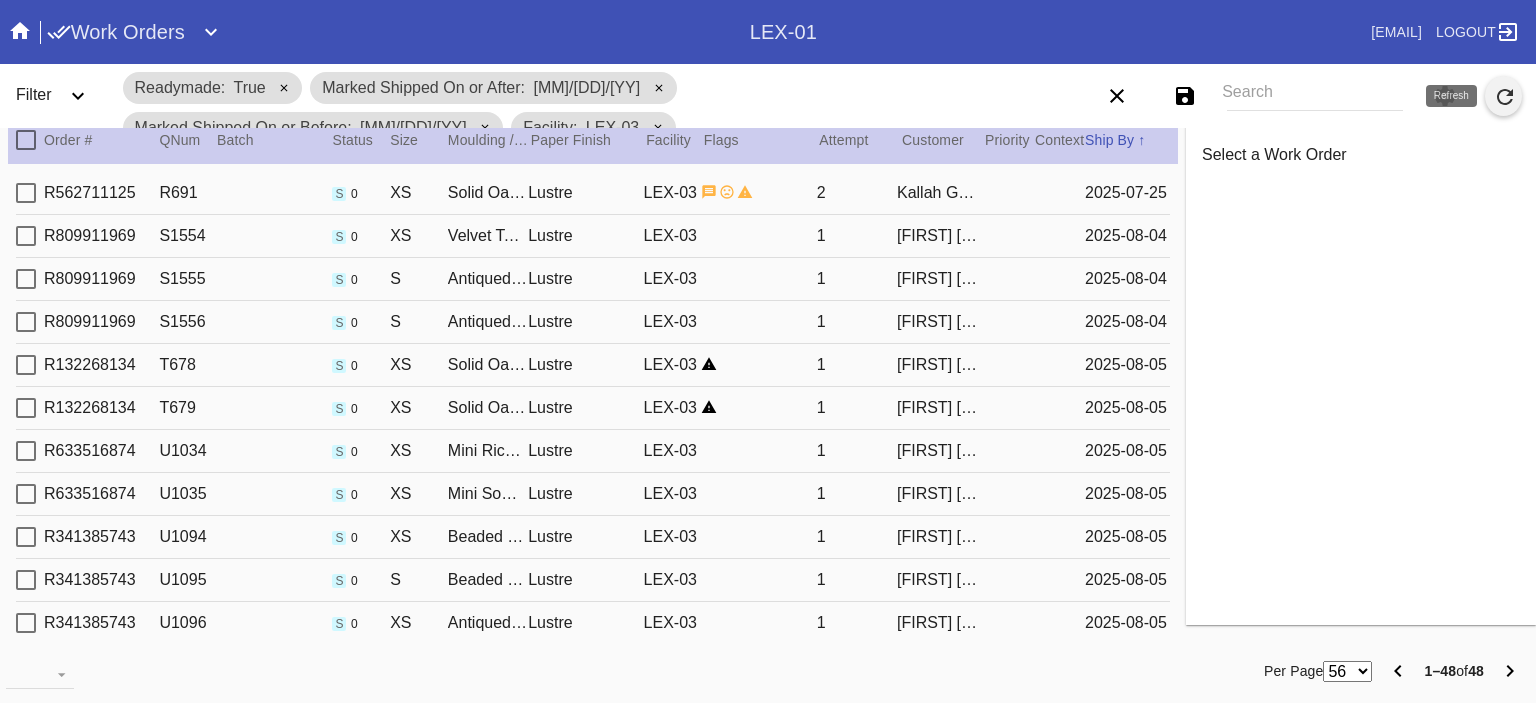 click 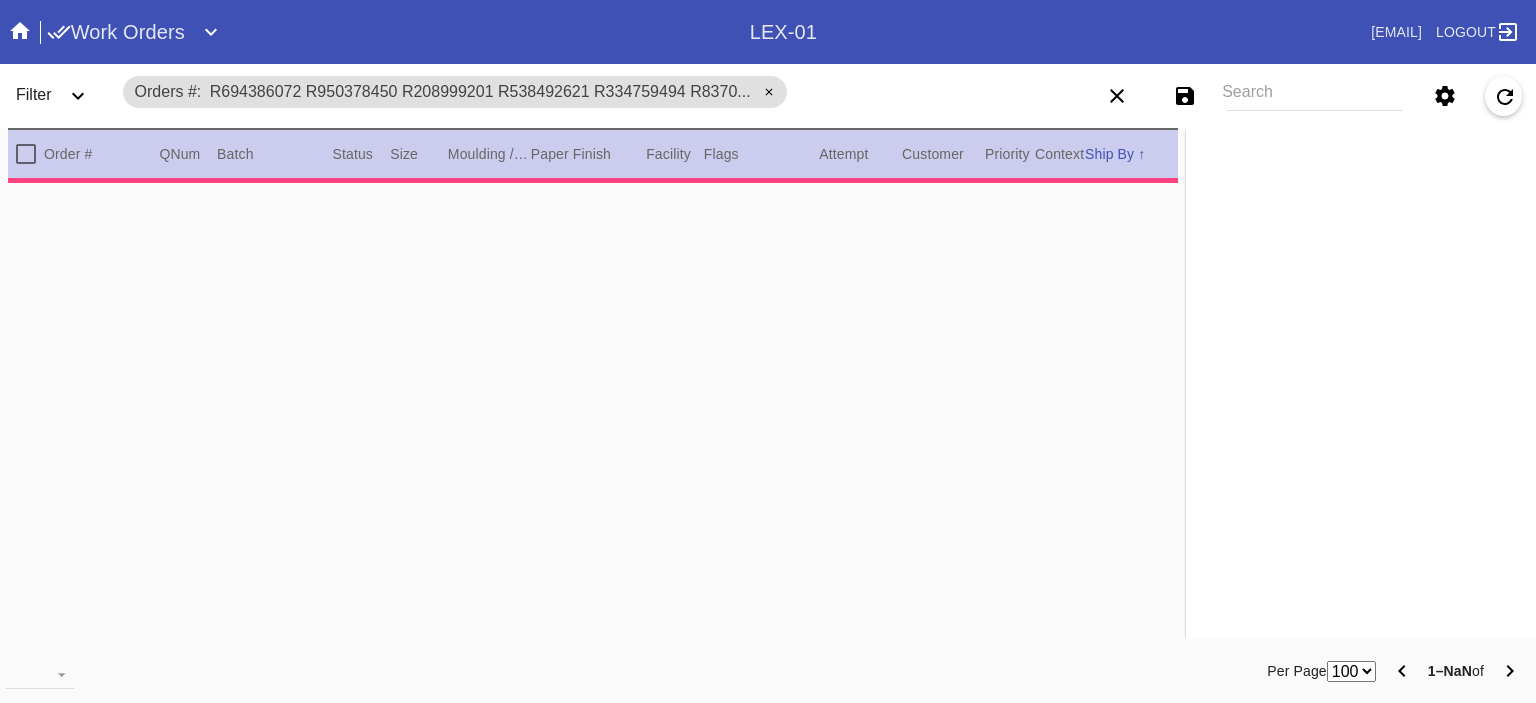scroll, scrollTop: 0, scrollLeft: 0, axis: both 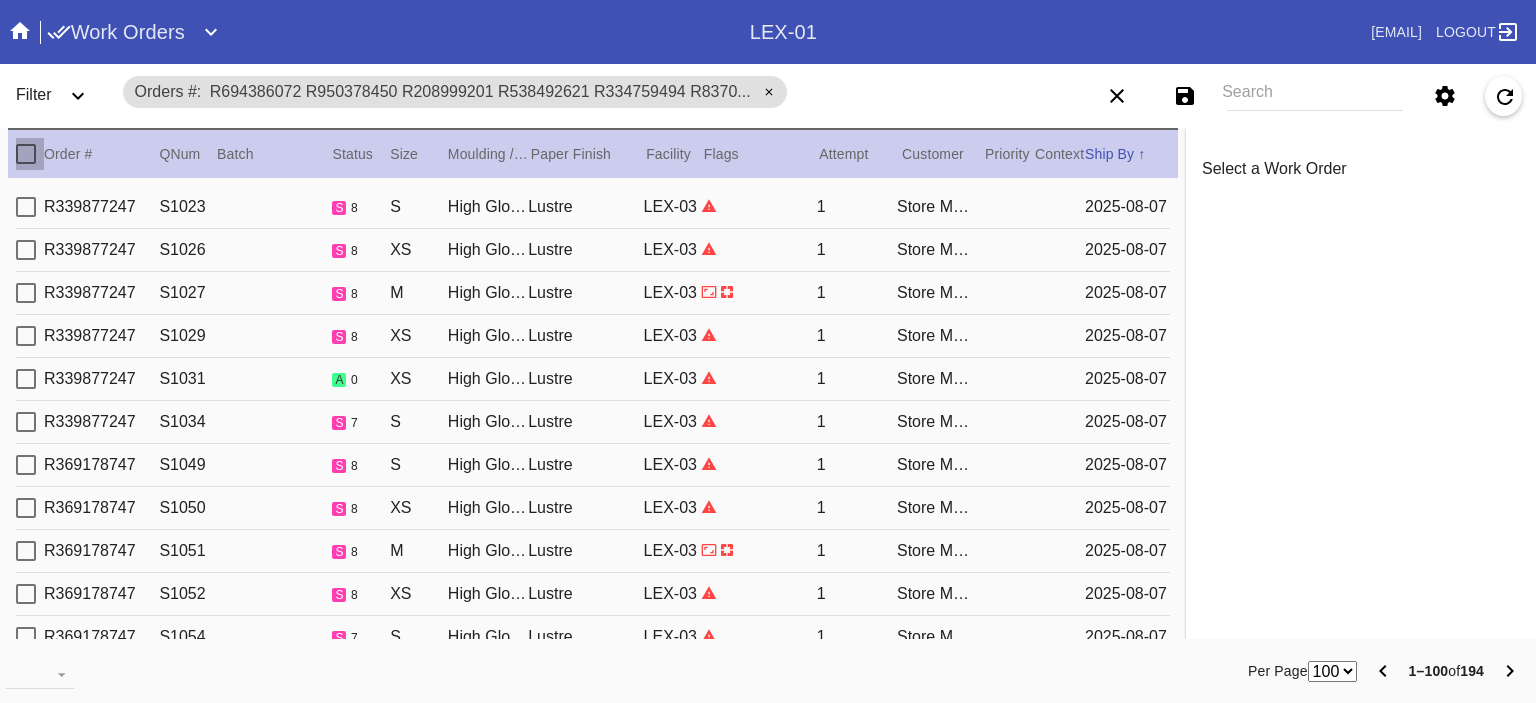 click at bounding box center (26, 154) 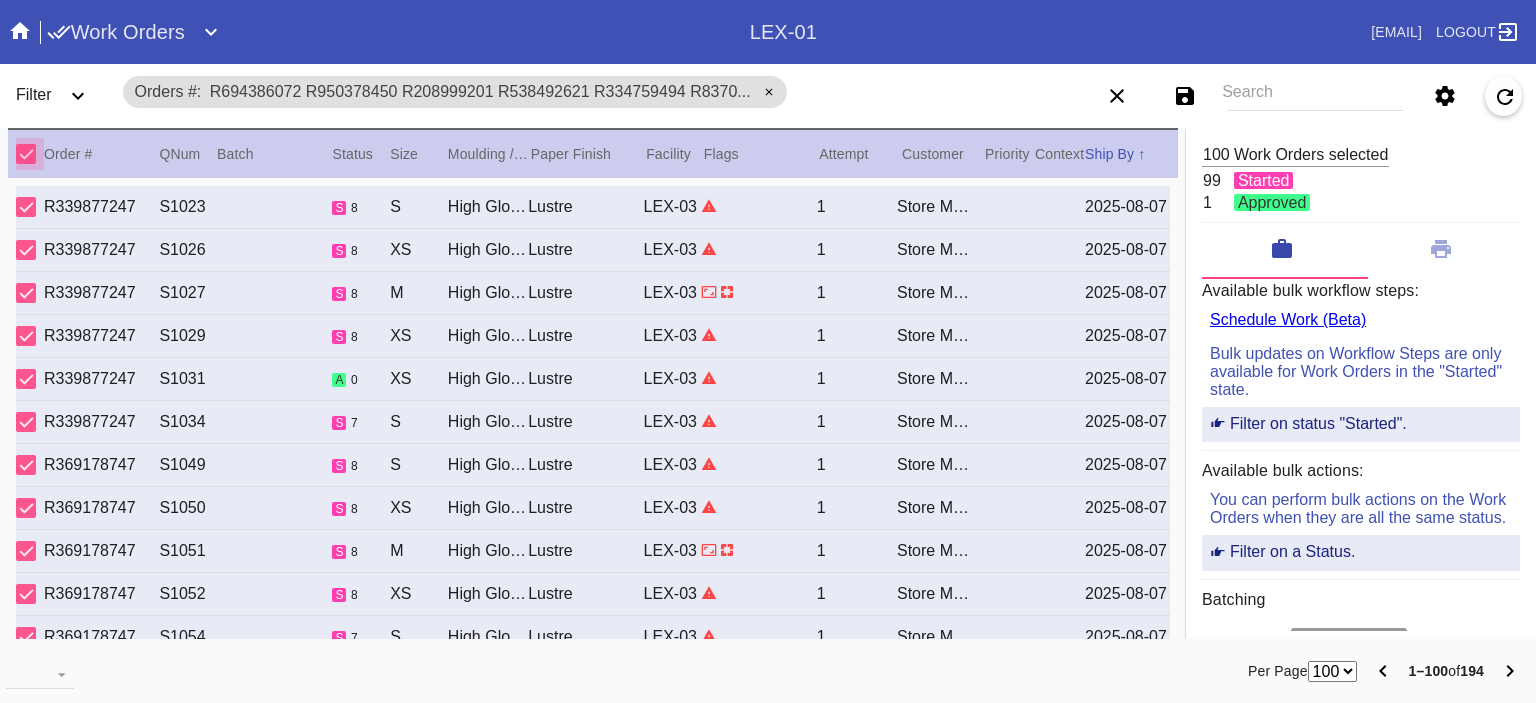 click at bounding box center (26, 154) 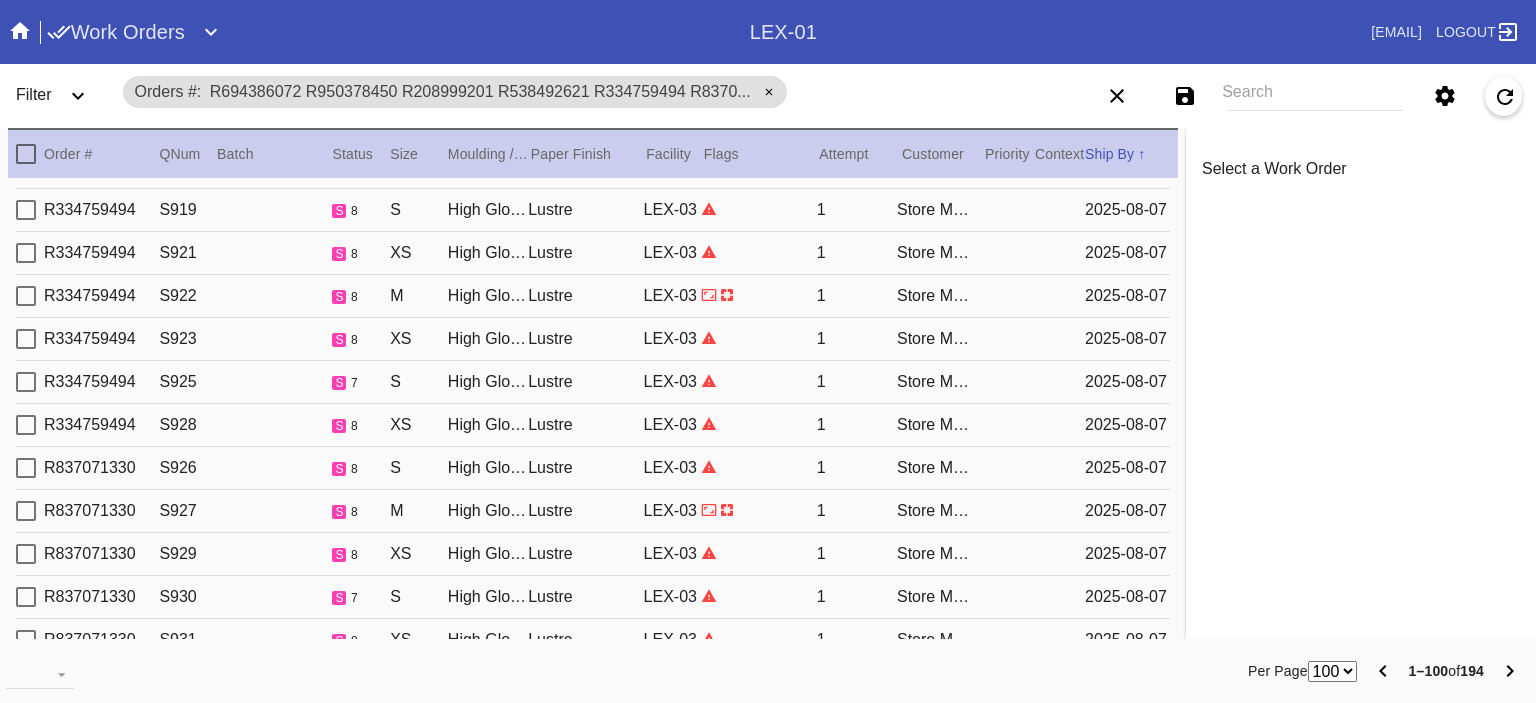 scroll, scrollTop: 2000, scrollLeft: 0, axis: vertical 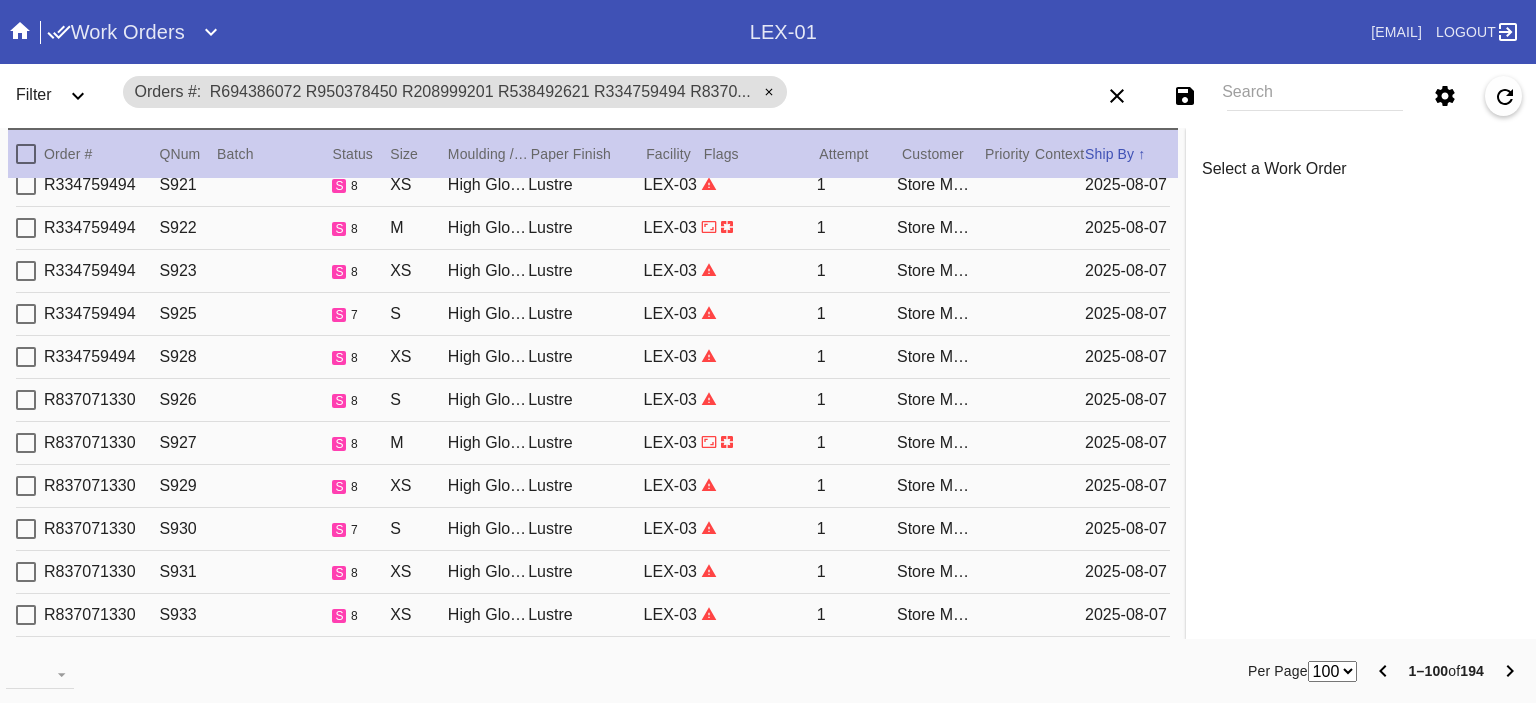 click on "56 100 250" at bounding box center (1332, 671) 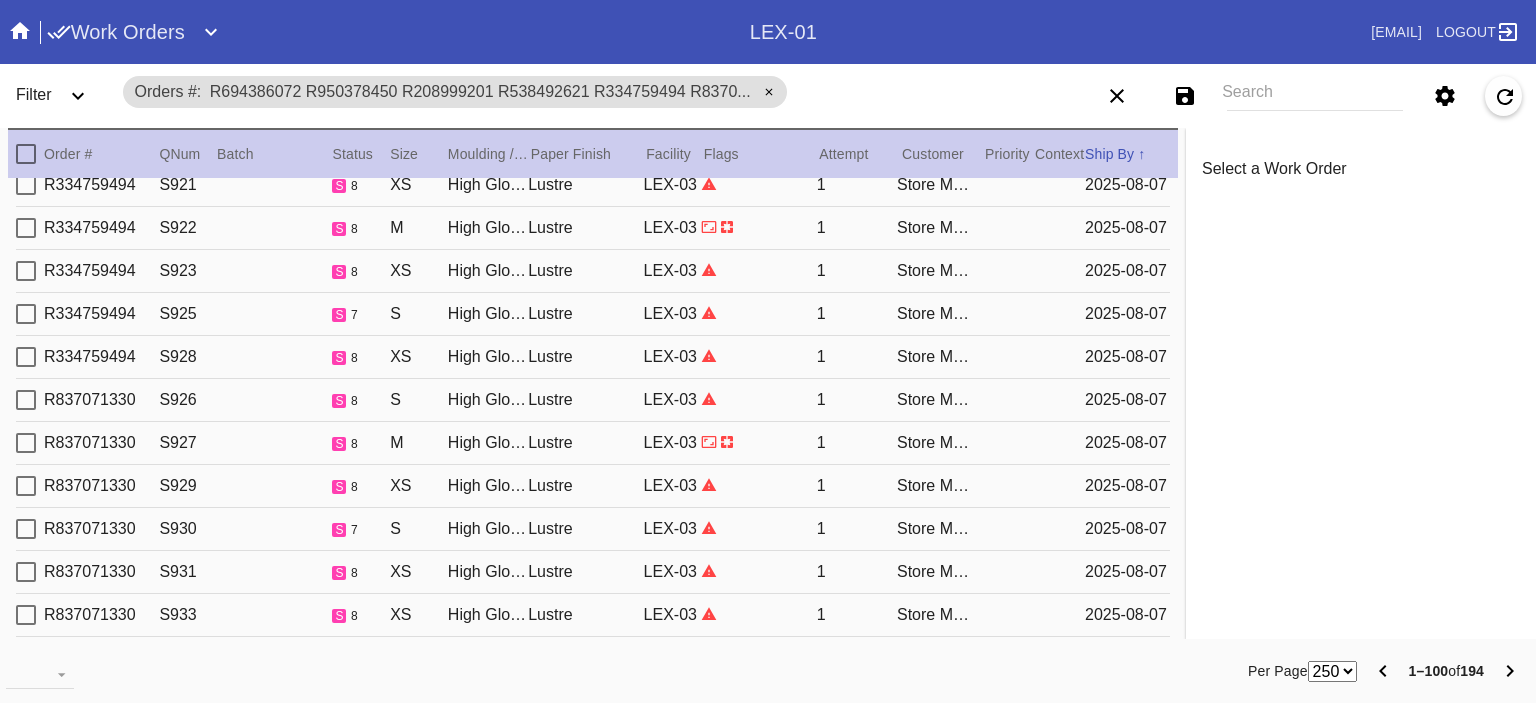 click on "56 100 250" at bounding box center [1332, 671] 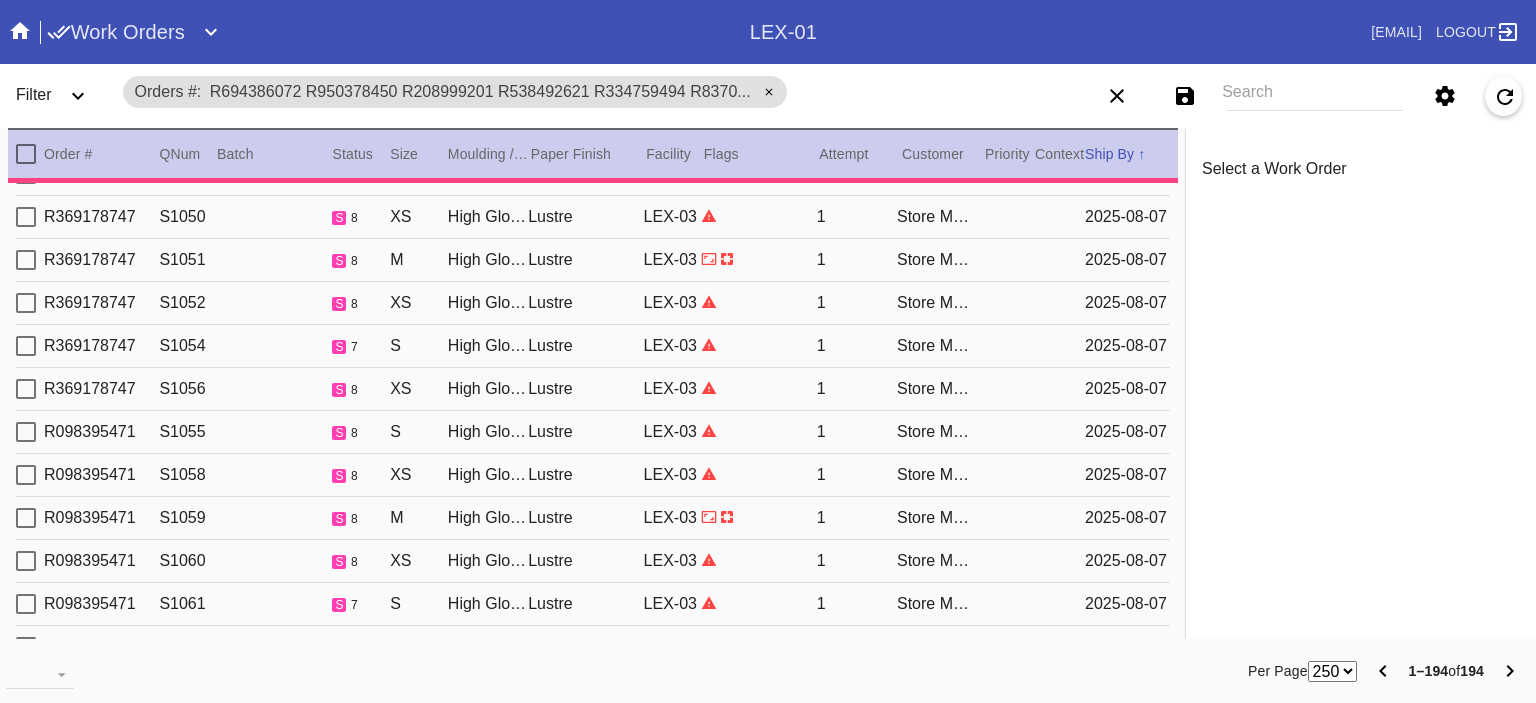 scroll, scrollTop: 0, scrollLeft: 0, axis: both 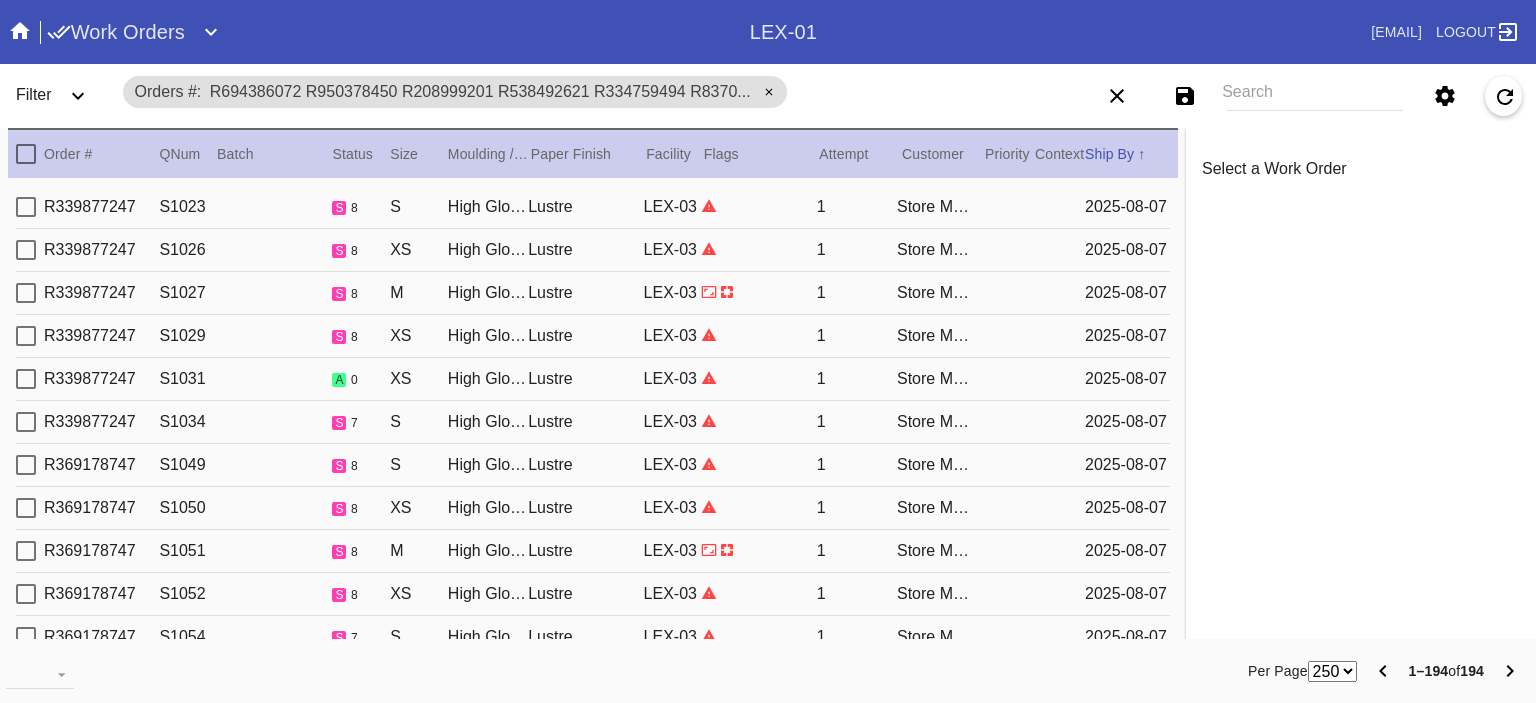 click at bounding box center (26, 154) 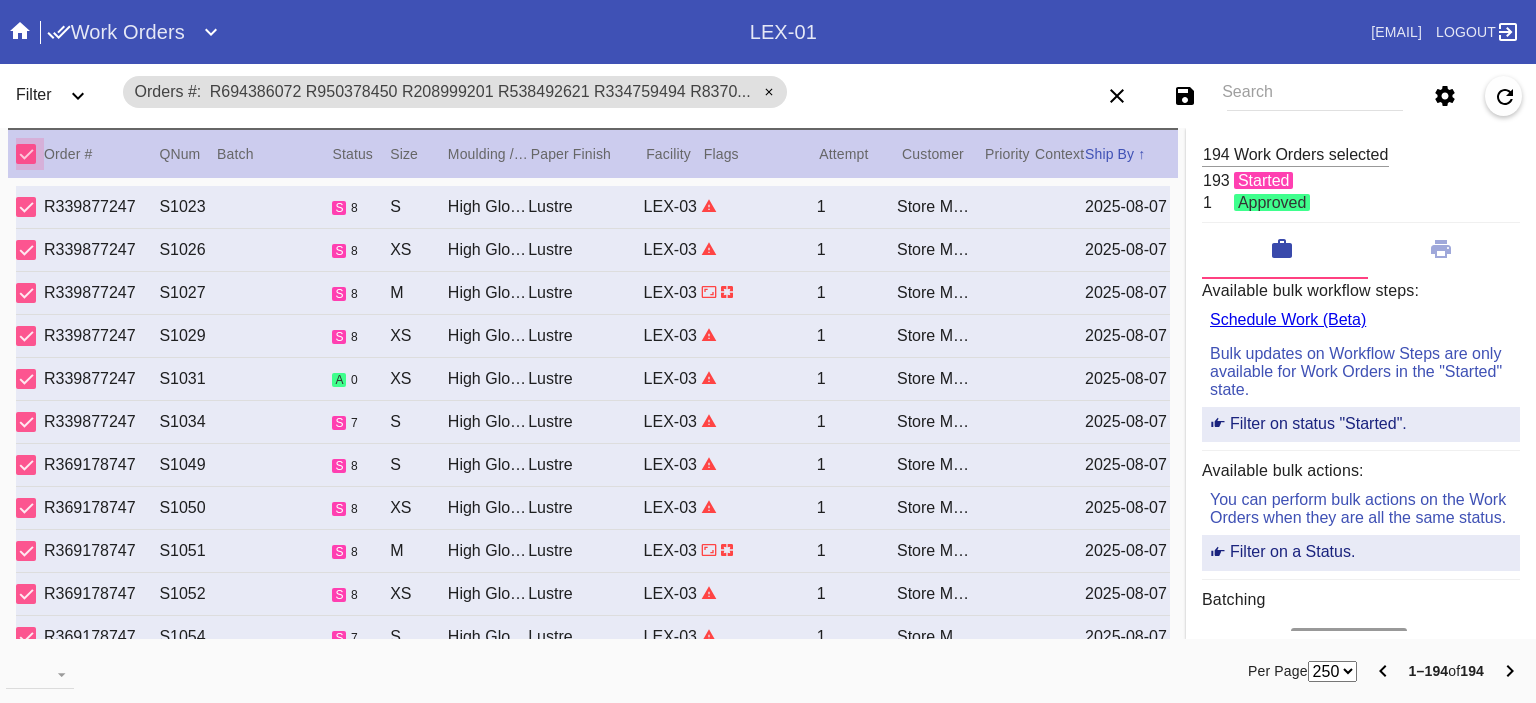 click at bounding box center (26, 154) 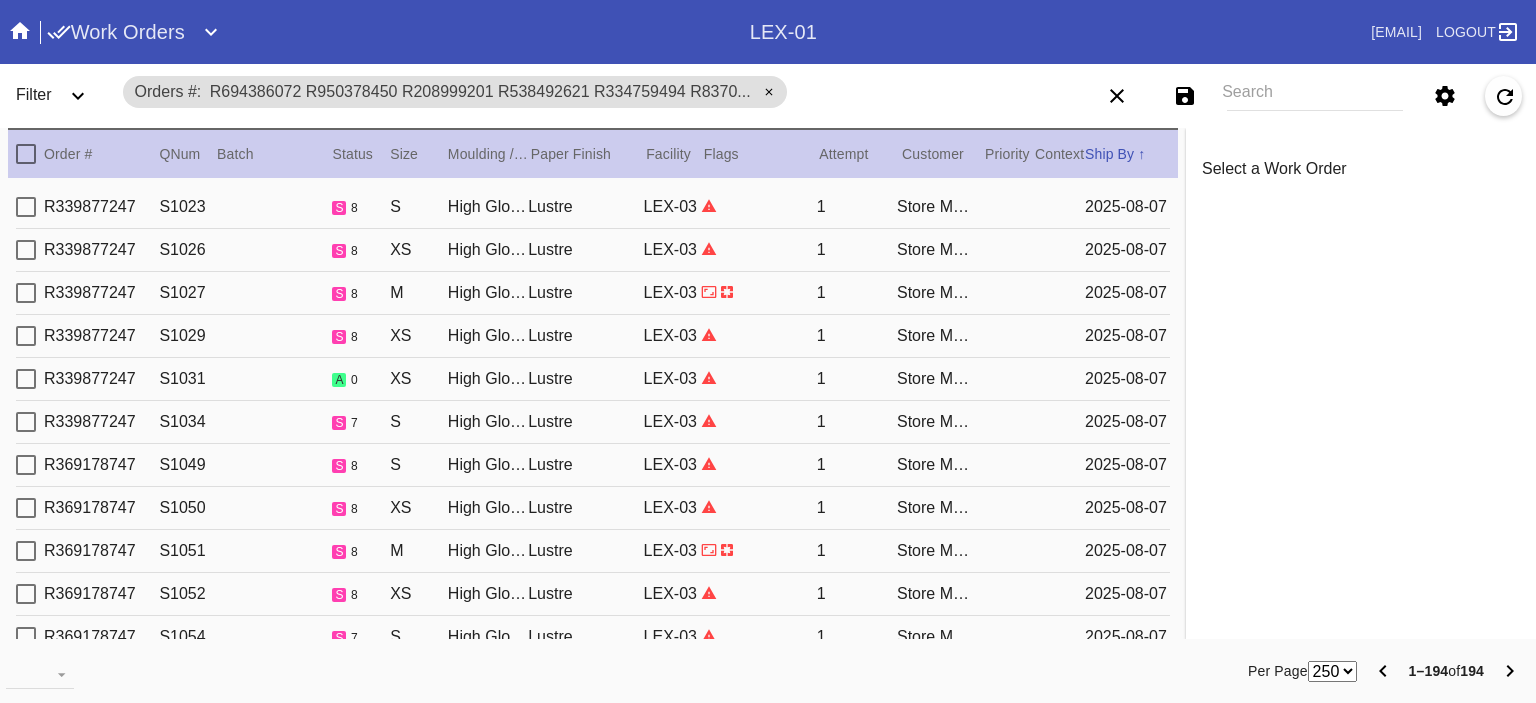 click at bounding box center [26, 154] 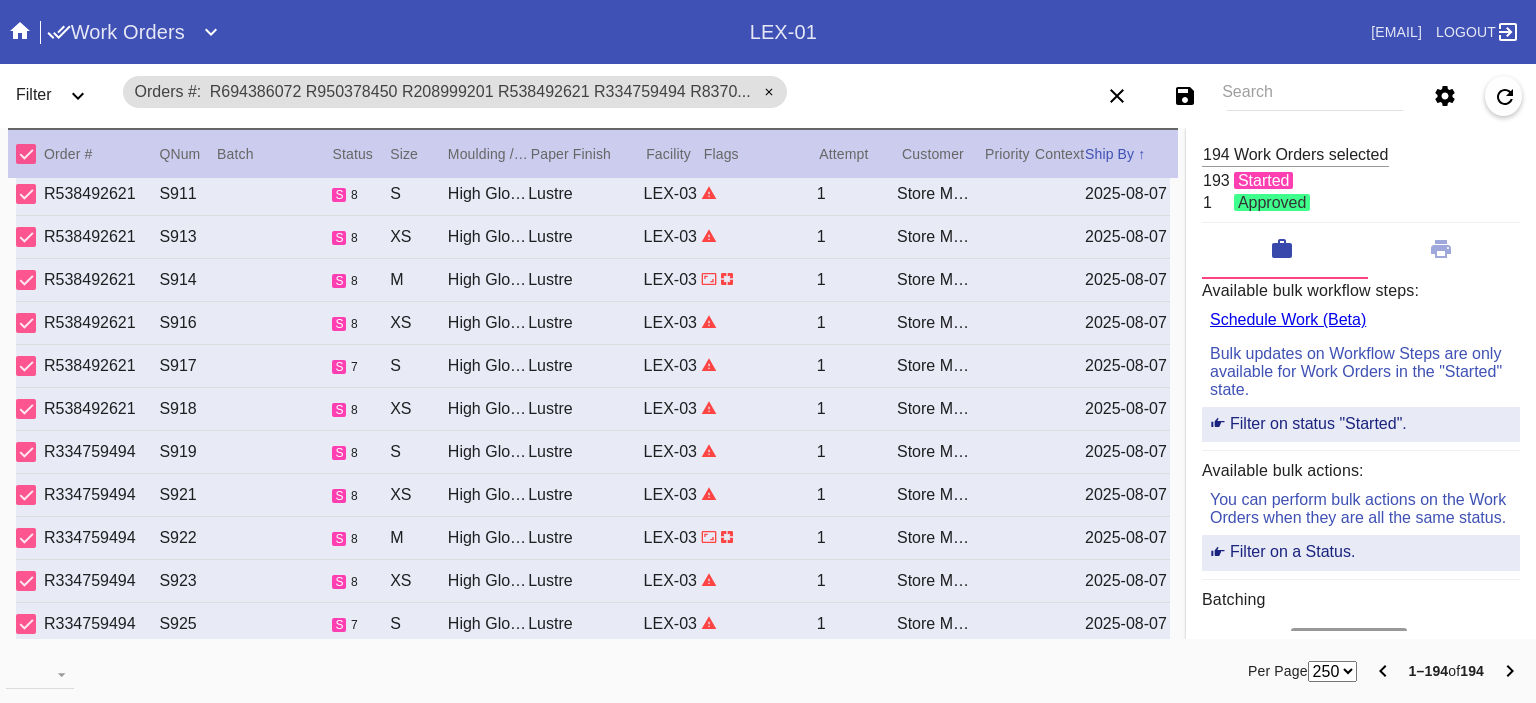 scroll, scrollTop: 0, scrollLeft: 0, axis: both 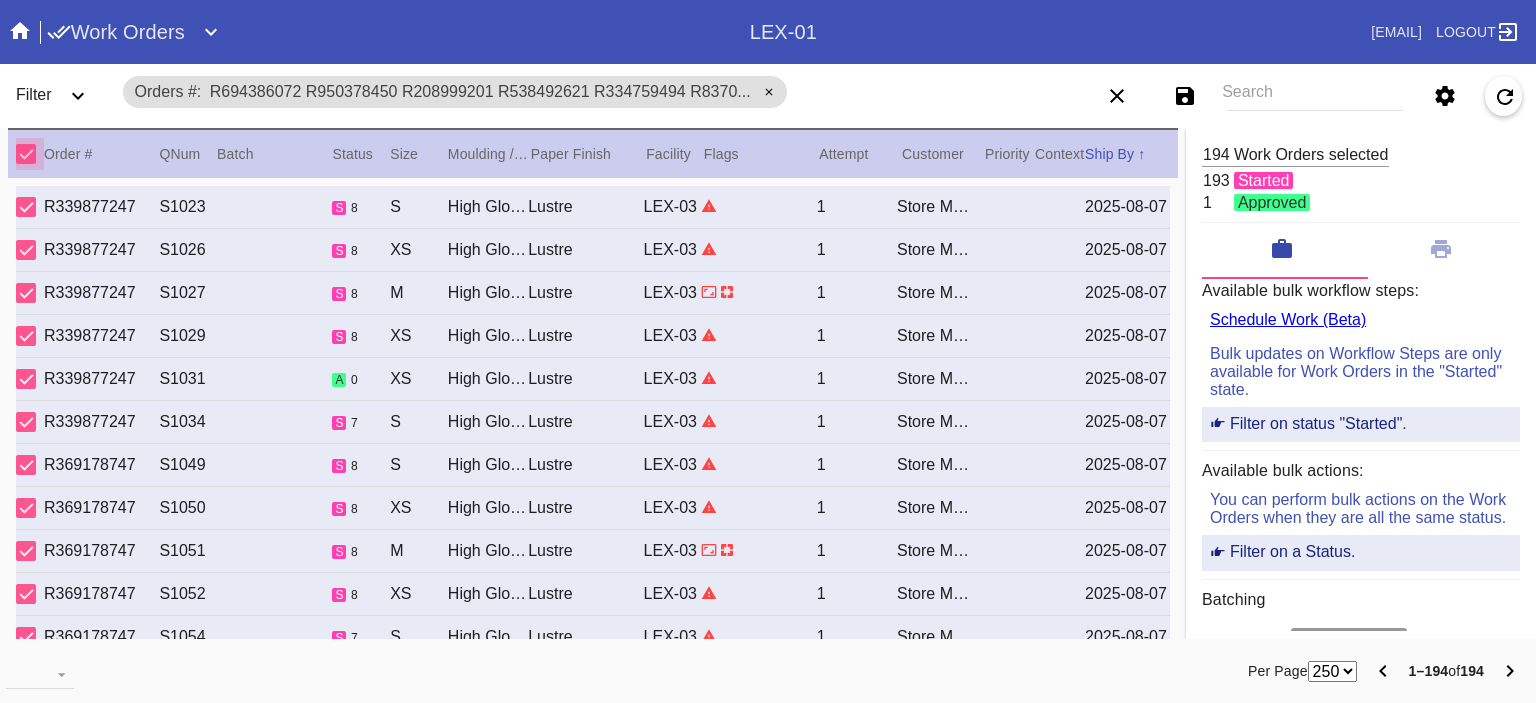 click at bounding box center [26, 154] 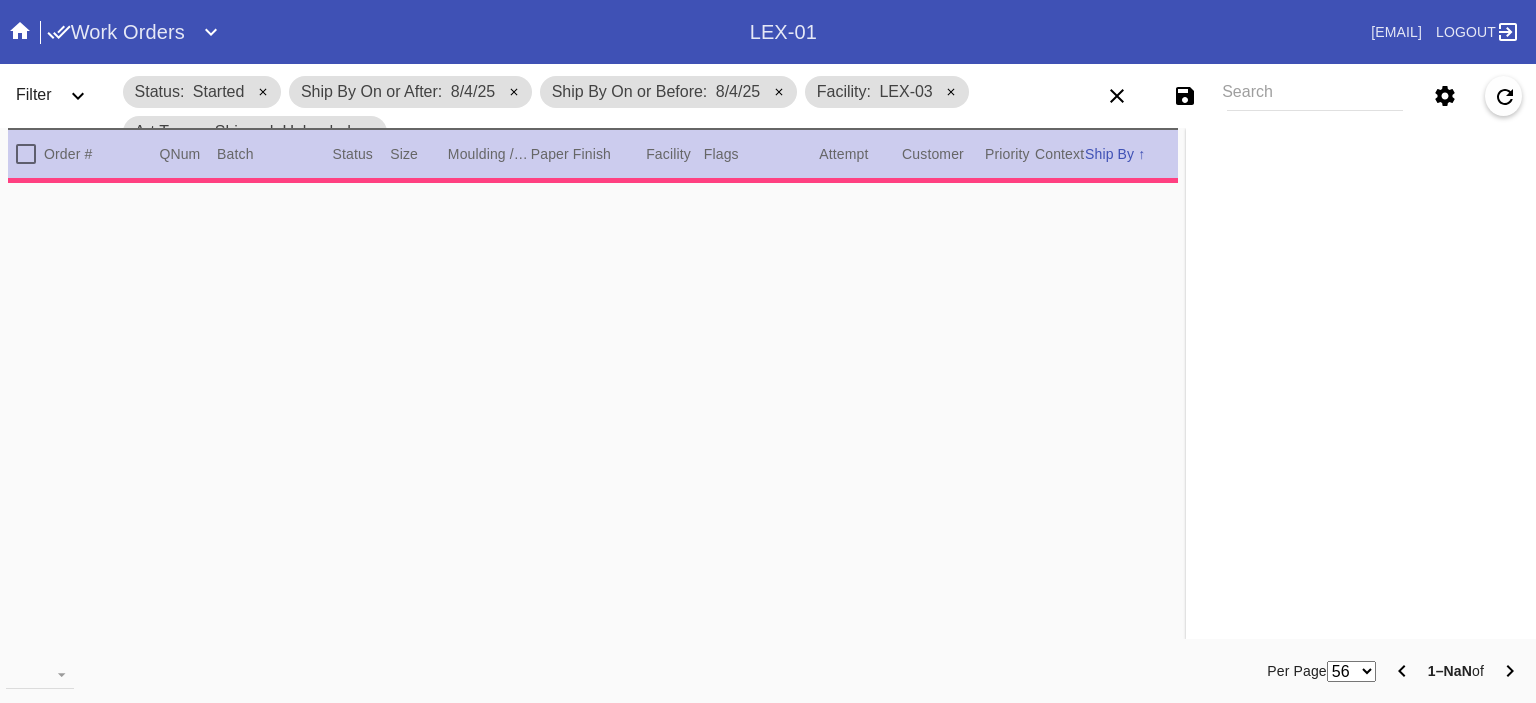 scroll, scrollTop: 0, scrollLeft: 0, axis: both 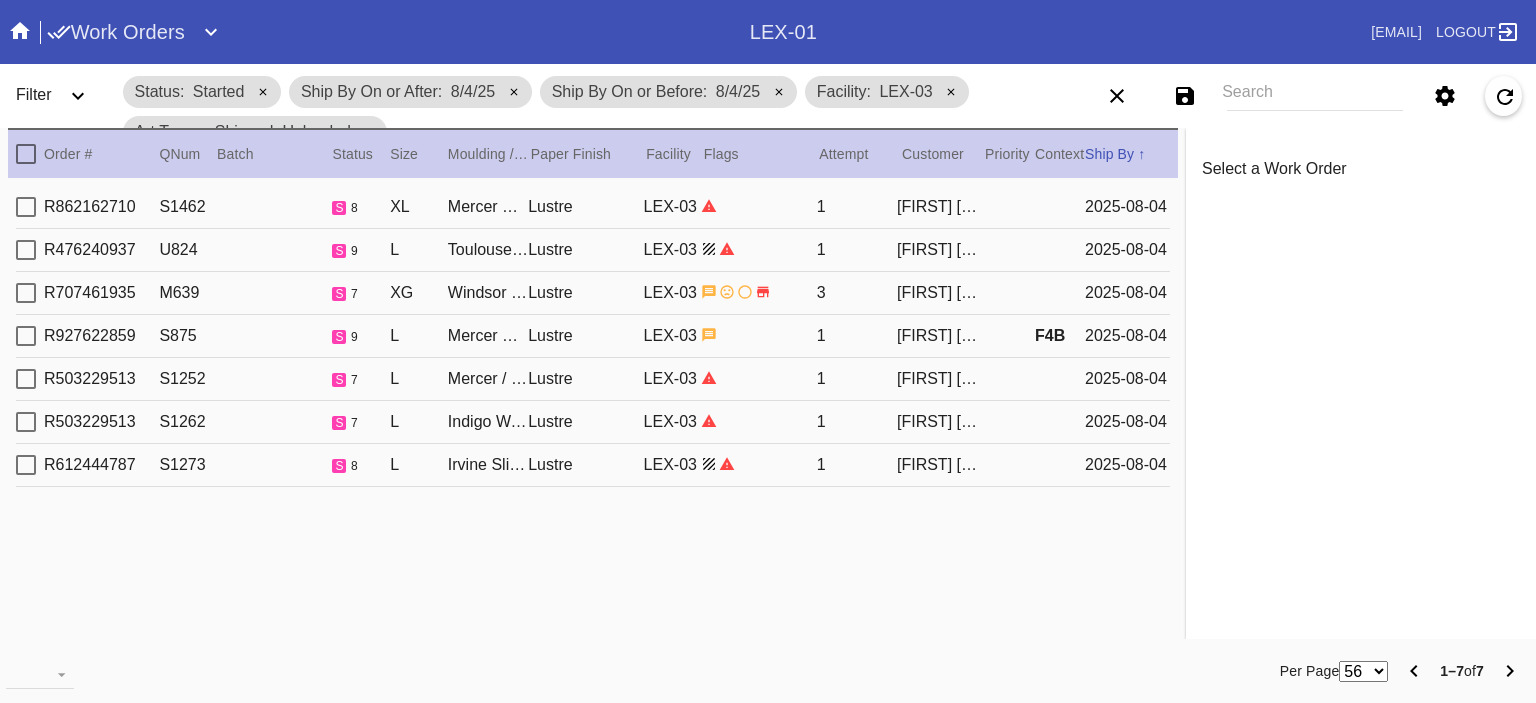 click on "R[NUMBER] S[NUMBER] s   [NUMBER] XL [LAST] / [MATERIAL] [COLOR] LEX-03 1 [FIRST] [LAST]
[DATE]" at bounding box center (593, 207) 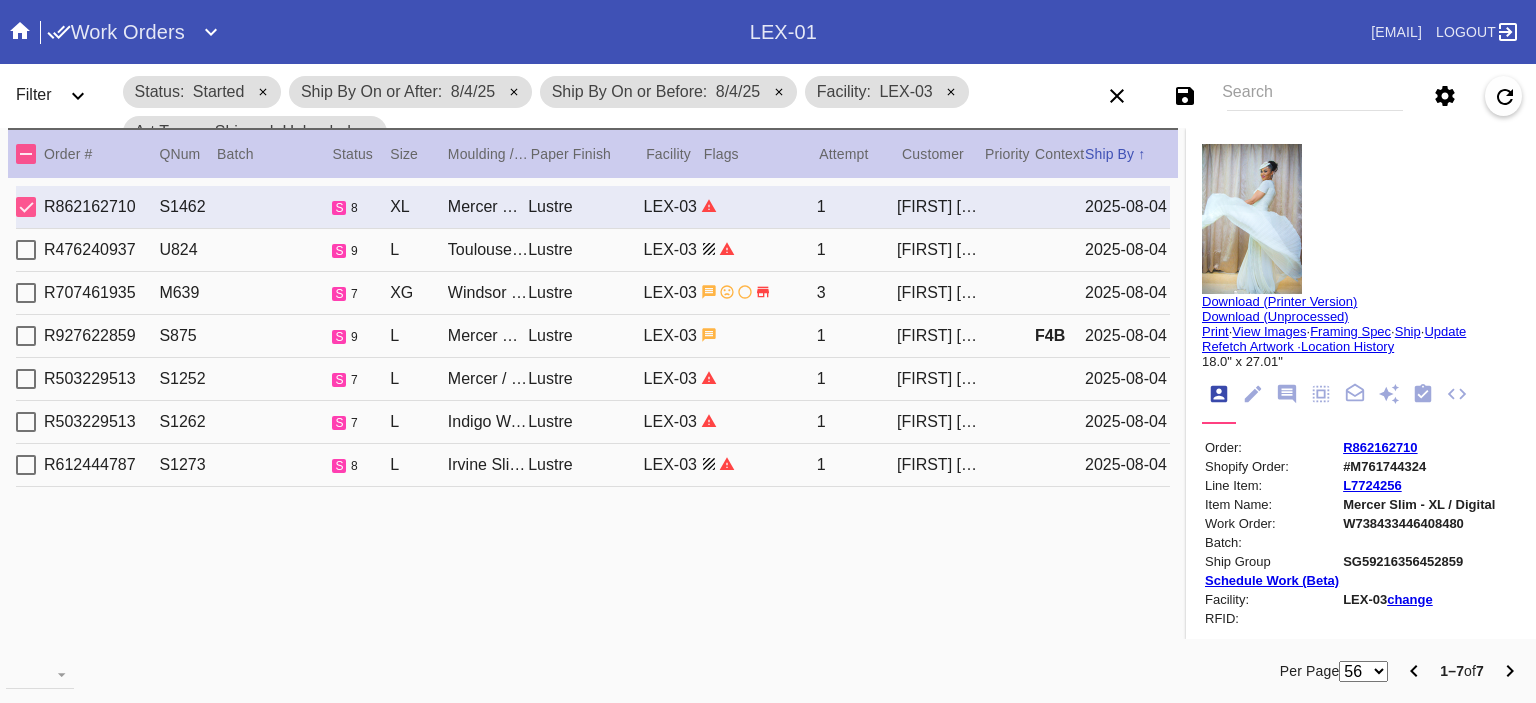 type on "13.75" 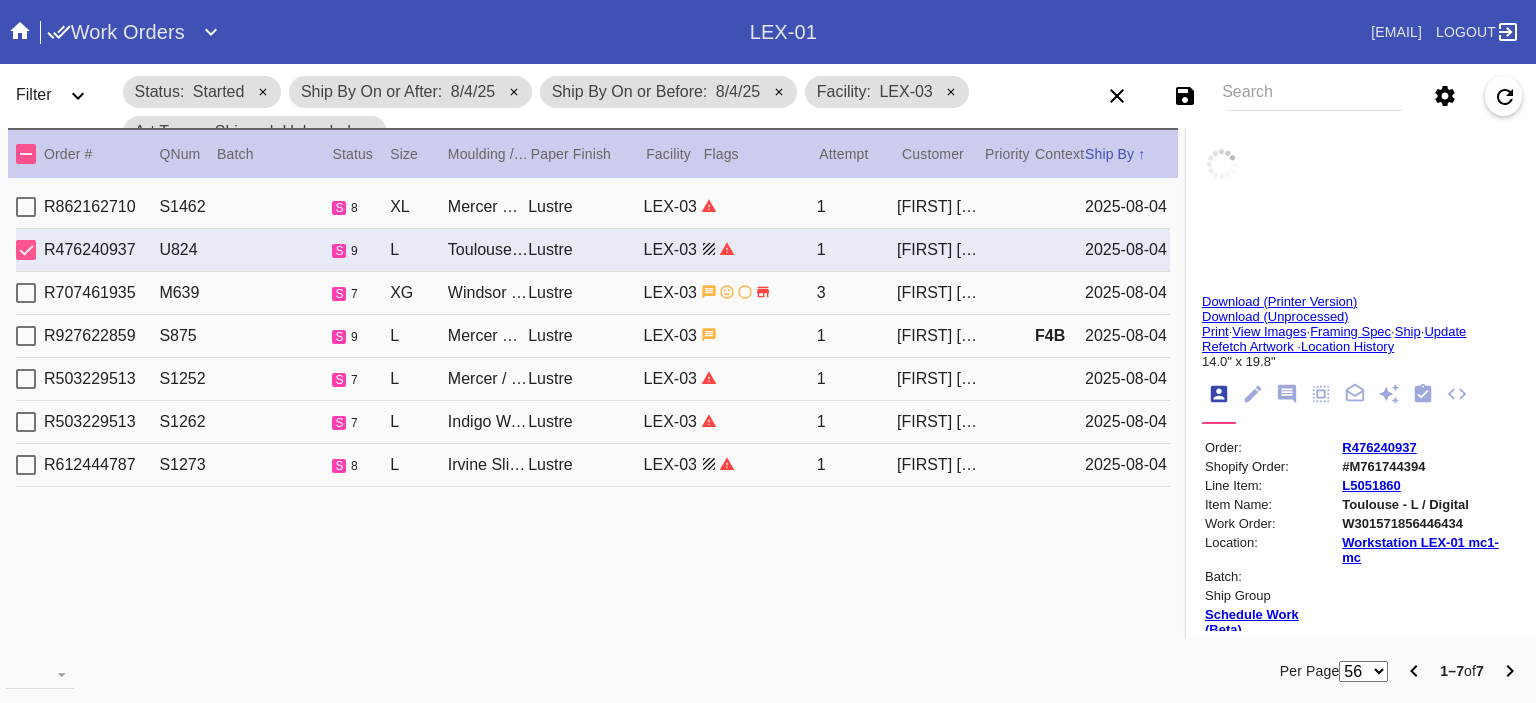 type on "[MONTH] [YEAR]" 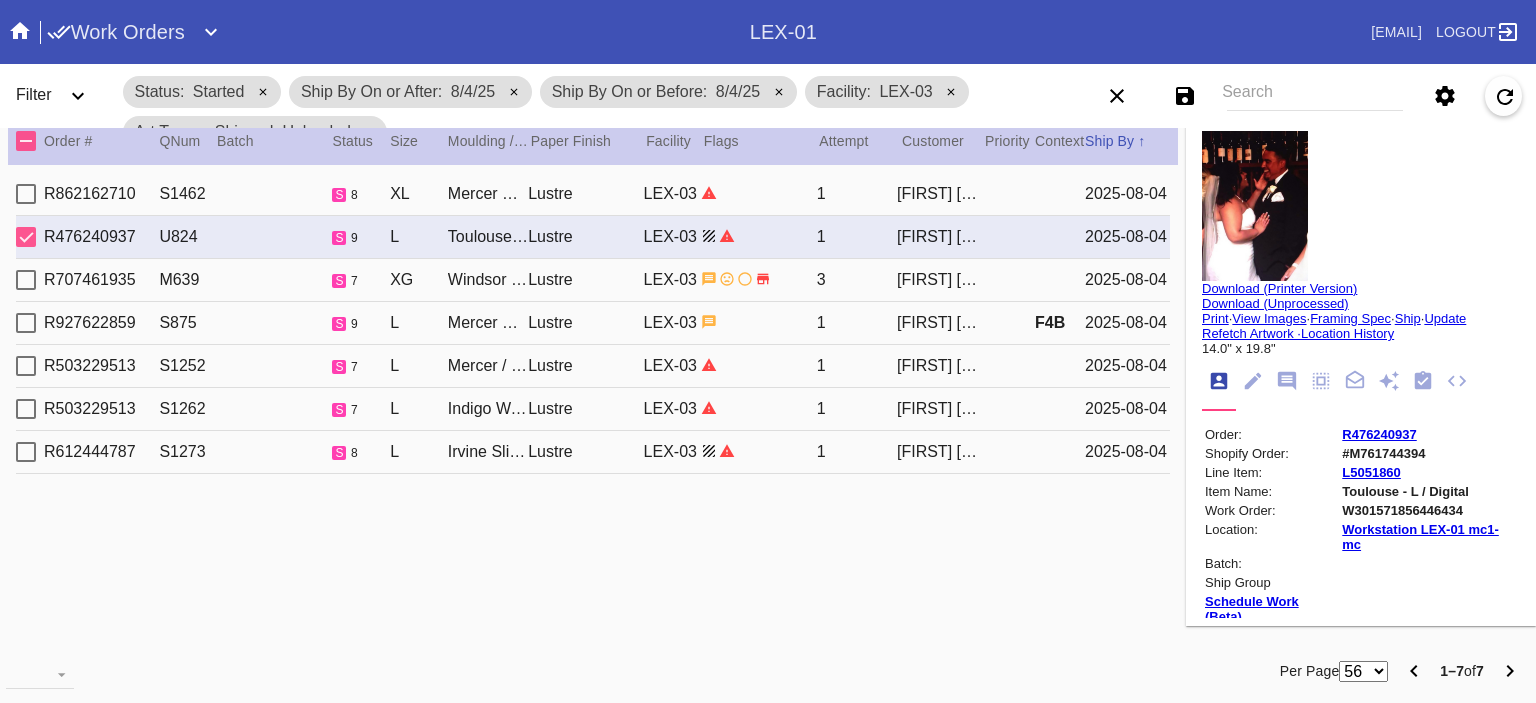 scroll, scrollTop: 14, scrollLeft: 0, axis: vertical 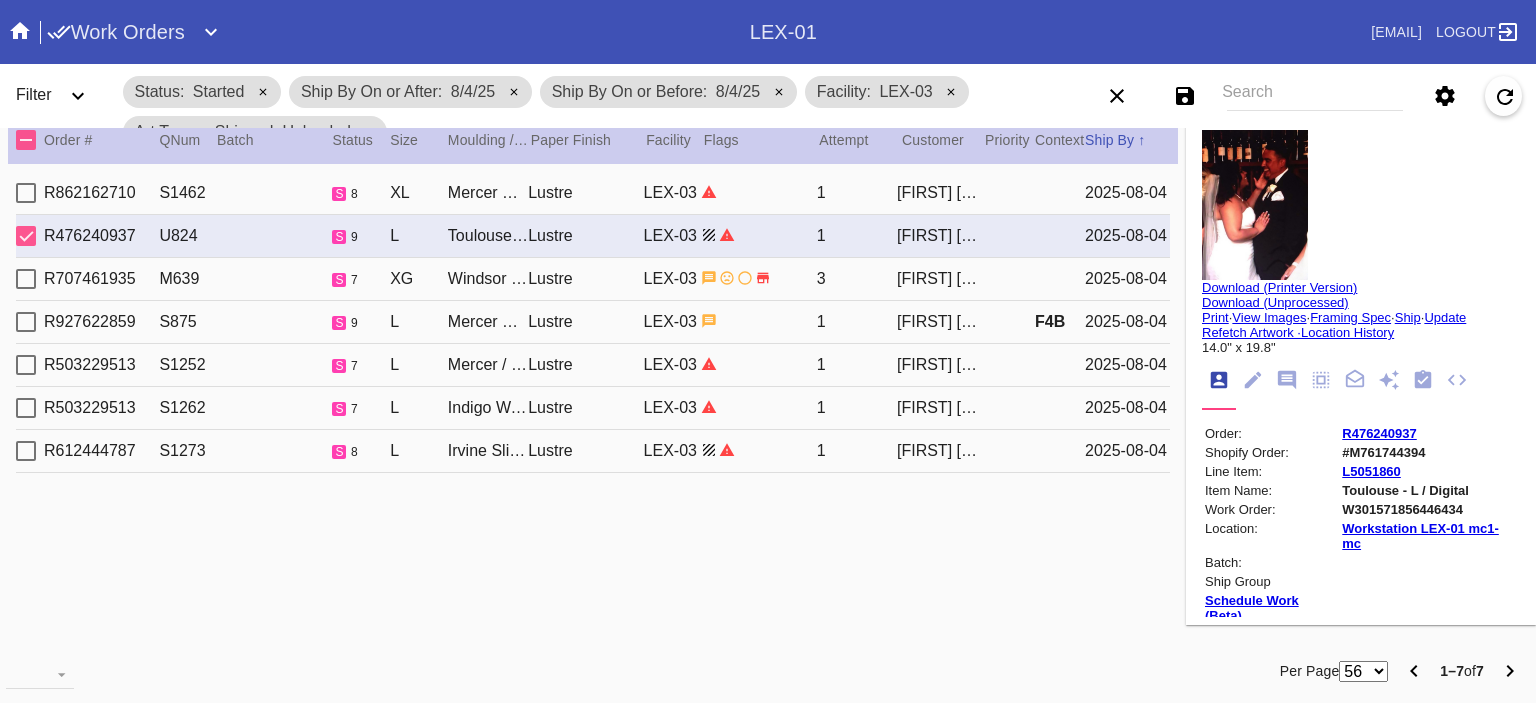 click 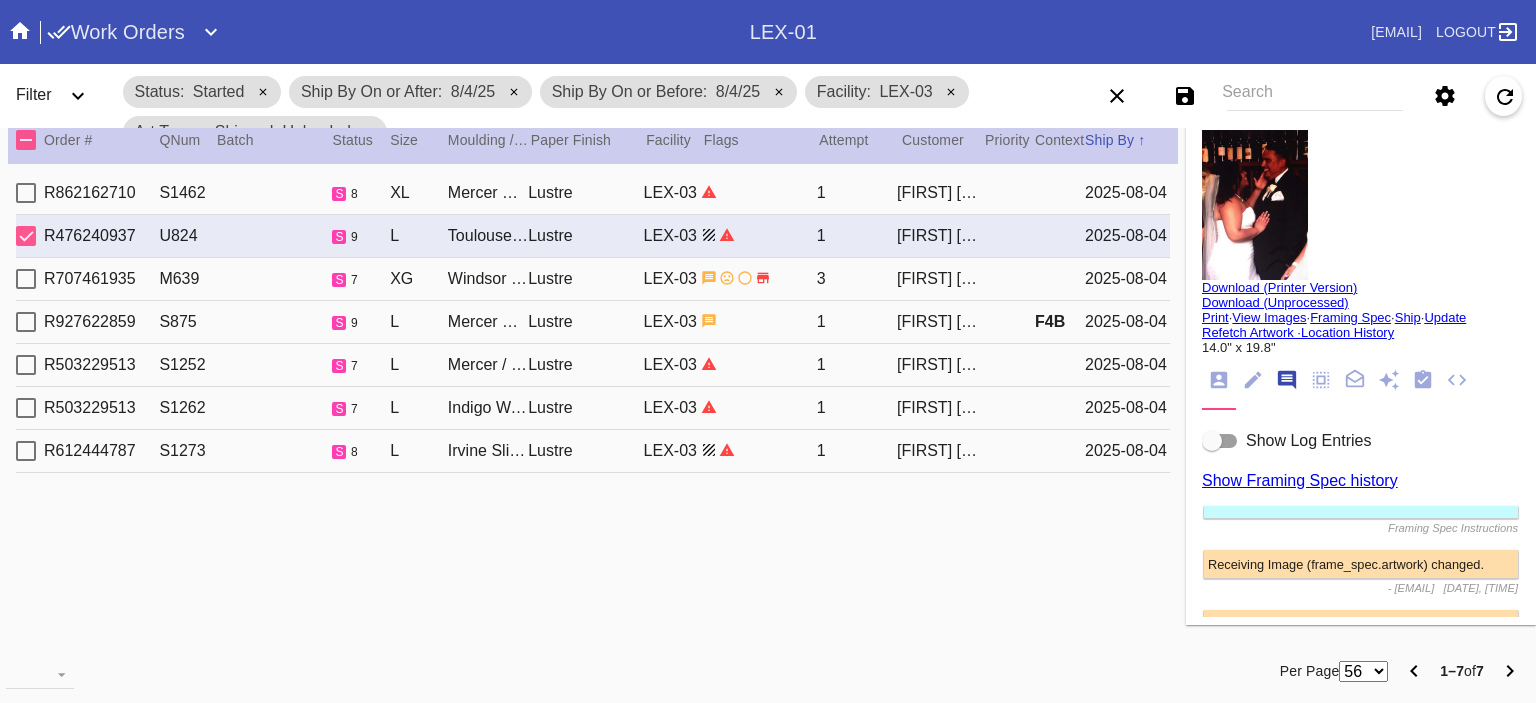 scroll, scrollTop: 123, scrollLeft: 0, axis: vertical 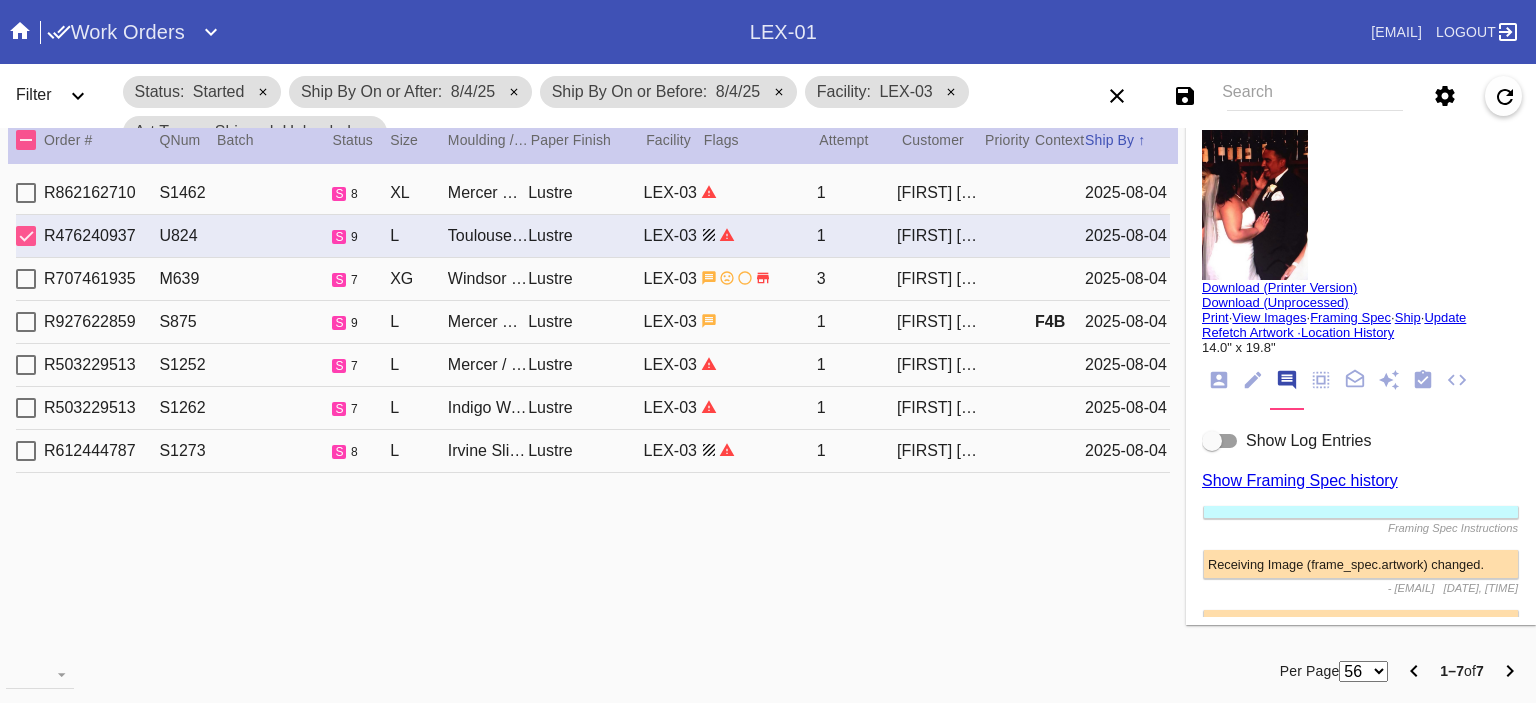 click at bounding box center [1220, 441] 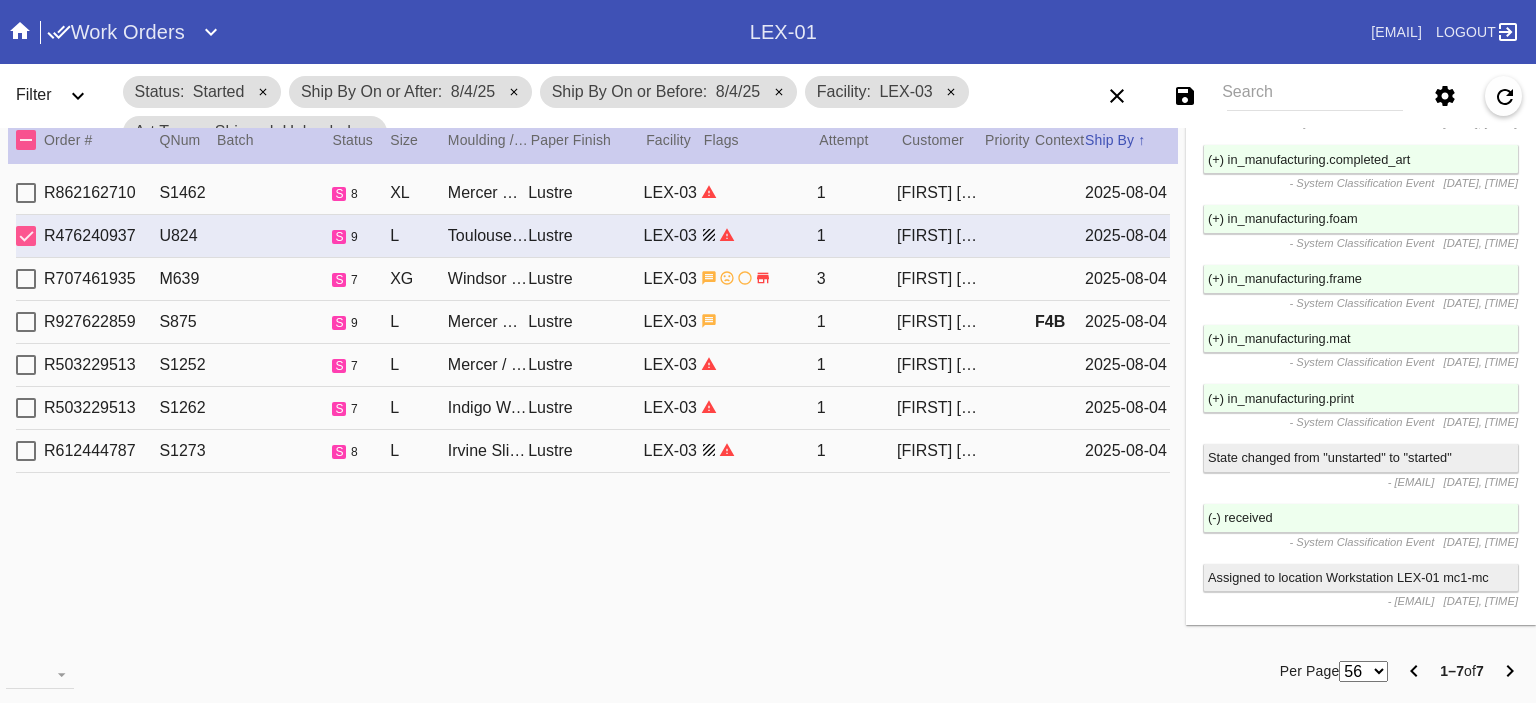 scroll, scrollTop: 2694, scrollLeft: 0, axis: vertical 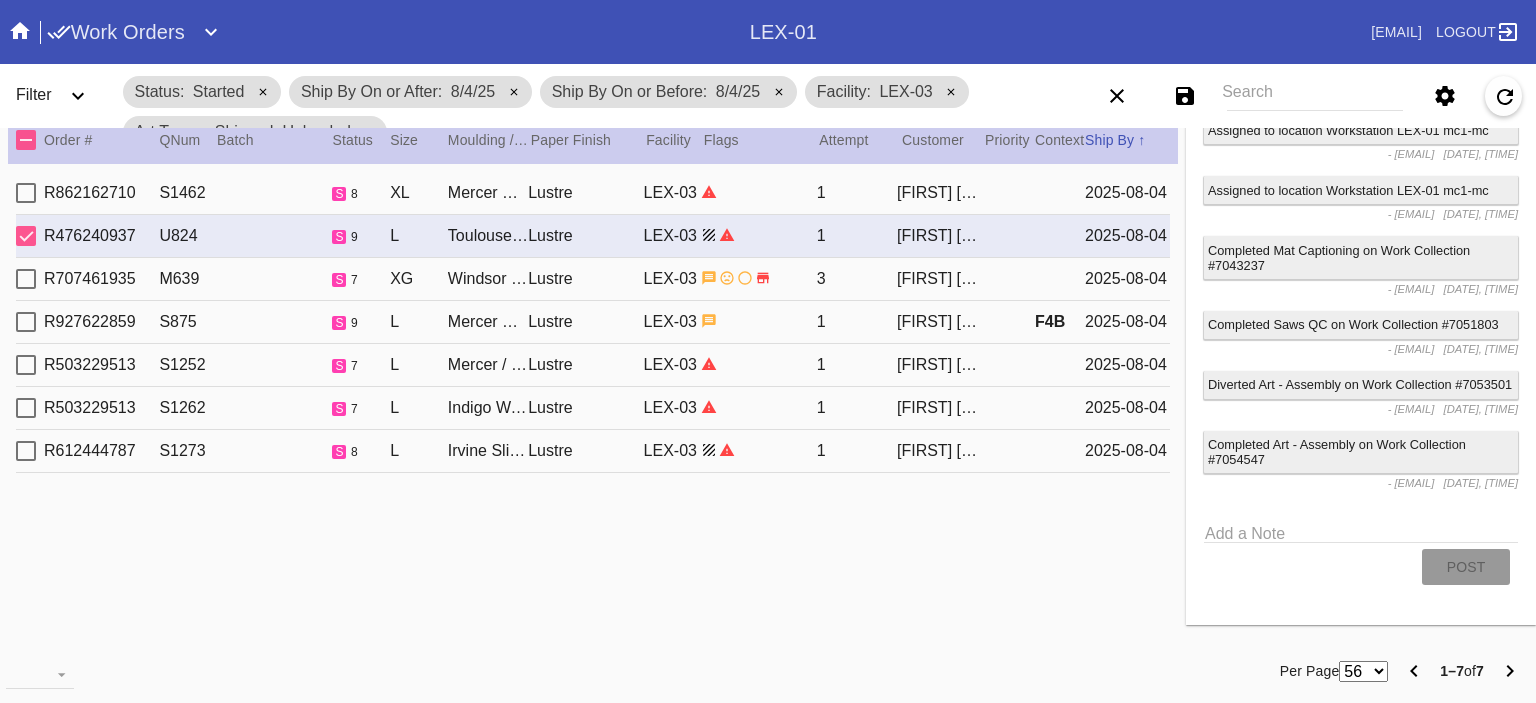 click on "1" at bounding box center [857, 322] 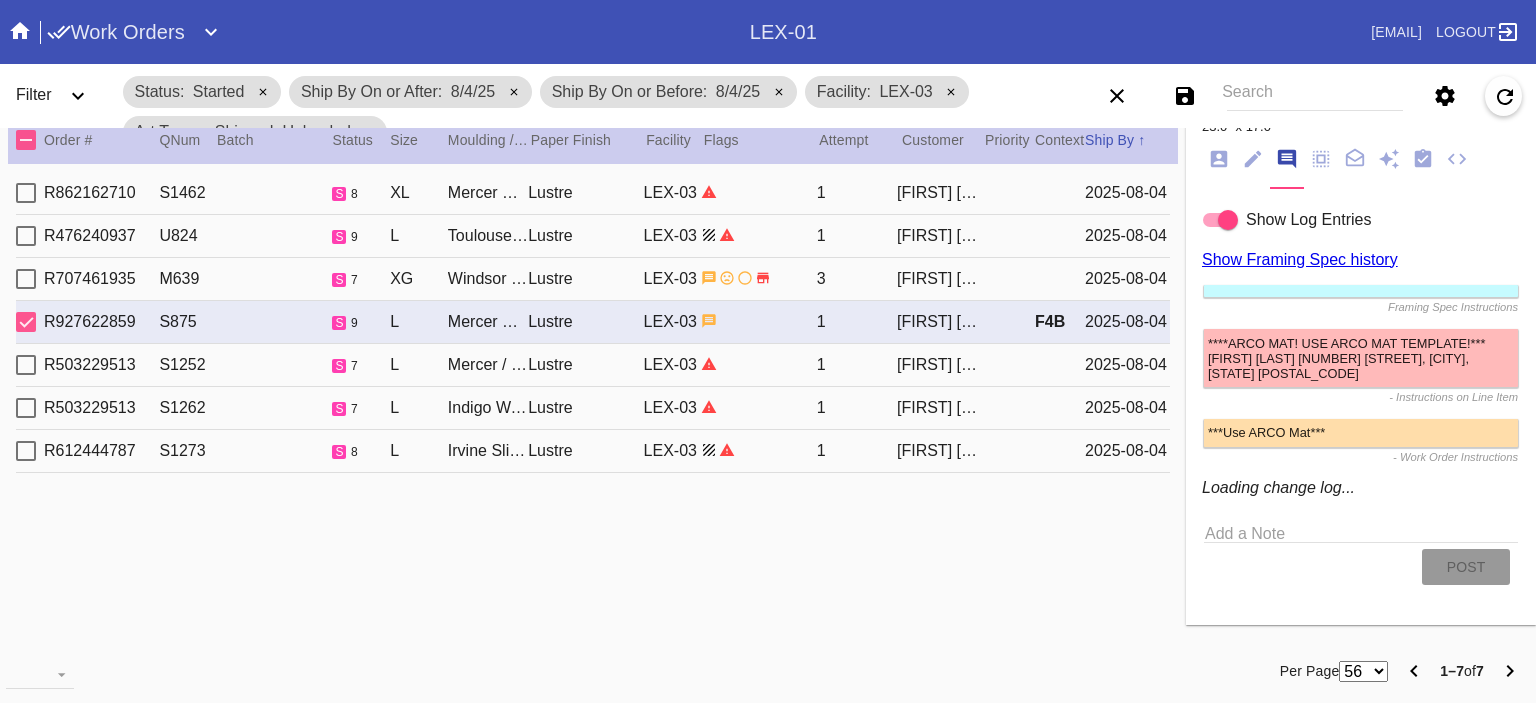 scroll, scrollTop: 1976, scrollLeft: 0, axis: vertical 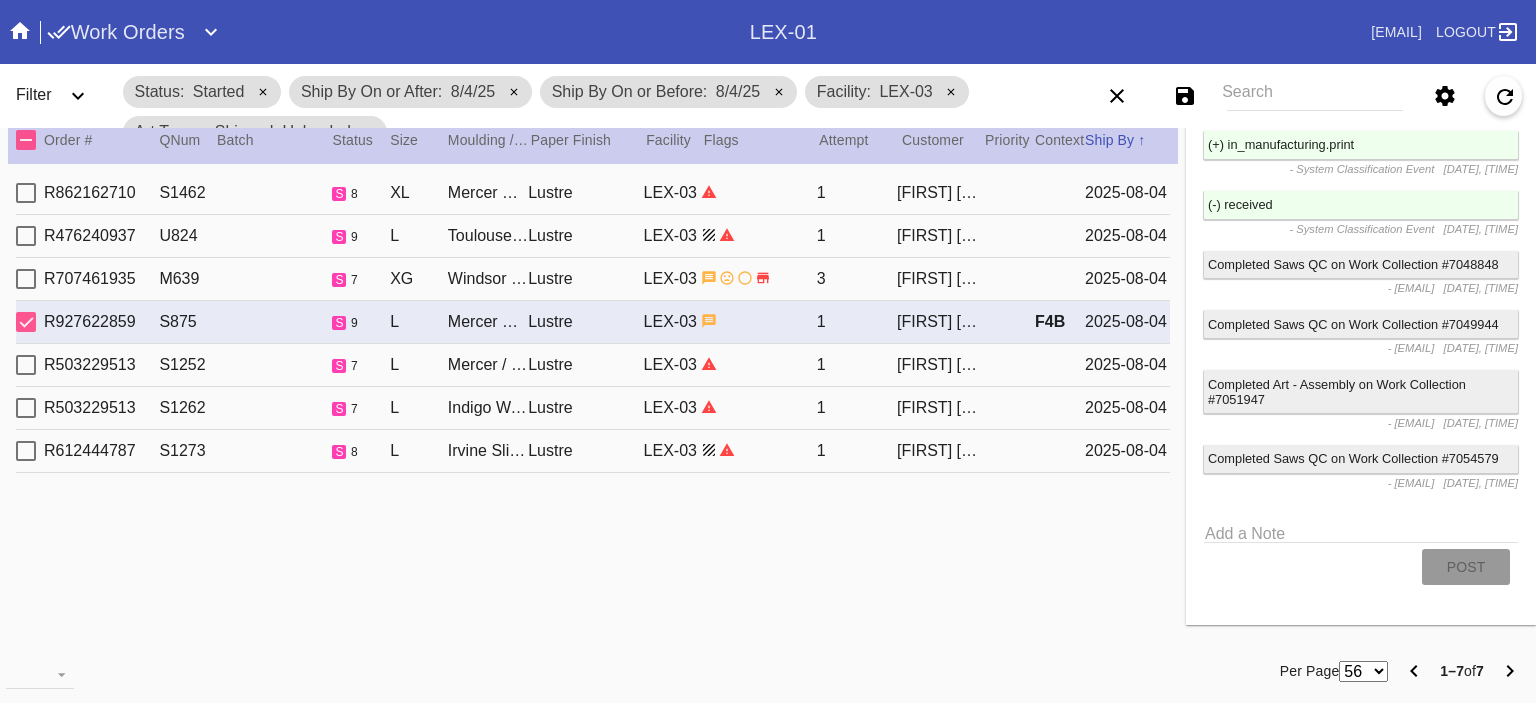 click on "1" at bounding box center [857, 365] 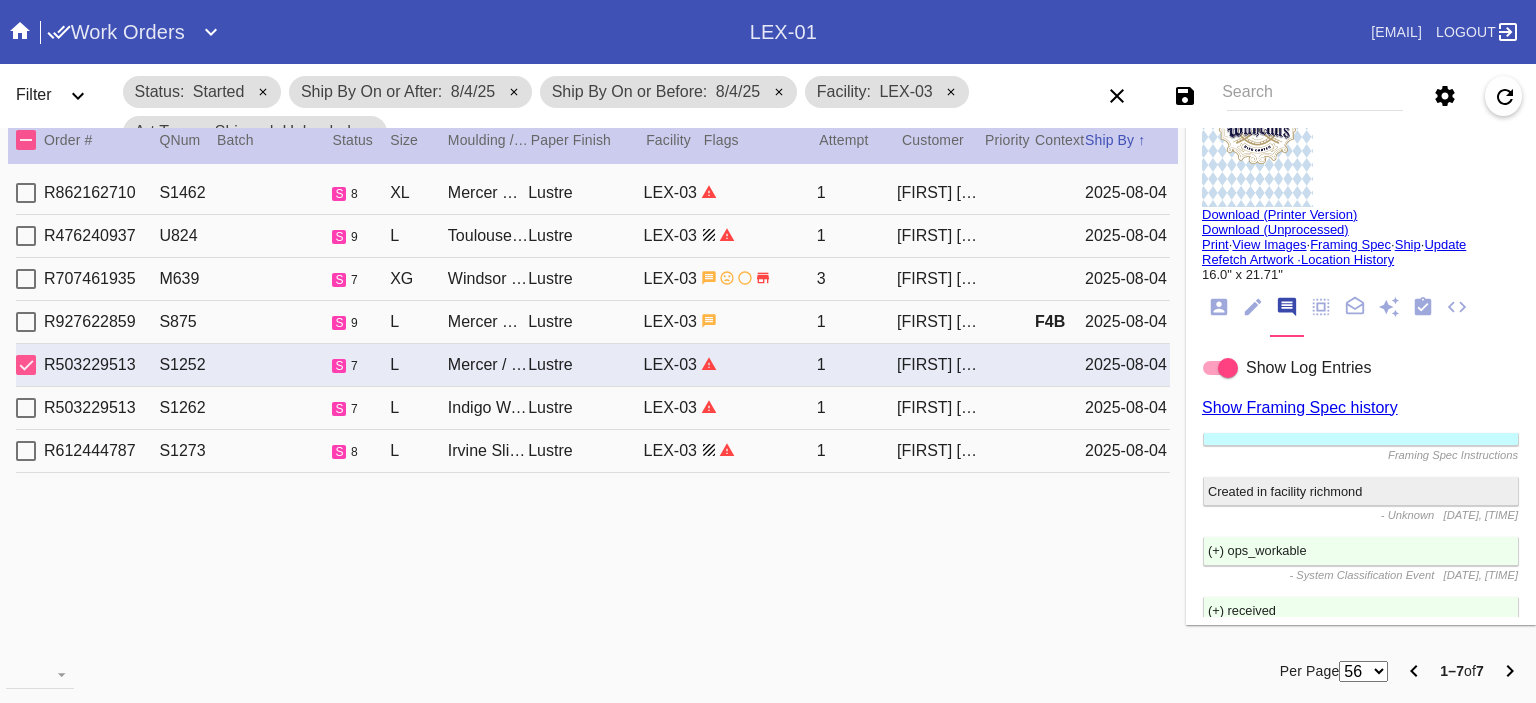 scroll, scrollTop: 1513, scrollLeft: 0, axis: vertical 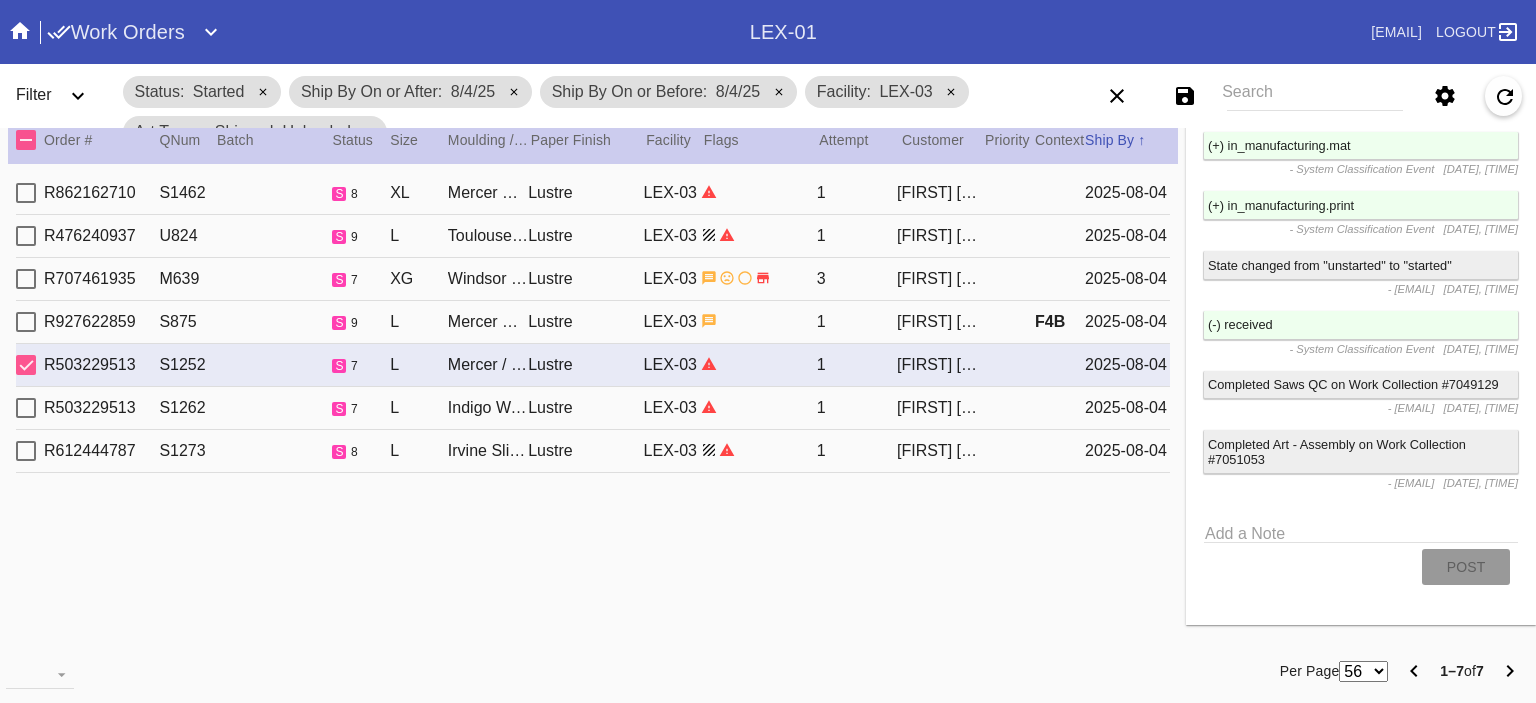 click on "1" at bounding box center (857, 322) 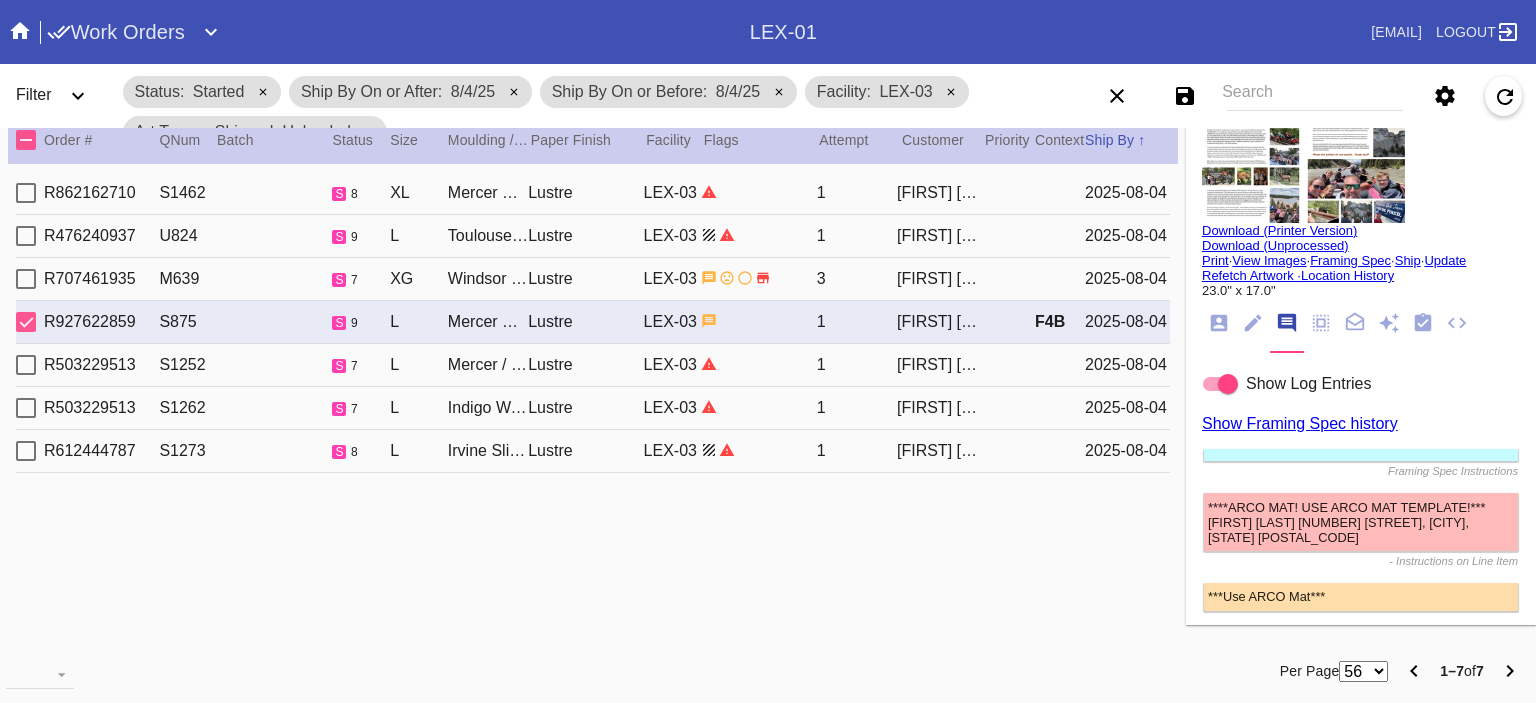 scroll, scrollTop: 0, scrollLeft: 0, axis: both 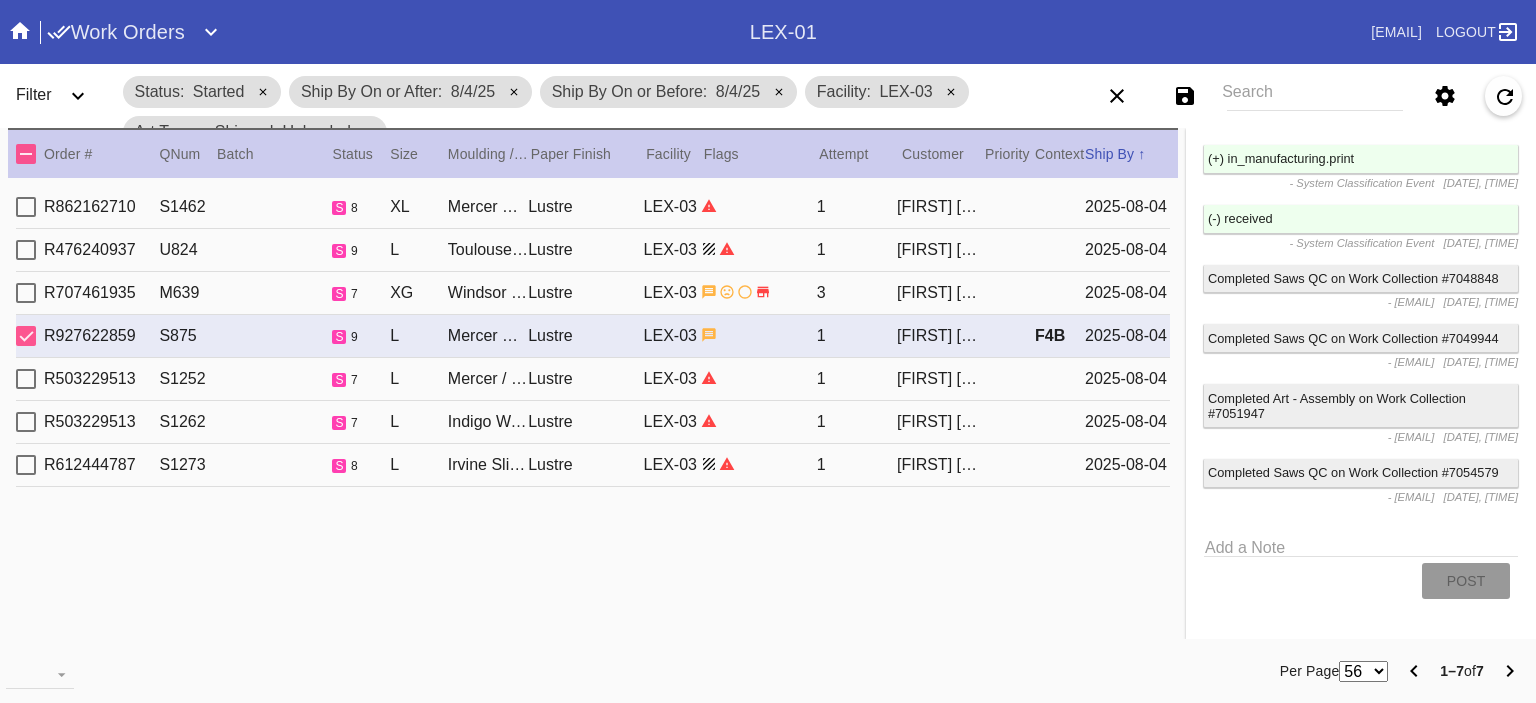 click at bounding box center [758, 378] 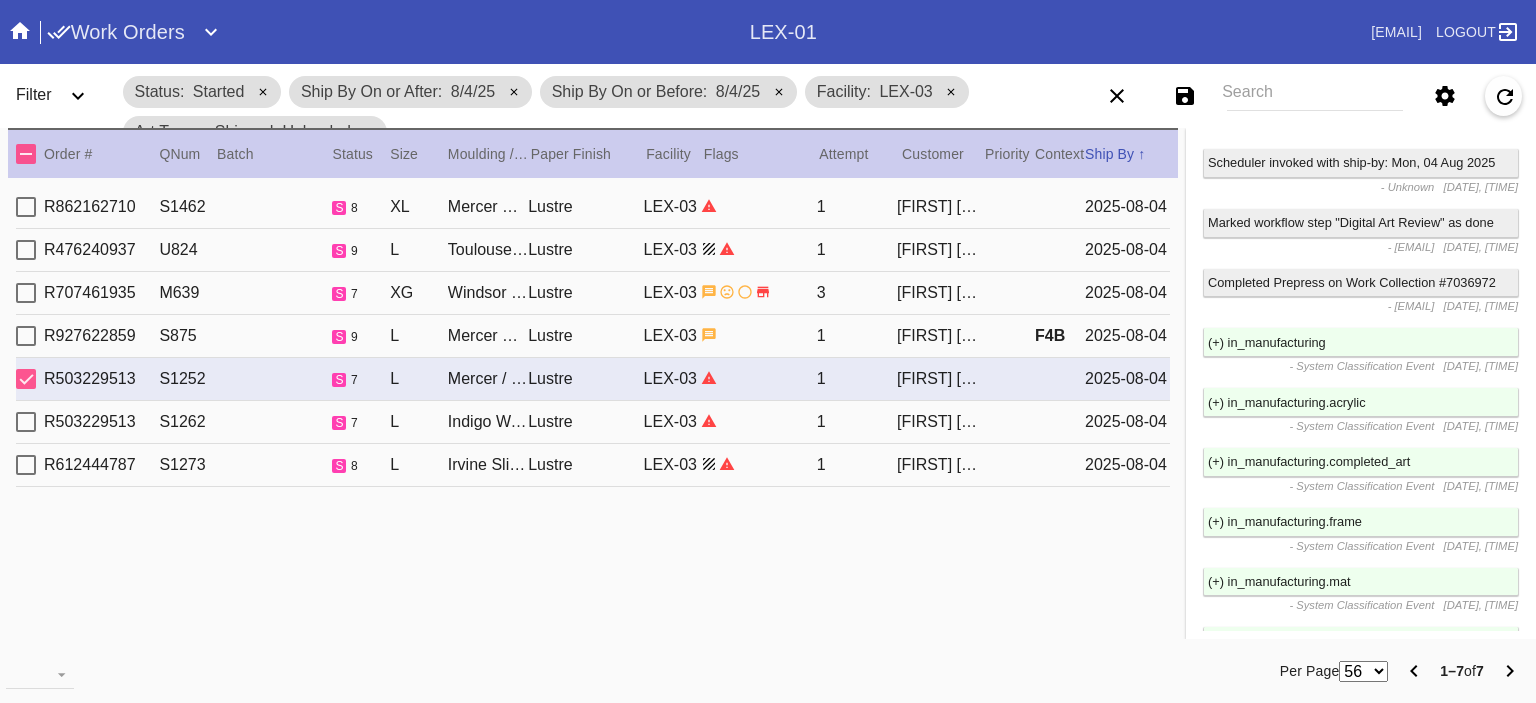 scroll, scrollTop: 1303, scrollLeft: 0, axis: vertical 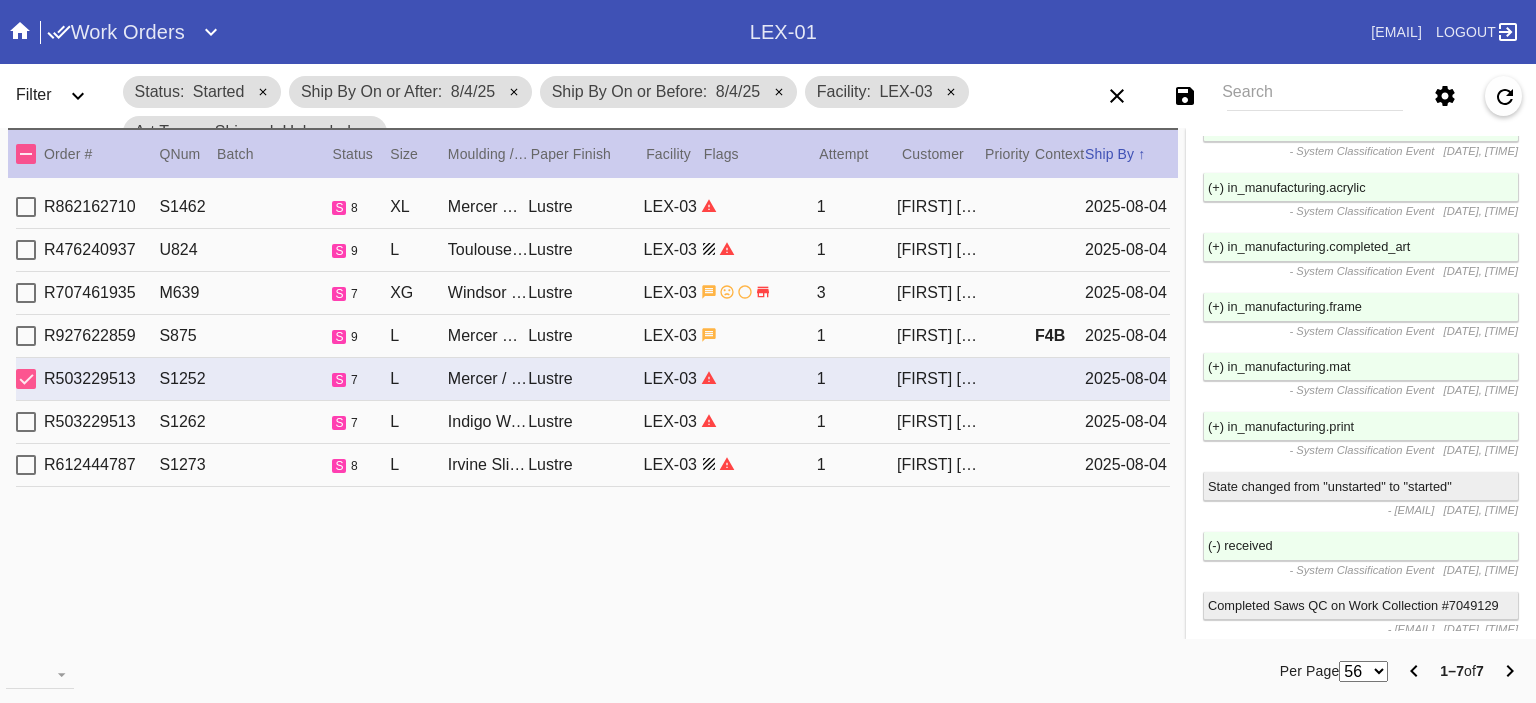 click on "R503229513 S1262 s   7 L Indigo Walnut Gallery / Russet Lustre LEX-03 1 Jordan Morey
2025-08-04" at bounding box center [593, 422] 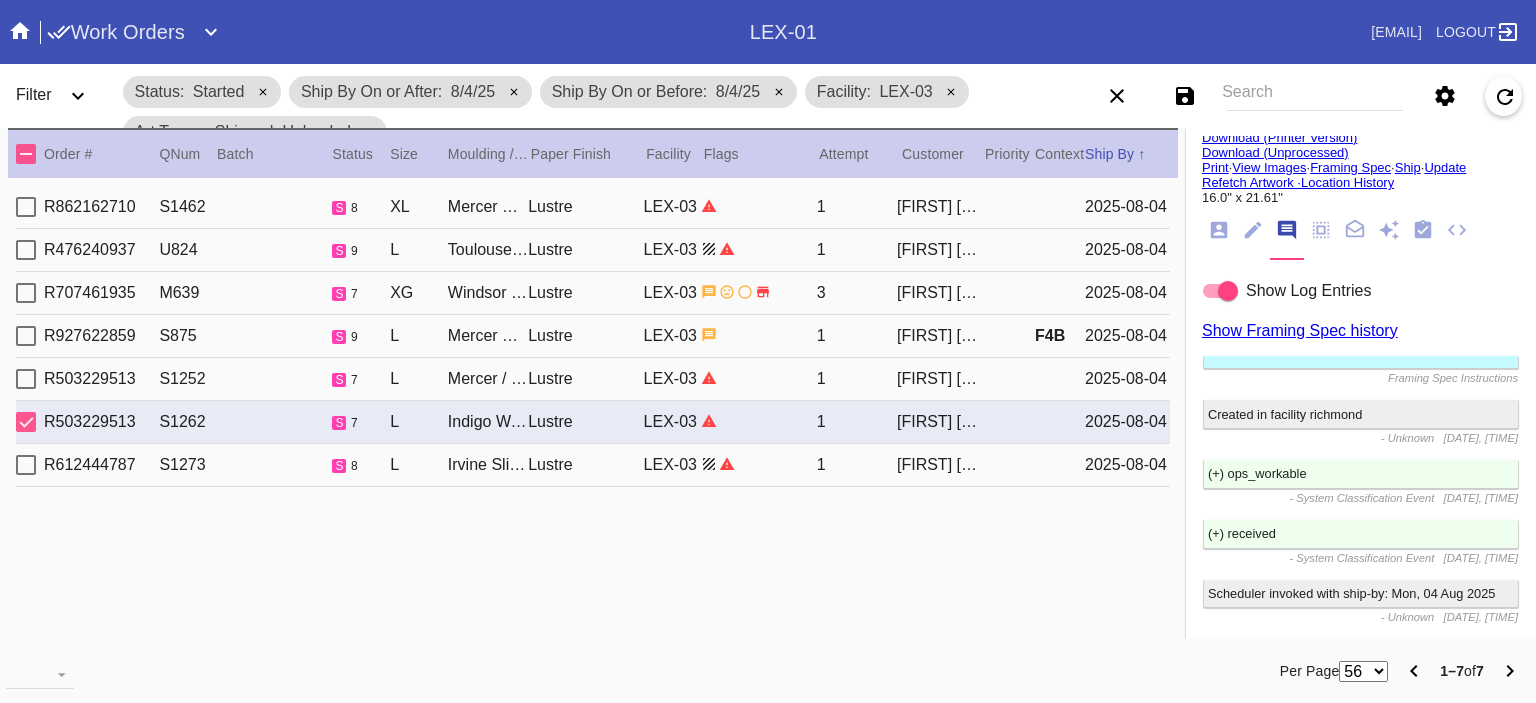 scroll, scrollTop: 0, scrollLeft: 0, axis: both 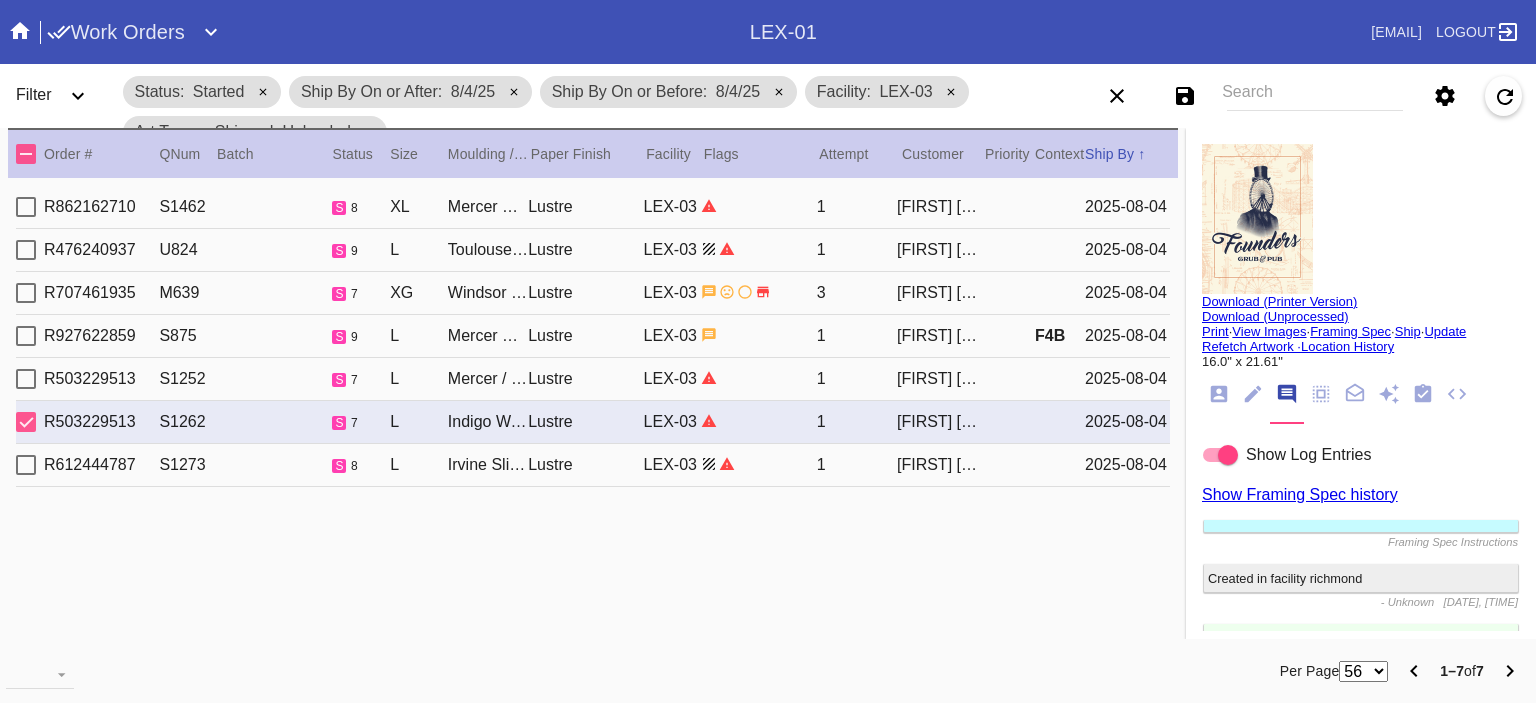 click at bounding box center (1257, 219) 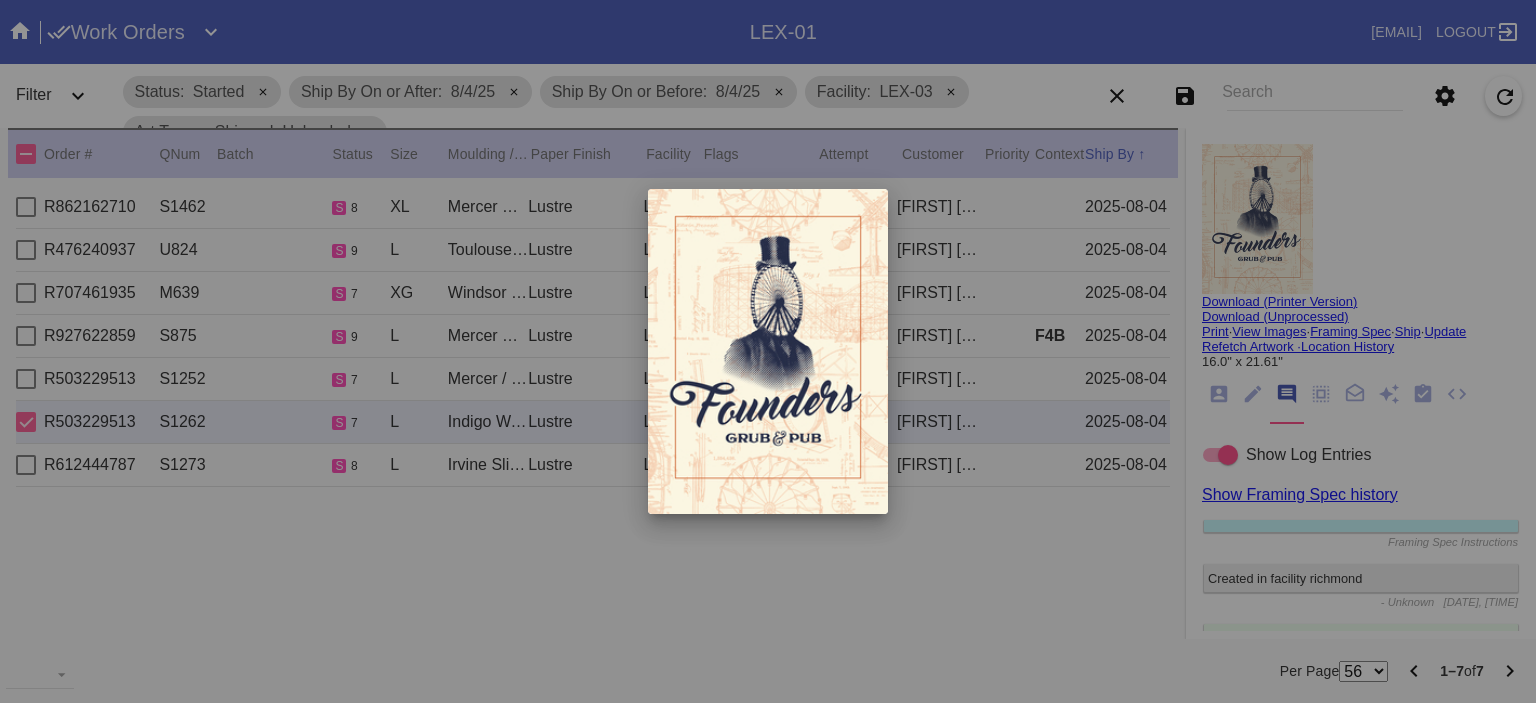 click at bounding box center (768, 351) 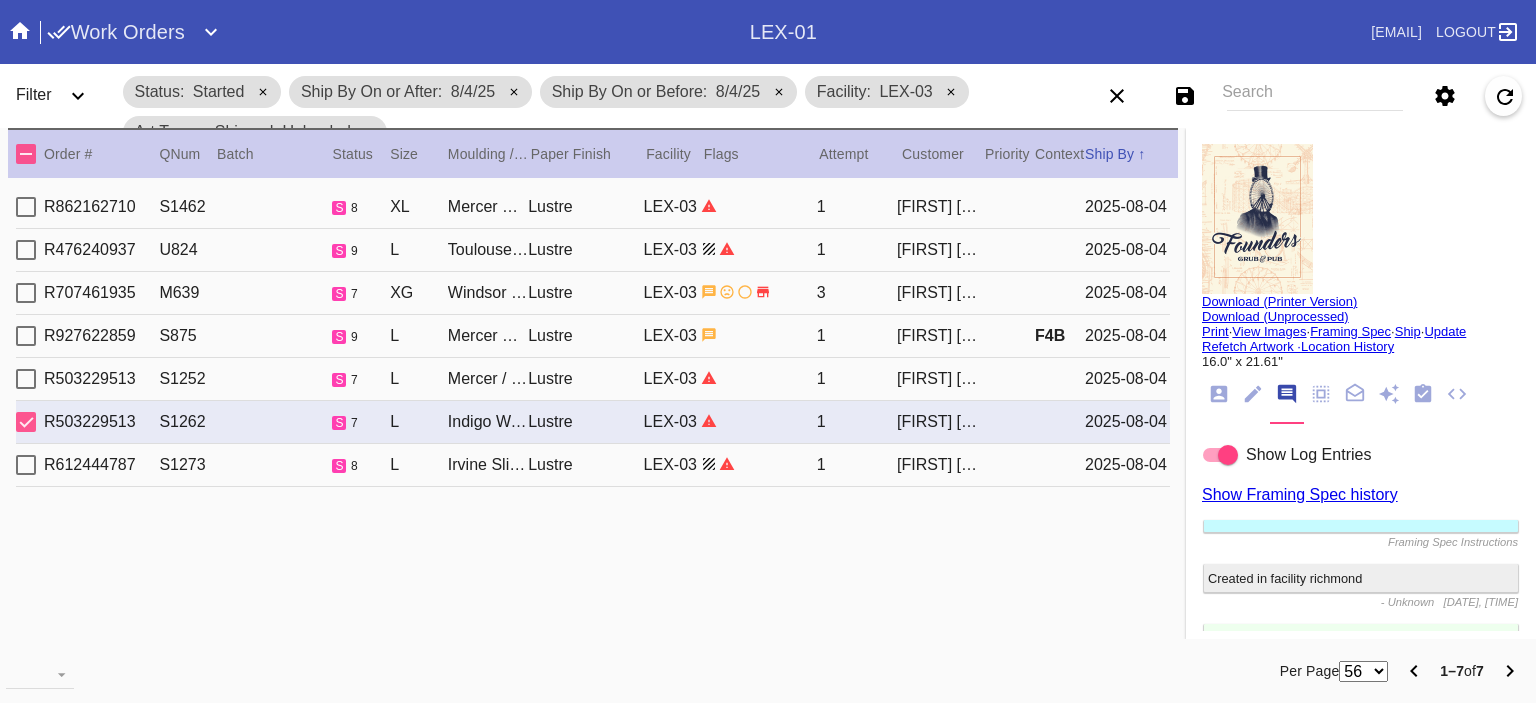 click on "R612444787 S1273 s   8 L Irvine Slim / Fabric White Lustre LEX-03 1 Tiffany R Warren
2025-08-04" at bounding box center (593, 465) 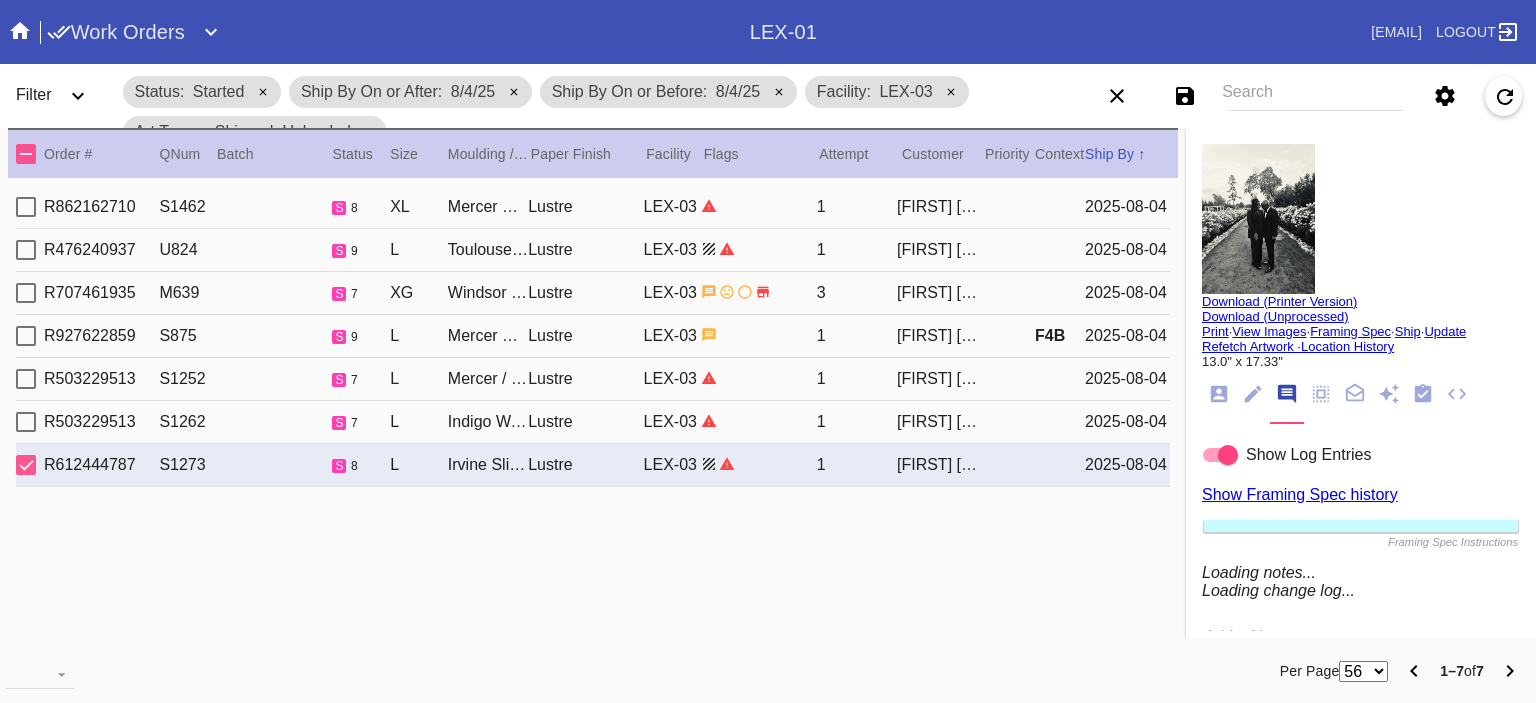 type on "Egg Harbor City, NJ" 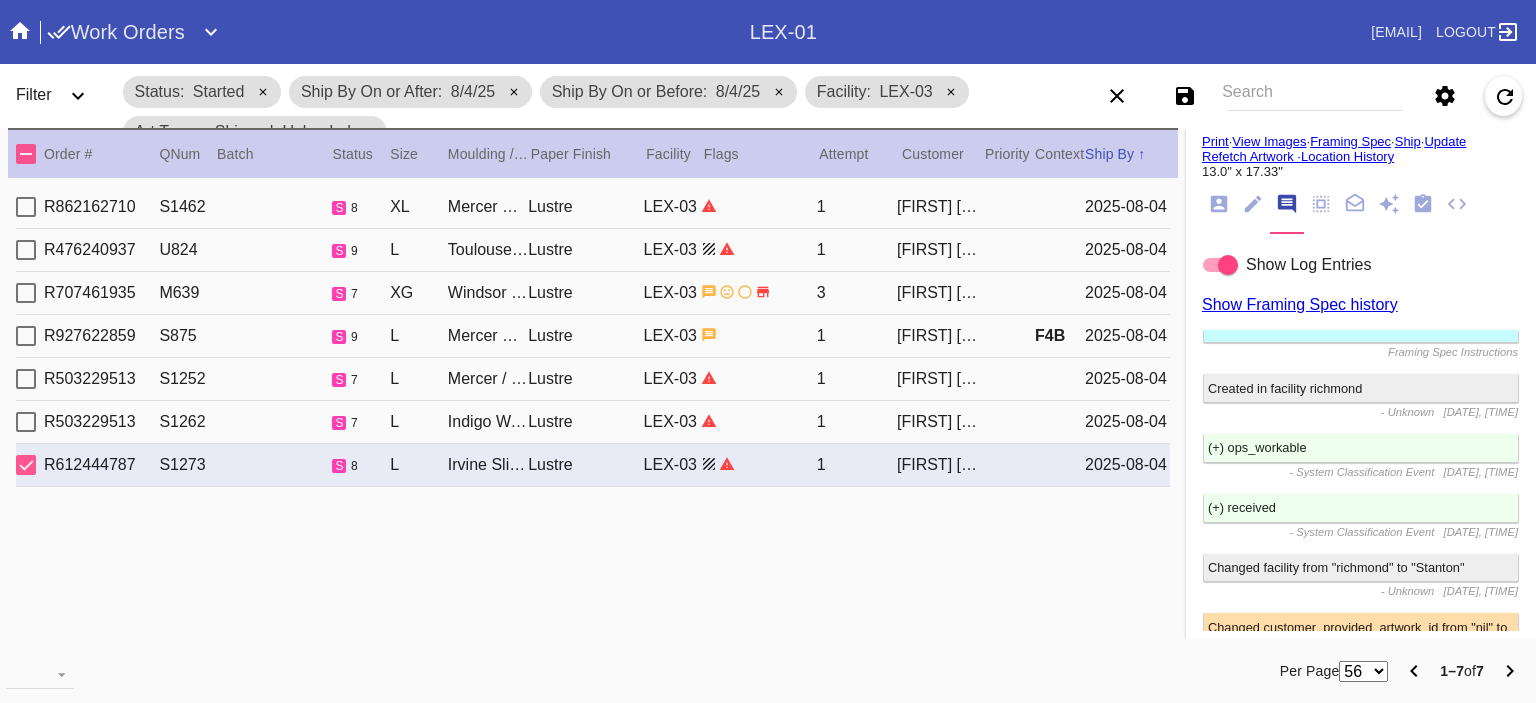 scroll, scrollTop: 0, scrollLeft: 0, axis: both 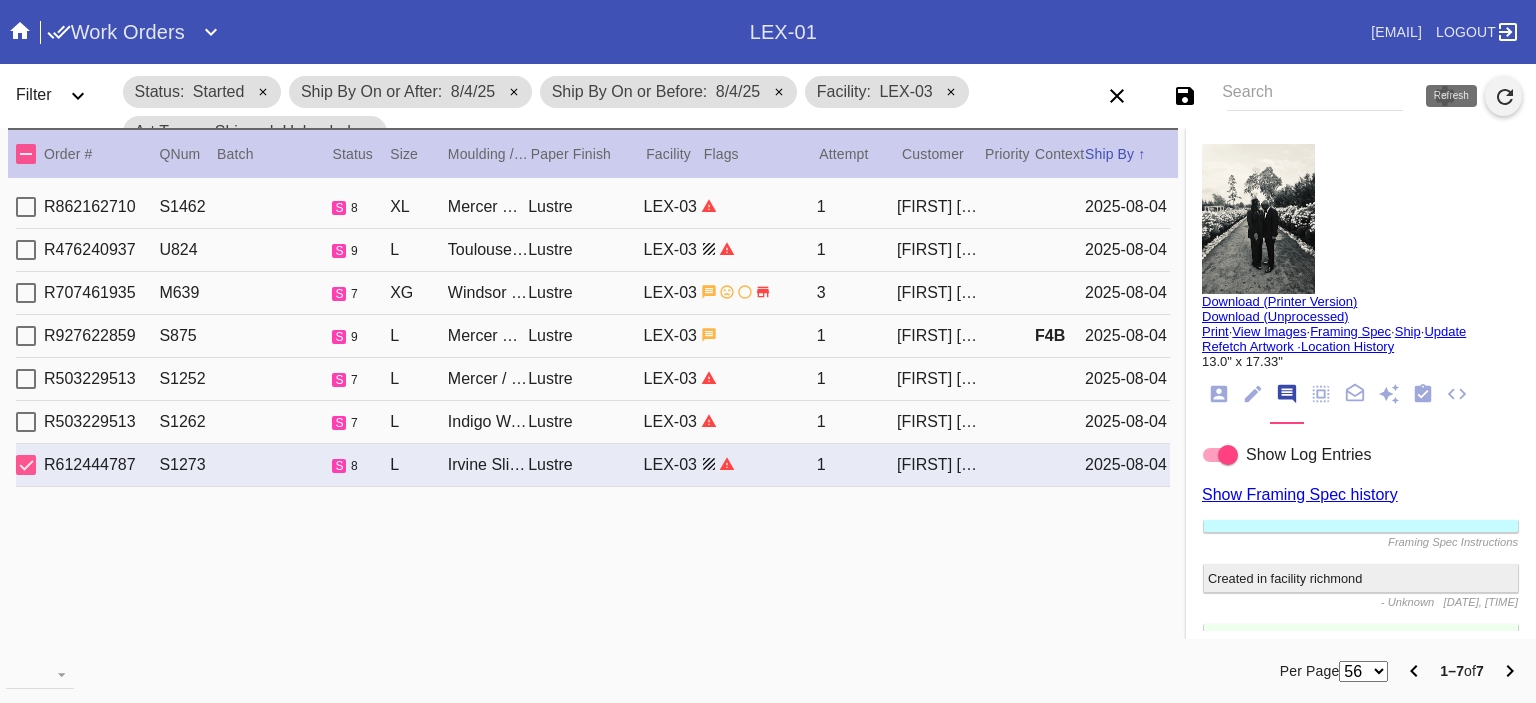 click 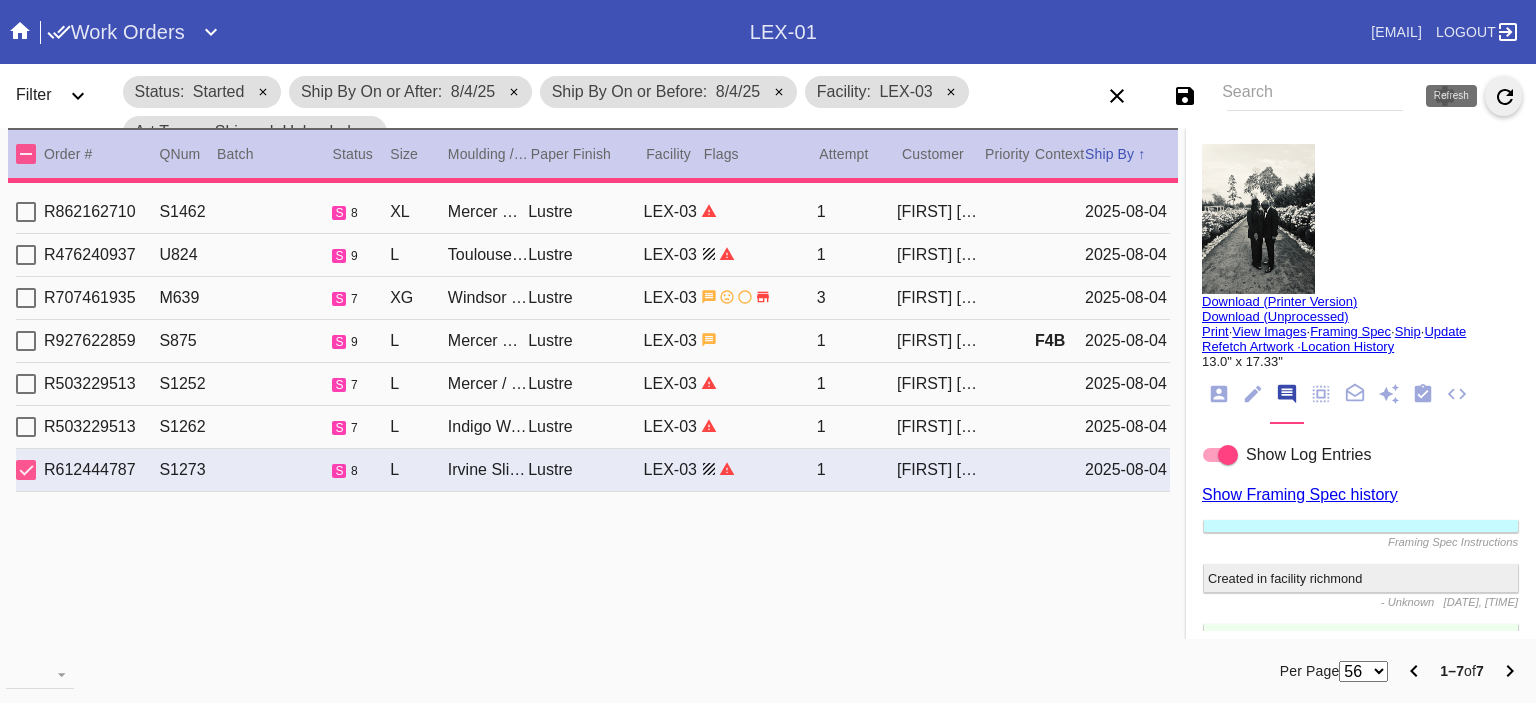 type 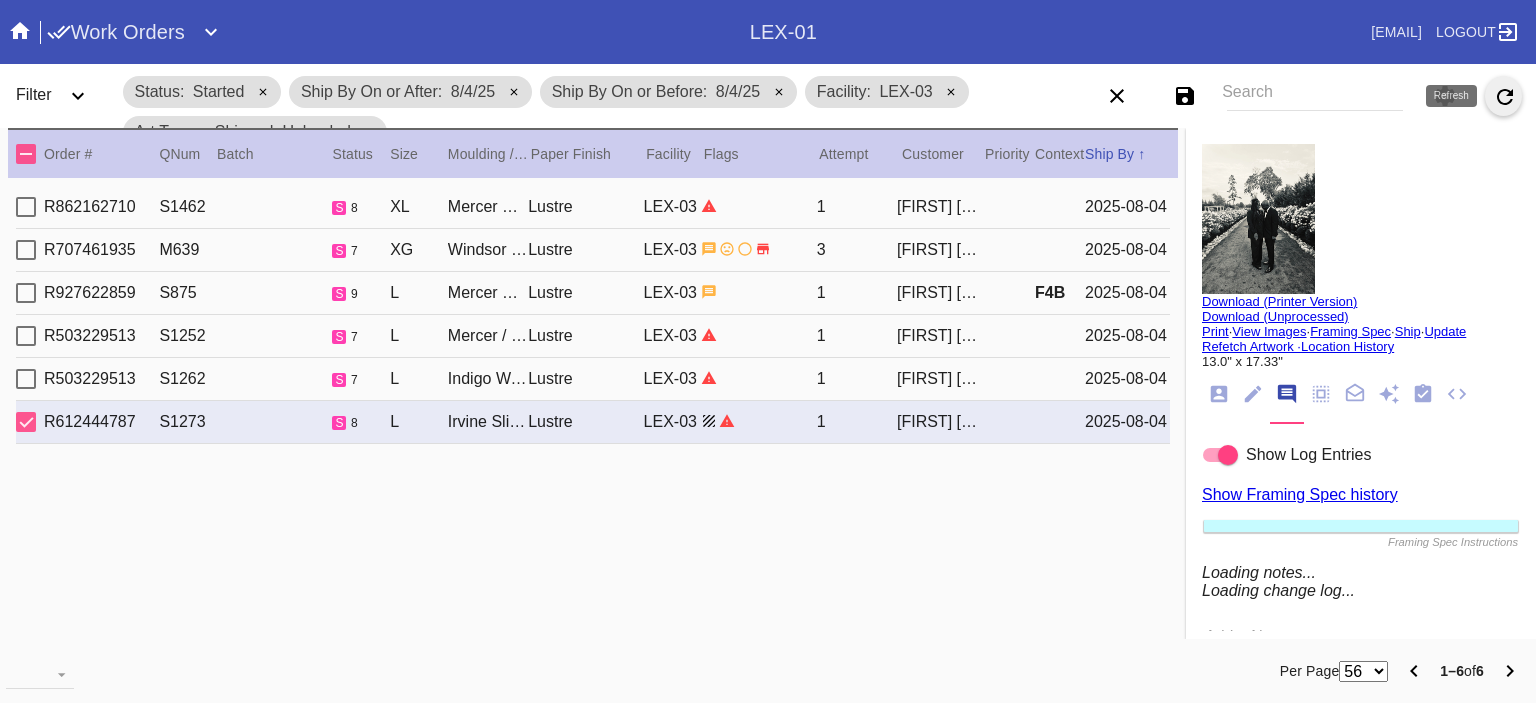 type on "Egg Harbor City, NJ" 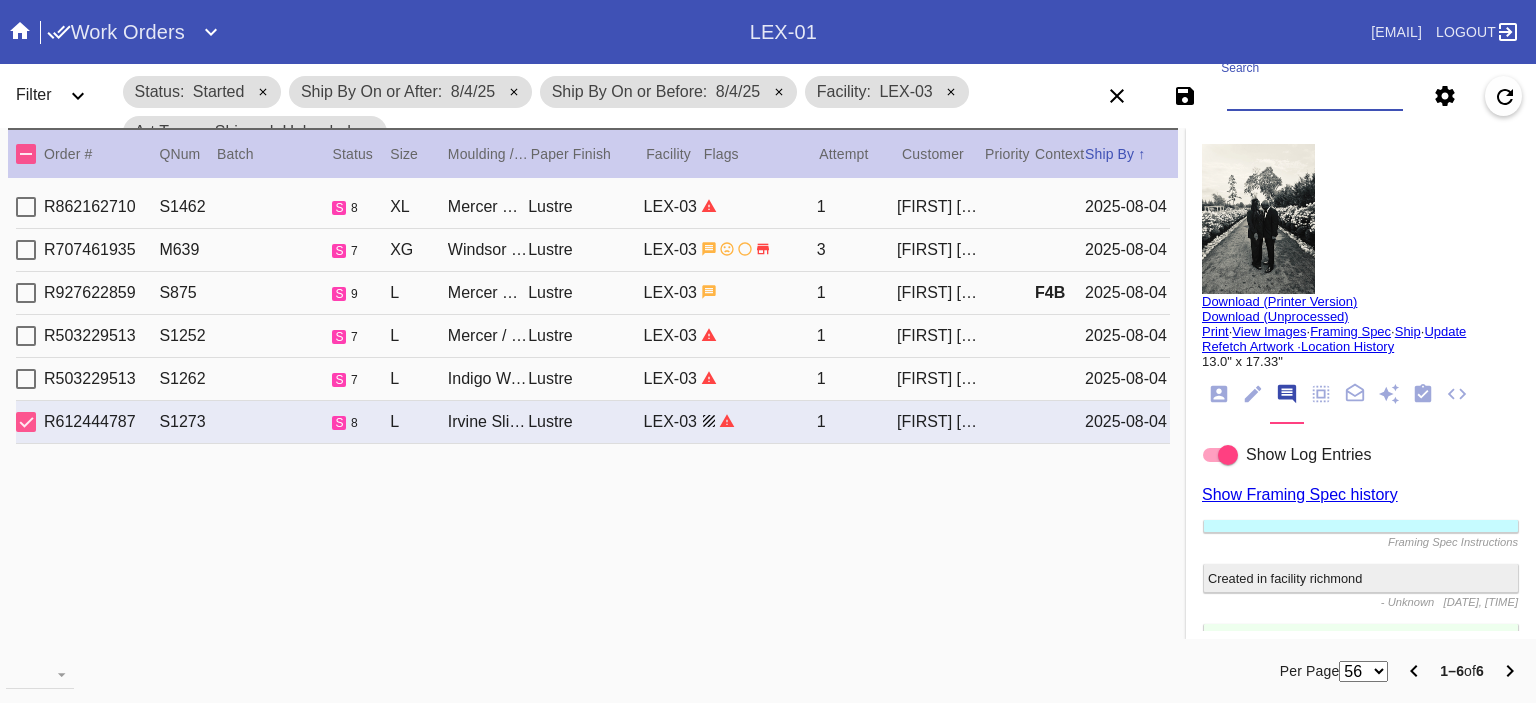 click on "Search" at bounding box center [1315, 96] 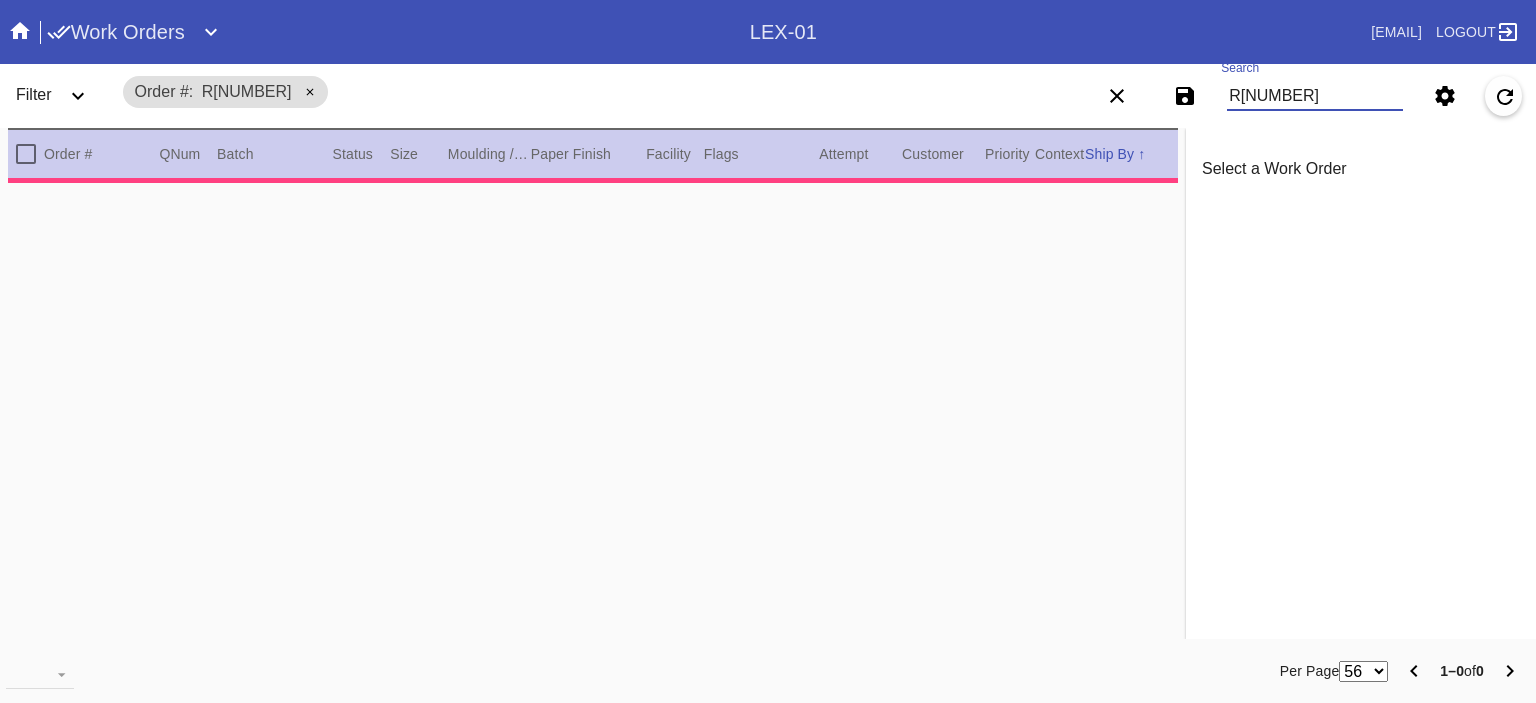 type on "R174370684" 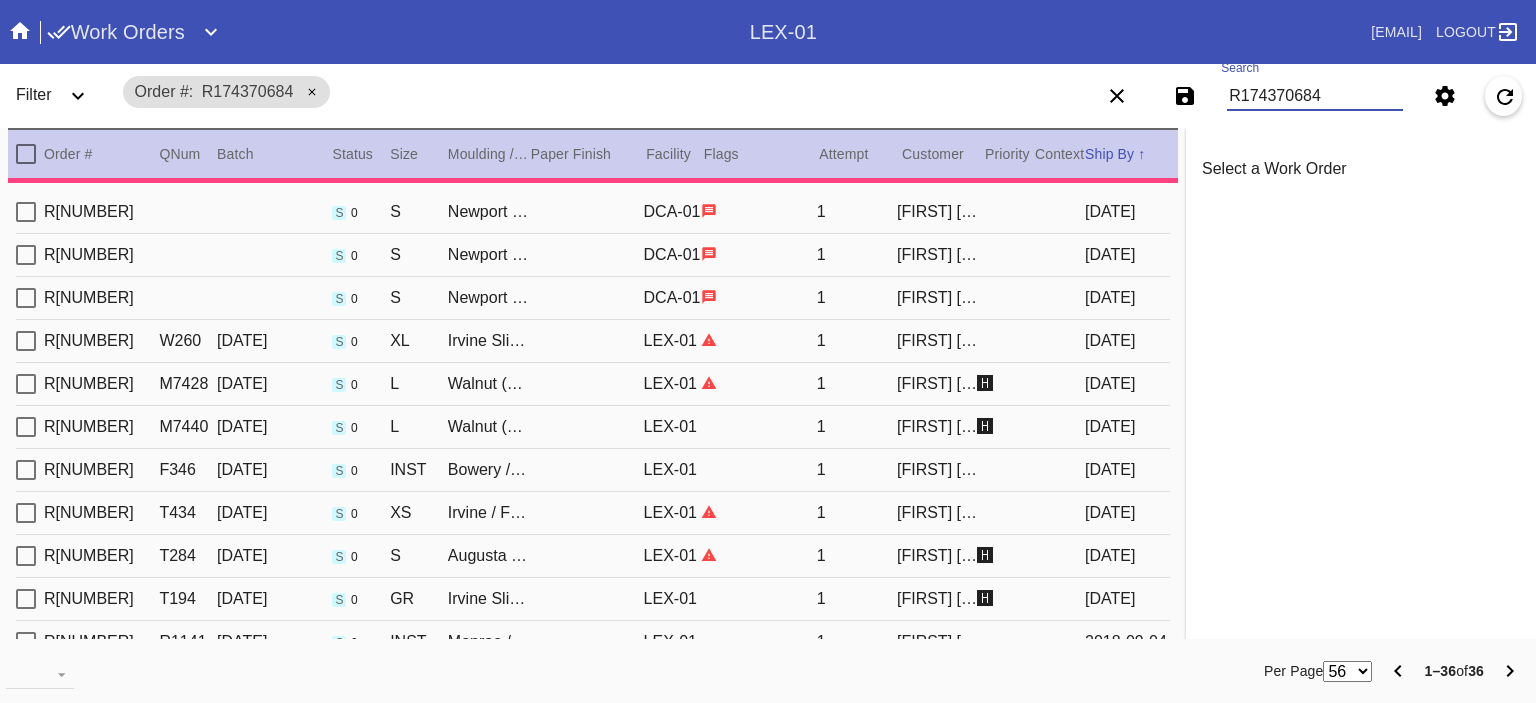 type on "1.5" 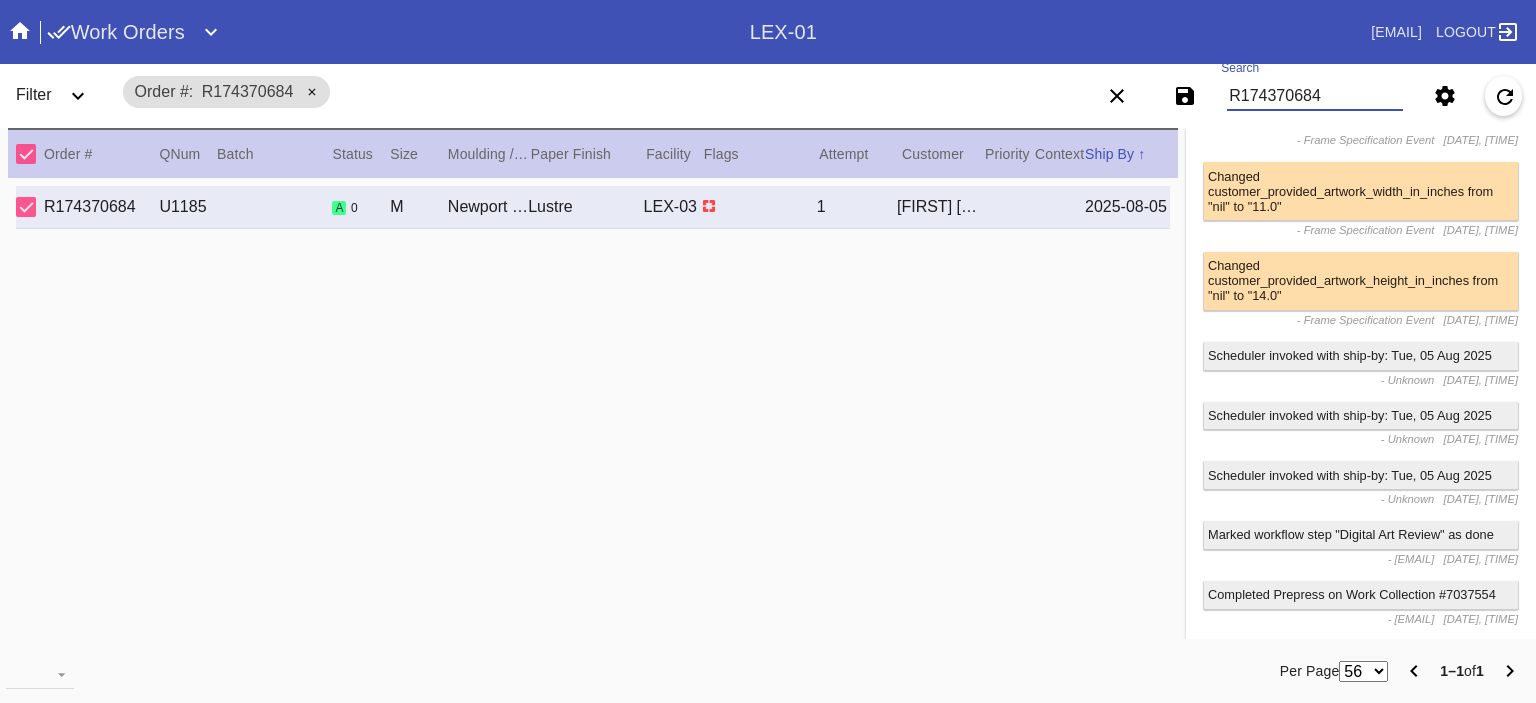 scroll, scrollTop: 0, scrollLeft: 0, axis: both 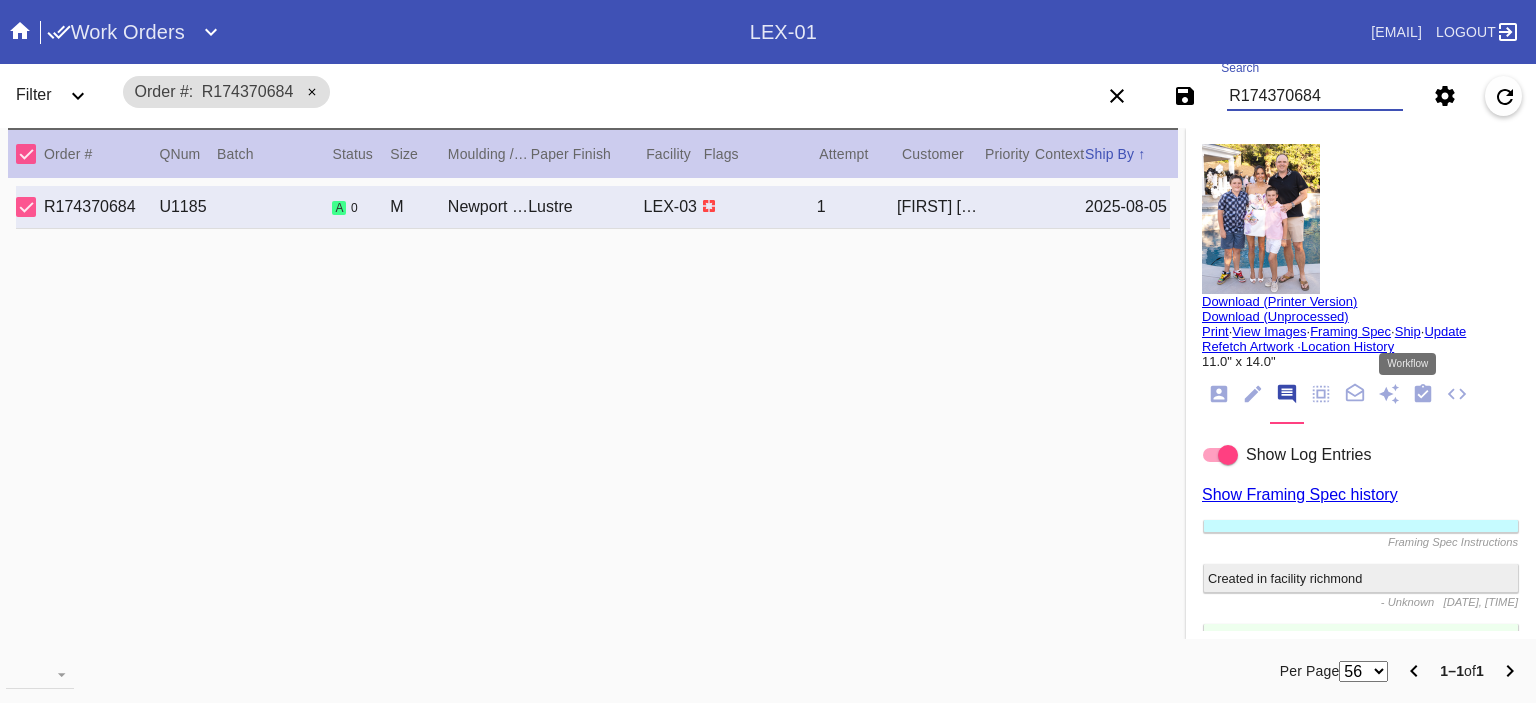 type on "R174370684" 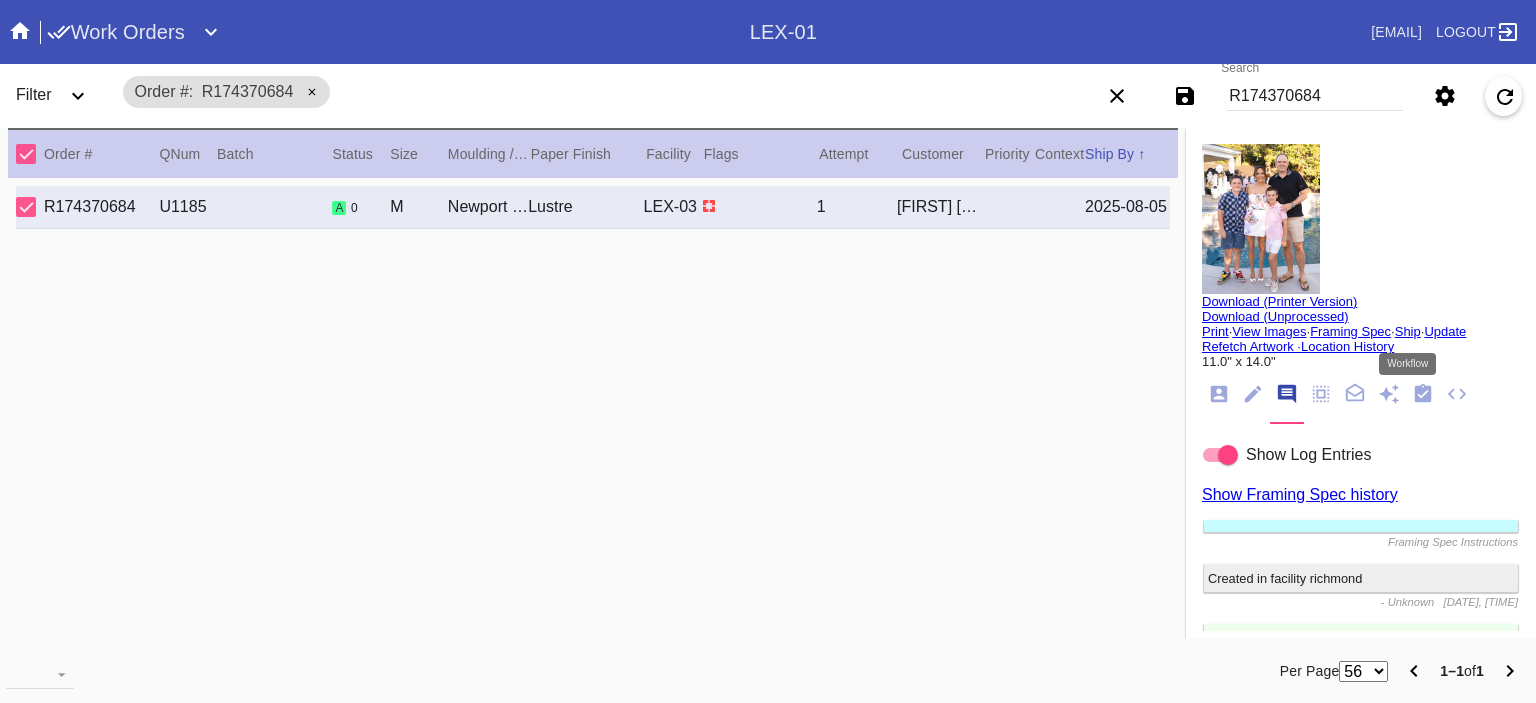 click 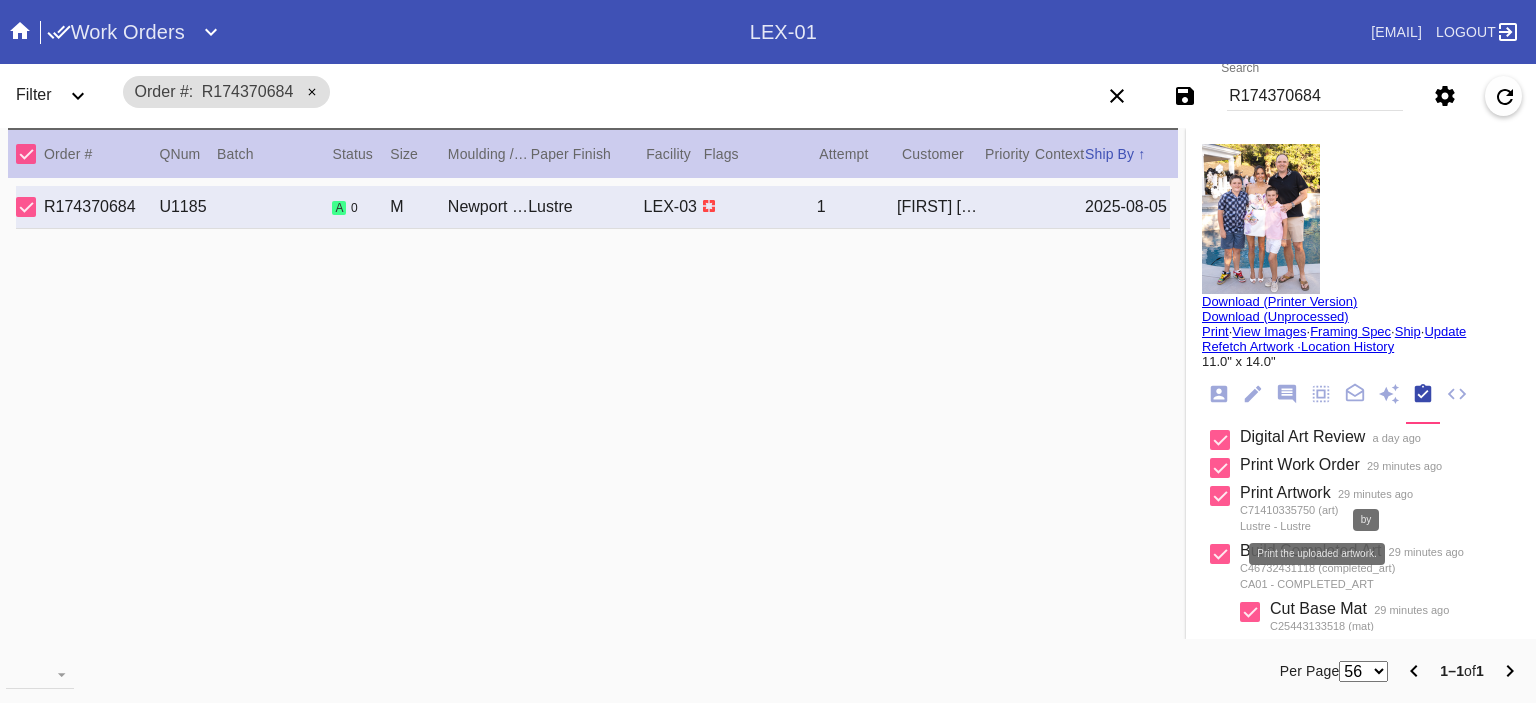 scroll, scrollTop: 547, scrollLeft: 0, axis: vertical 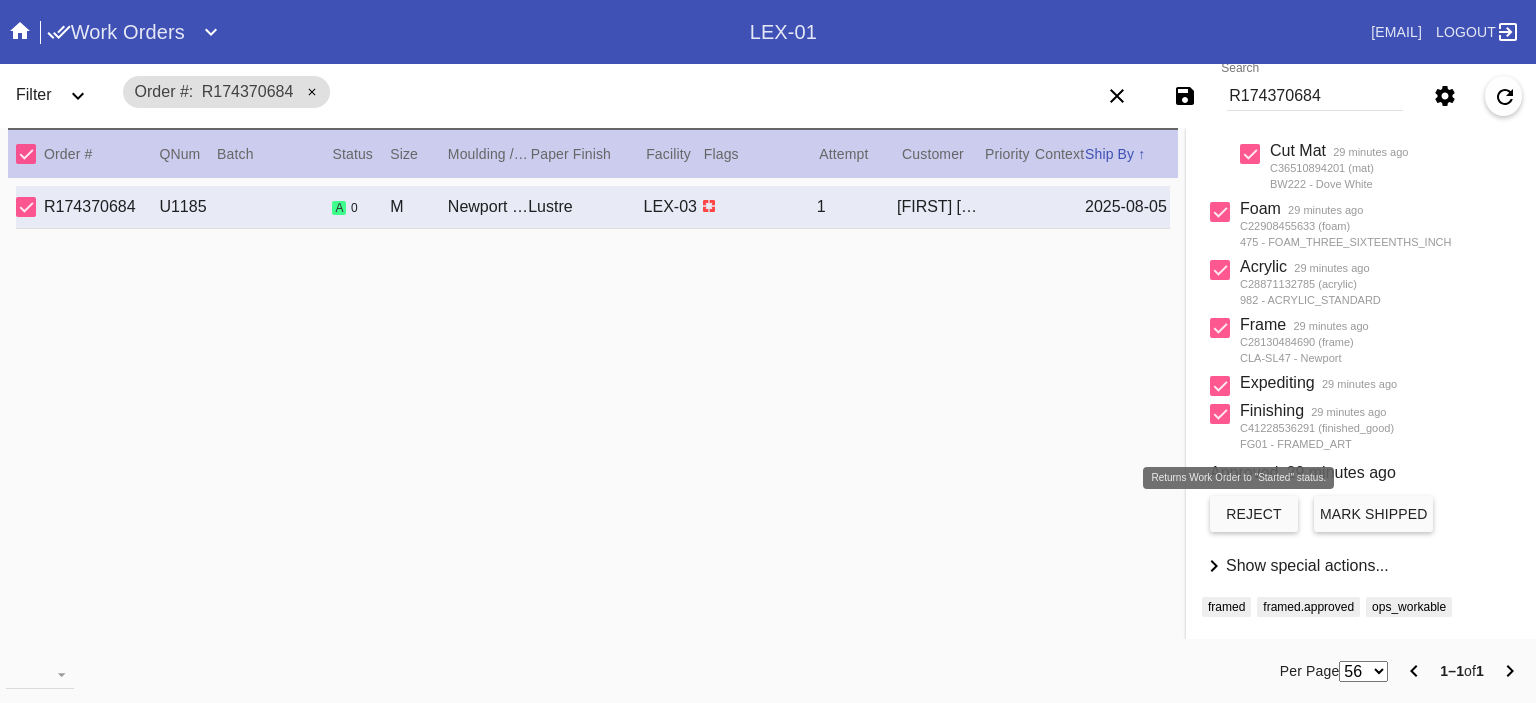 click on "reject" at bounding box center [1254, 514] 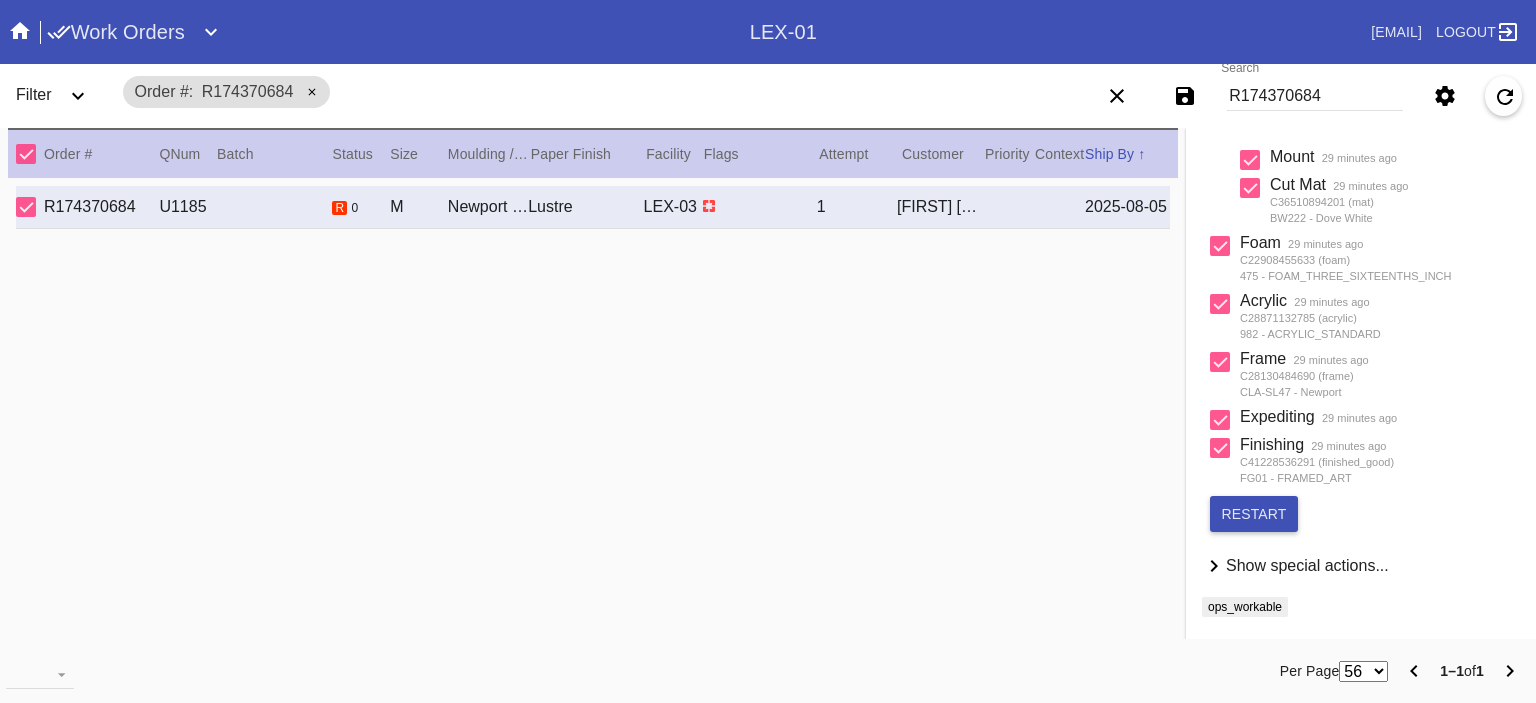 scroll, scrollTop: 512, scrollLeft: 0, axis: vertical 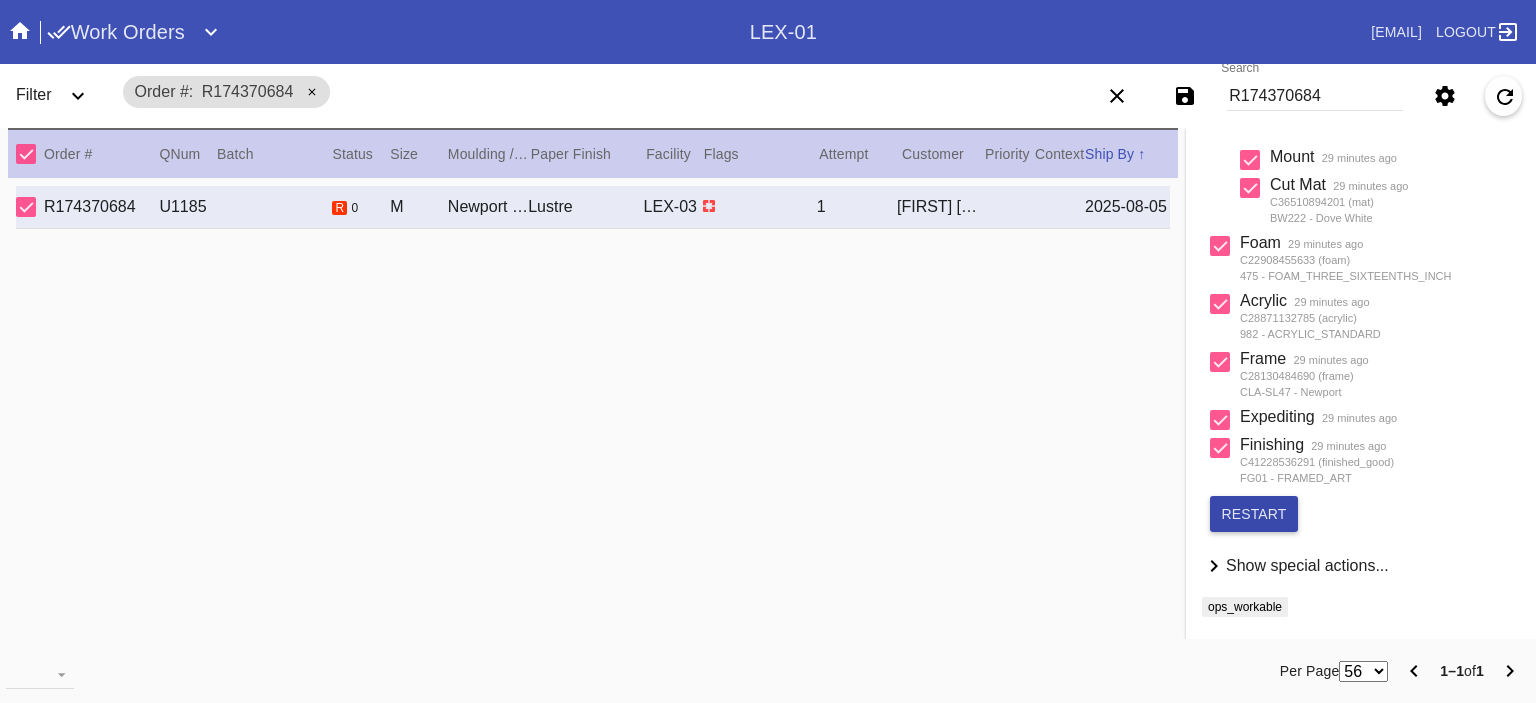 click on "restart" at bounding box center (1254, 514) 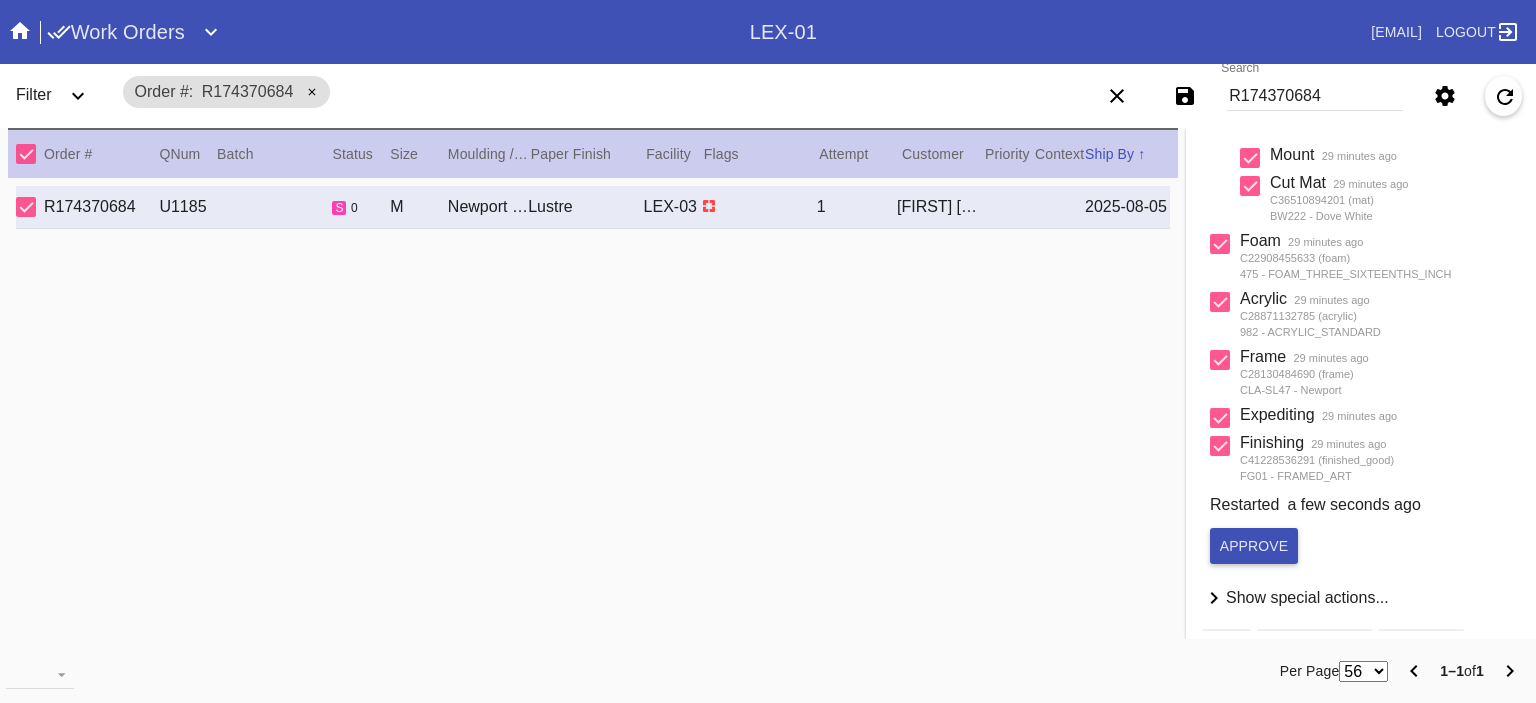 scroll, scrollTop: 0, scrollLeft: 0, axis: both 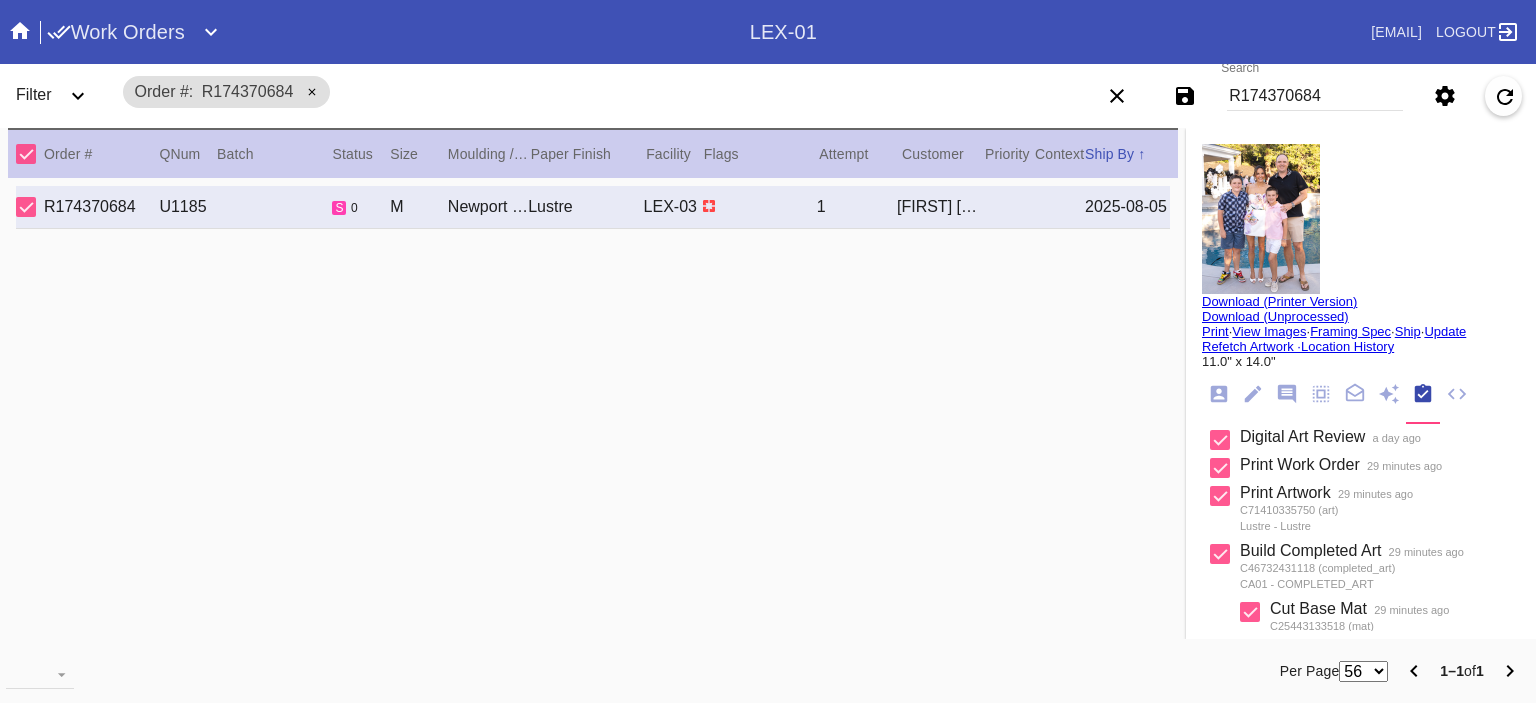 click at bounding box center (1261, 219) 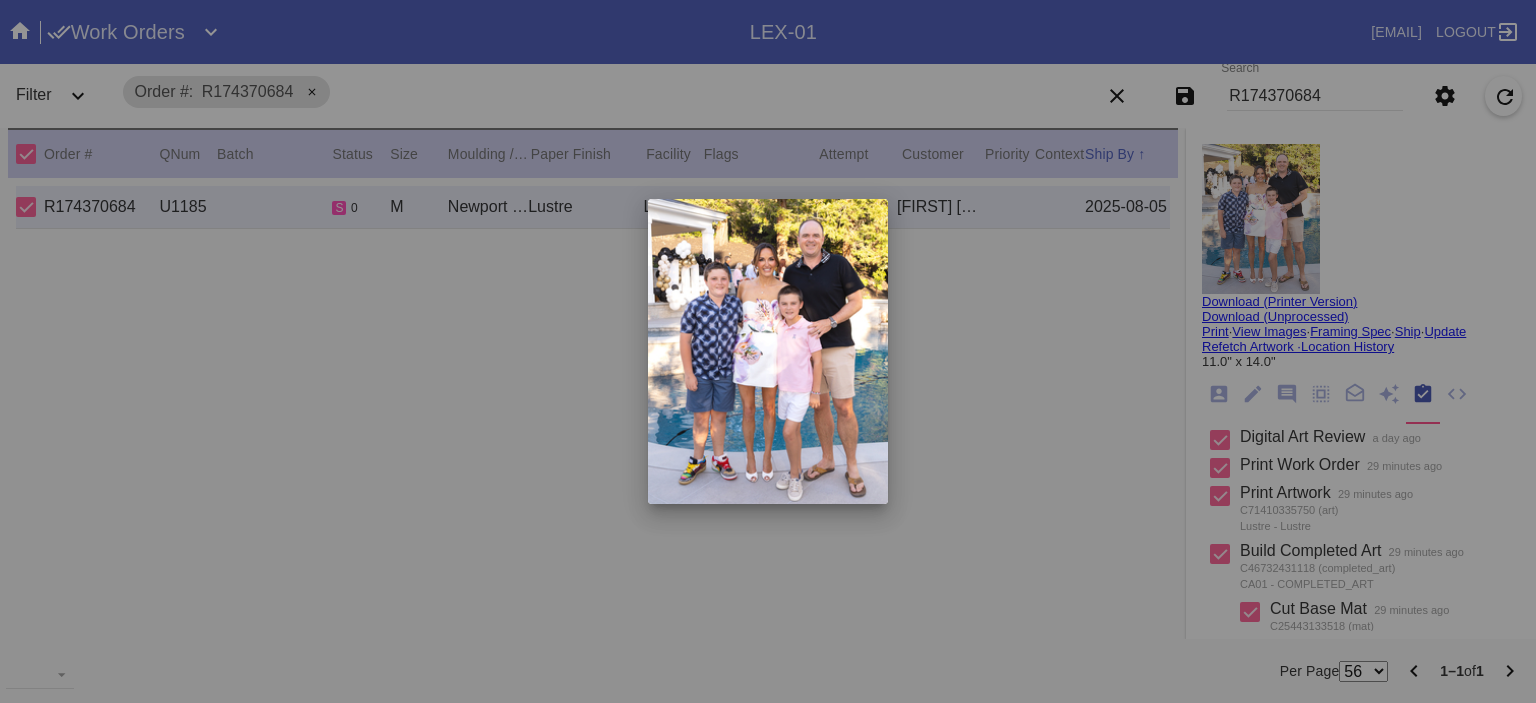 click at bounding box center (768, 351) 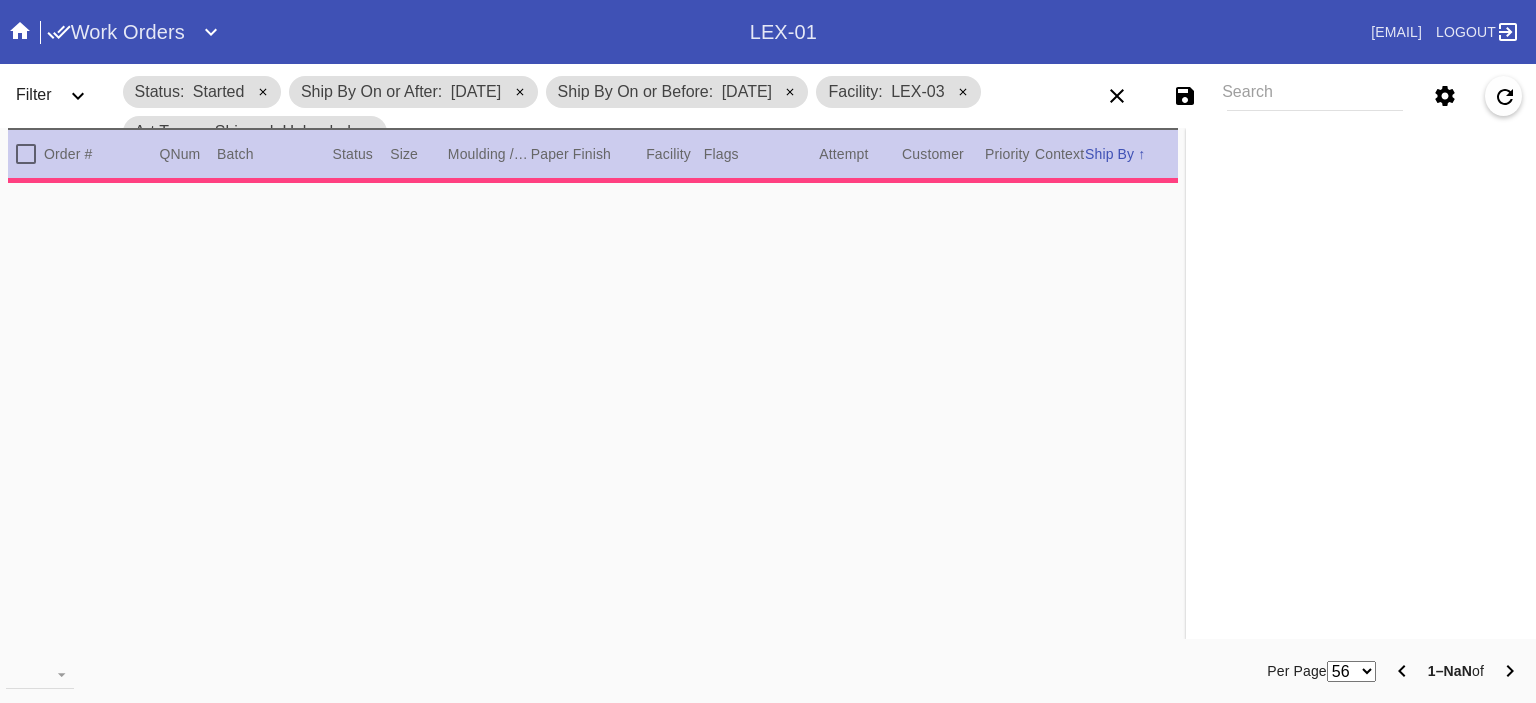scroll, scrollTop: 0, scrollLeft: 0, axis: both 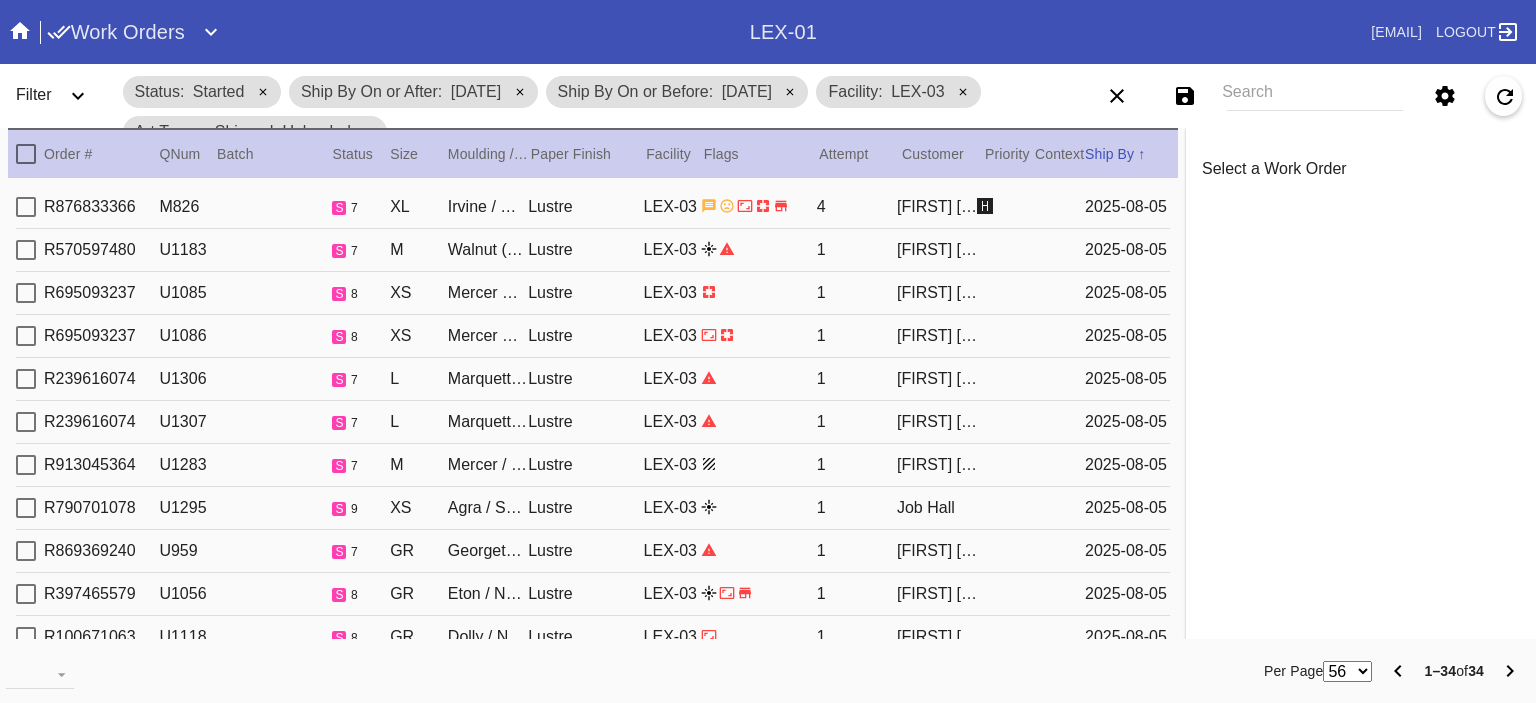 click on "4" at bounding box center [857, 207] 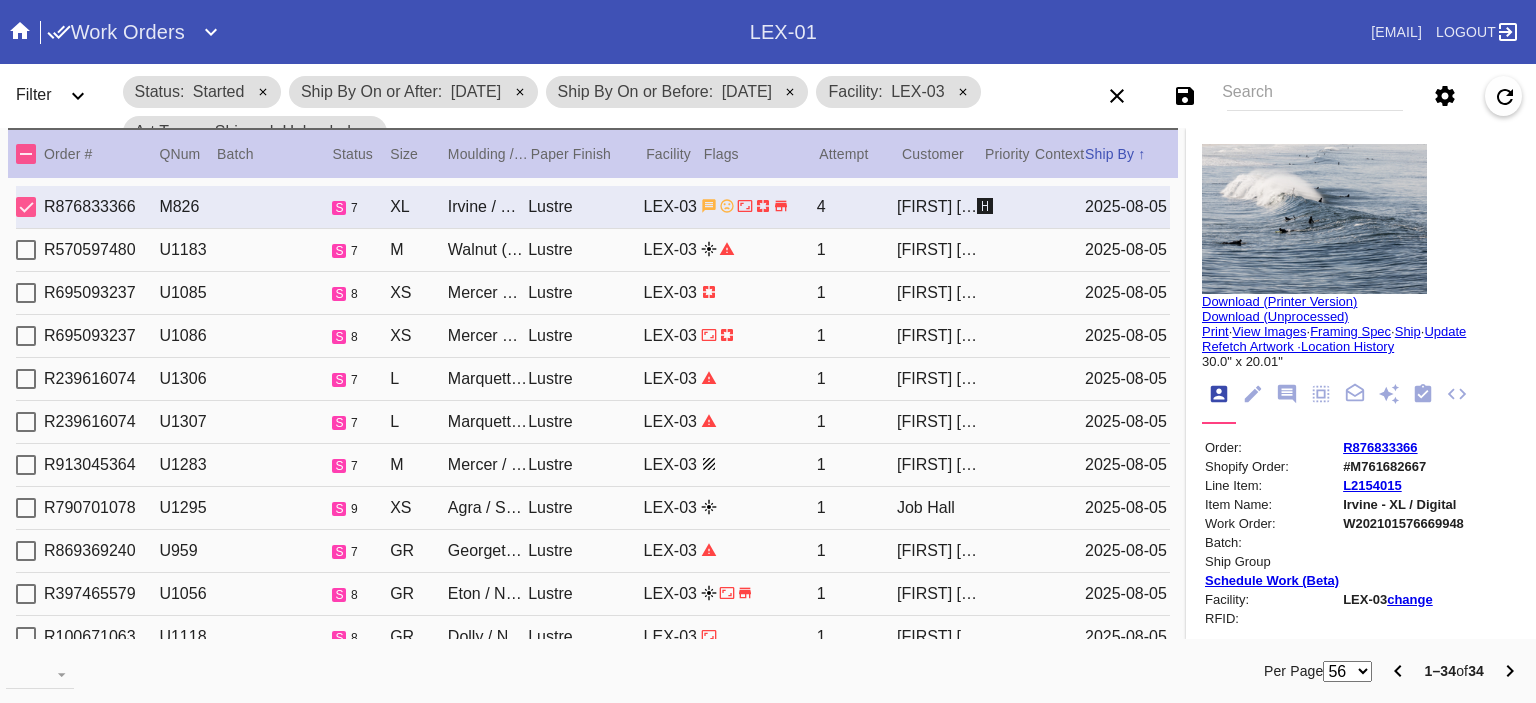 click on "R570597480 U1183 s   7 M Walnut (Wide) / Forest Green Lustre LEX-03 1 [NAME]
[DATE]" at bounding box center (593, 250) 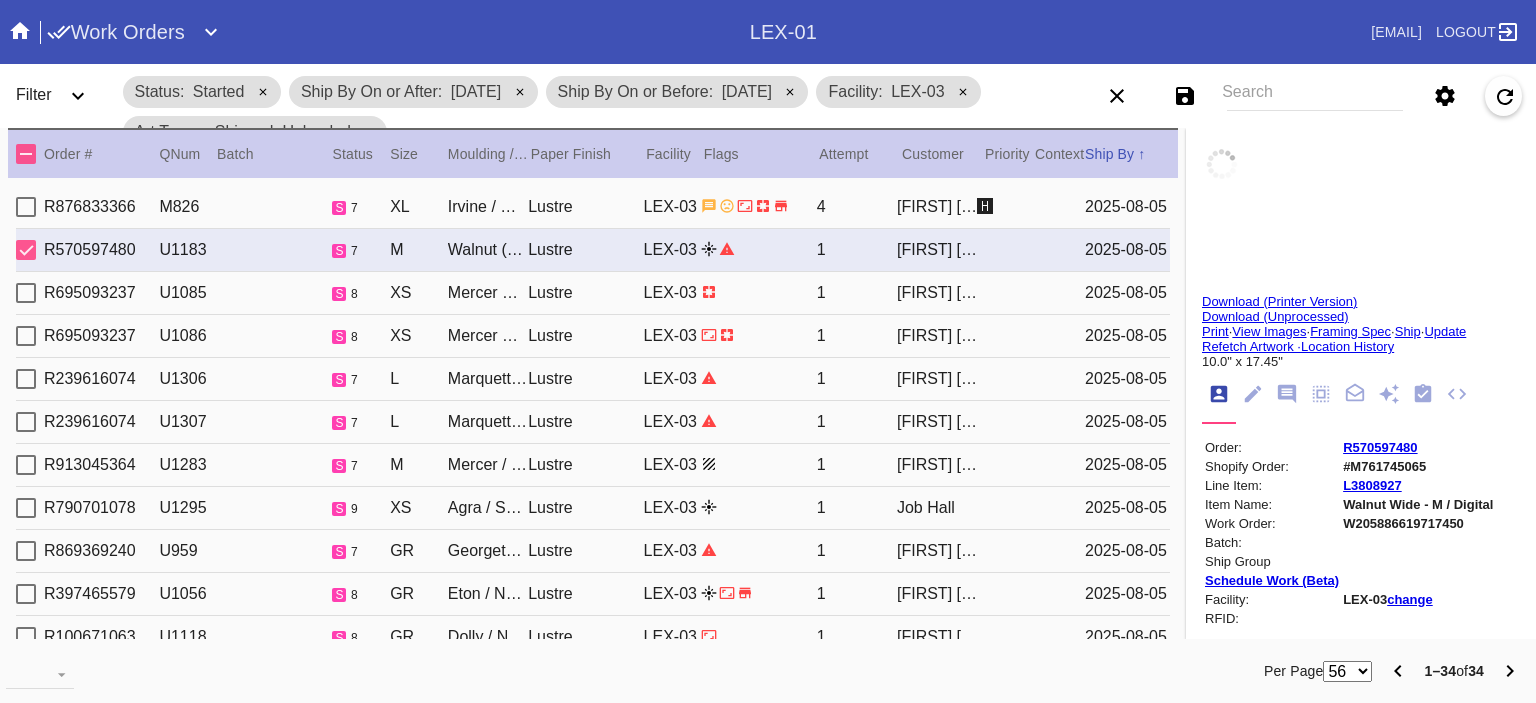 type on "[DATE]" 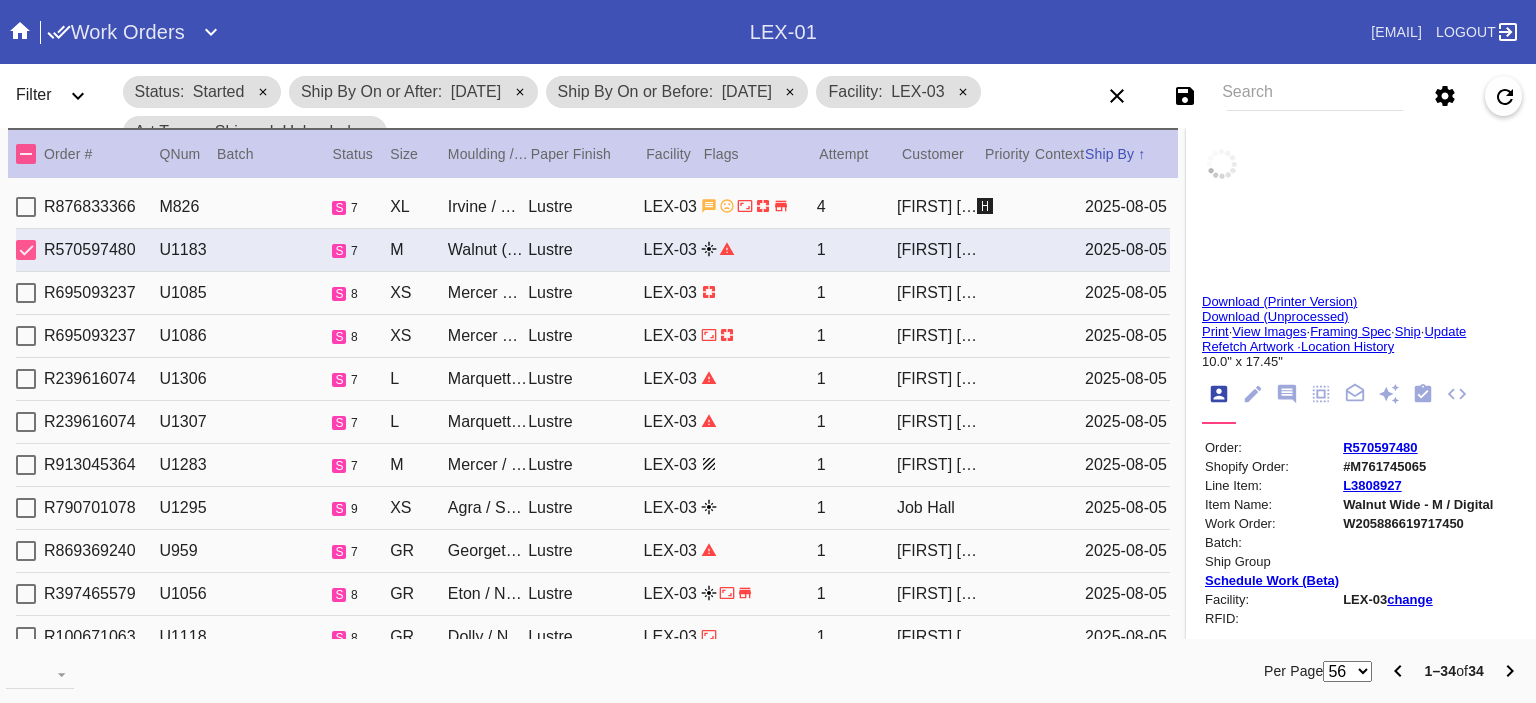 type on "[NAME] & [NAME]" 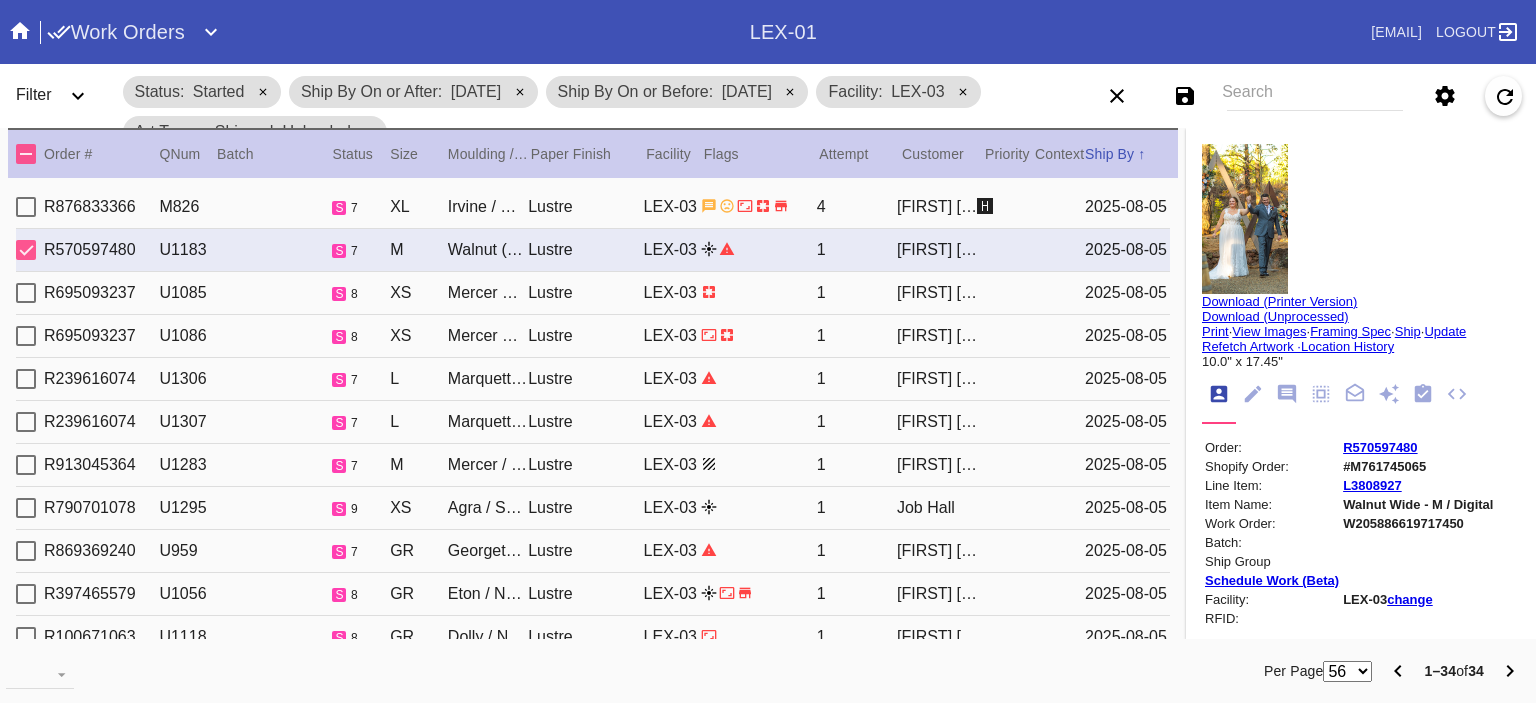click on "1" at bounding box center (857, 293) 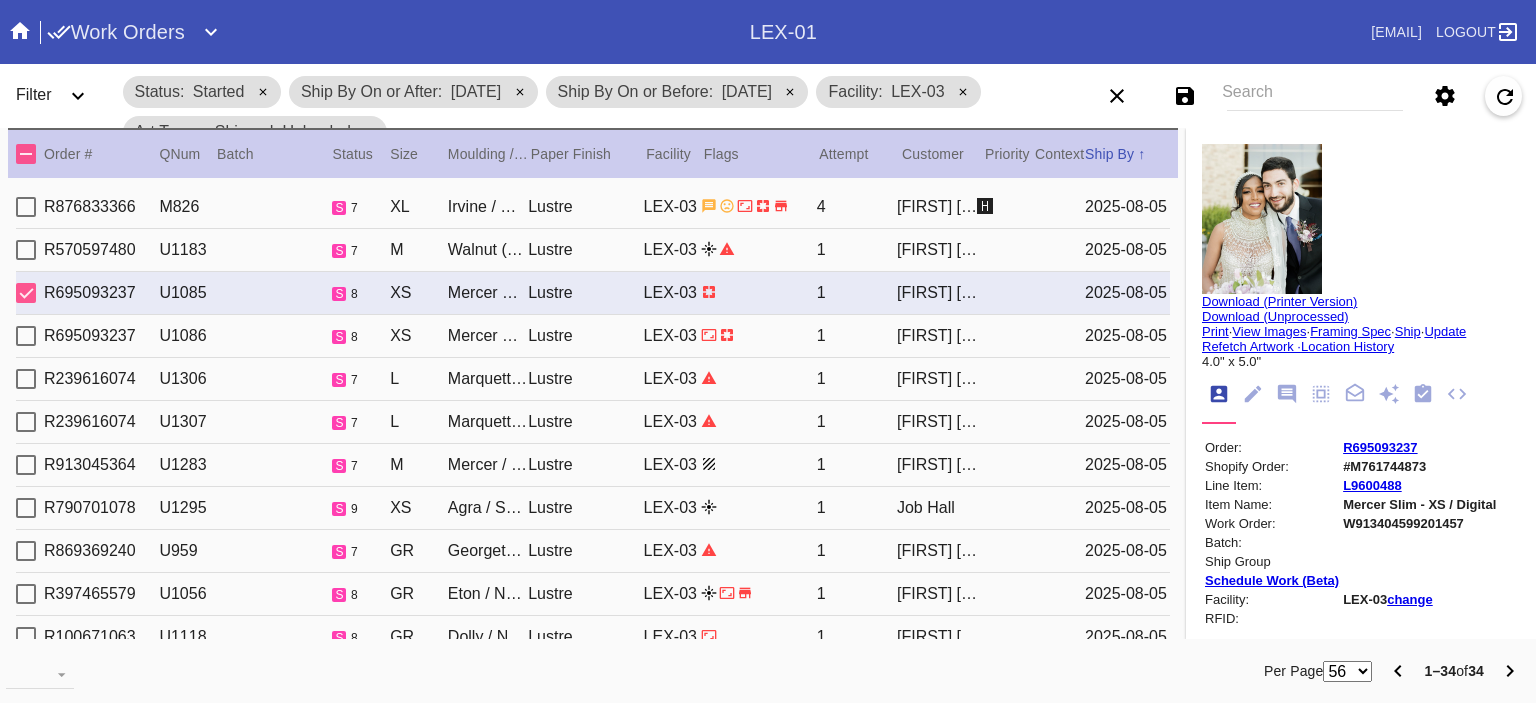 click on "1" at bounding box center [857, 336] 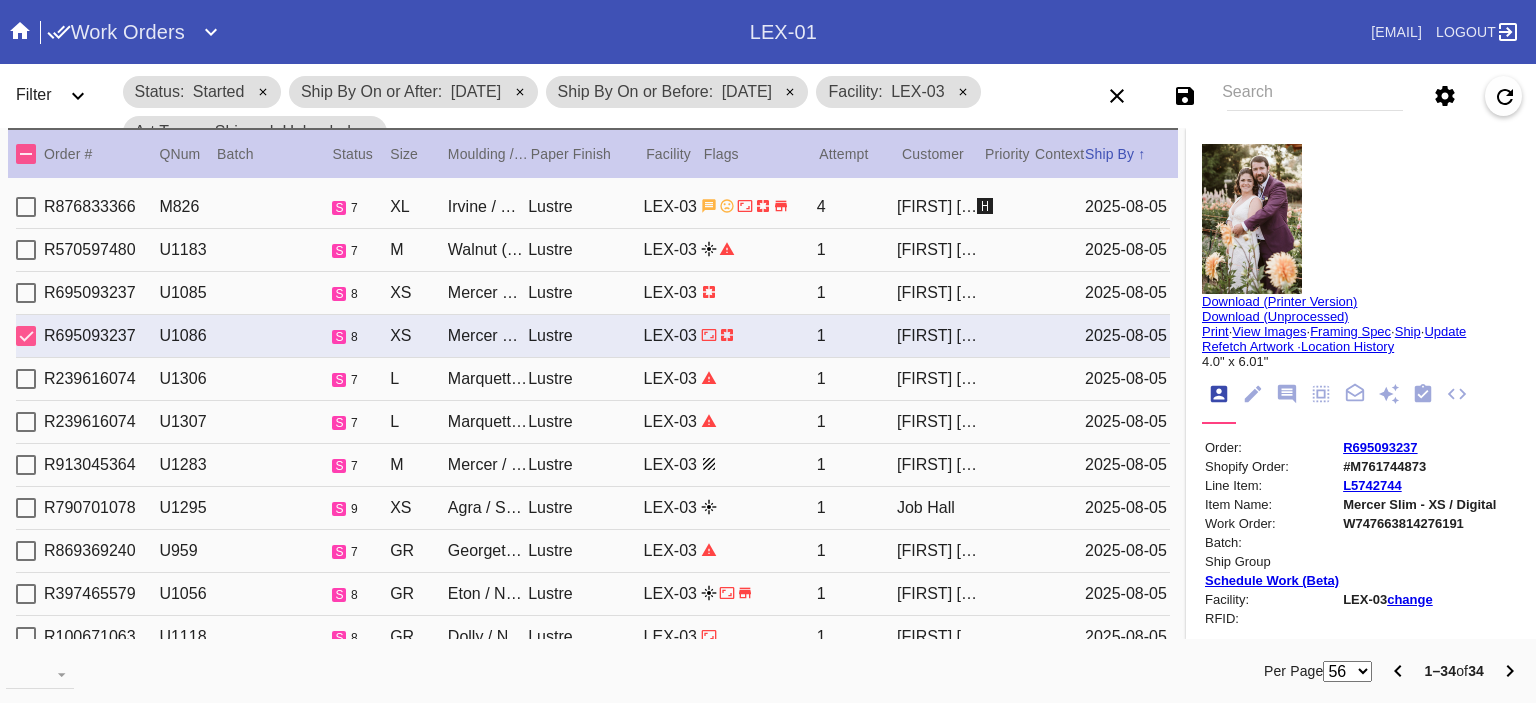 click on "1" at bounding box center (857, 379) 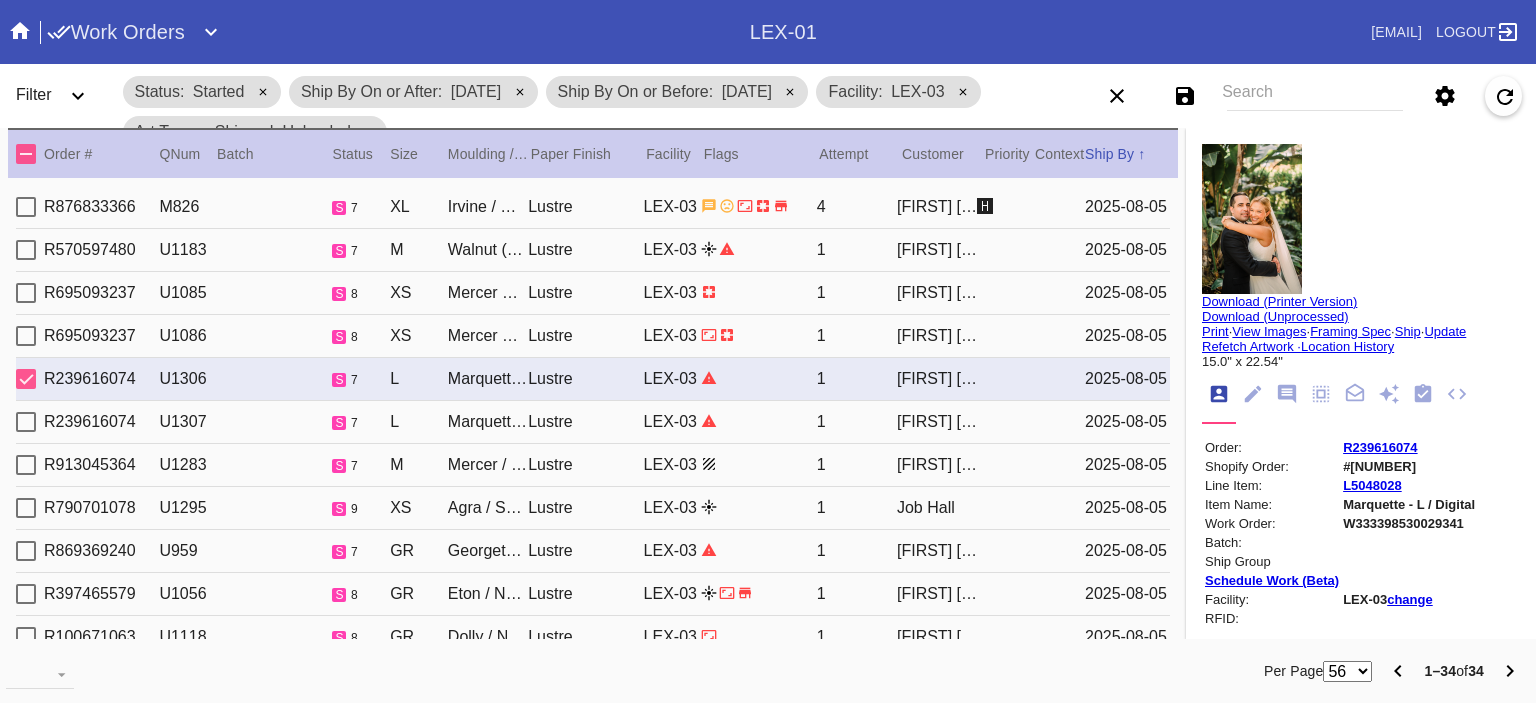 click on "R239616074 U1307 s   7 L Marquette / Dove White Lustre LEX-03 1 [NAME]
[DATE]" at bounding box center [593, 422] 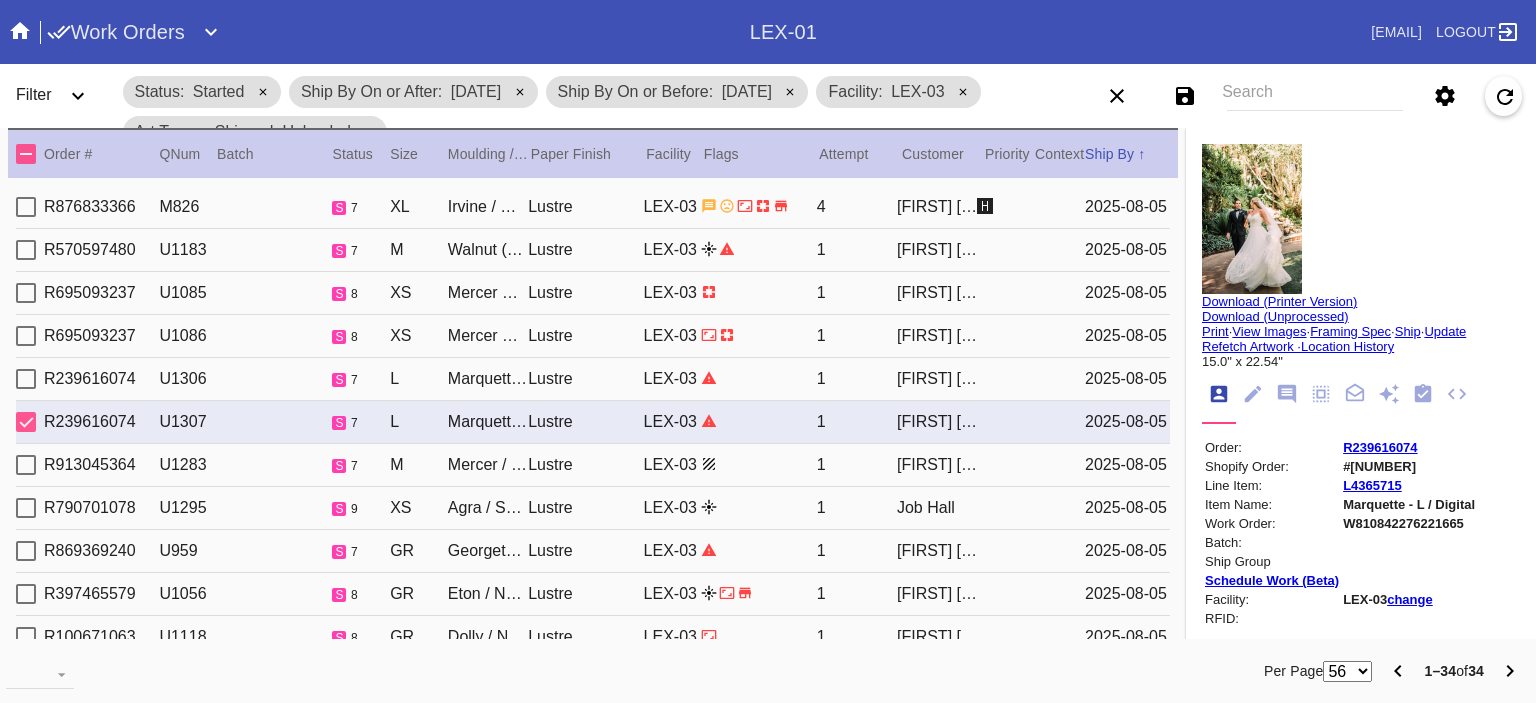 click on "R239616074 U1307 s   7 L Marquette / Dove White Lustre LEX-03 1 [NAME]
[DATE]" at bounding box center (593, 422) 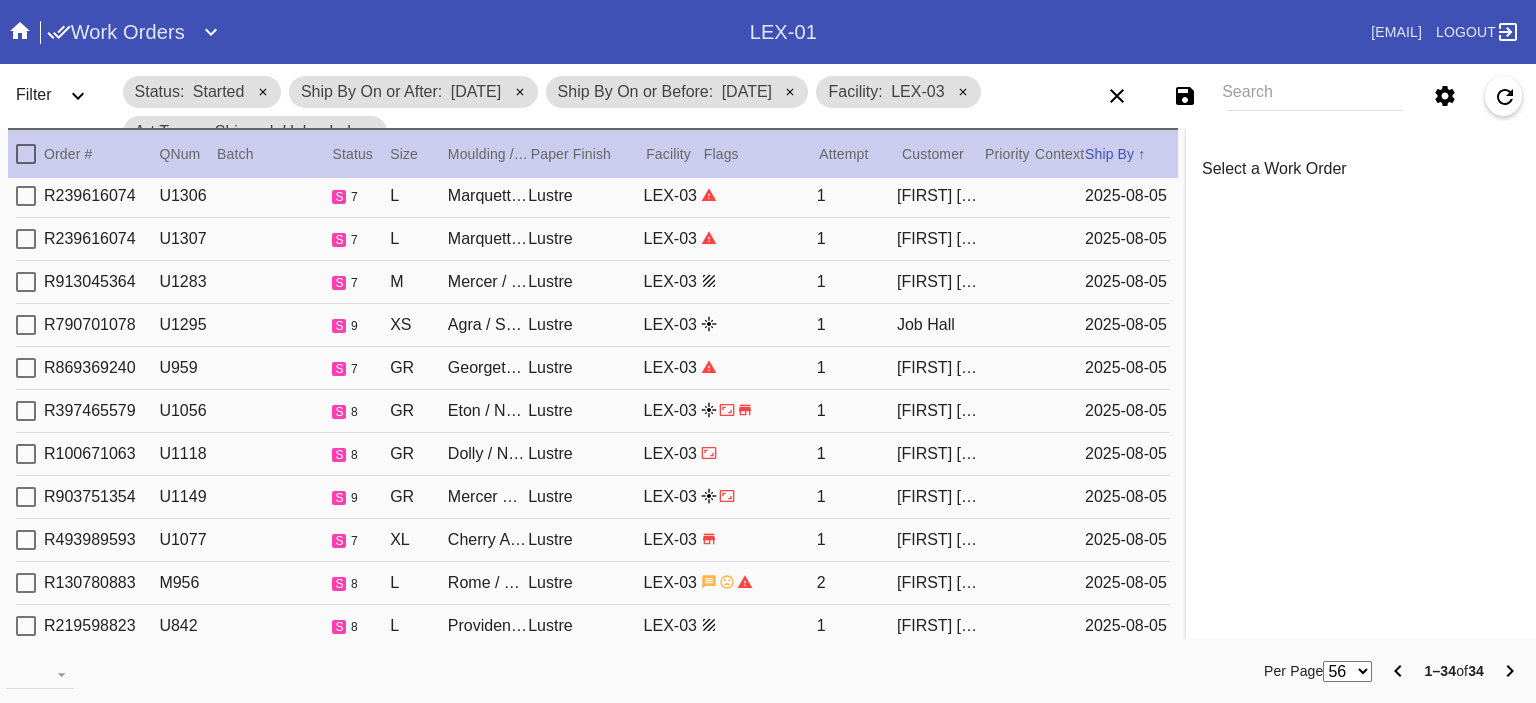 scroll, scrollTop: 184, scrollLeft: 0, axis: vertical 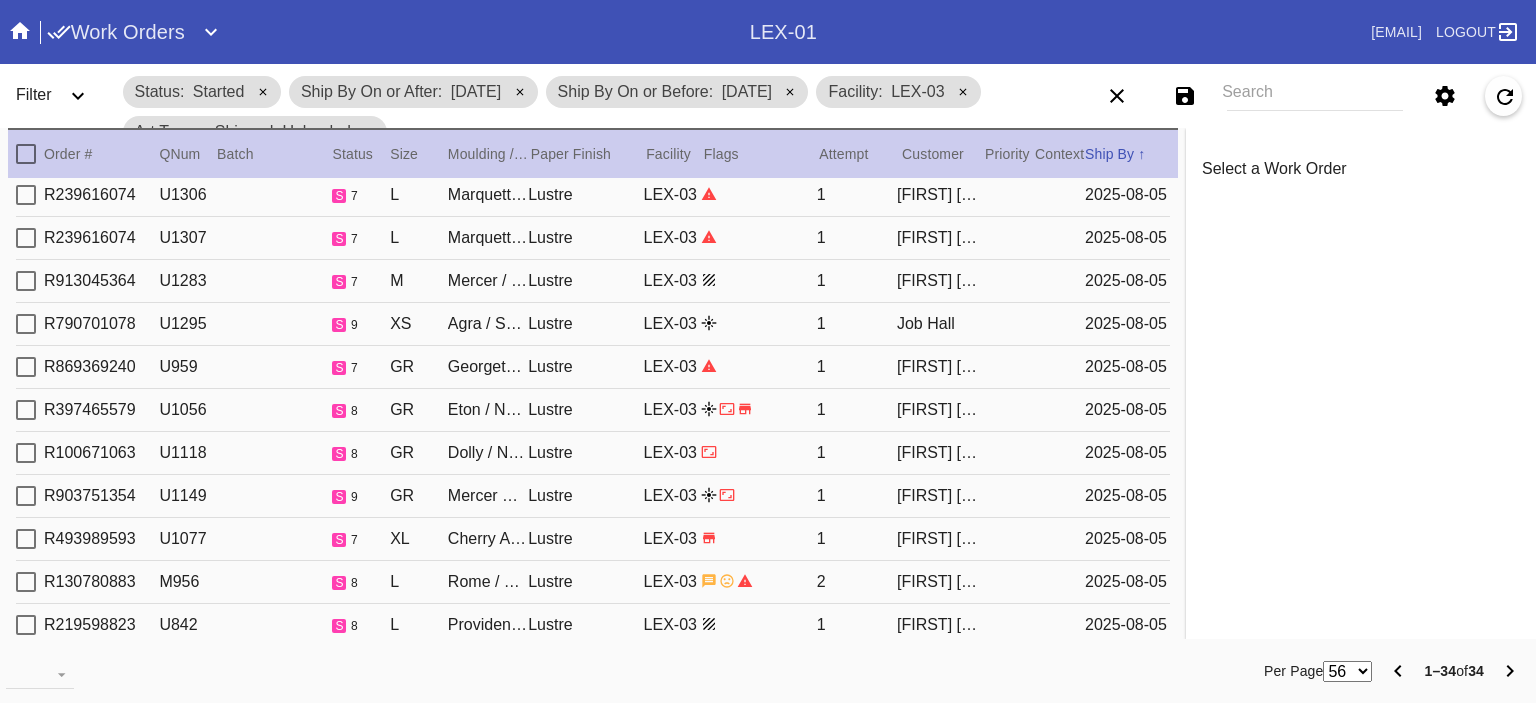 click on "R869369240 U959 s   7 GR Georgetown / Digital White Oversized Lustre LEX-03 1 [NAME]
[DATE]" at bounding box center (593, 367) 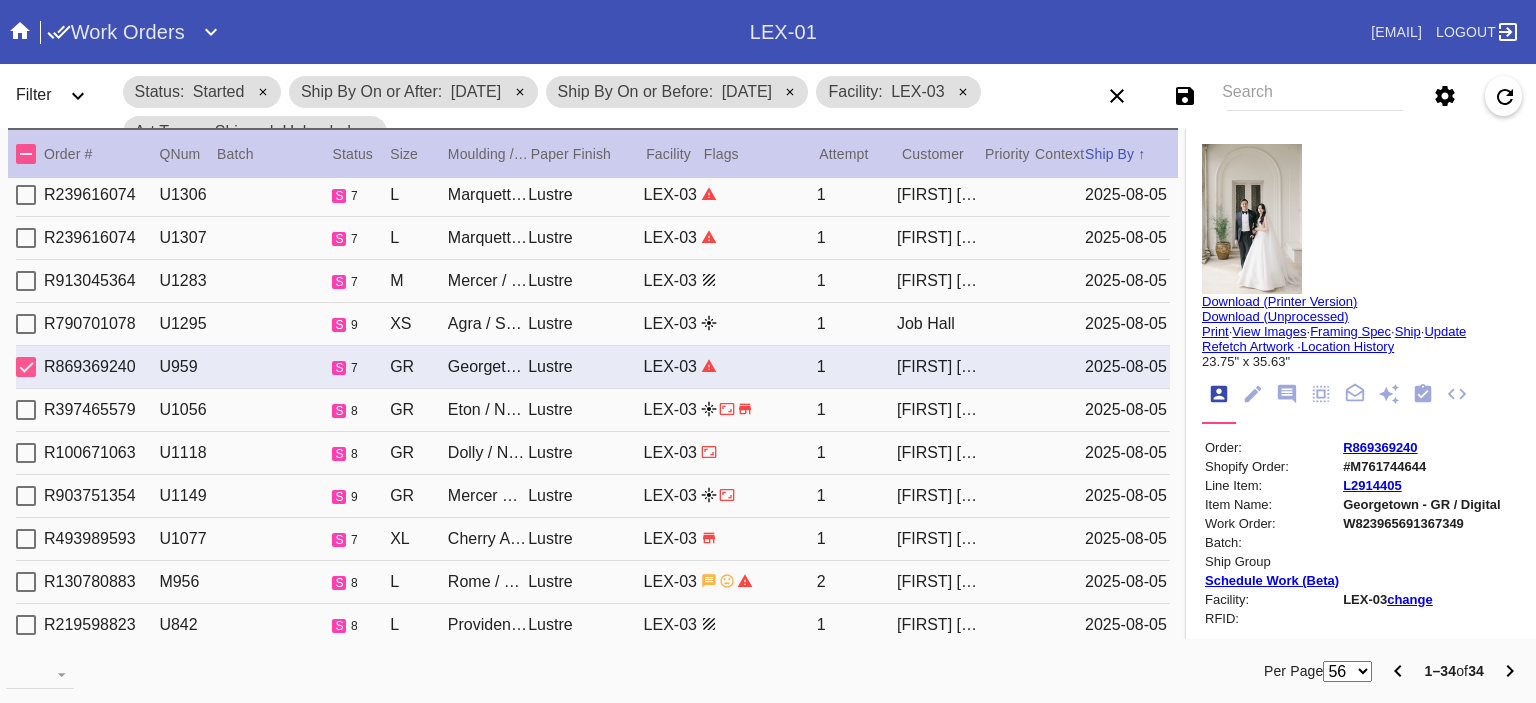 click on "1" at bounding box center (857, 410) 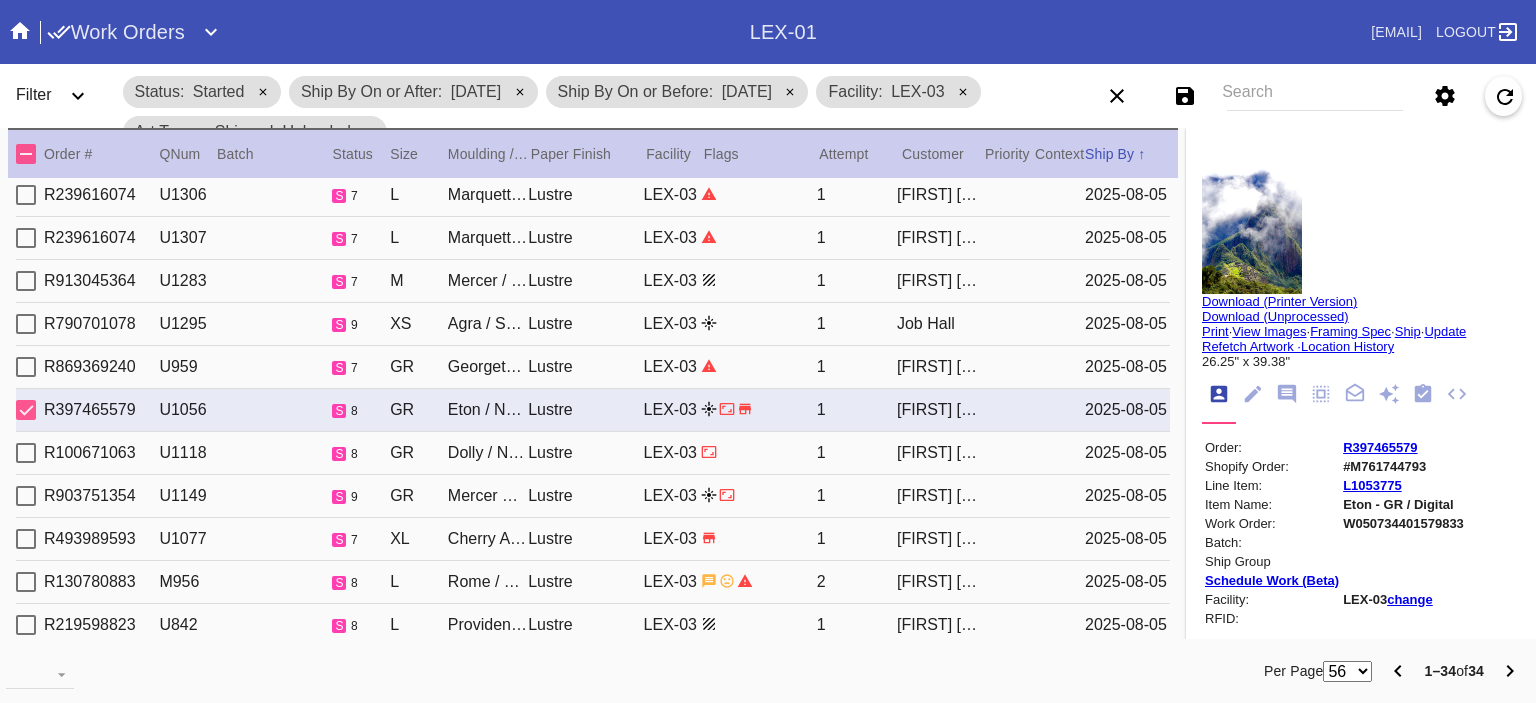 type on "The Path of The Lost City" 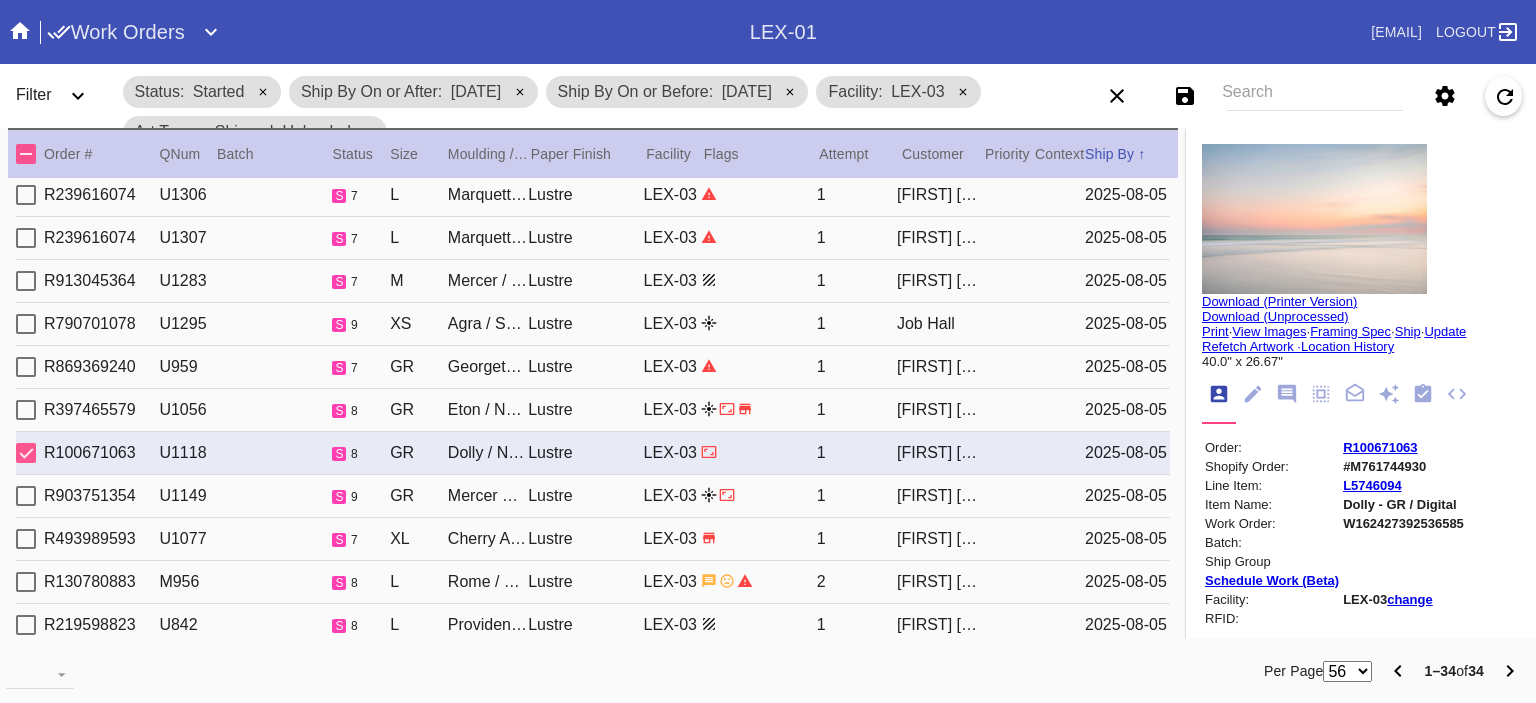 click on "R493989593 U1077 s   7 XL Cherry Angled / Dove White Lustre LEX-03 1 [NAME]
[DATE]" at bounding box center (593, 539) 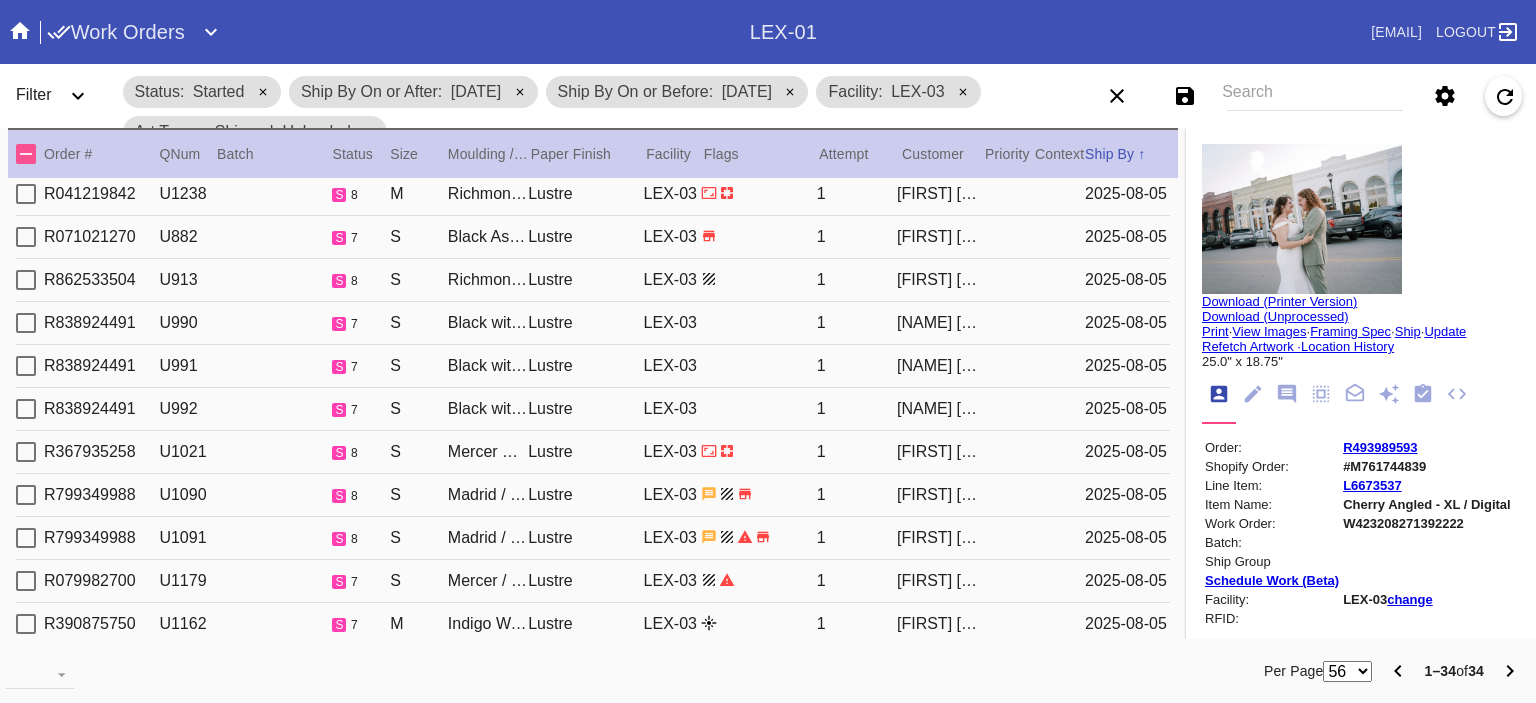 scroll, scrollTop: 1008, scrollLeft: 0, axis: vertical 